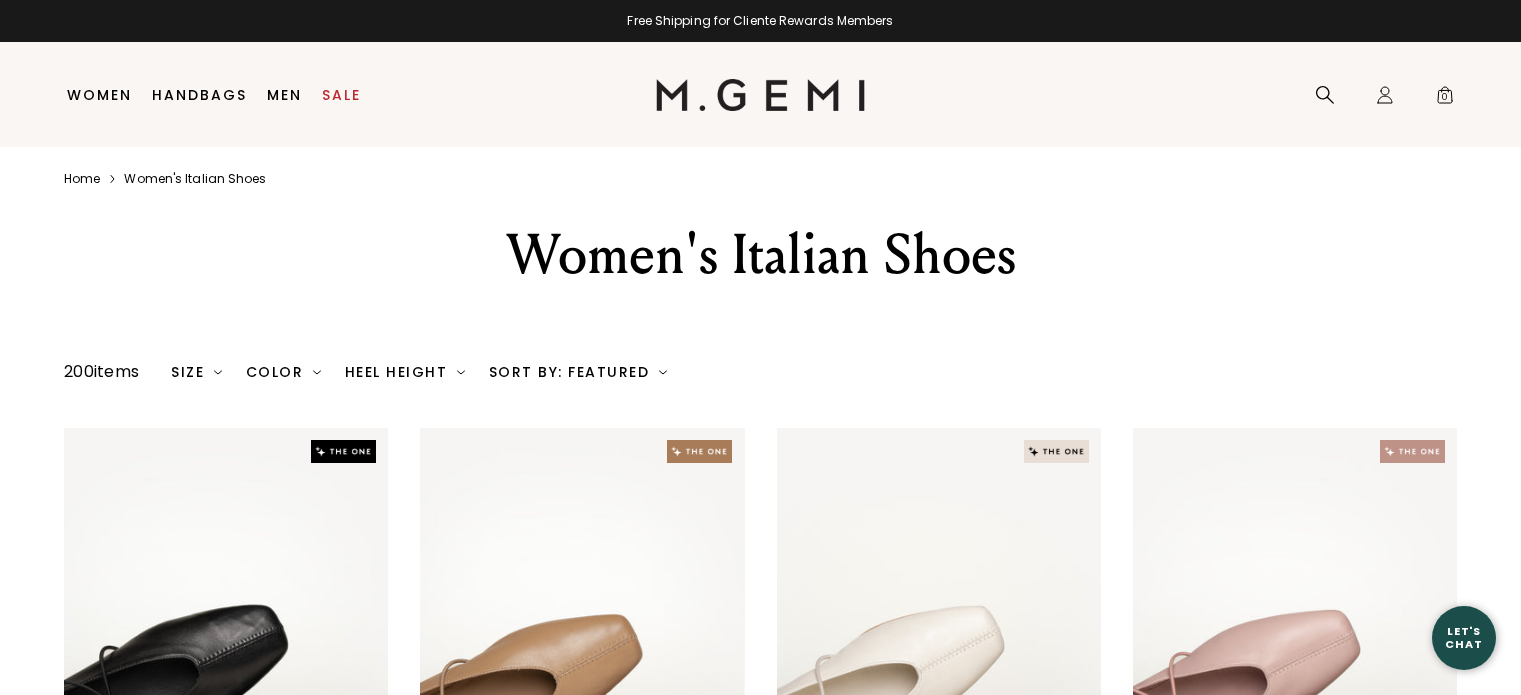 scroll, scrollTop: 0, scrollLeft: 0, axis: both 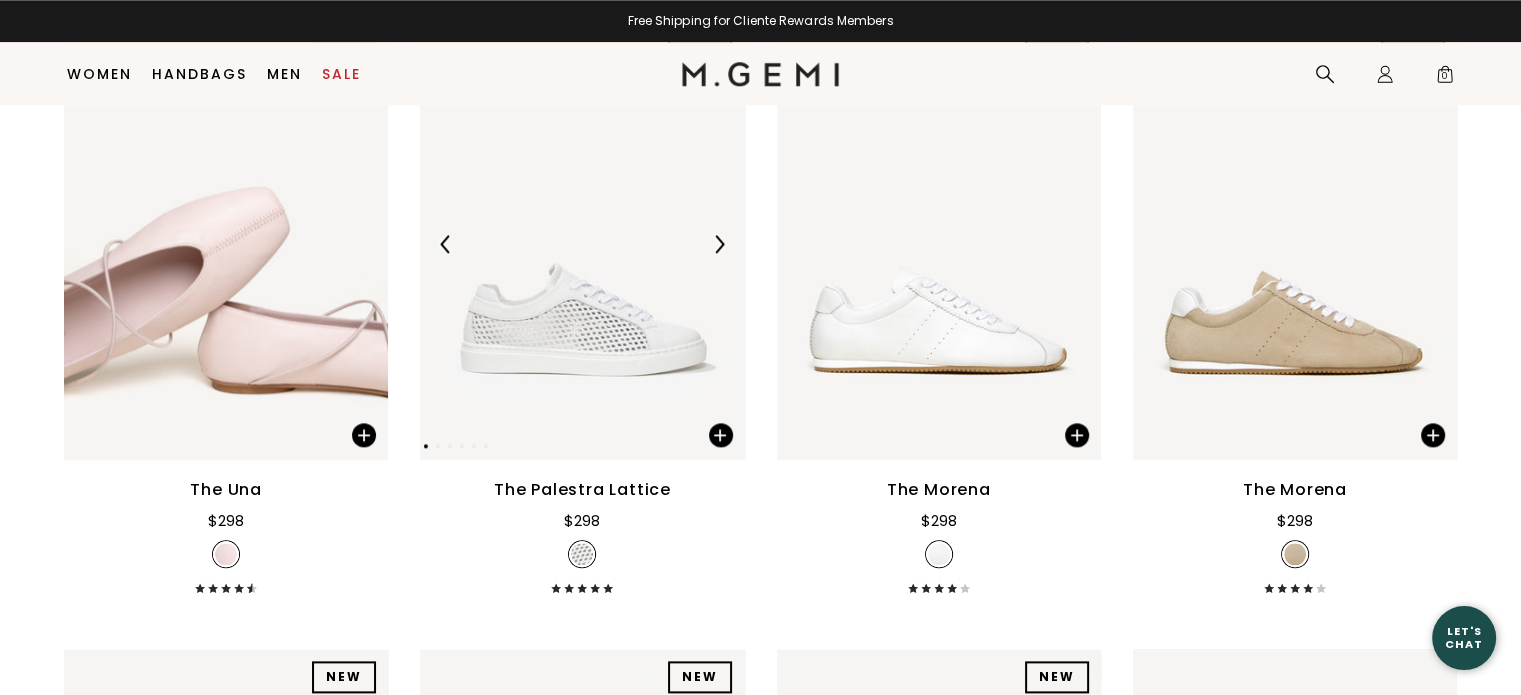 click at bounding box center [719, 244] 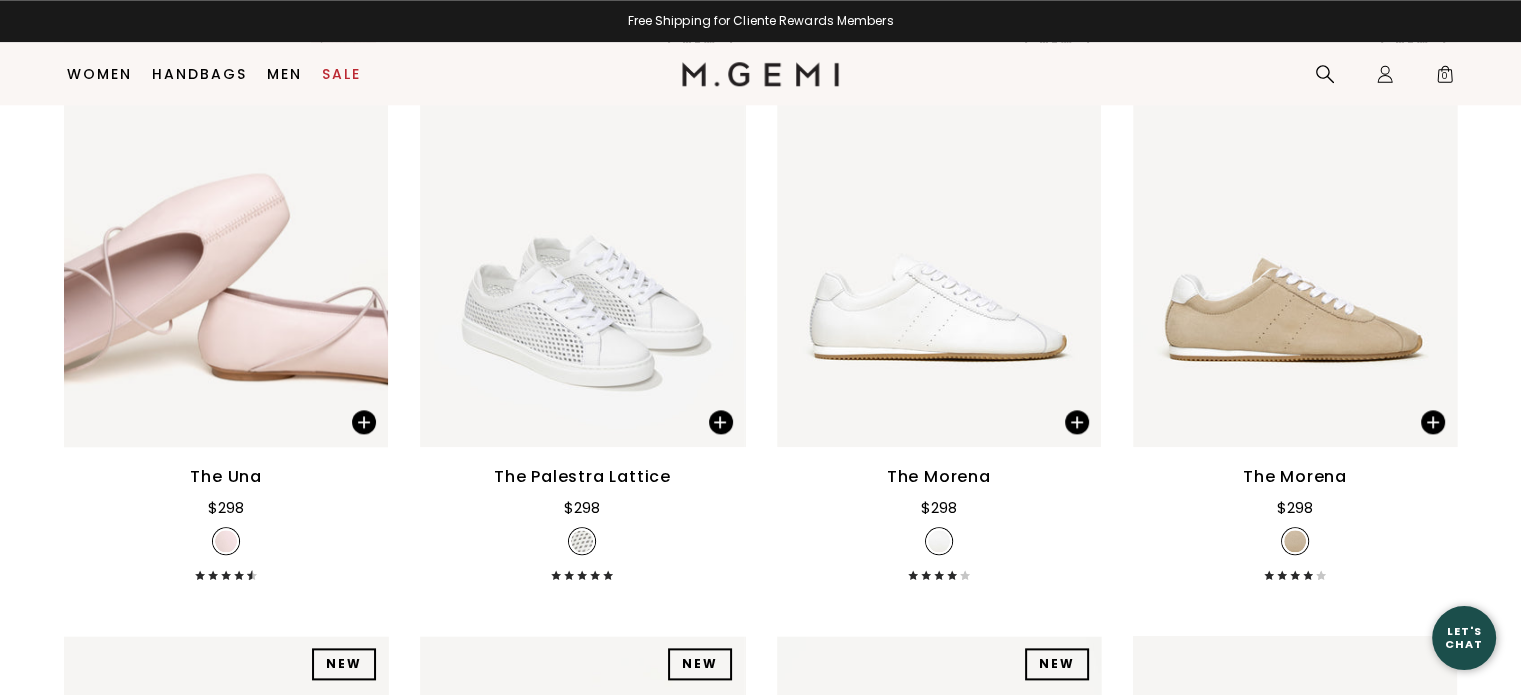 scroll, scrollTop: 2238, scrollLeft: 0, axis: vertical 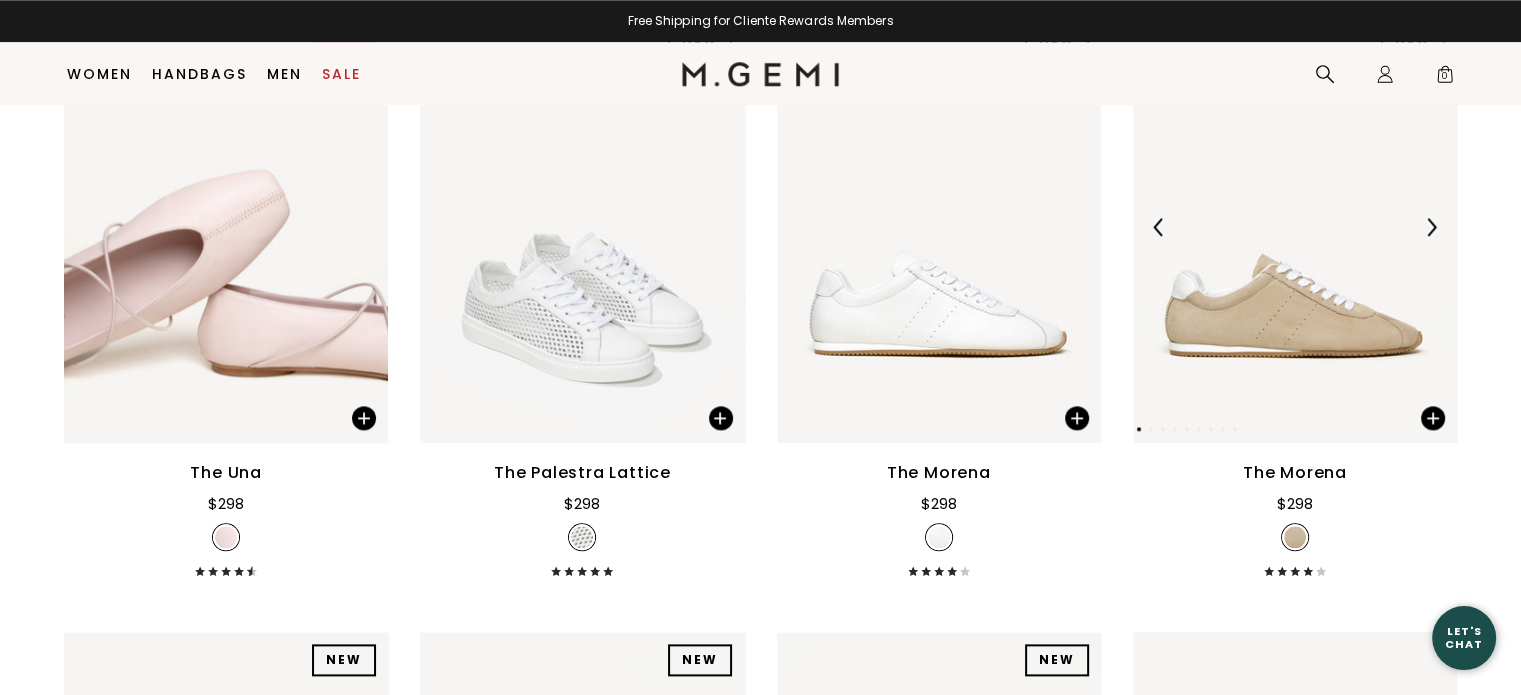 click at bounding box center [1431, 227] 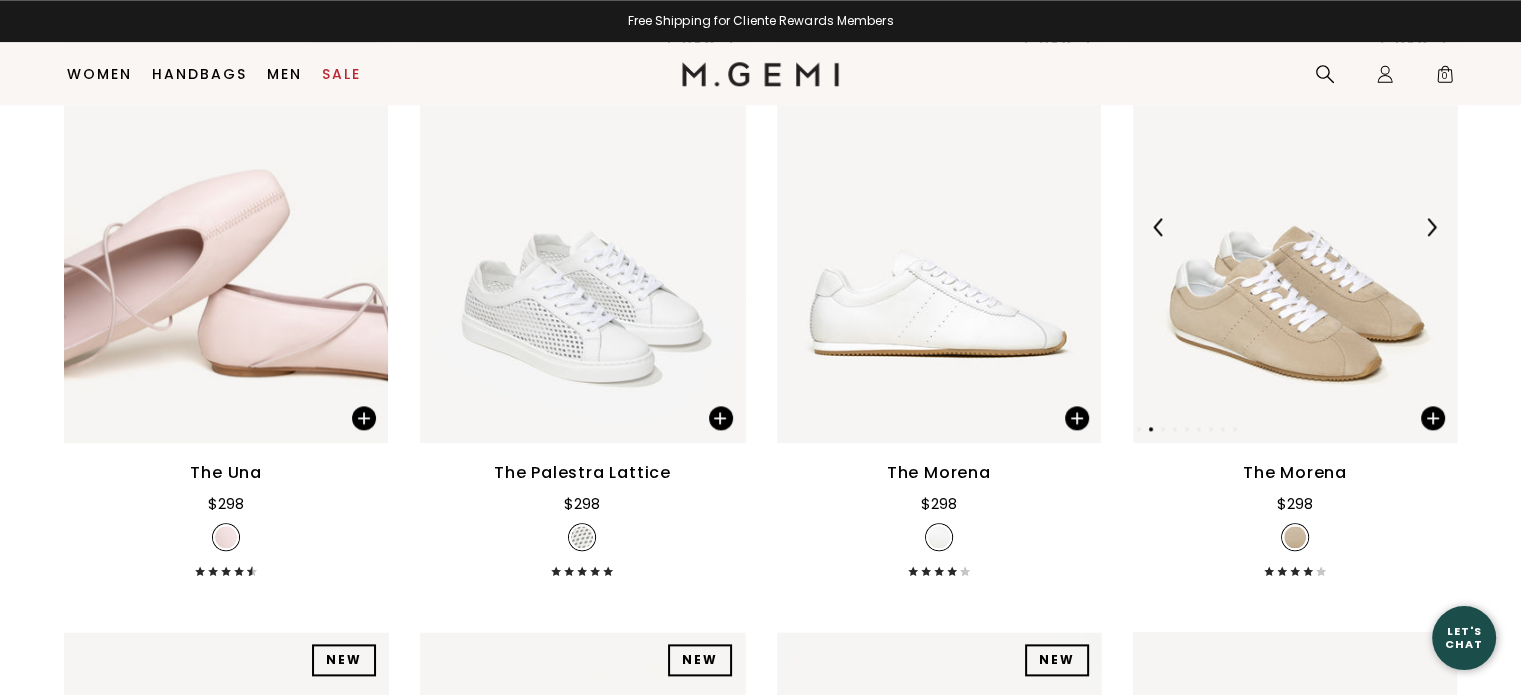 click at bounding box center [1431, 227] 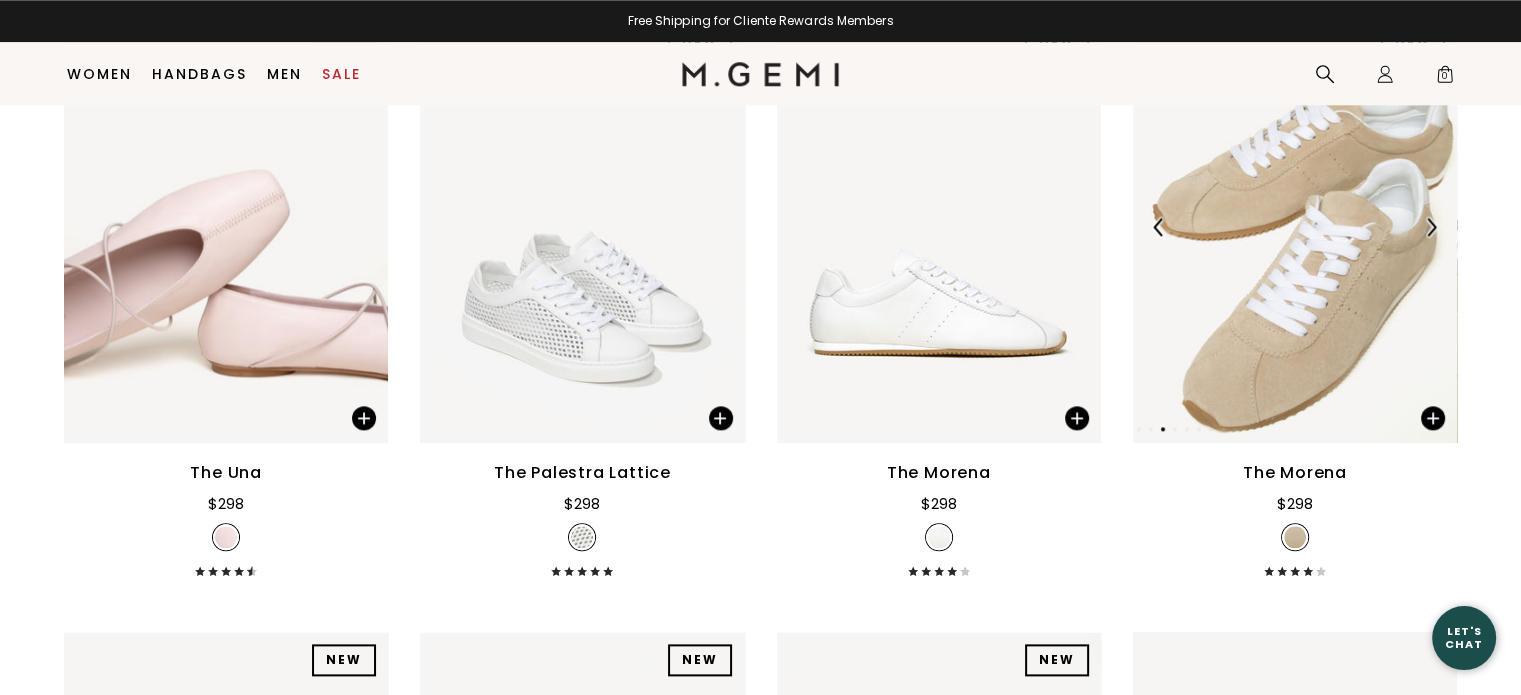 click at bounding box center [1431, 227] 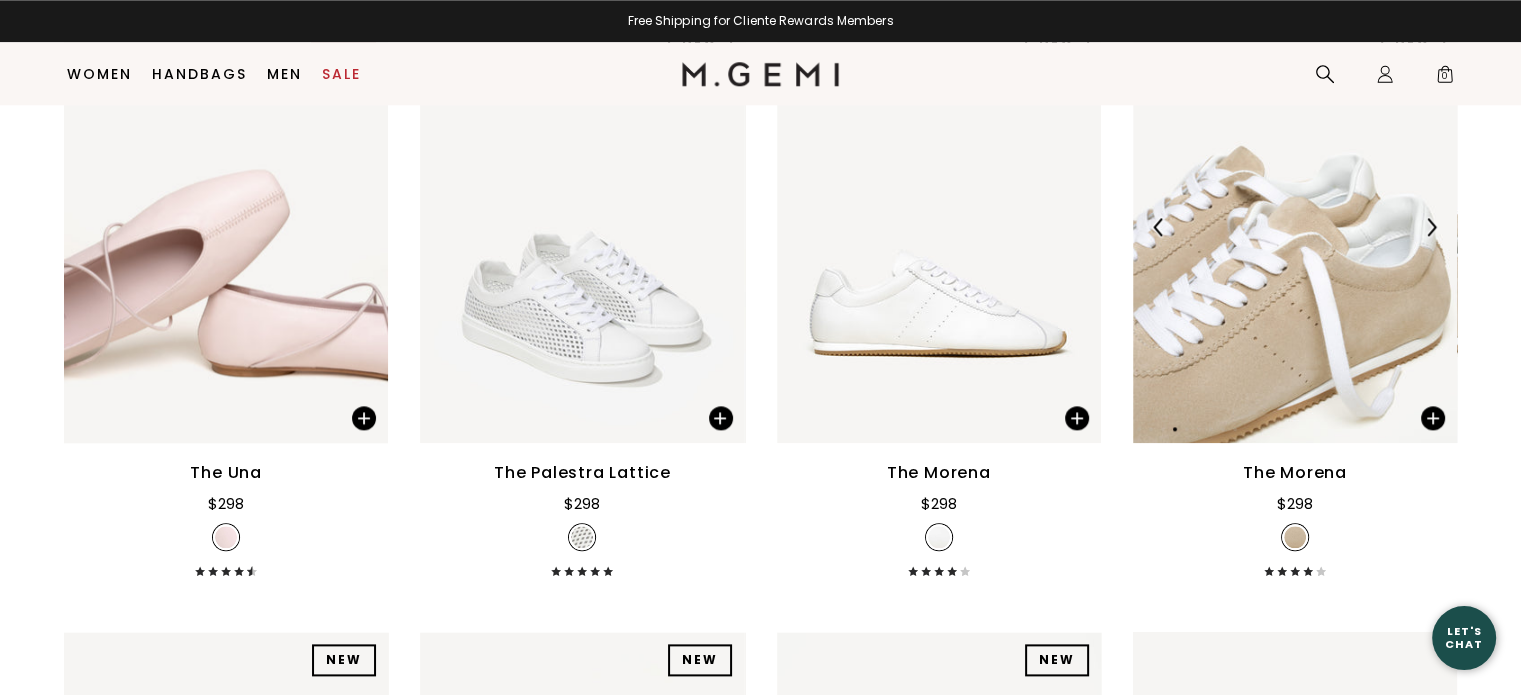 click at bounding box center [1431, 227] 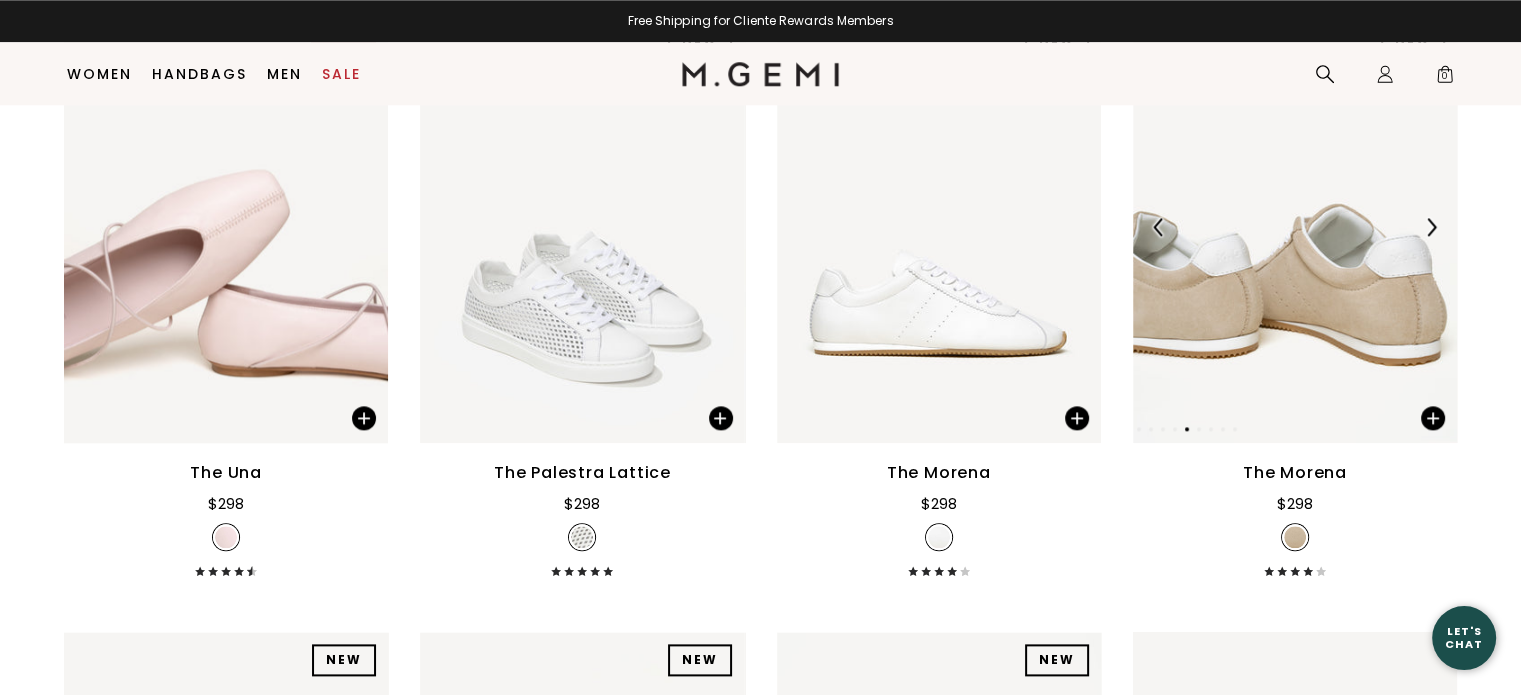 click at bounding box center [1431, 227] 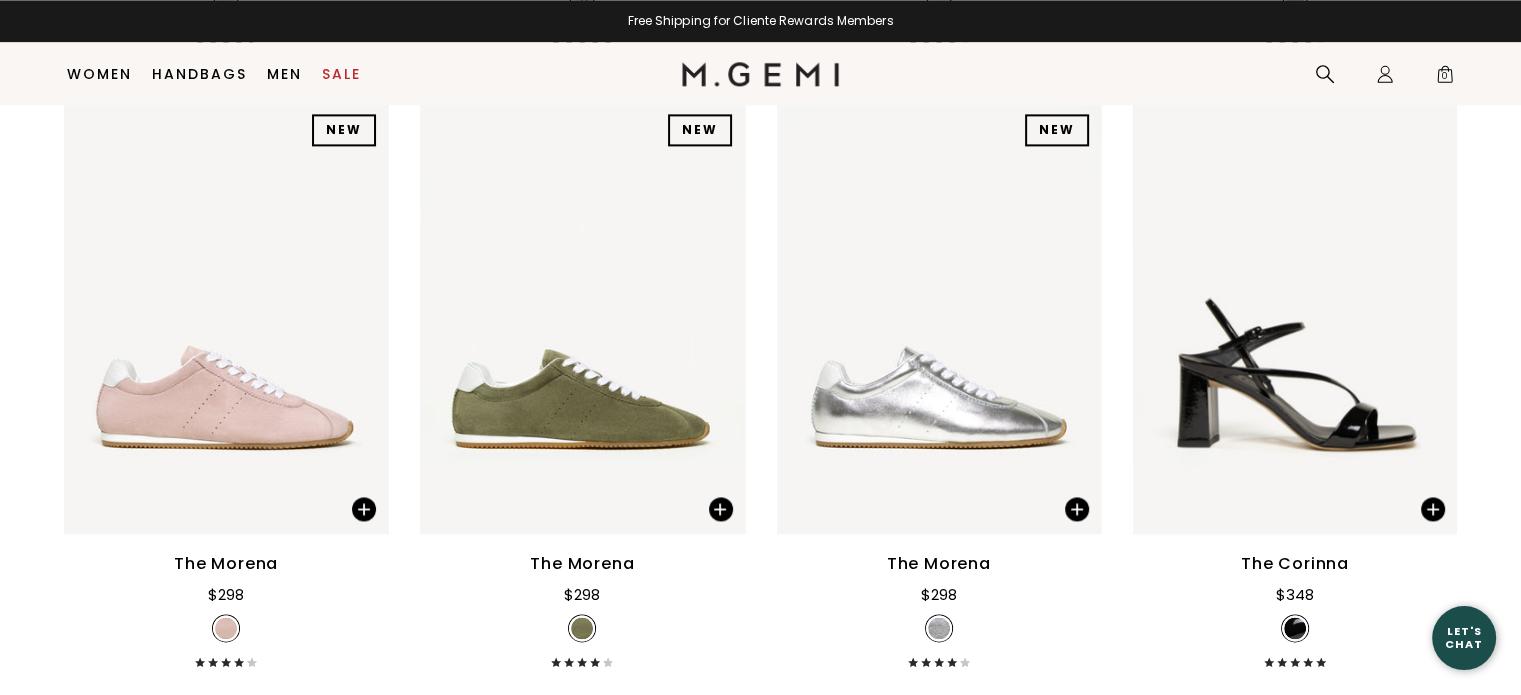 scroll, scrollTop: 2768, scrollLeft: 0, axis: vertical 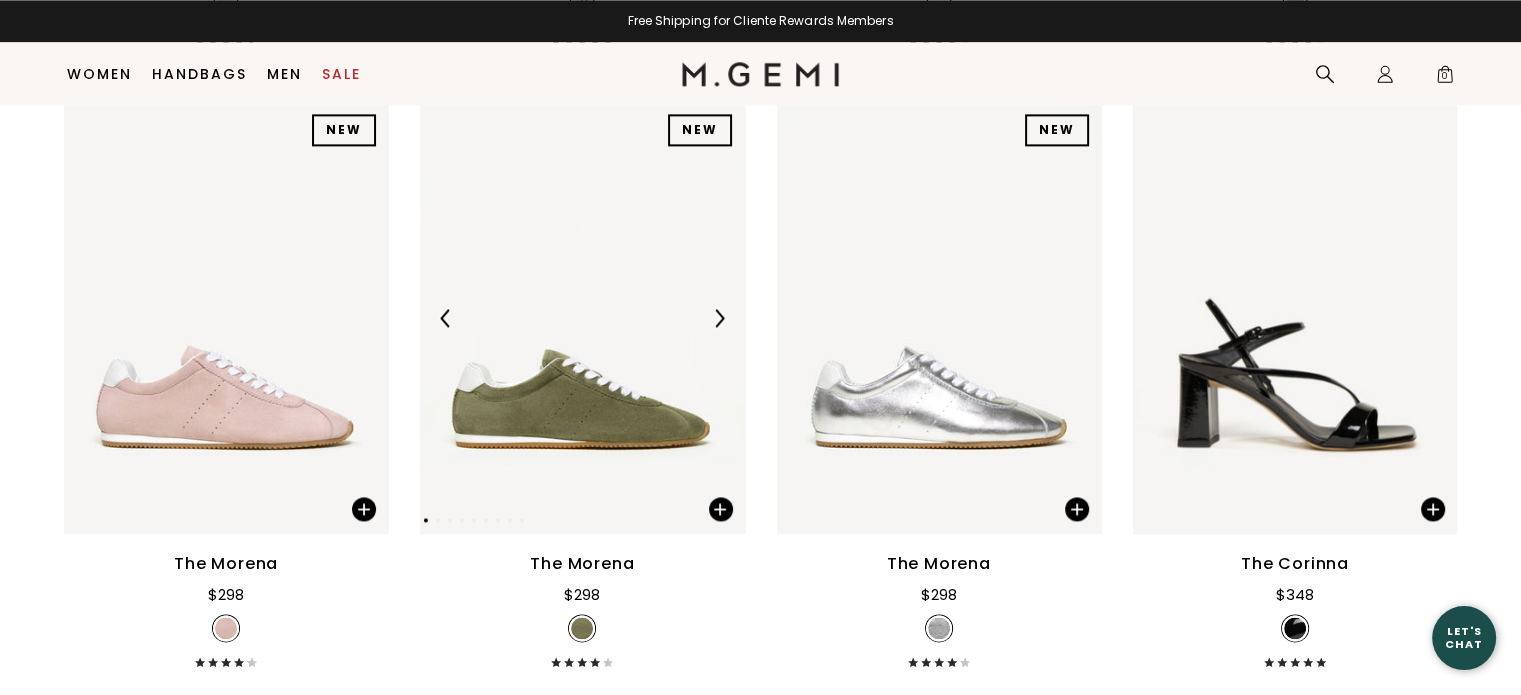 click at bounding box center [719, 318] 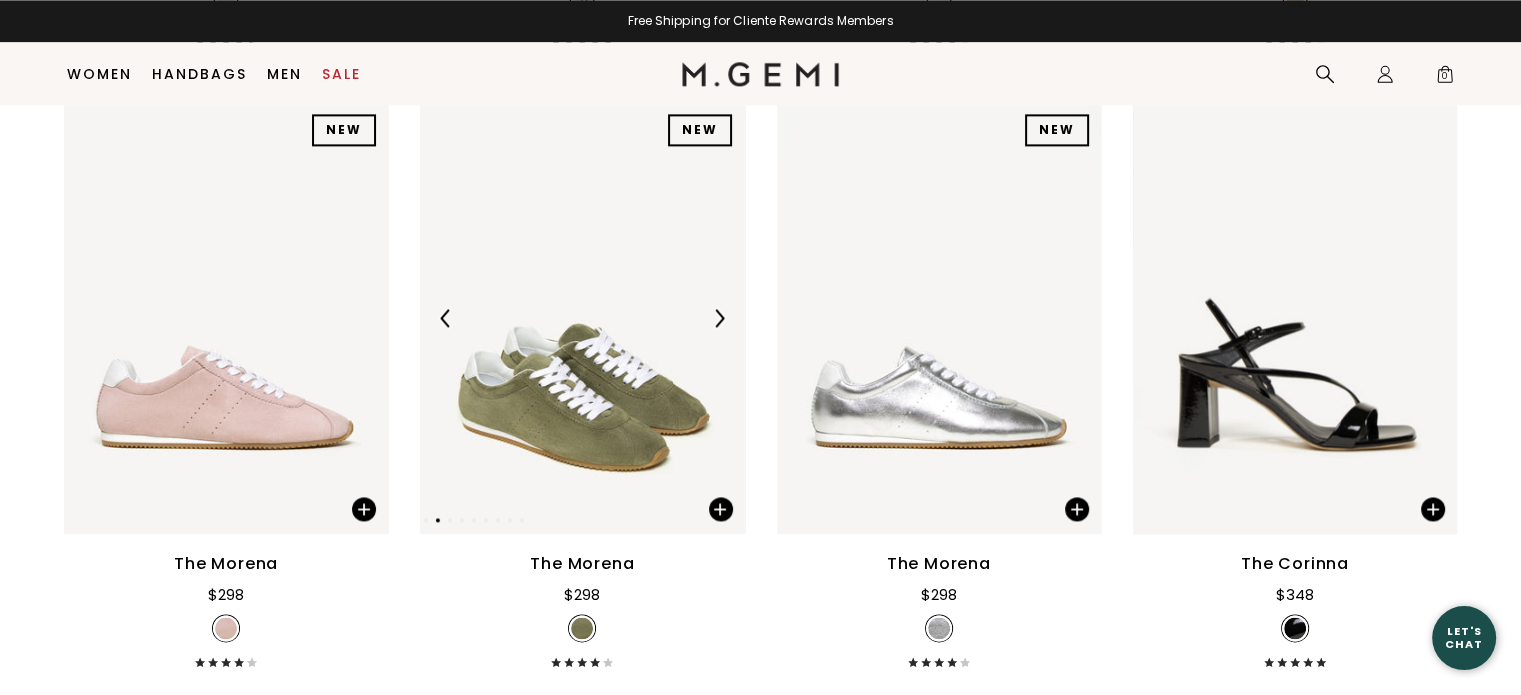 click at bounding box center (719, 318) 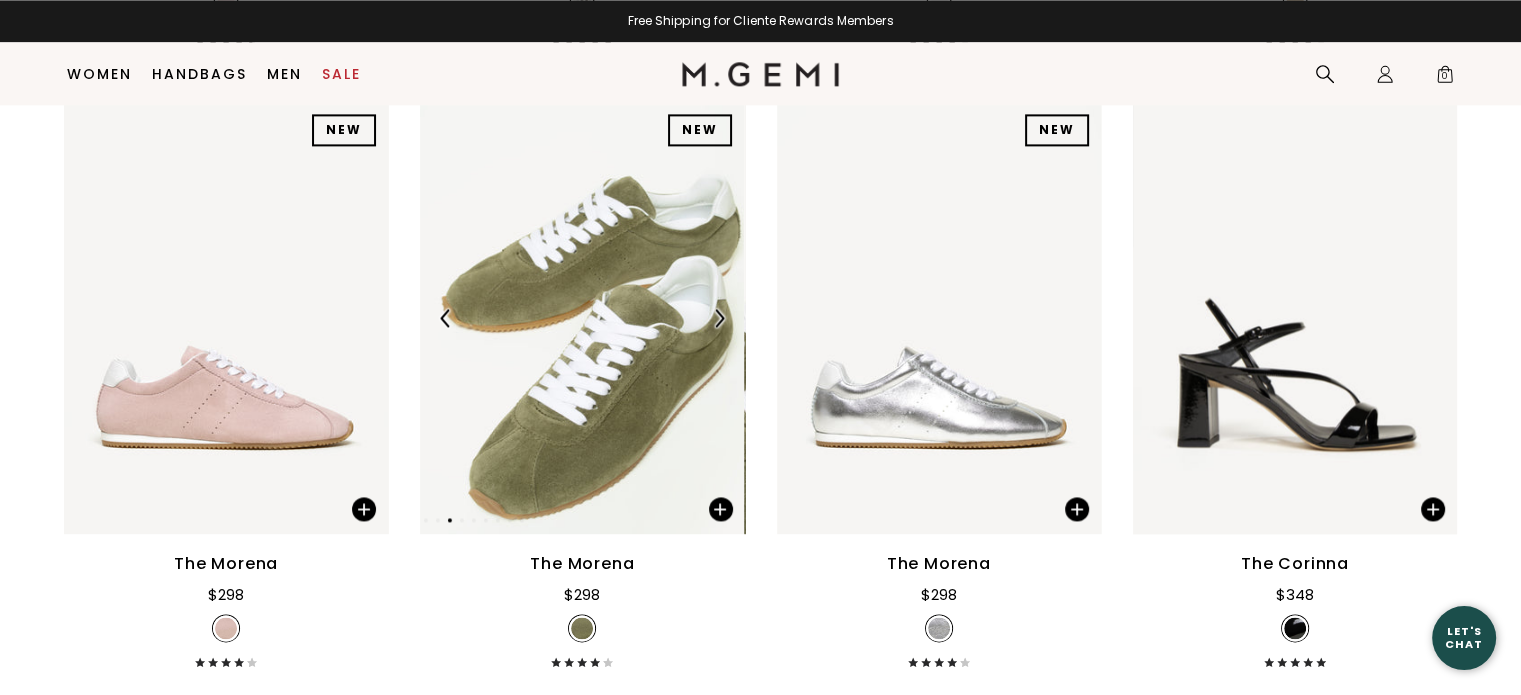click at bounding box center (719, 318) 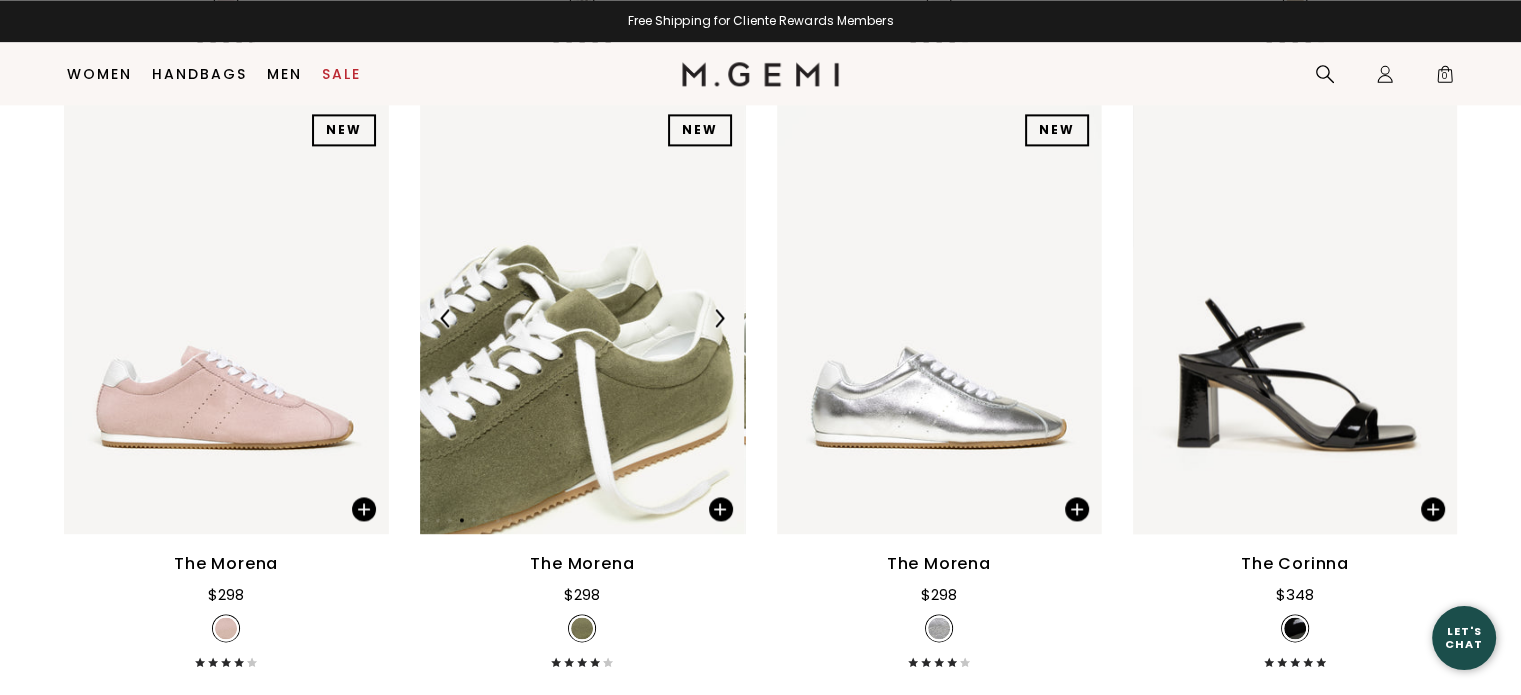click at bounding box center (719, 318) 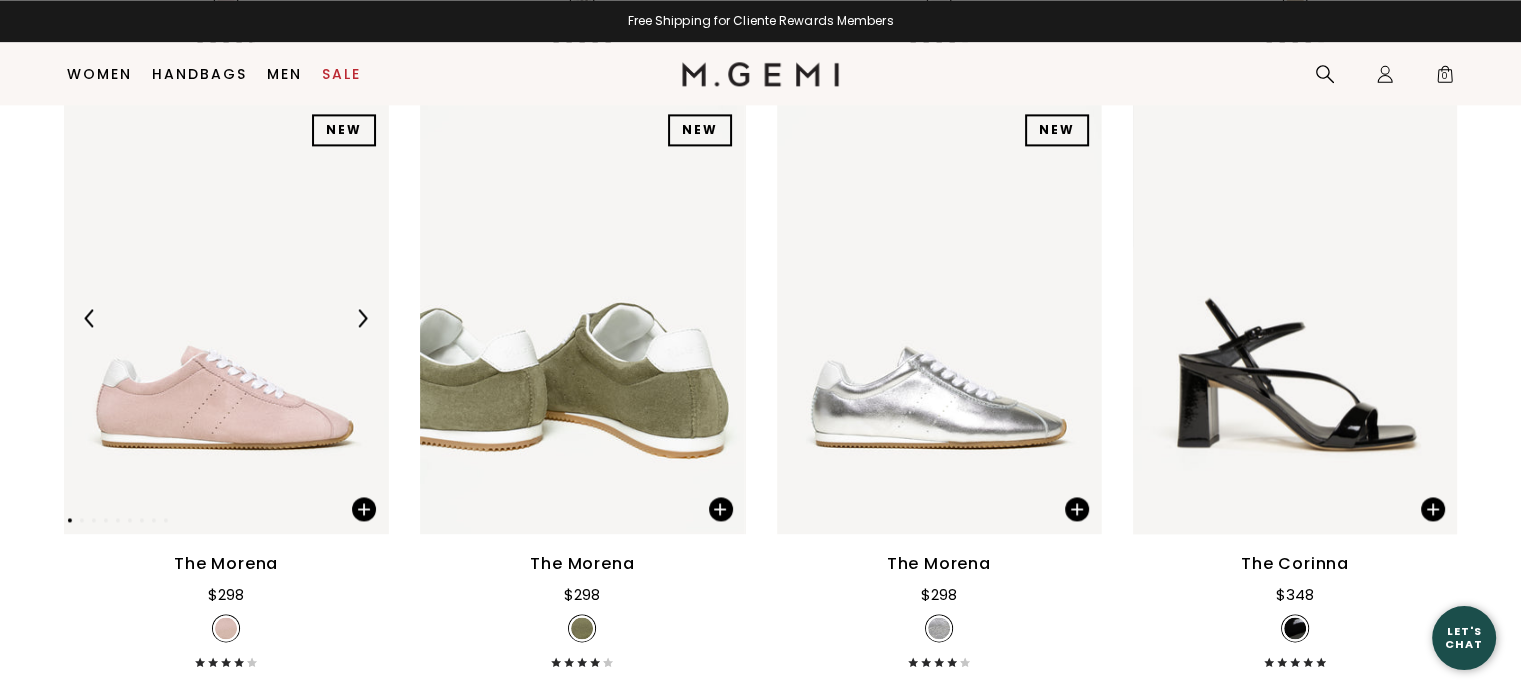 click at bounding box center (362, 318) 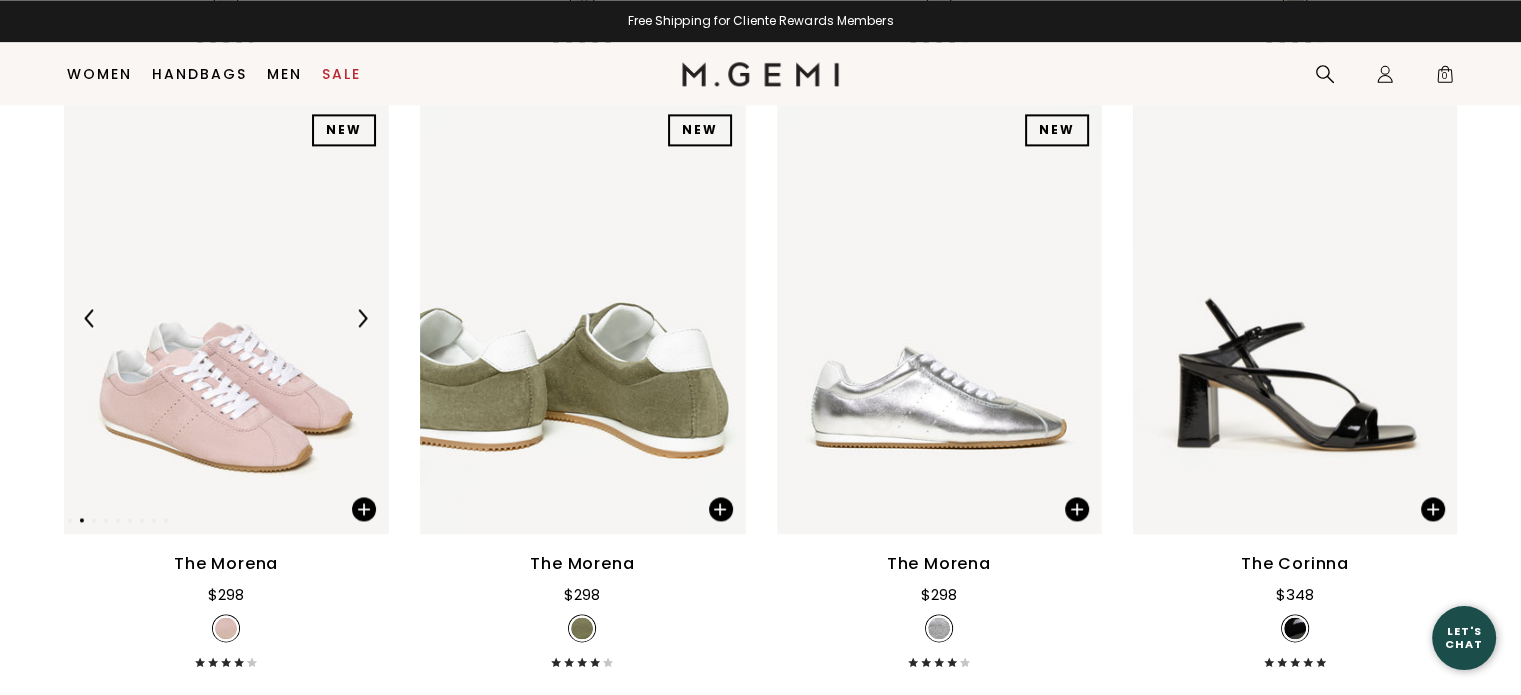 click at bounding box center (362, 318) 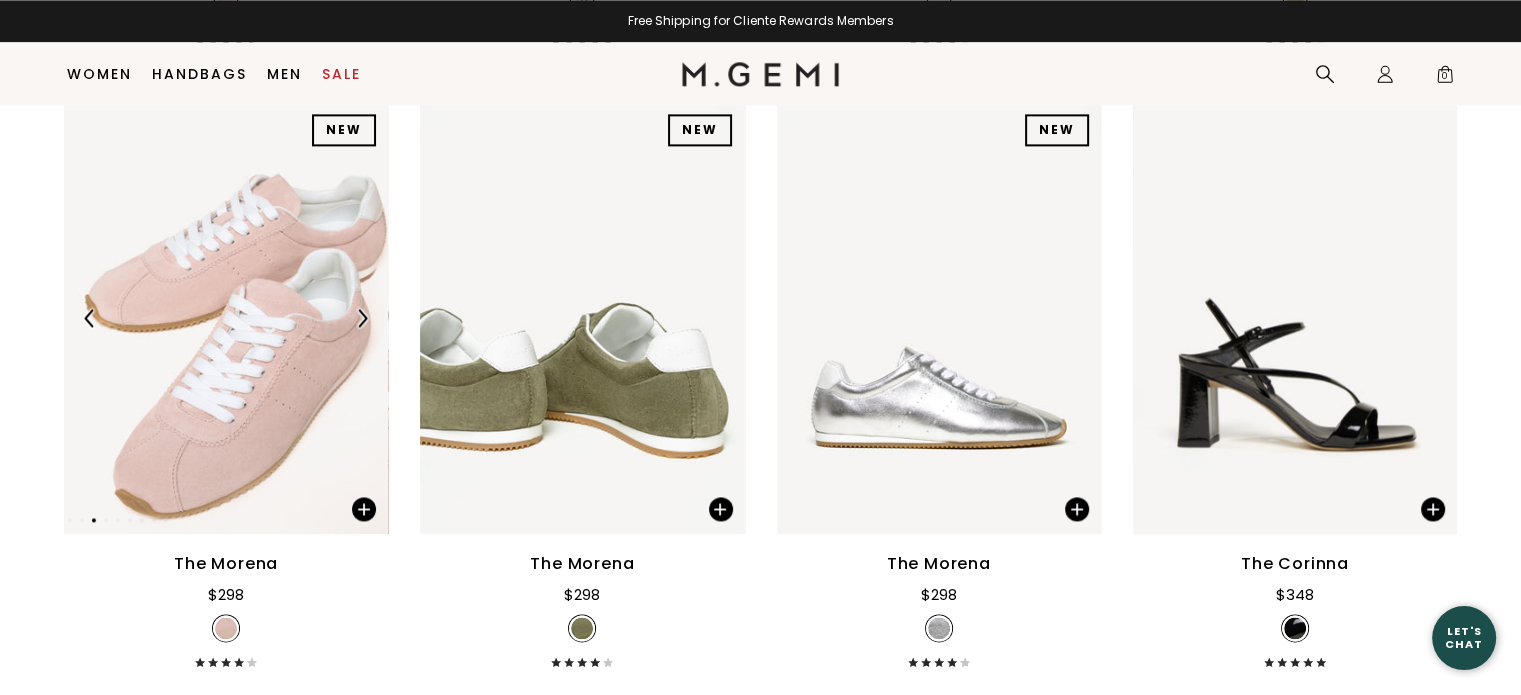 click at bounding box center [362, 318] 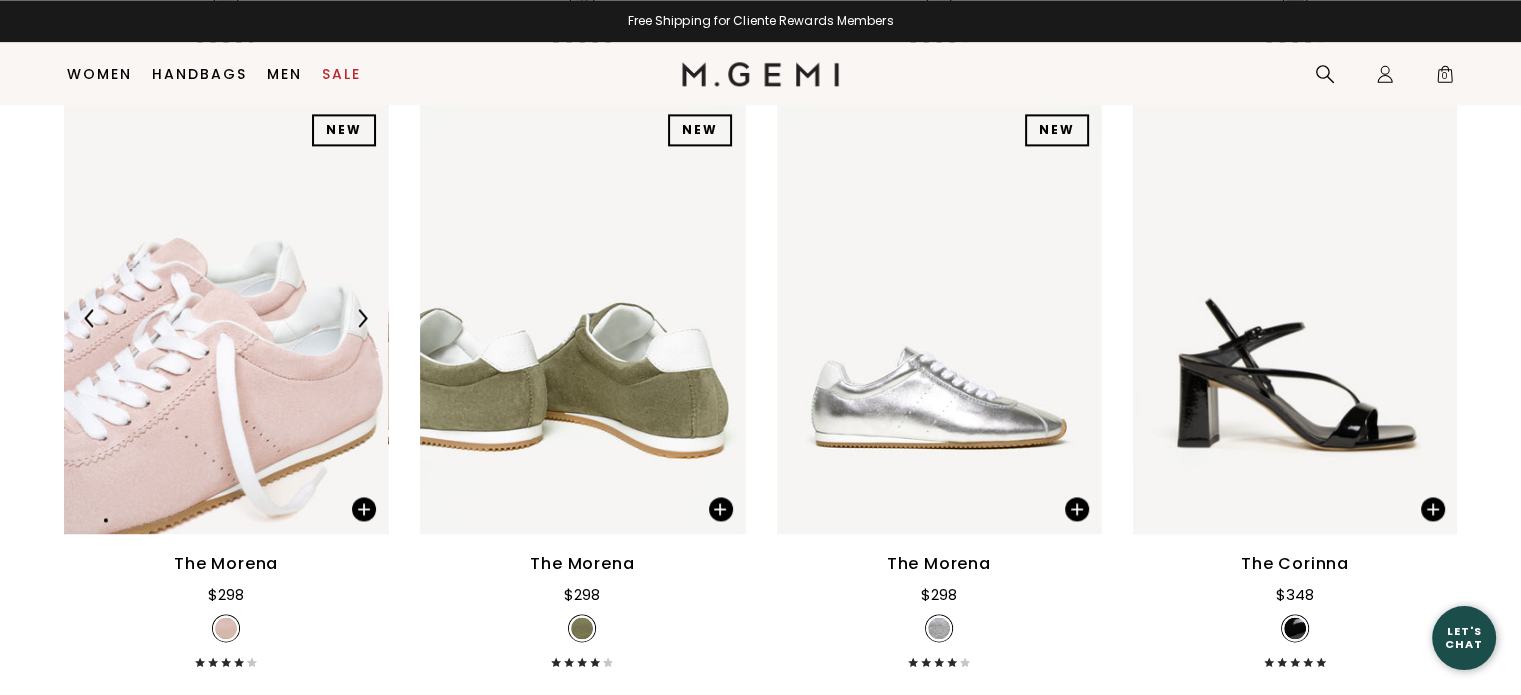 click at bounding box center [362, 318] 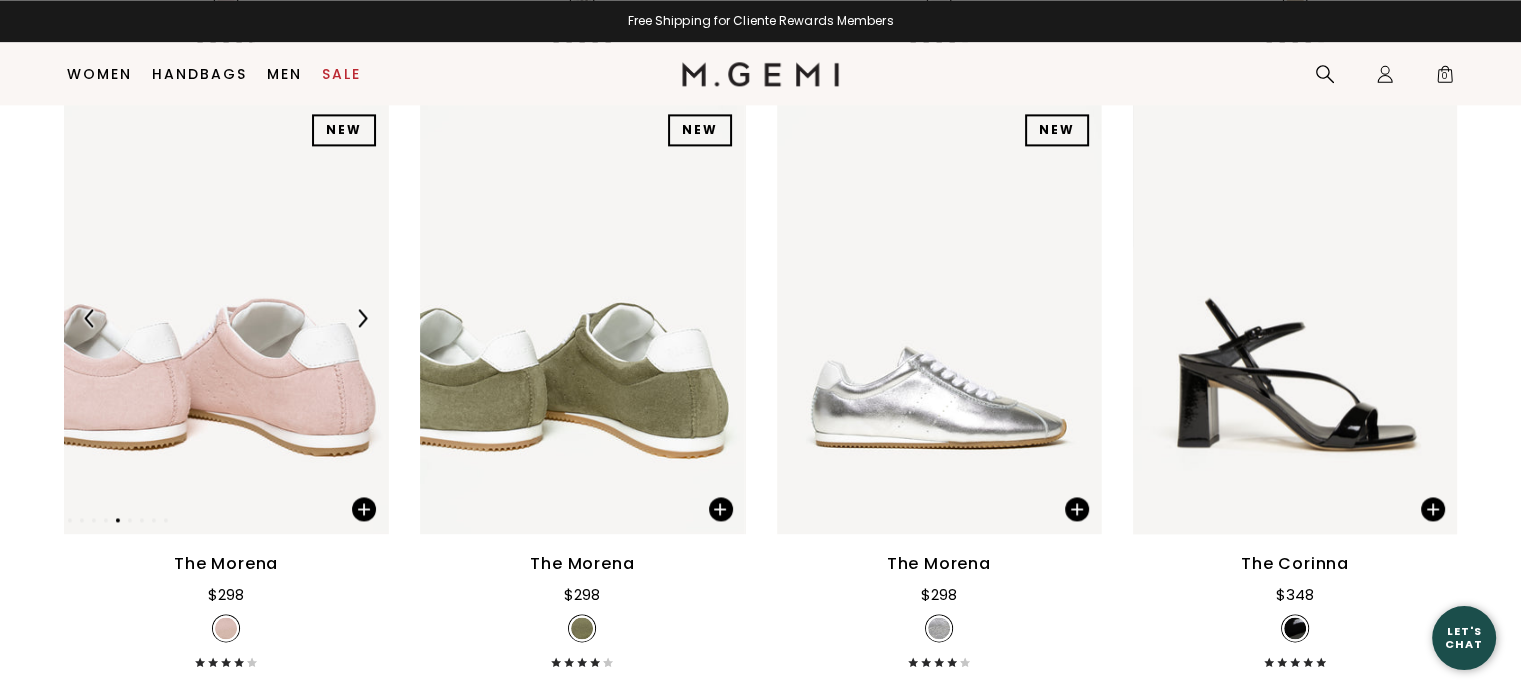 click at bounding box center (362, 318) 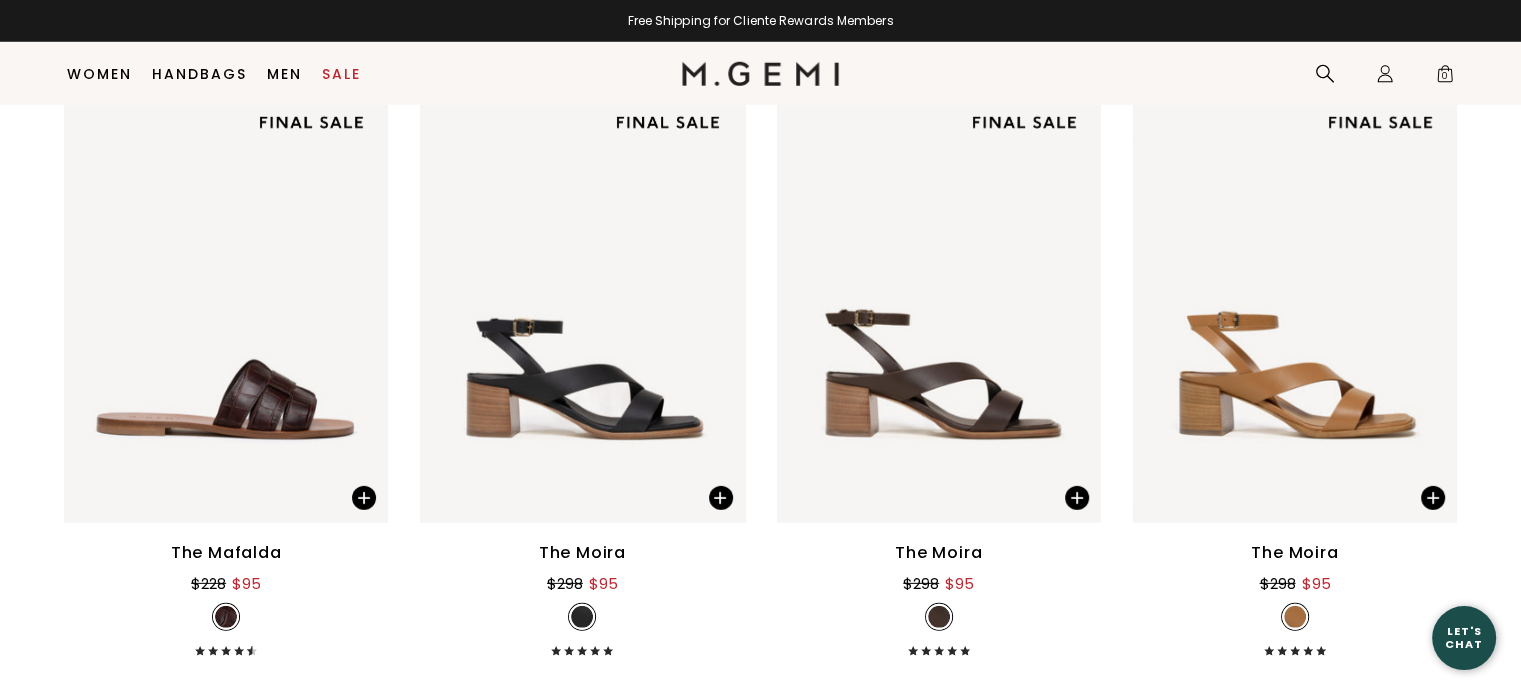 scroll, scrollTop: 5882, scrollLeft: 0, axis: vertical 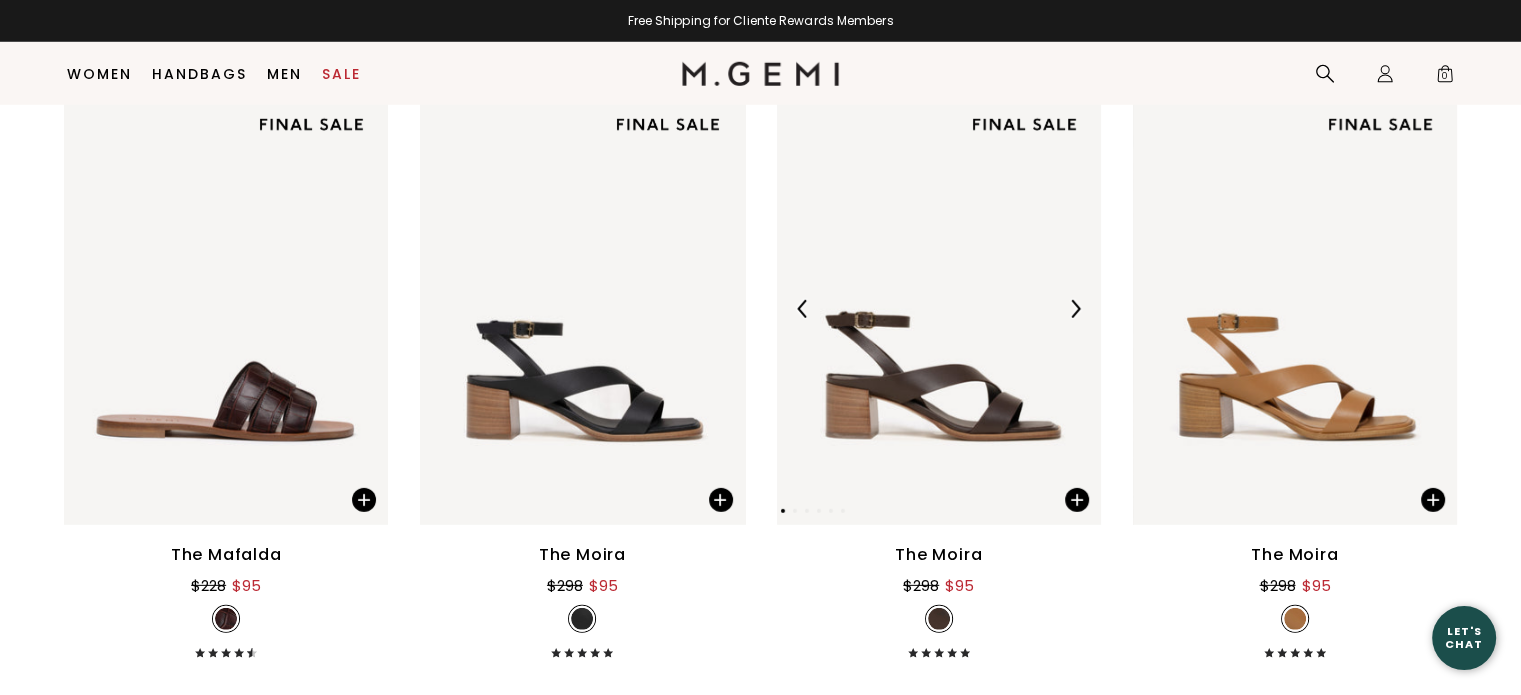click at bounding box center (1075, 309) 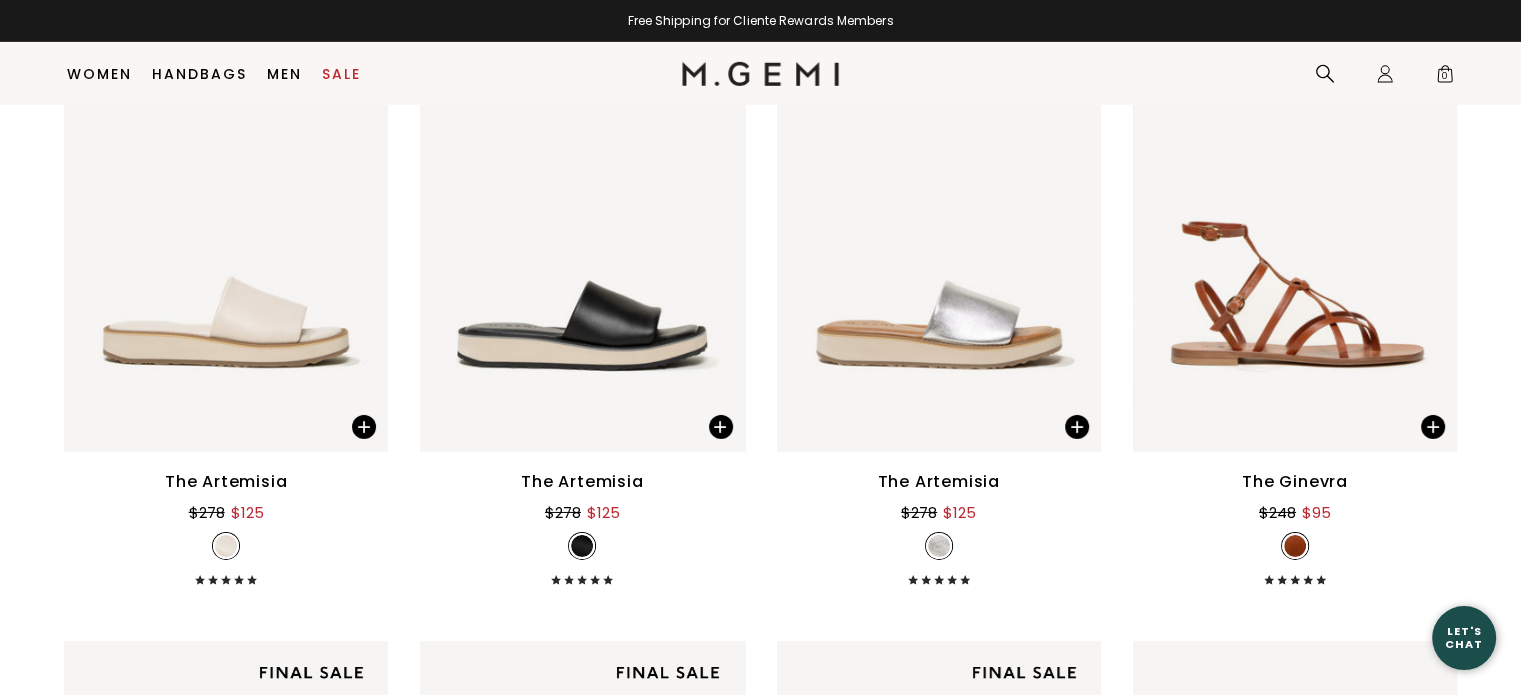 scroll, scrollTop: 6576, scrollLeft: 0, axis: vertical 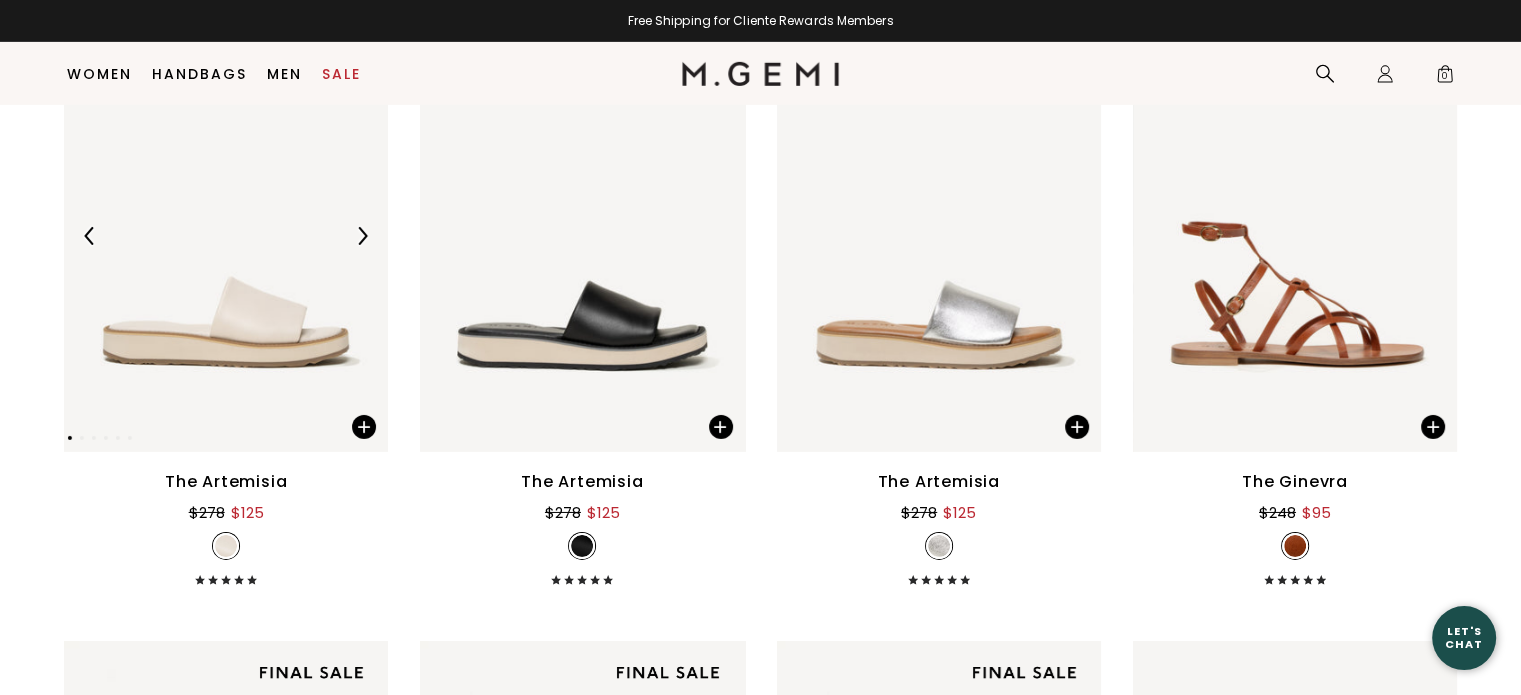 click at bounding box center [362, 236] 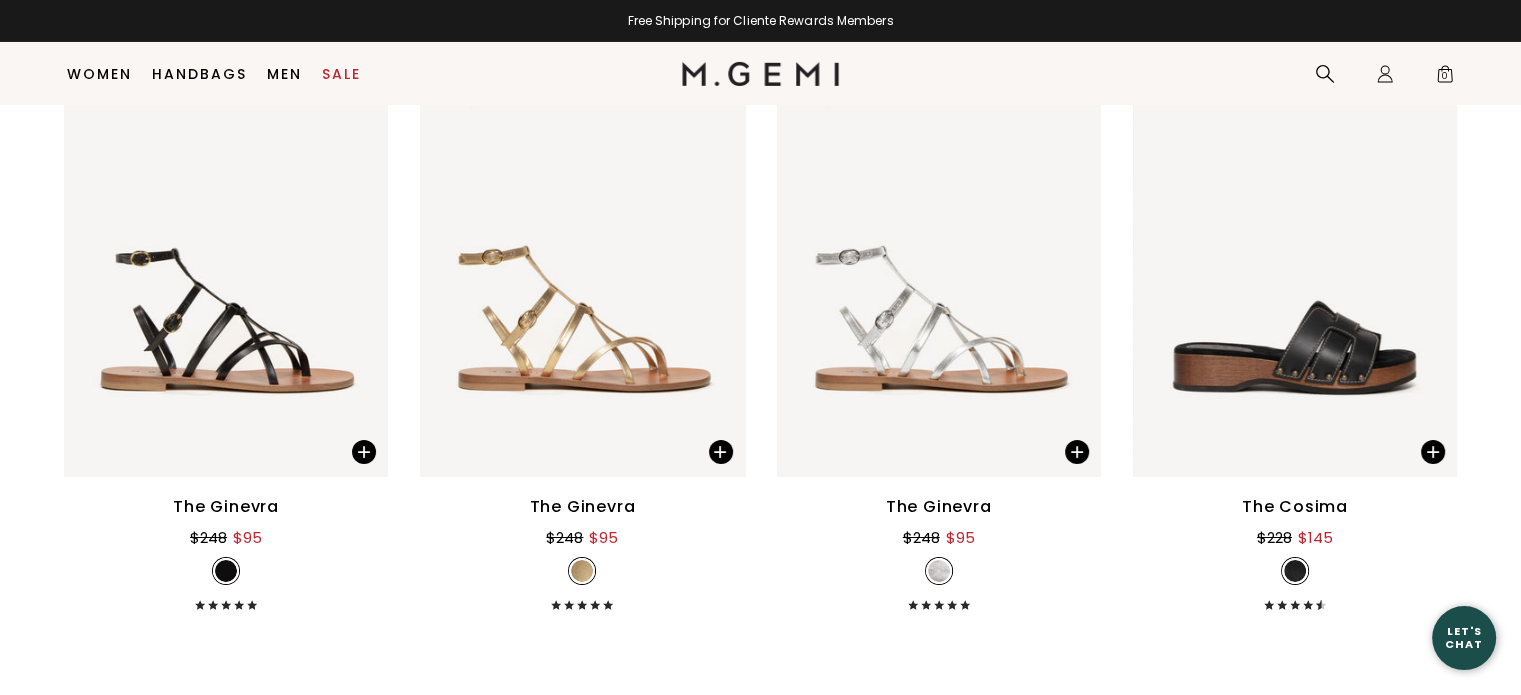 scroll, scrollTop: 7172, scrollLeft: 0, axis: vertical 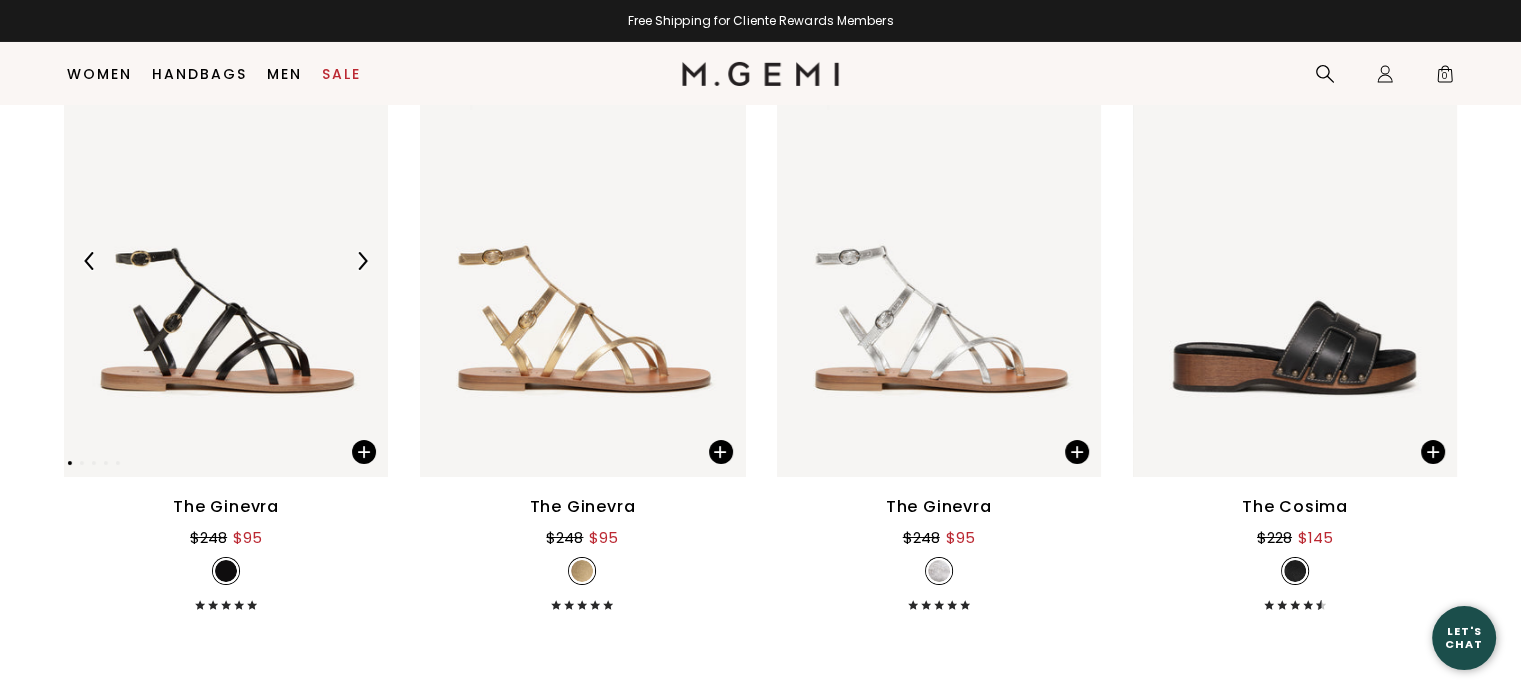 click at bounding box center (226, 261) 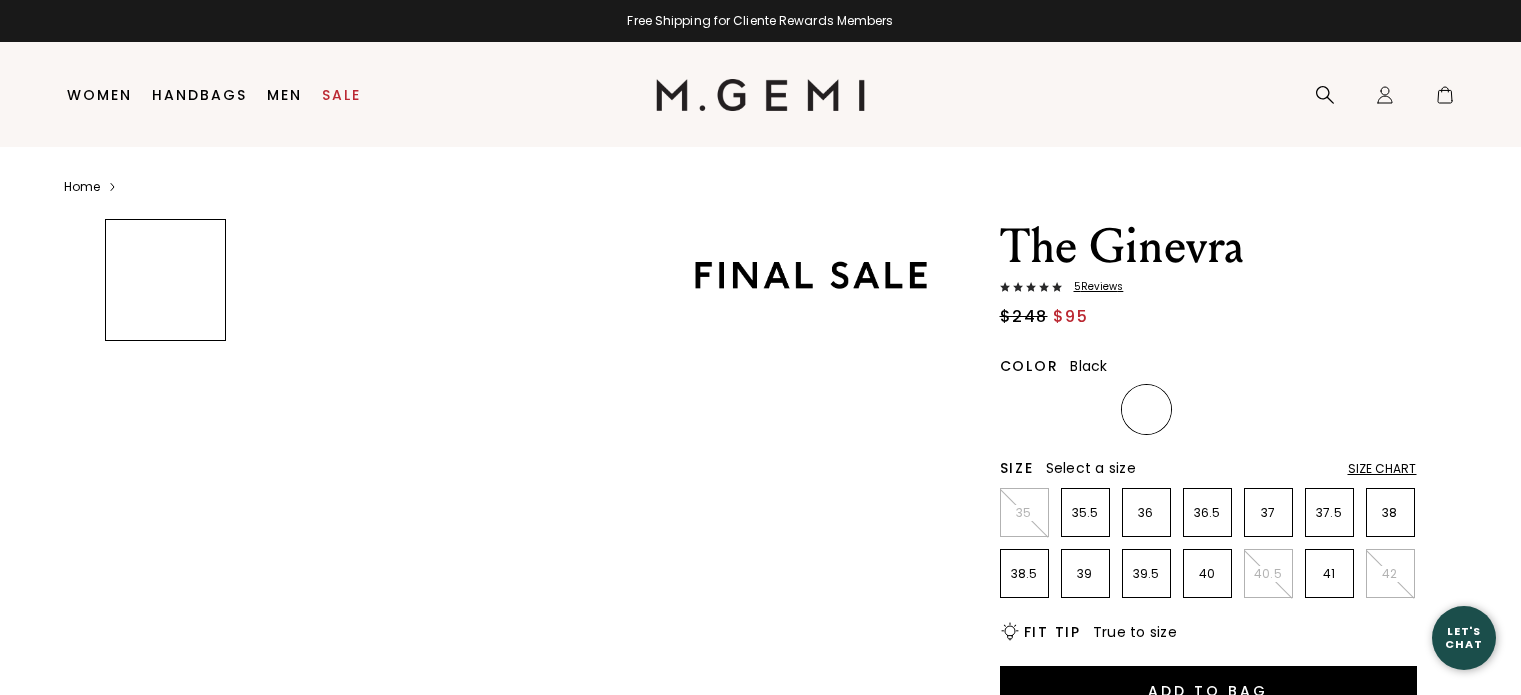 scroll, scrollTop: 0, scrollLeft: 0, axis: both 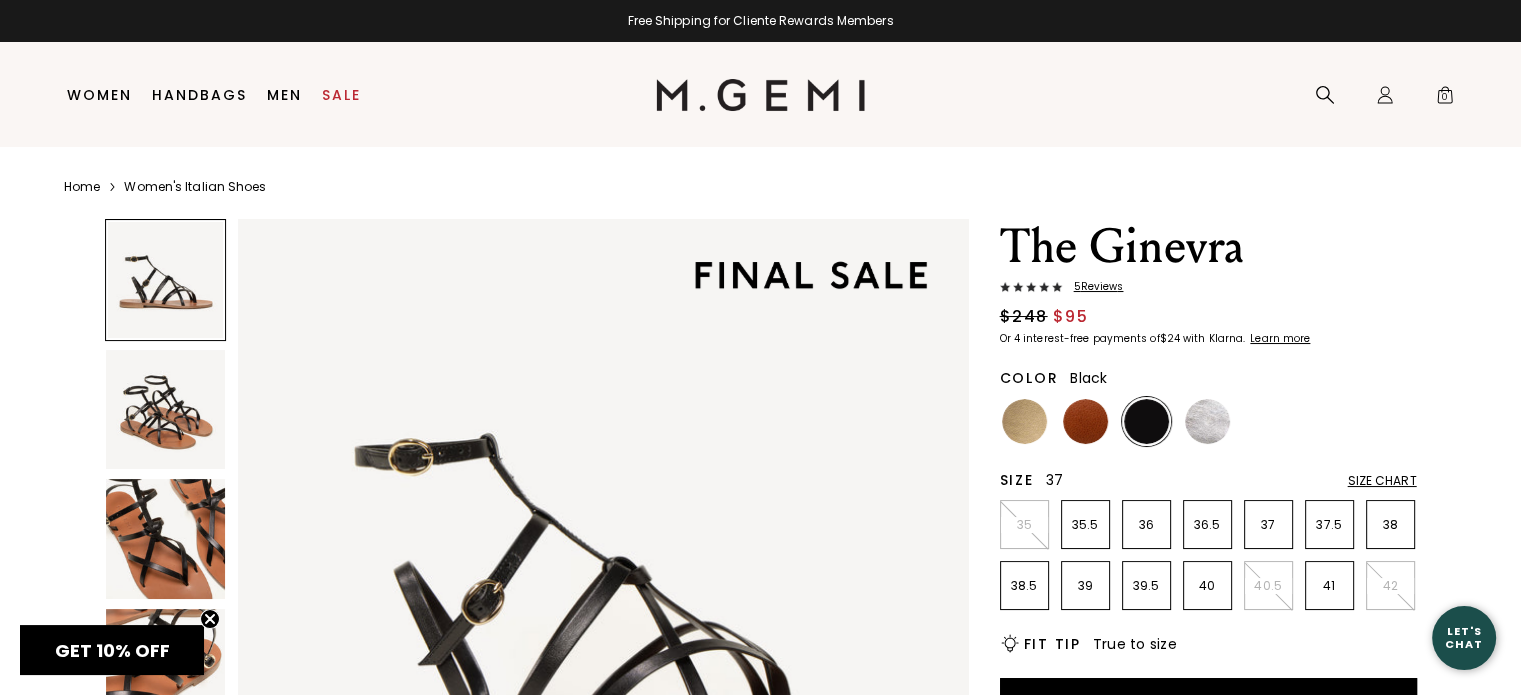 click on "37" at bounding box center (1268, 525) 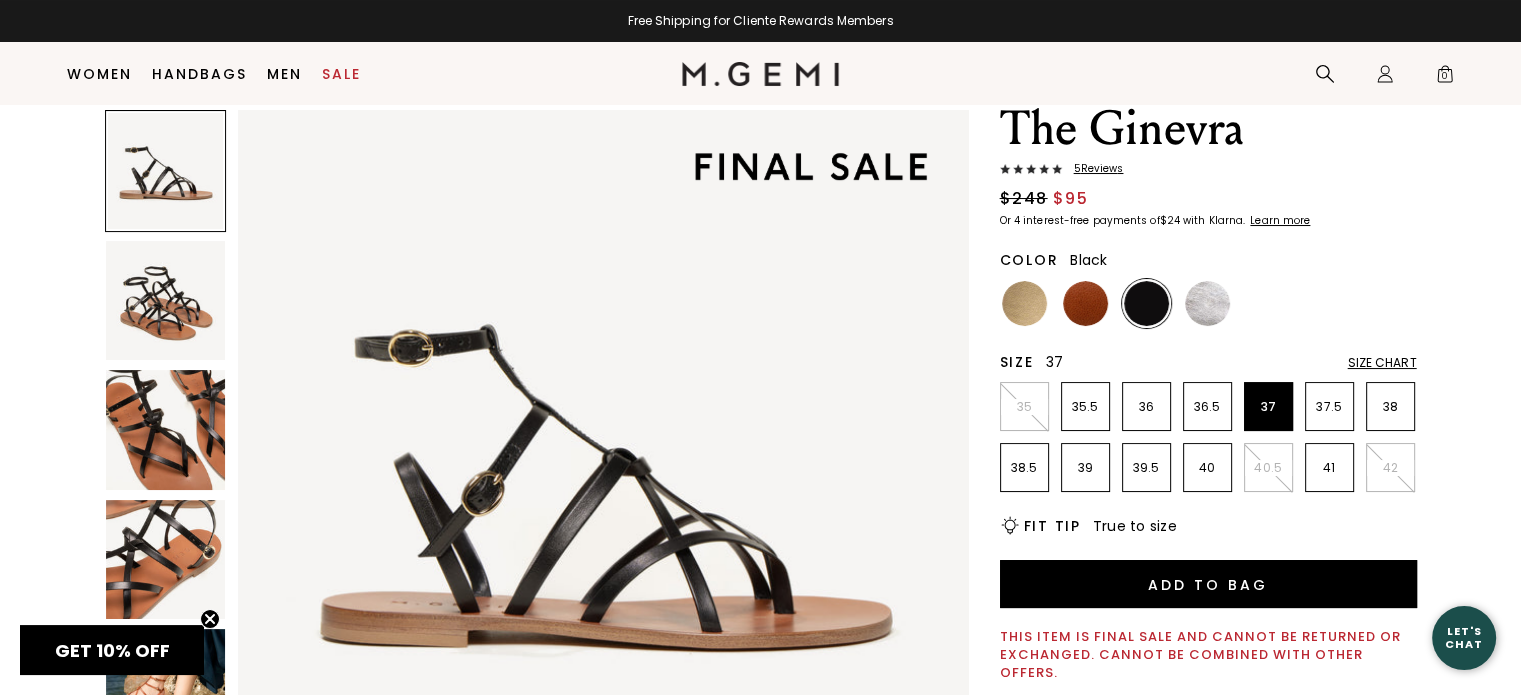 scroll, scrollTop: 78, scrollLeft: 0, axis: vertical 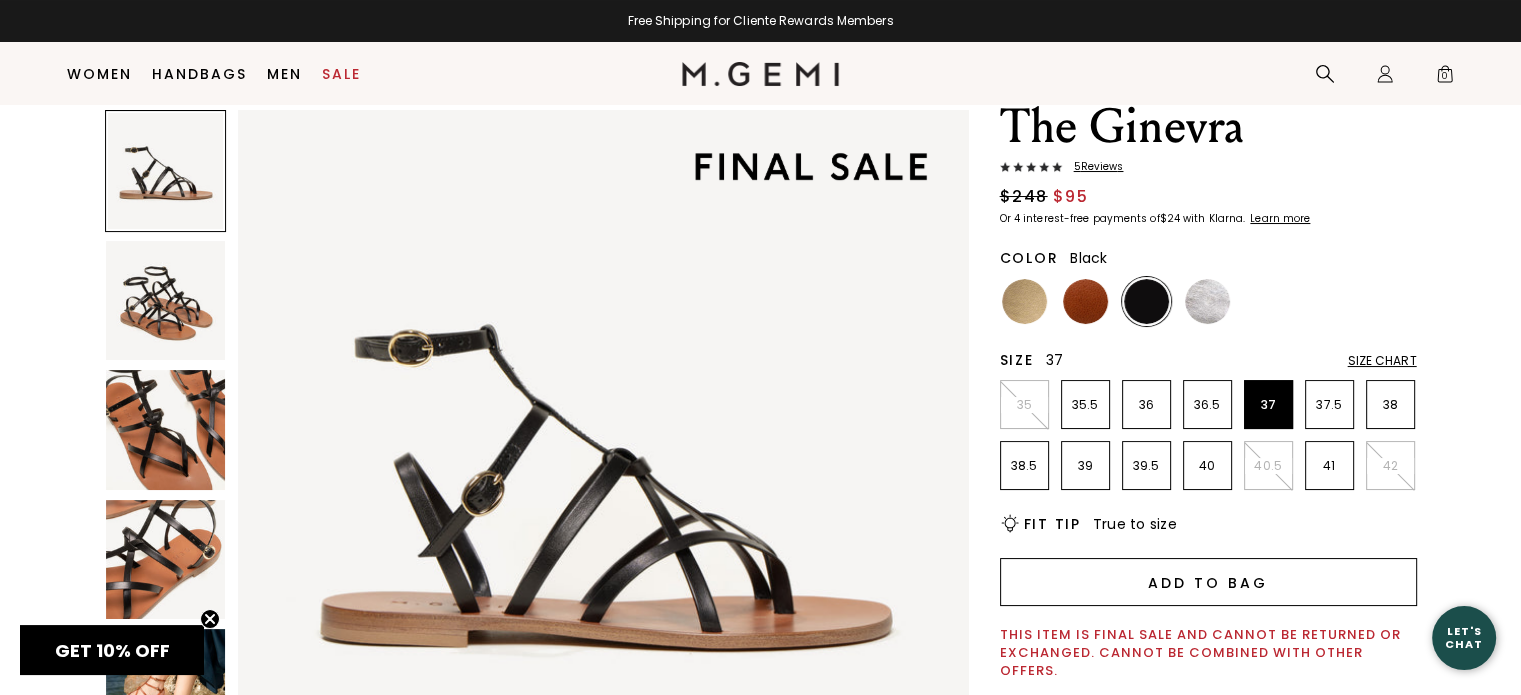 click on "Add to Bag" at bounding box center [1208, 582] 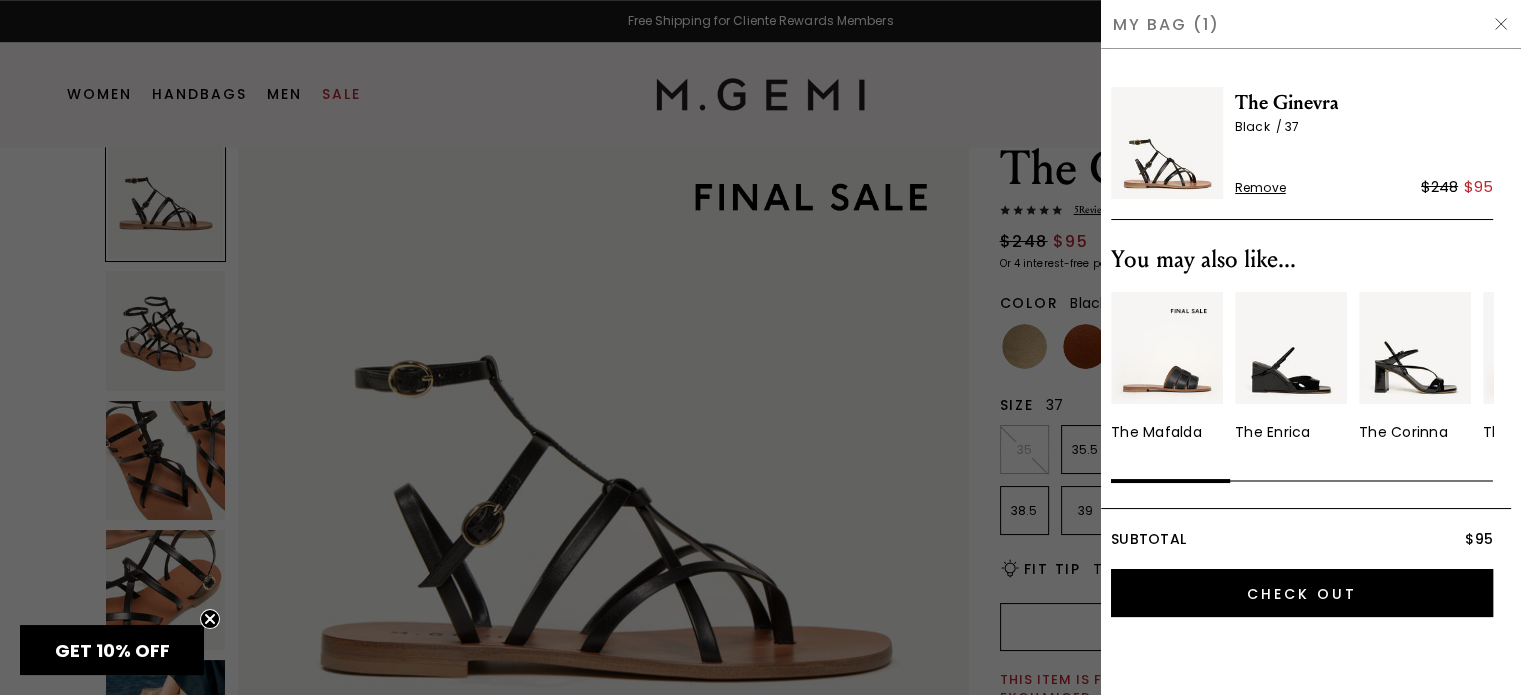 scroll, scrollTop: 0, scrollLeft: 0, axis: both 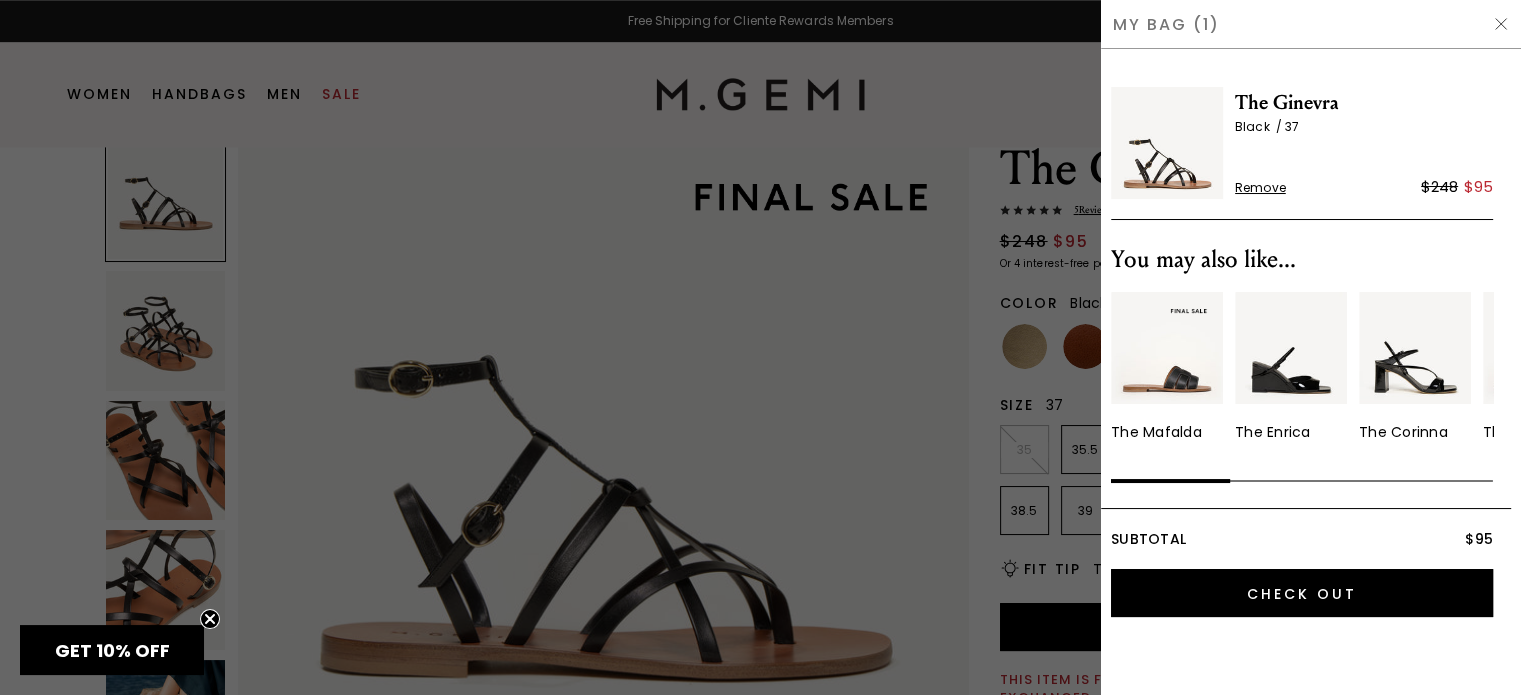click at bounding box center [1501, 24] 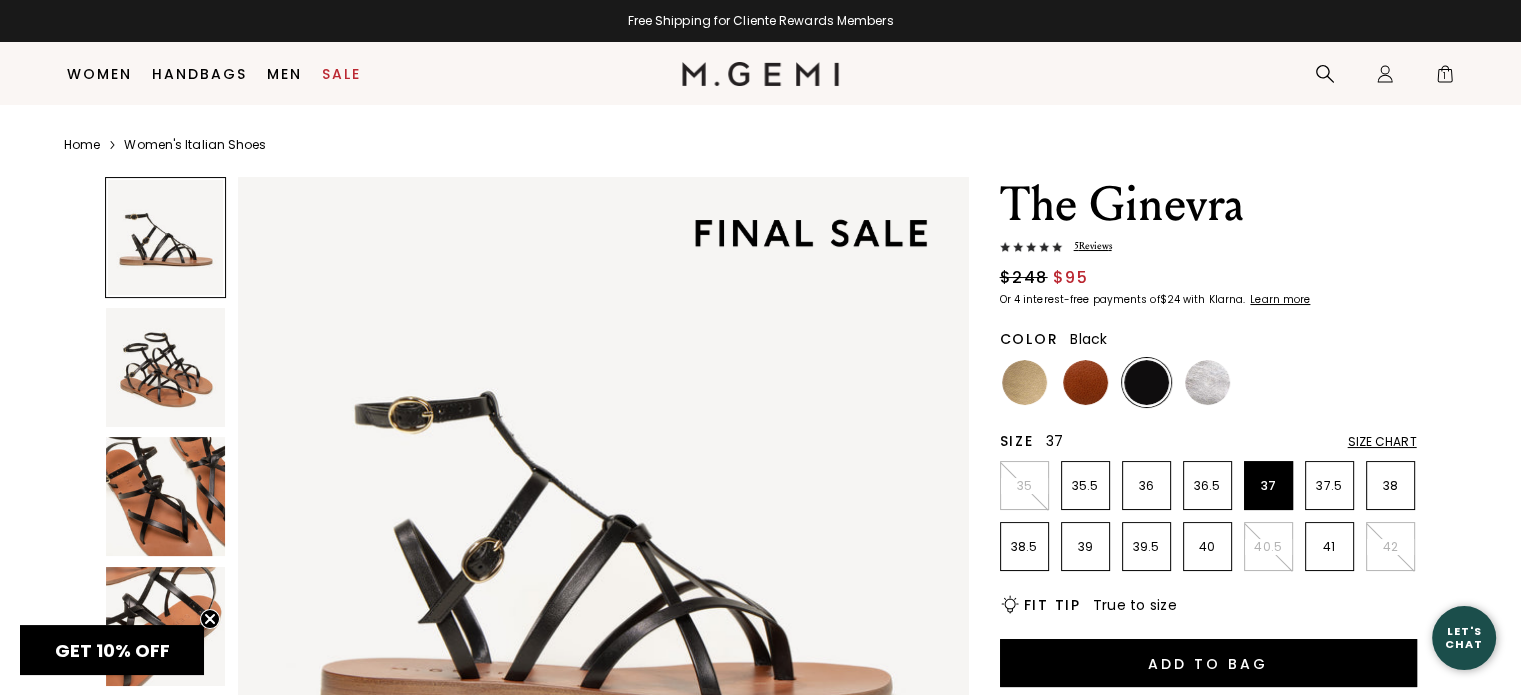 scroll, scrollTop: 36, scrollLeft: 0, axis: vertical 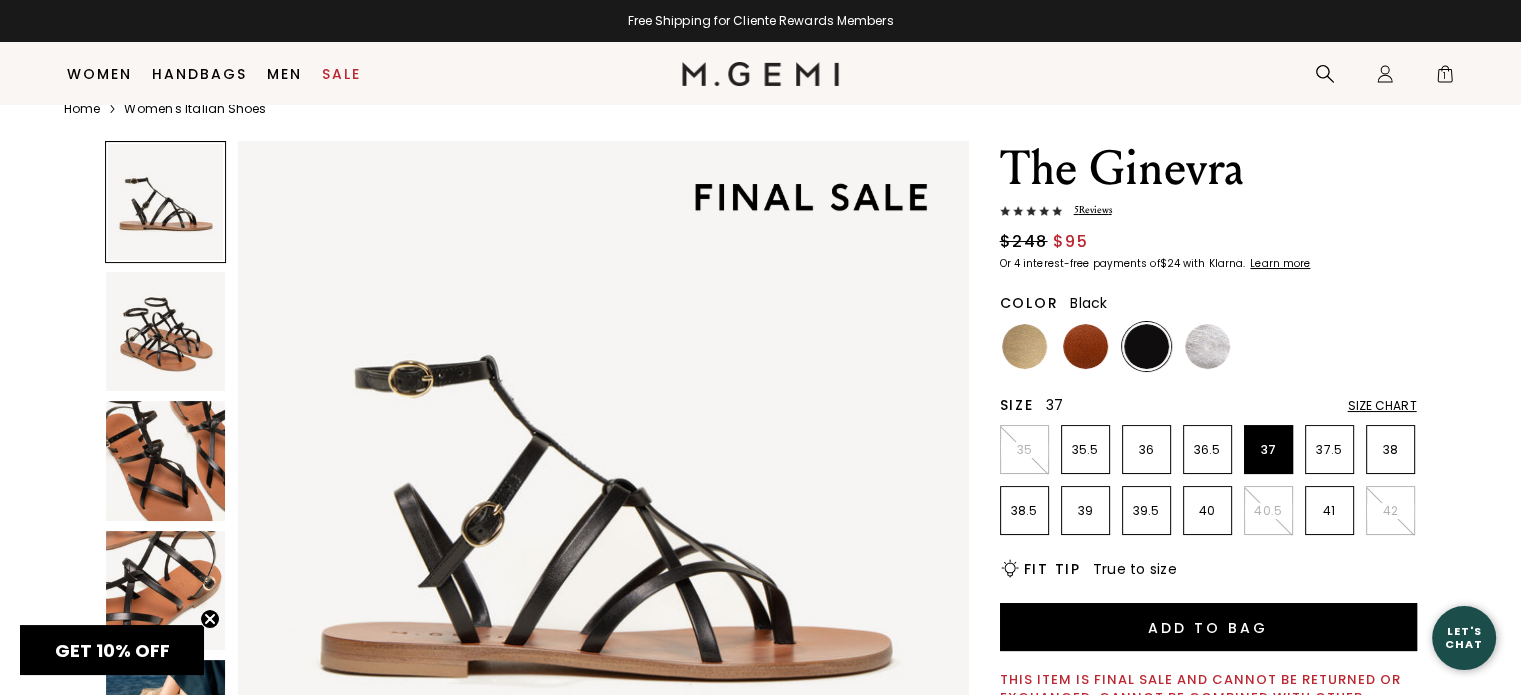 click on "5  Review s" at bounding box center (1087, 210) 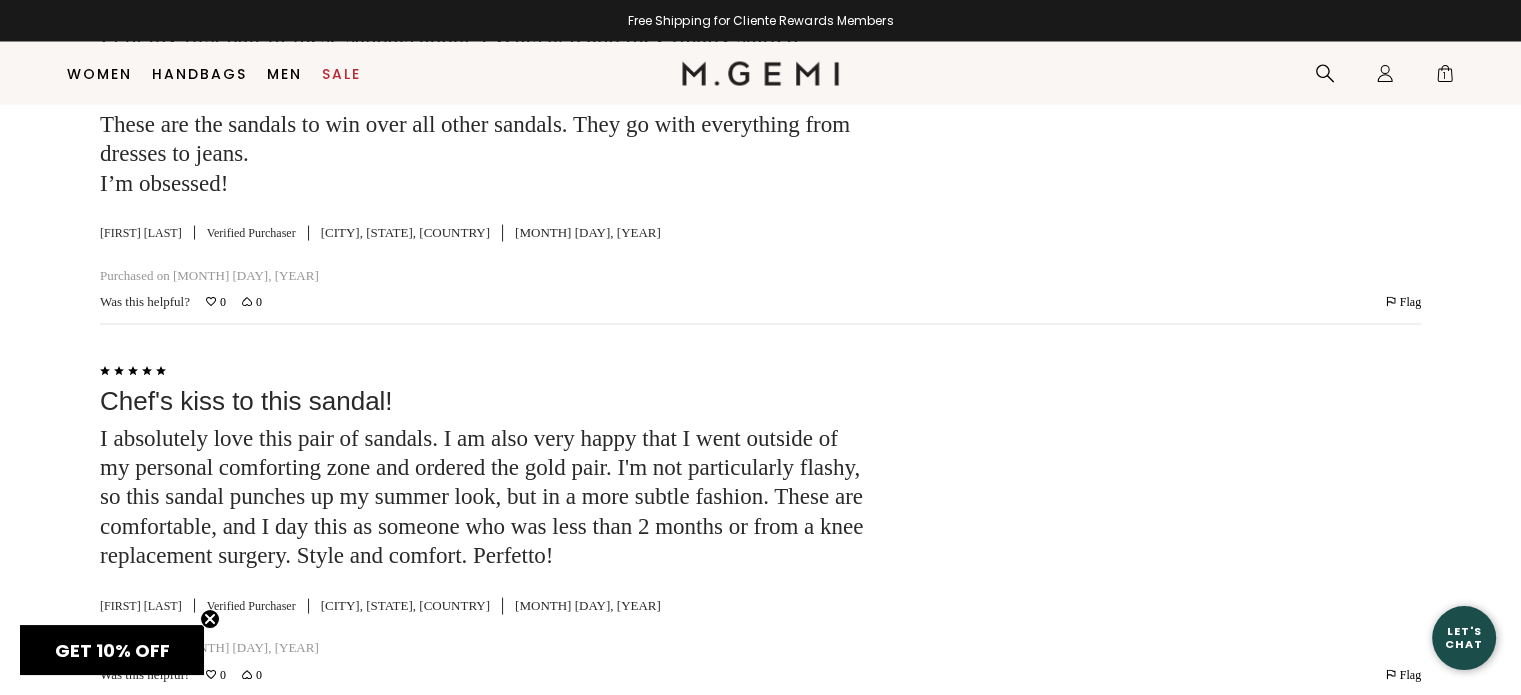 scroll, scrollTop: 3931, scrollLeft: 0, axis: vertical 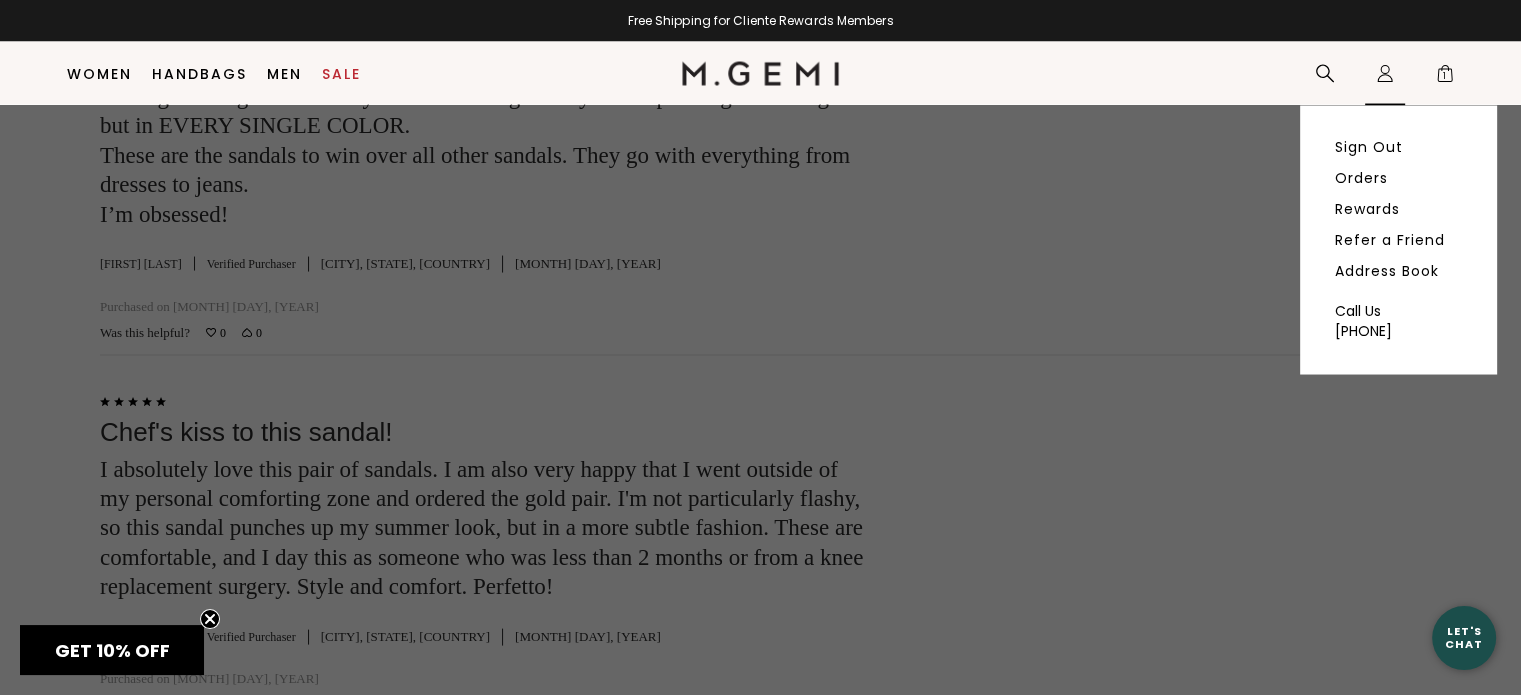 click on "Icons/20x20/profile@2x" 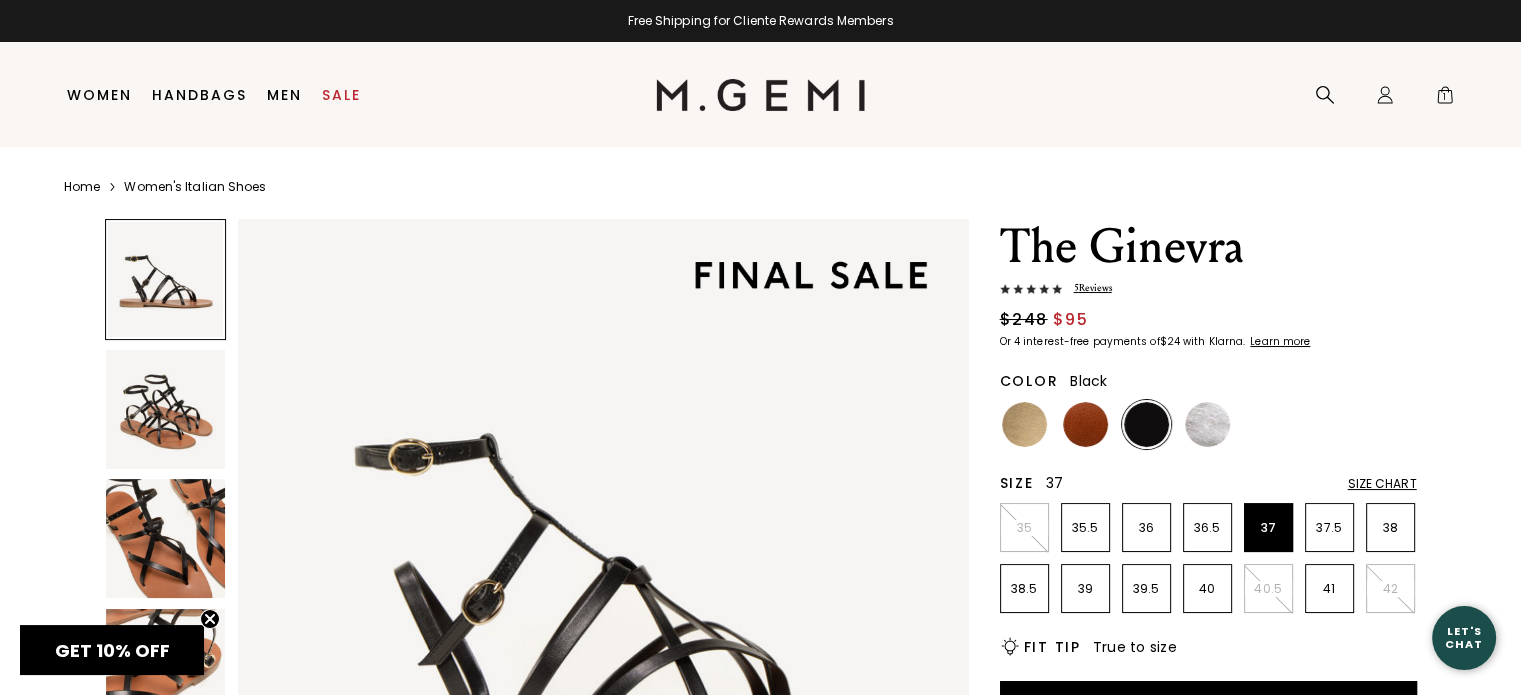 scroll, scrollTop: 8, scrollLeft: 0, axis: vertical 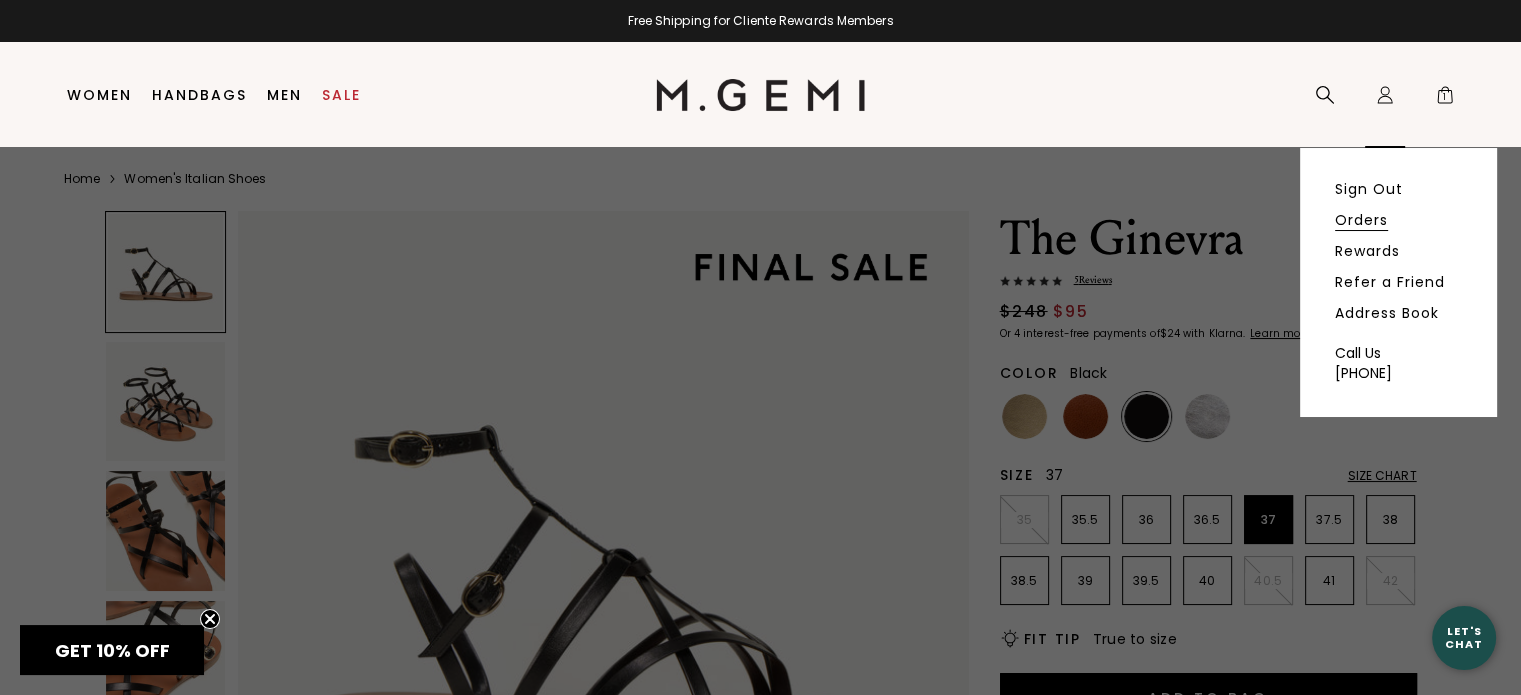 click on "Orders" at bounding box center (1361, 220) 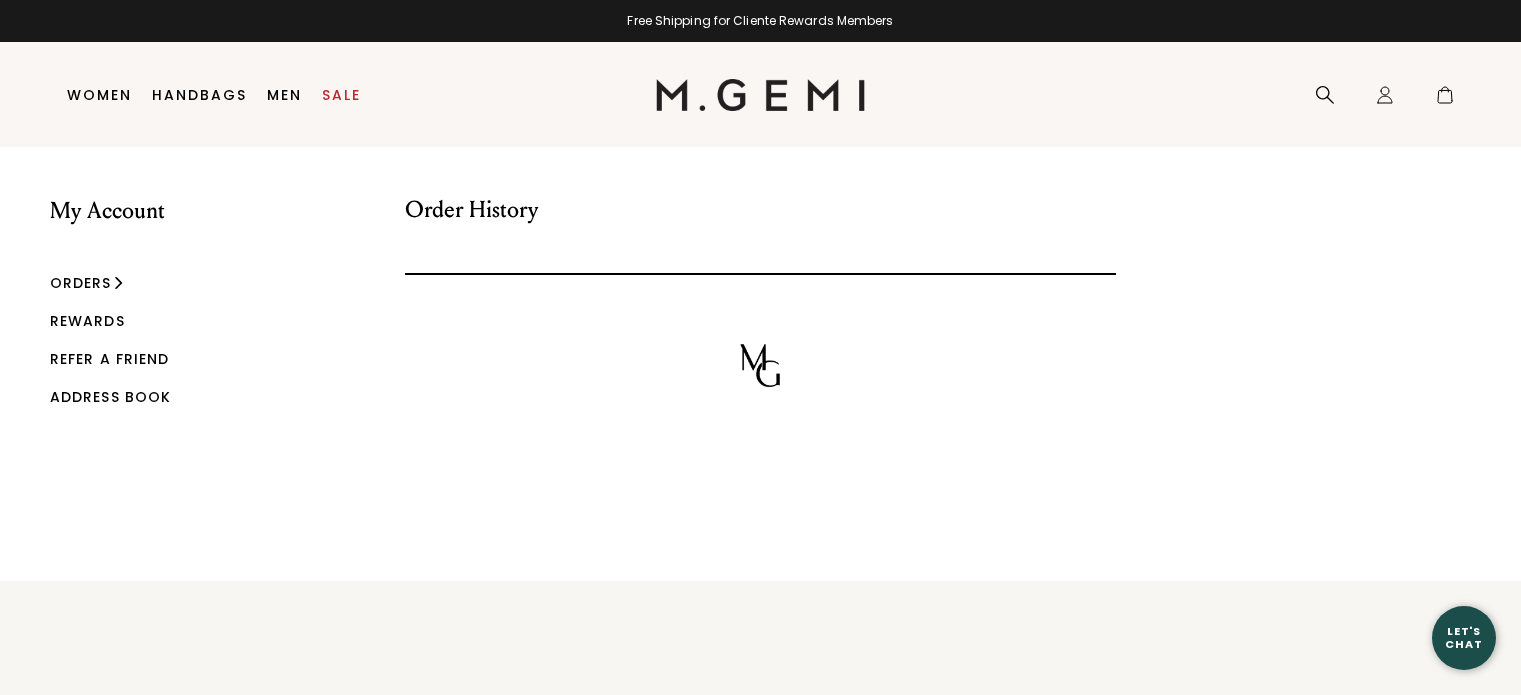 scroll, scrollTop: 0, scrollLeft: 0, axis: both 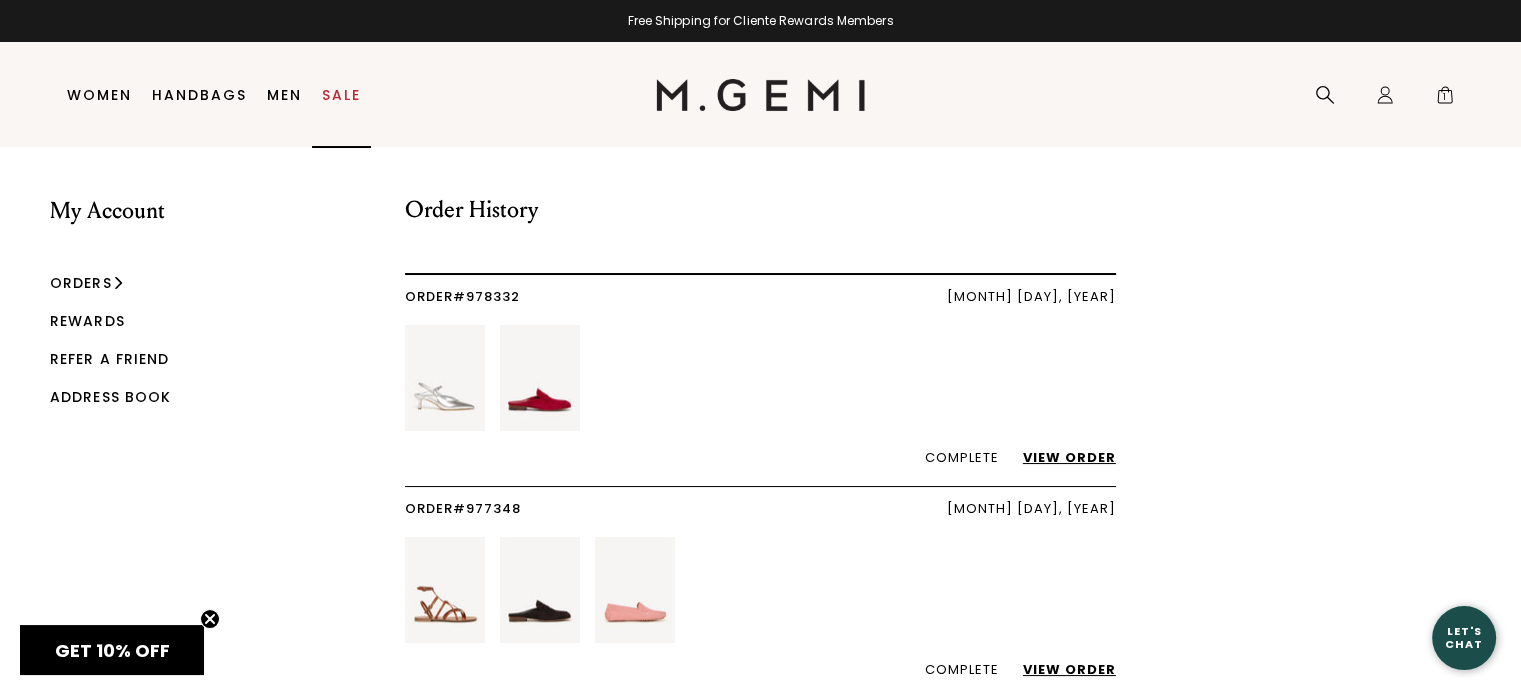 click on "Sale" at bounding box center [341, 95] 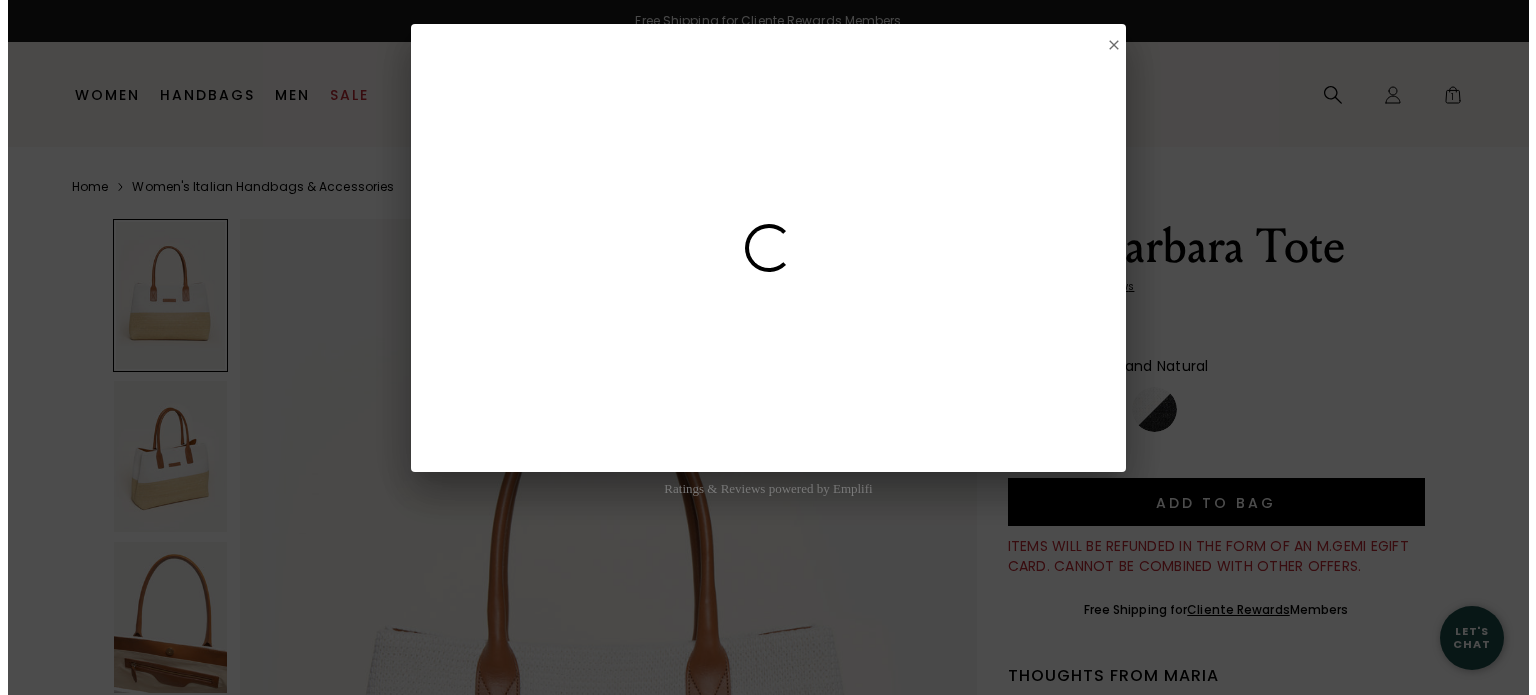 scroll, scrollTop: 0, scrollLeft: 0, axis: both 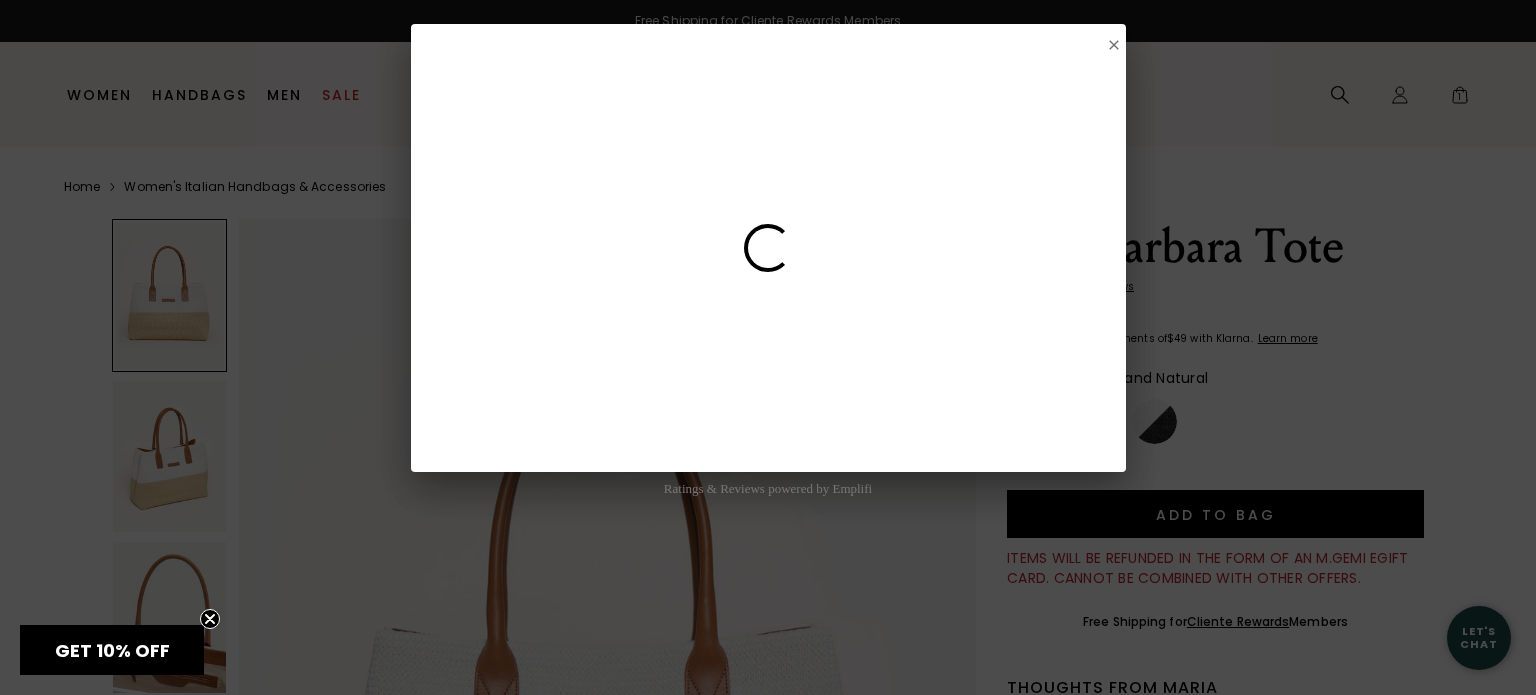 select on "US" 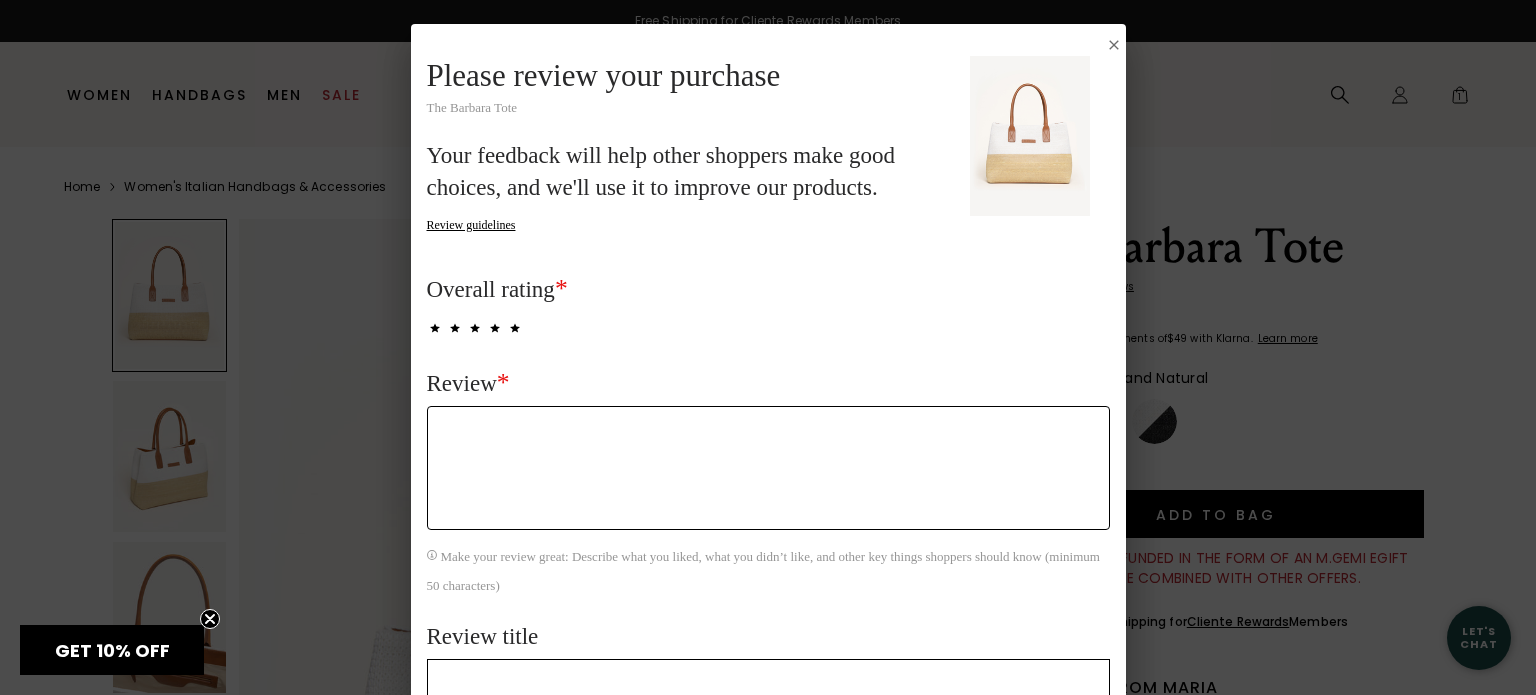 scroll, scrollTop: 0, scrollLeft: 0, axis: both 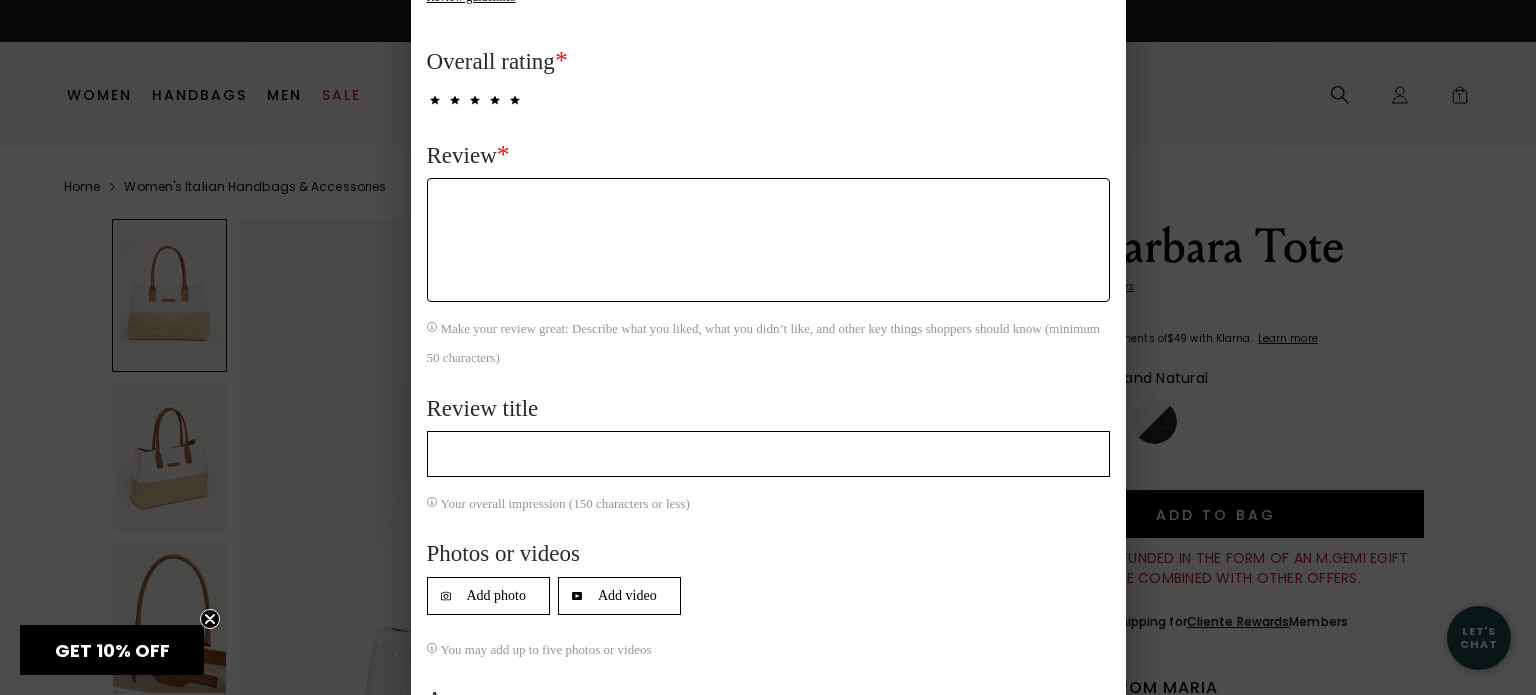 click on "Review title" 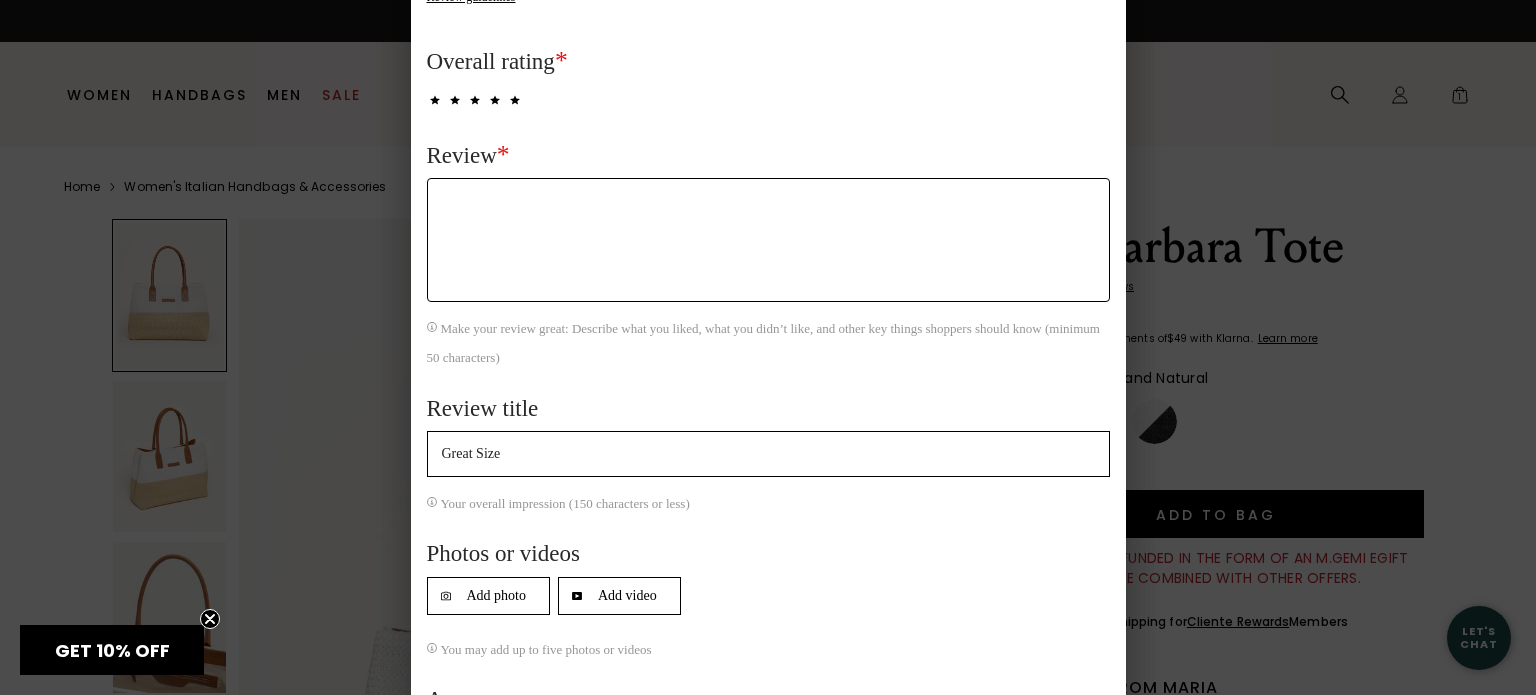 click on "Great Size" 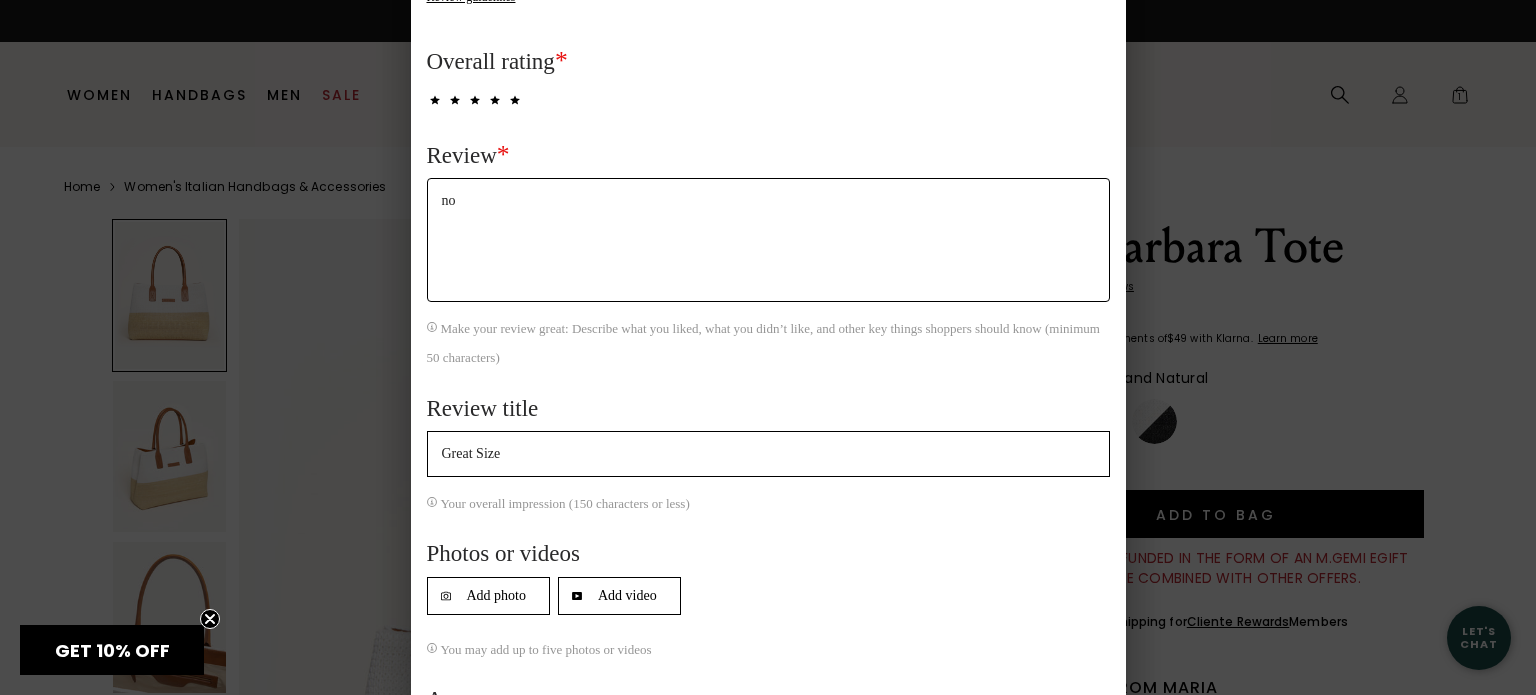 type on "n" 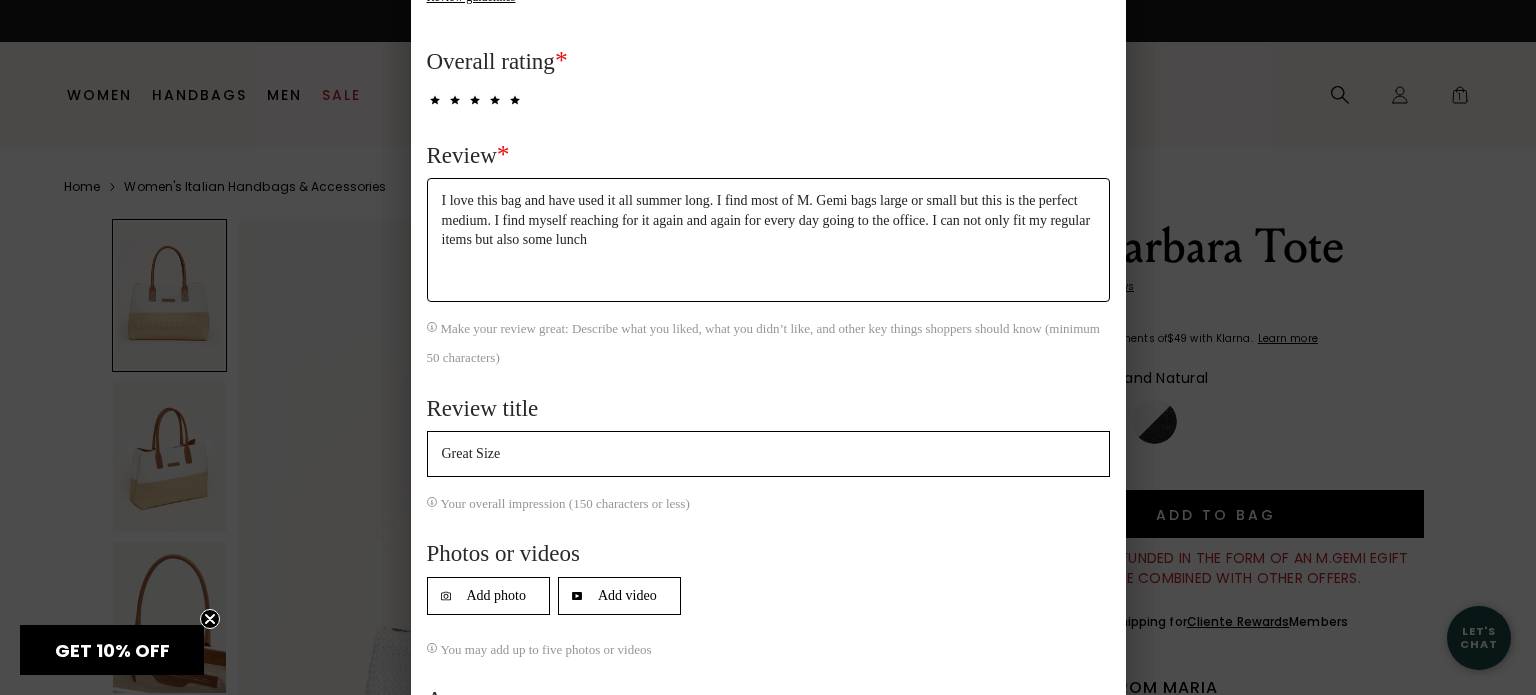 click on "I love this bag and have used it all summer long. I find most of M. Gemi bags large or small but this is the perfect medium. I find myself reaching for it again and again for every day going to the office. I can not only fit my regular items but also some lunch" 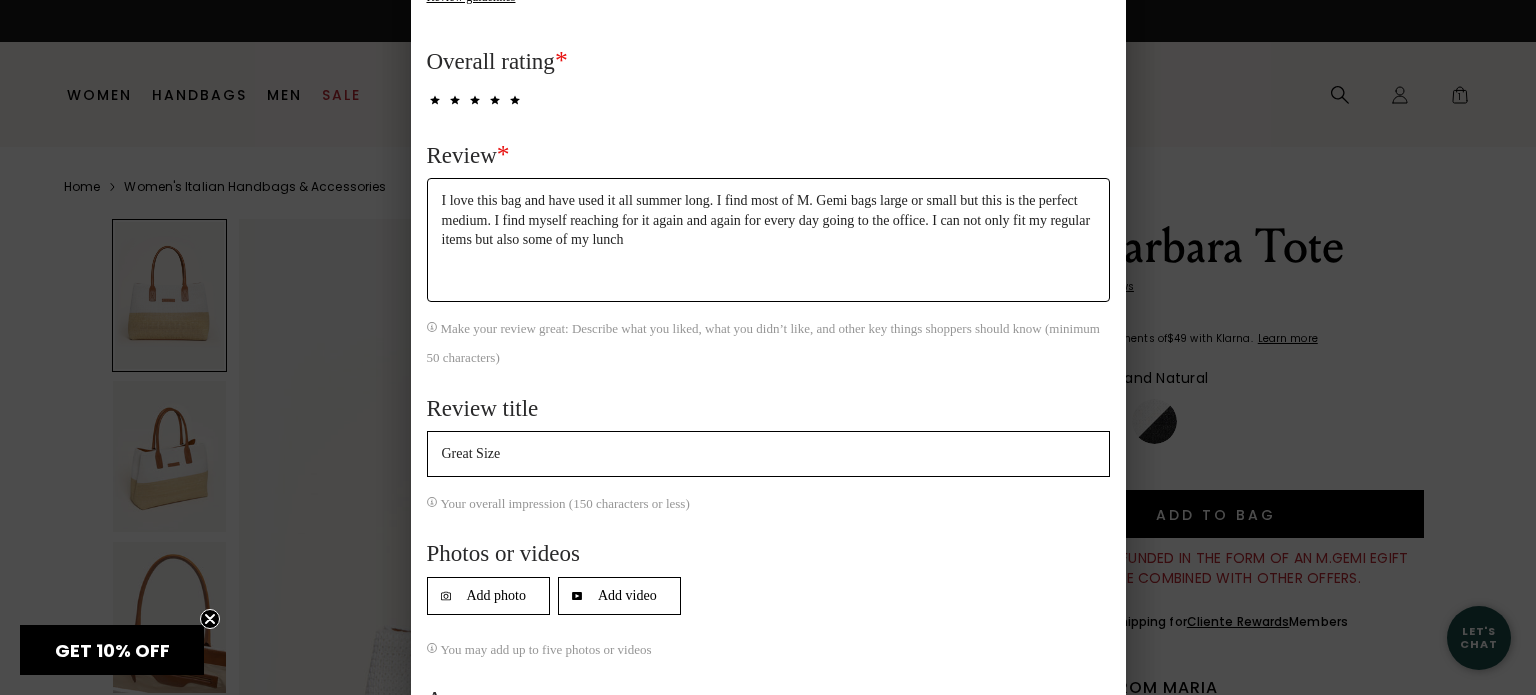 click on "I love this bag and have used it all summer long. I find most of M. Gemi bags large or small but this is the perfect medium. I find myself reaching for it again and again for every day going to the office. I can not only fit my regular items but also some of my lunch" 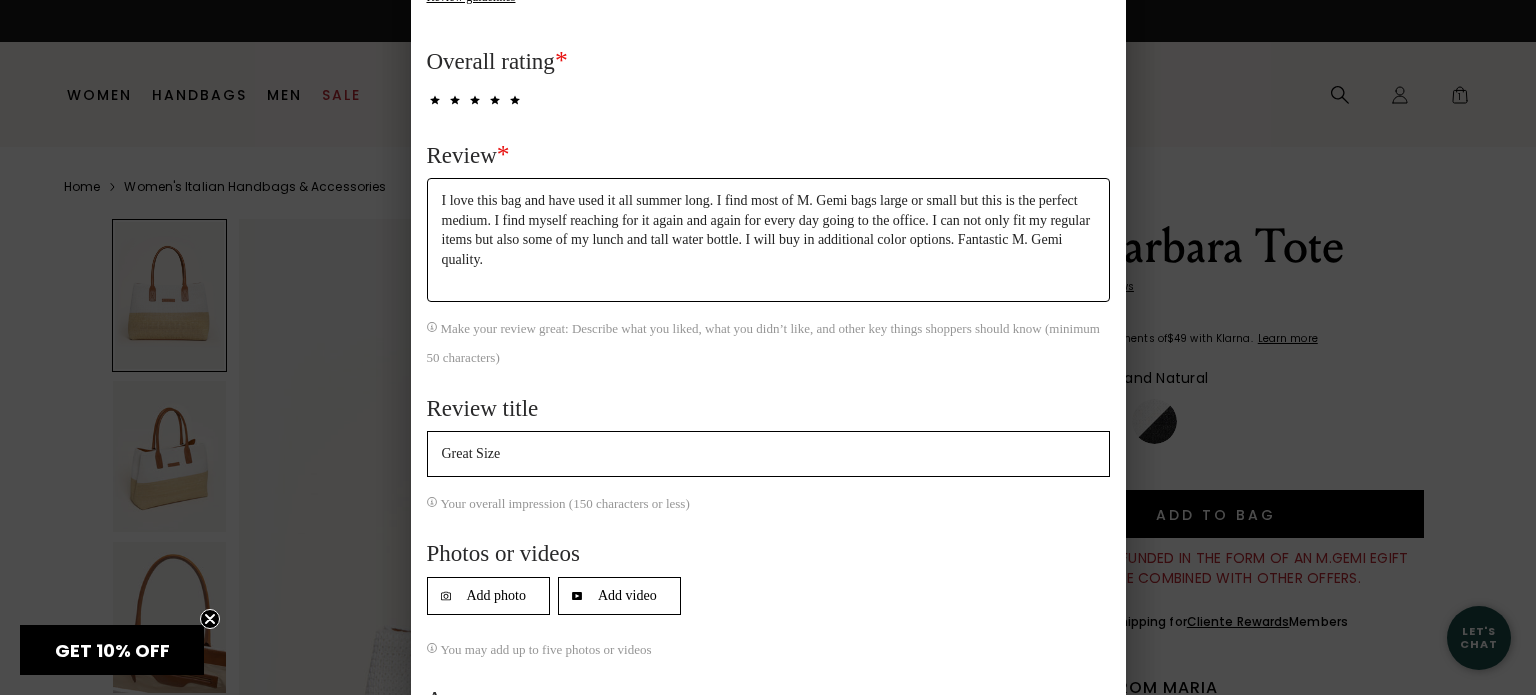 type on "I love this bag and have used it all summer long. I find most of M. Gemi bags large or small but this is the perfect medium. I find myself reaching for it again and again for every day going to the office. I can not only fit my regular items but also some of my lunch and tall water bottle. I will buy in additional color options. Fantastic M. Gemi quality." 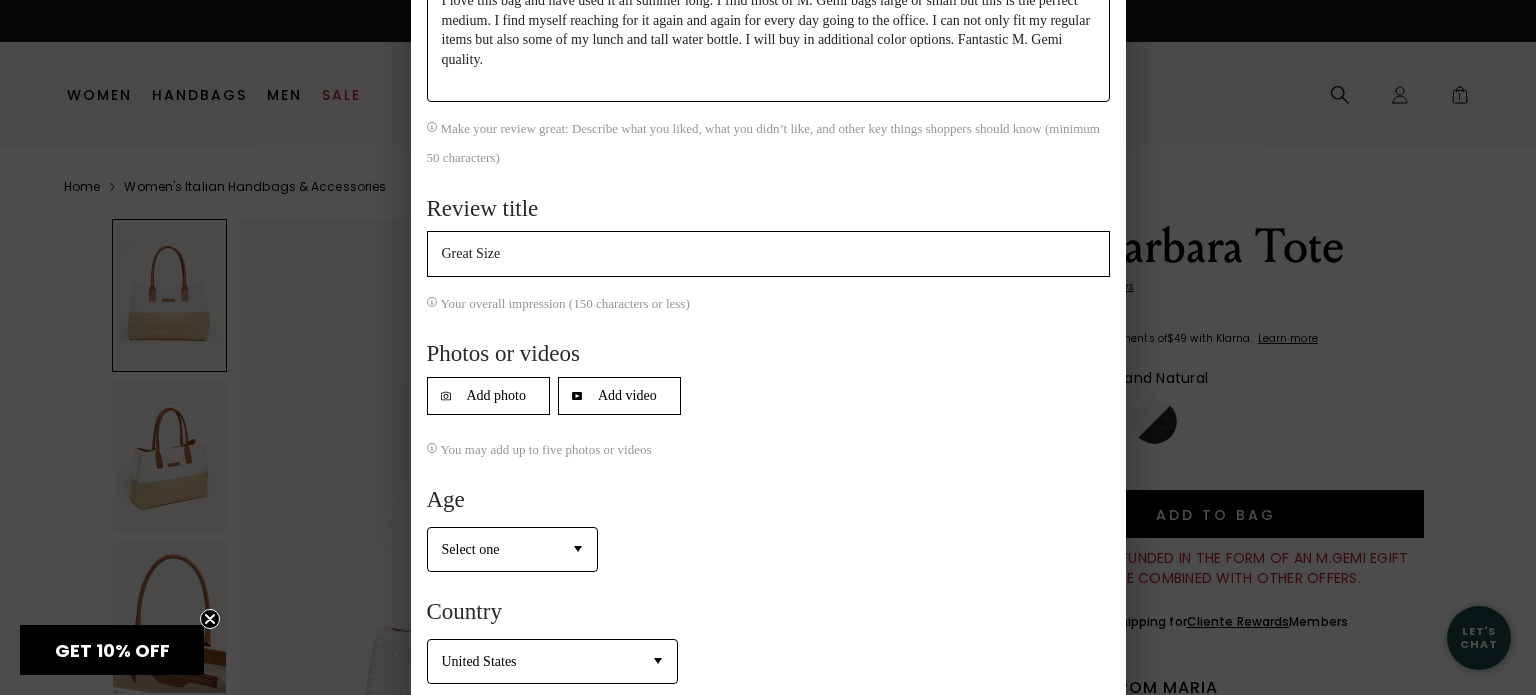 scroll, scrollTop: 431, scrollLeft: 0, axis: vertical 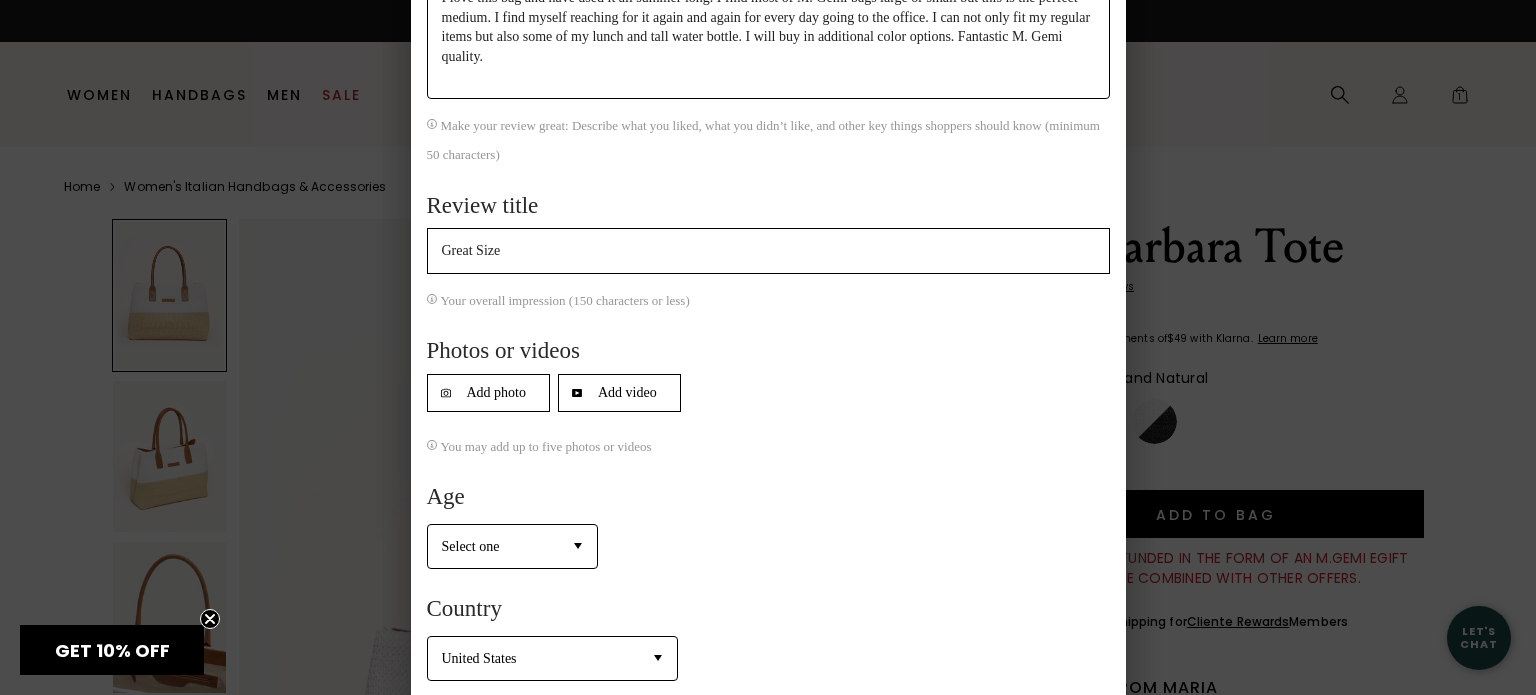 click on "Great Size" 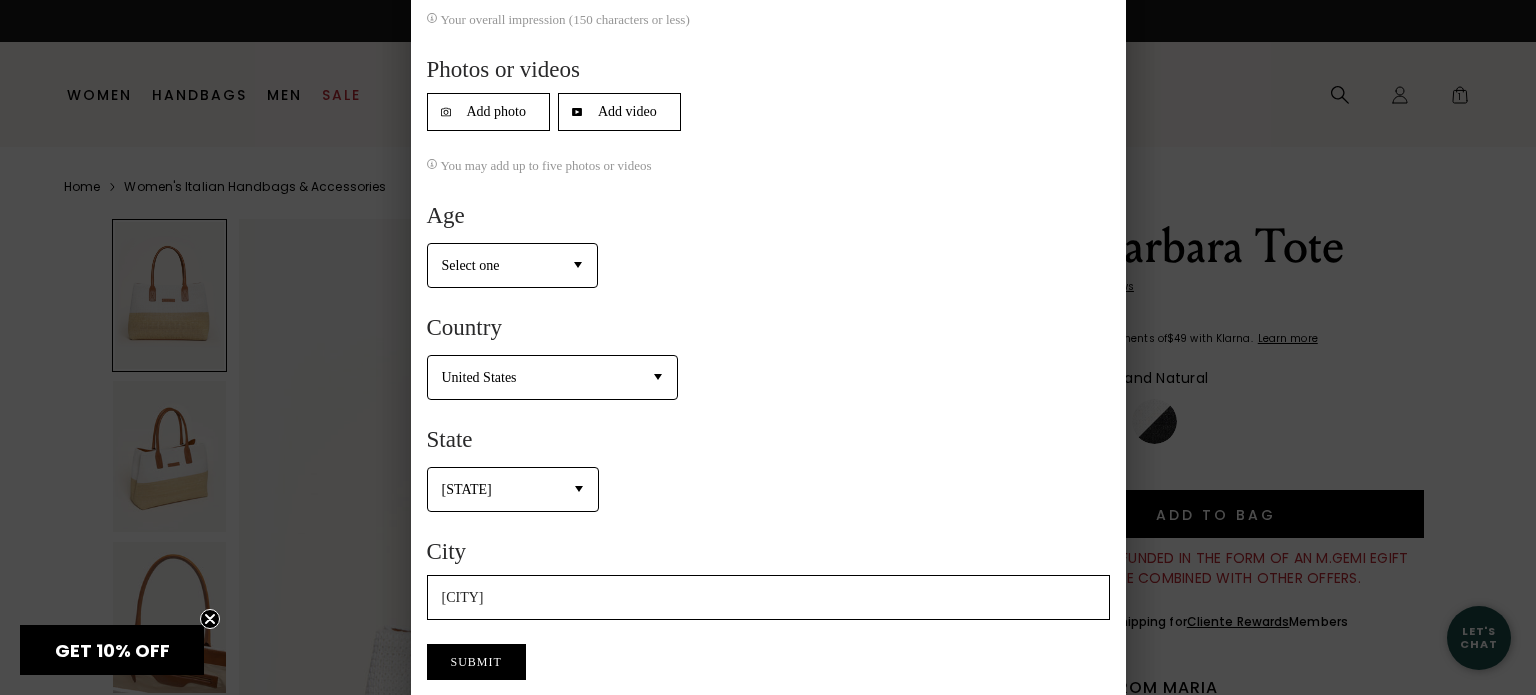 scroll, scrollTop: 727, scrollLeft: 0, axis: vertical 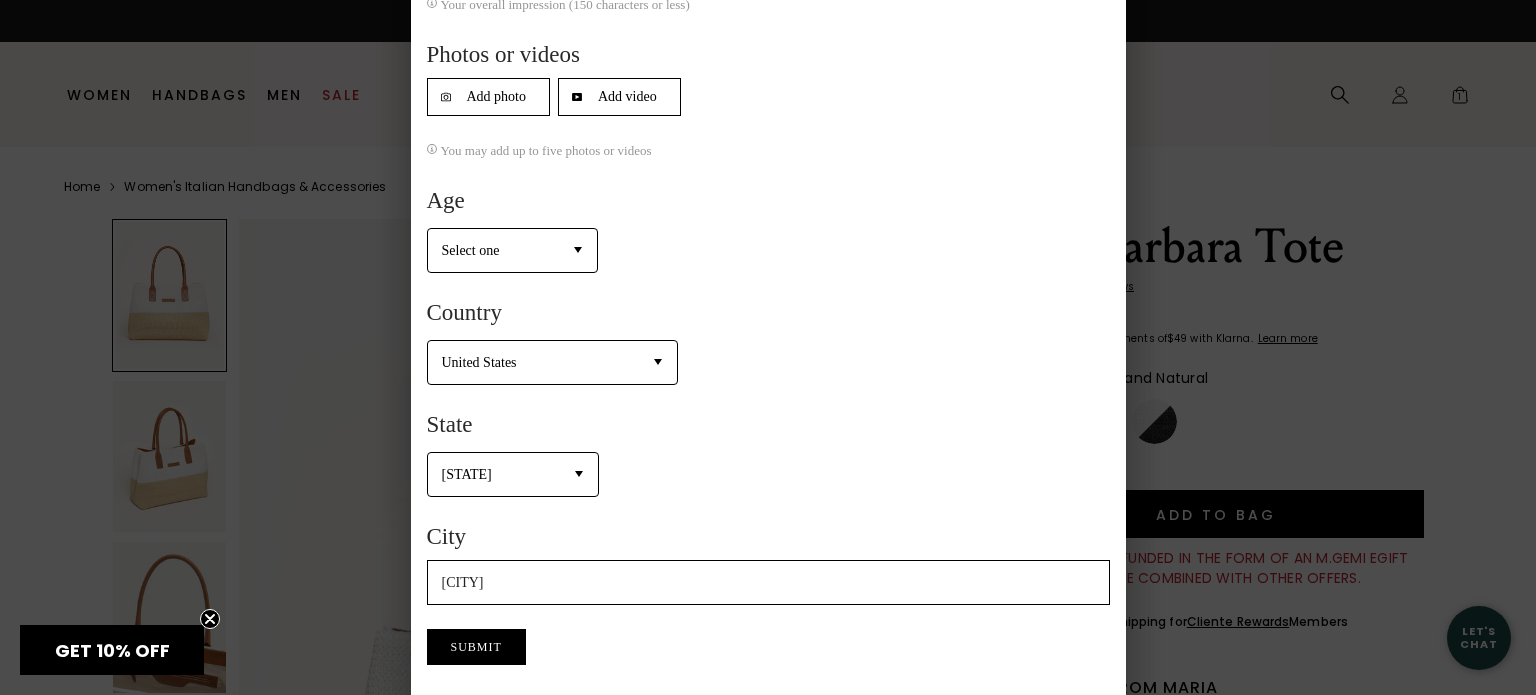 type on "Great Size For Every Day Use" 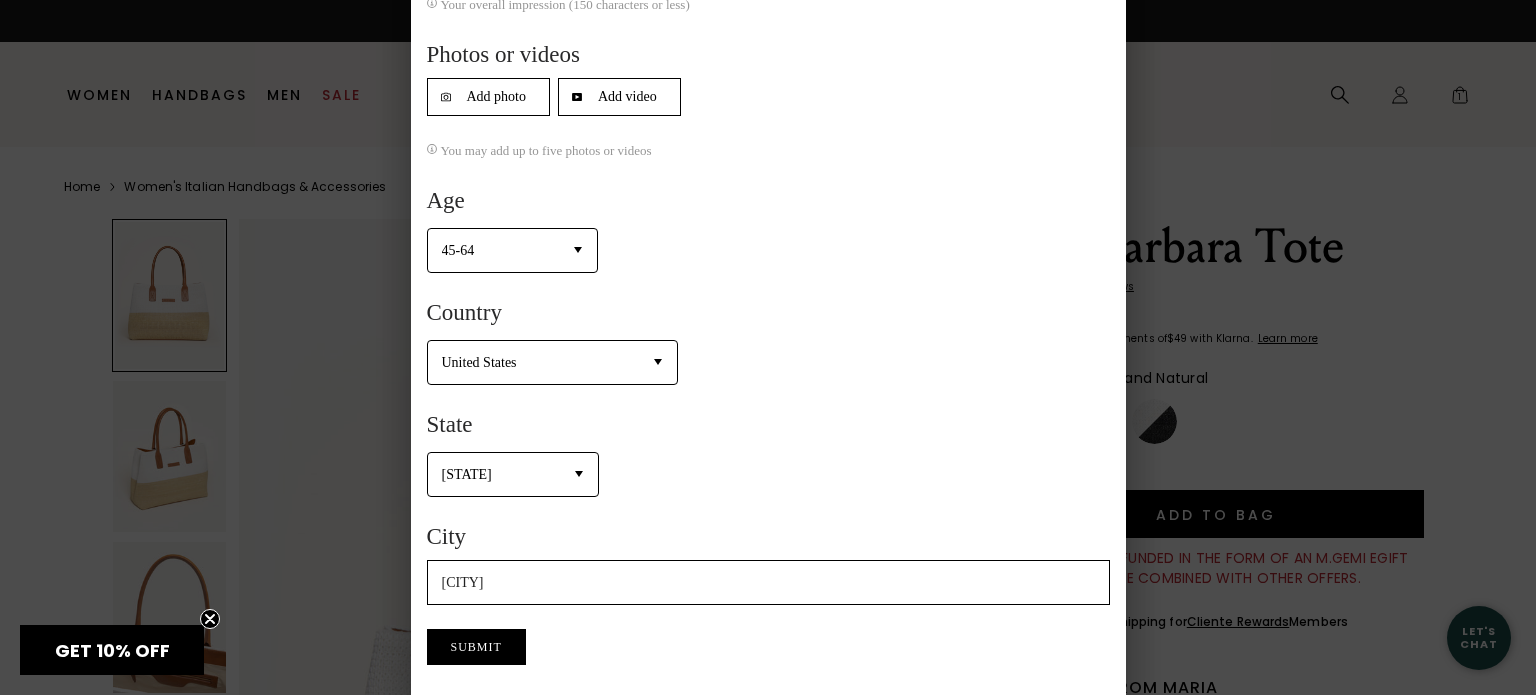 click on "Select one 15-24 25-44 45-64 65+" at bounding box center [512, 251] 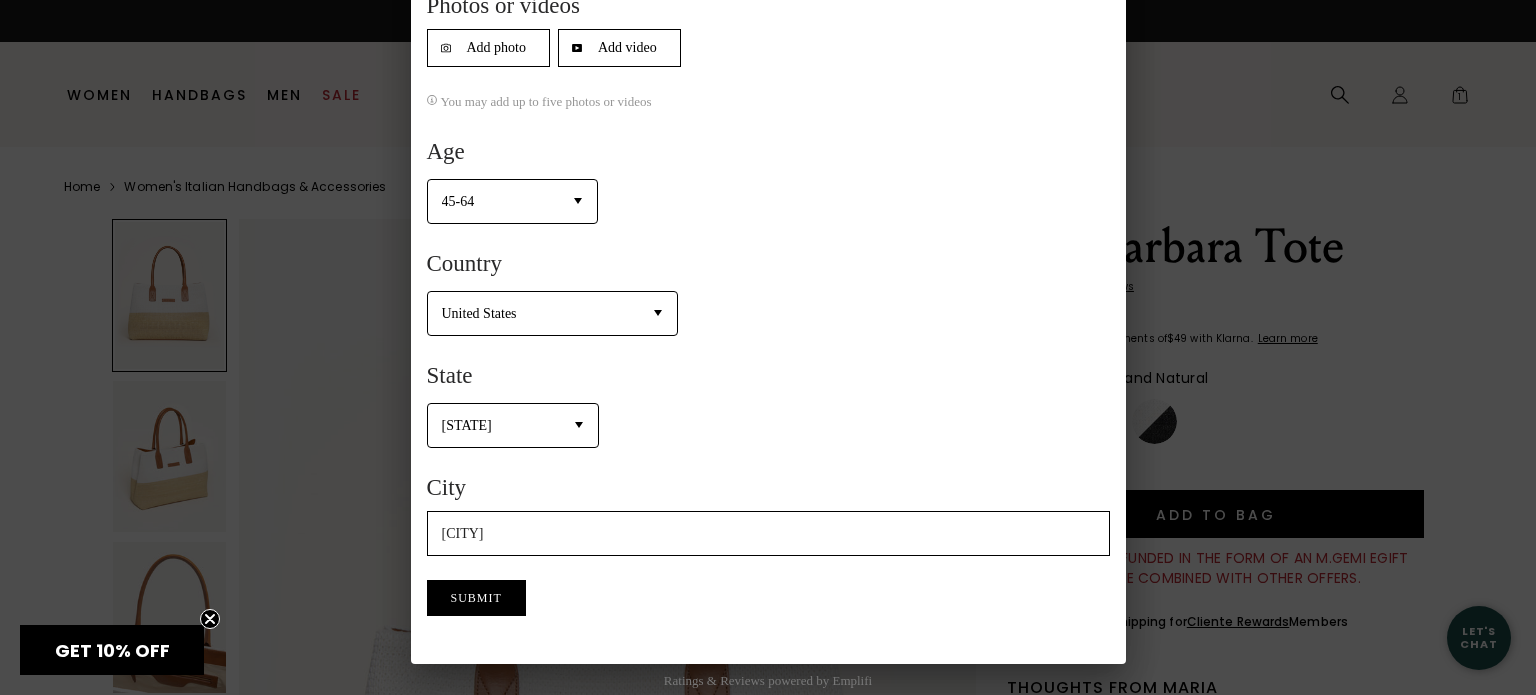 click on "Submit" at bounding box center (476, 598) 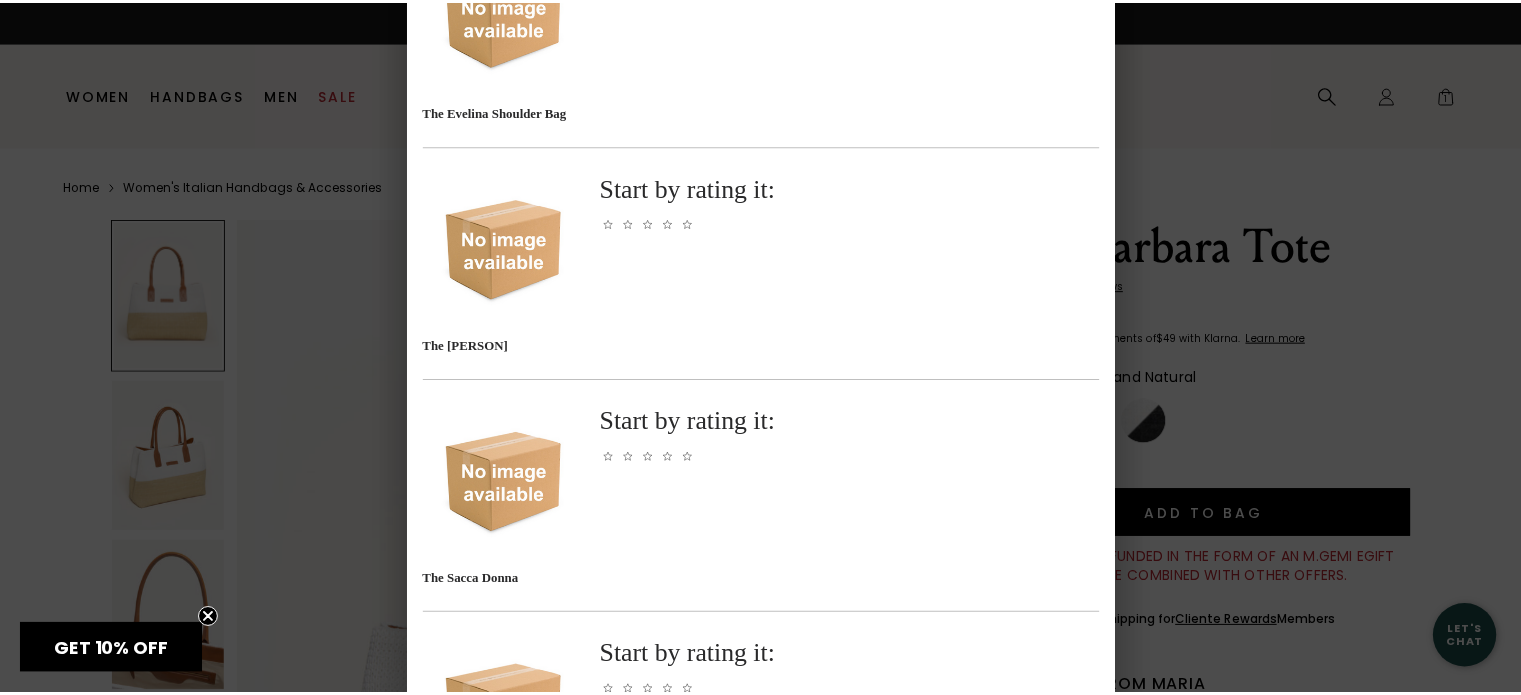 scroll, scrollTop: 0, scrollLeft: 0, axis: both 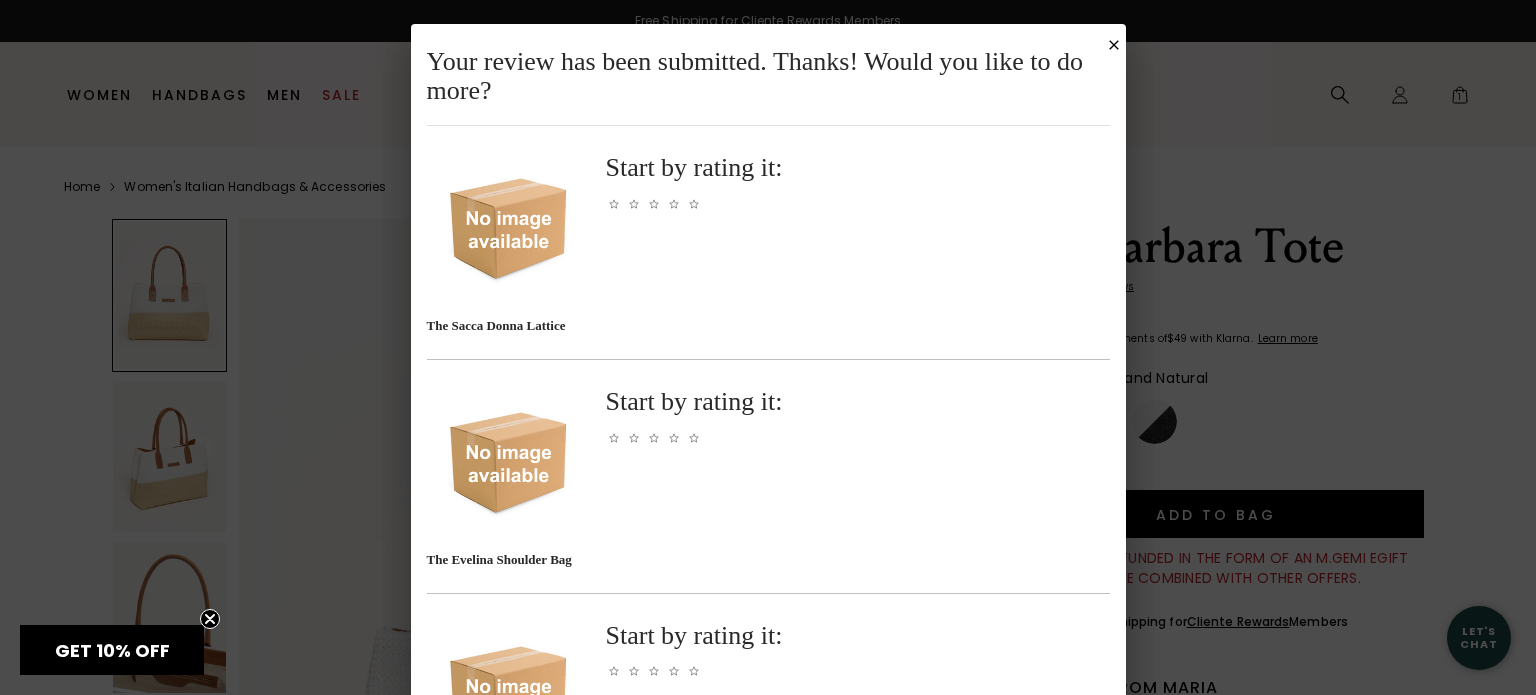 click 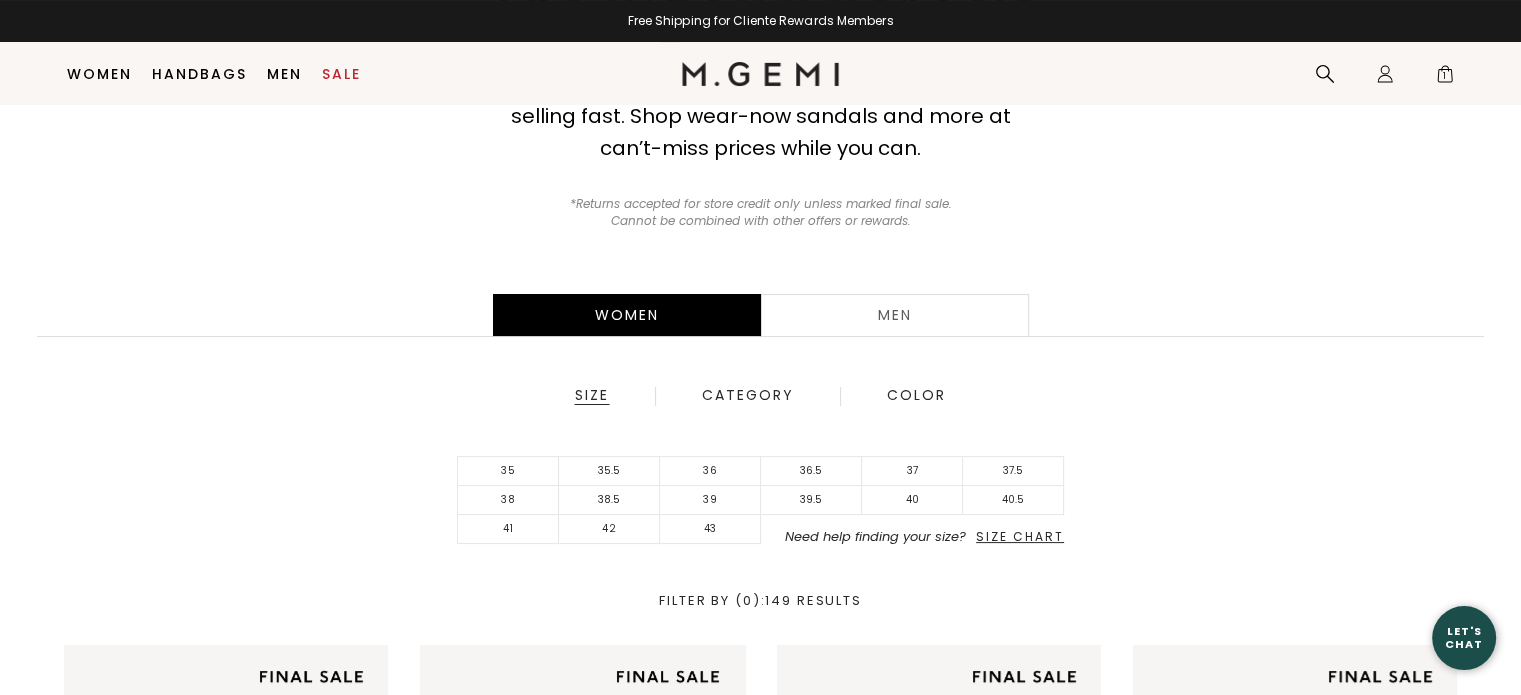 scroll, scrollTop: 225, scrollLeft: 0, axis: vertical 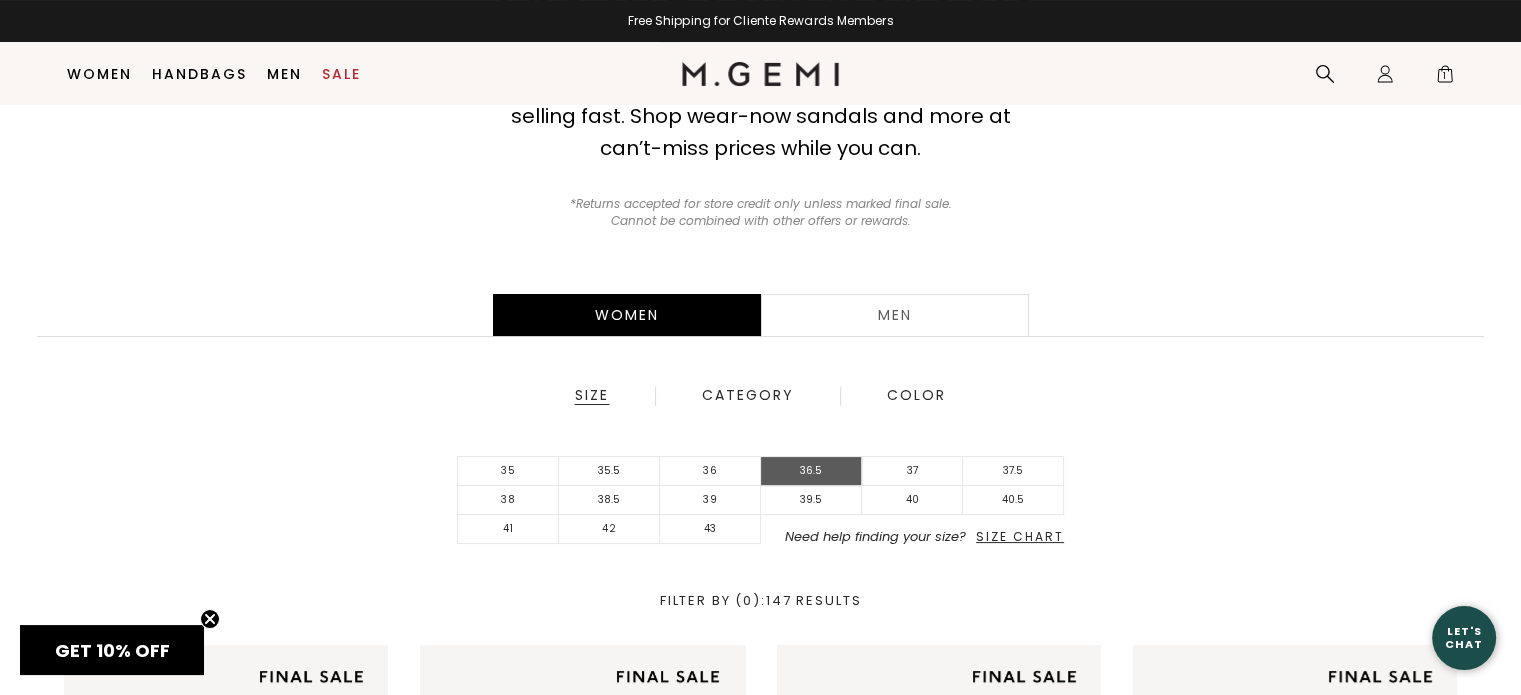 click on "36.5" at bounding box center [811, 471] 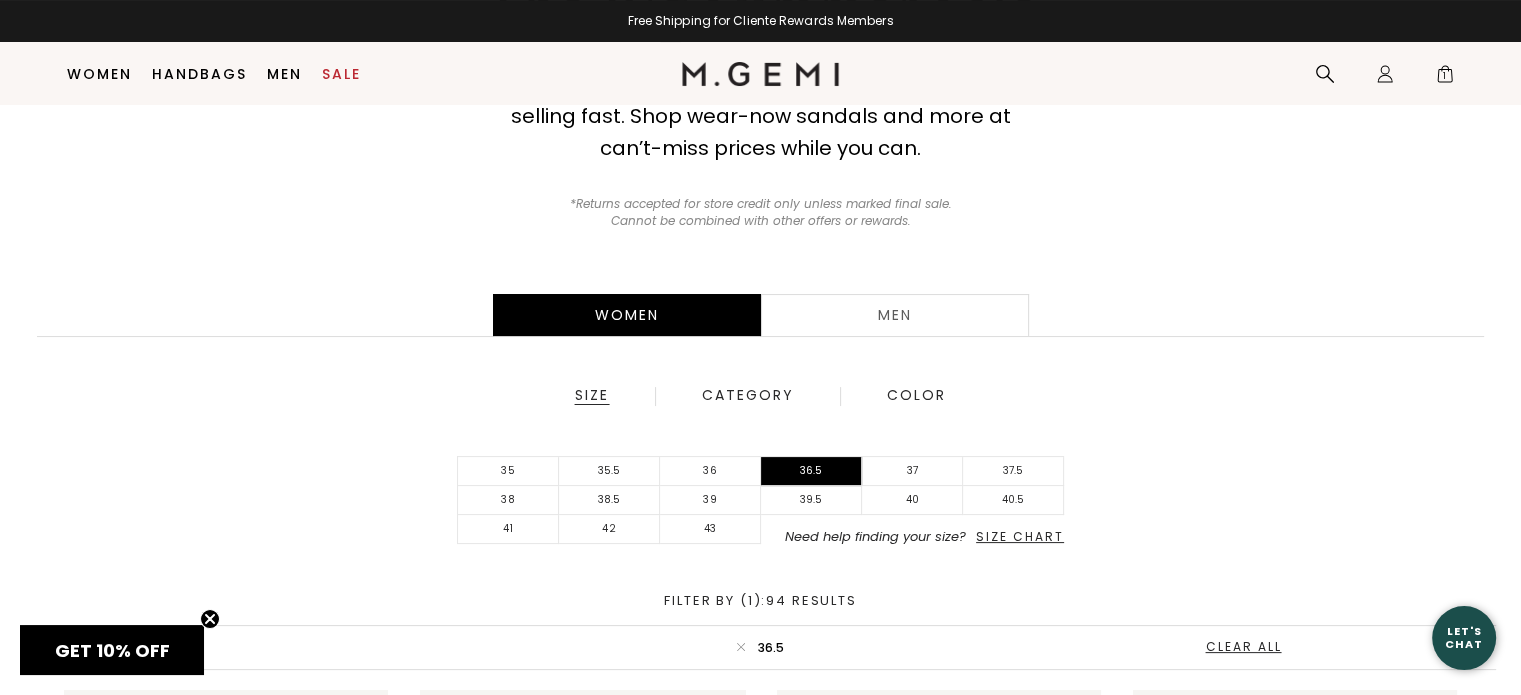 scroll, scrollTop: 0, scrollLeft: 0, axis: both 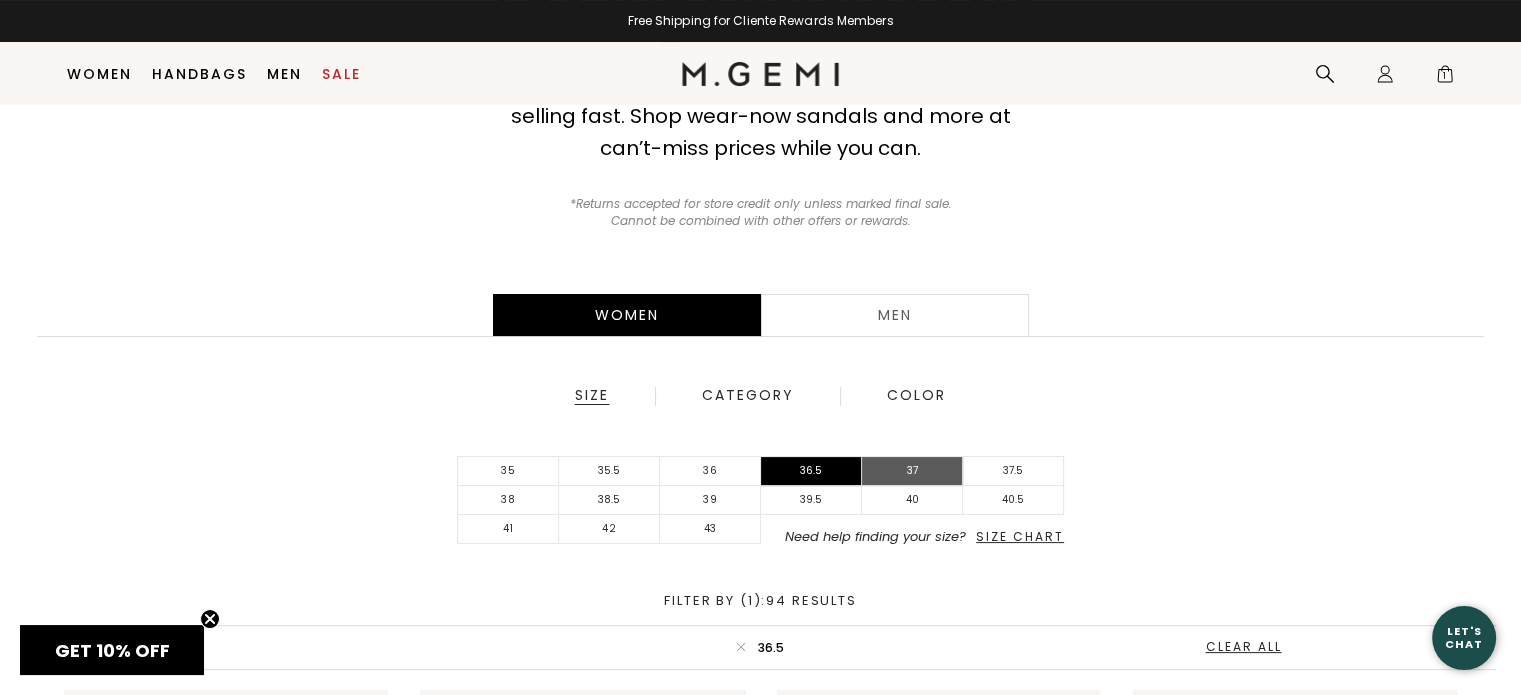 click on "37" at bounding box center [912, 471] 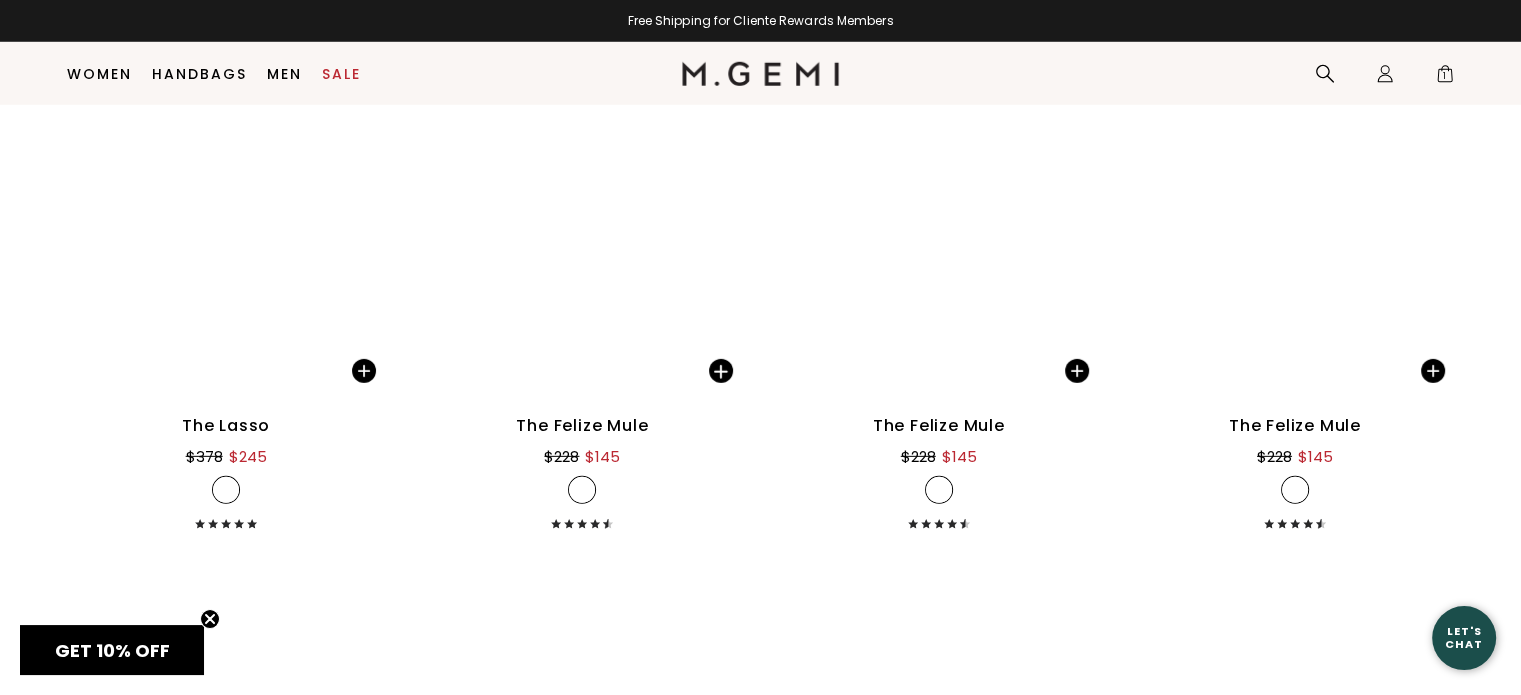 scroll, scrollTop: 5920, scrollLeft: 0, axis: vertical 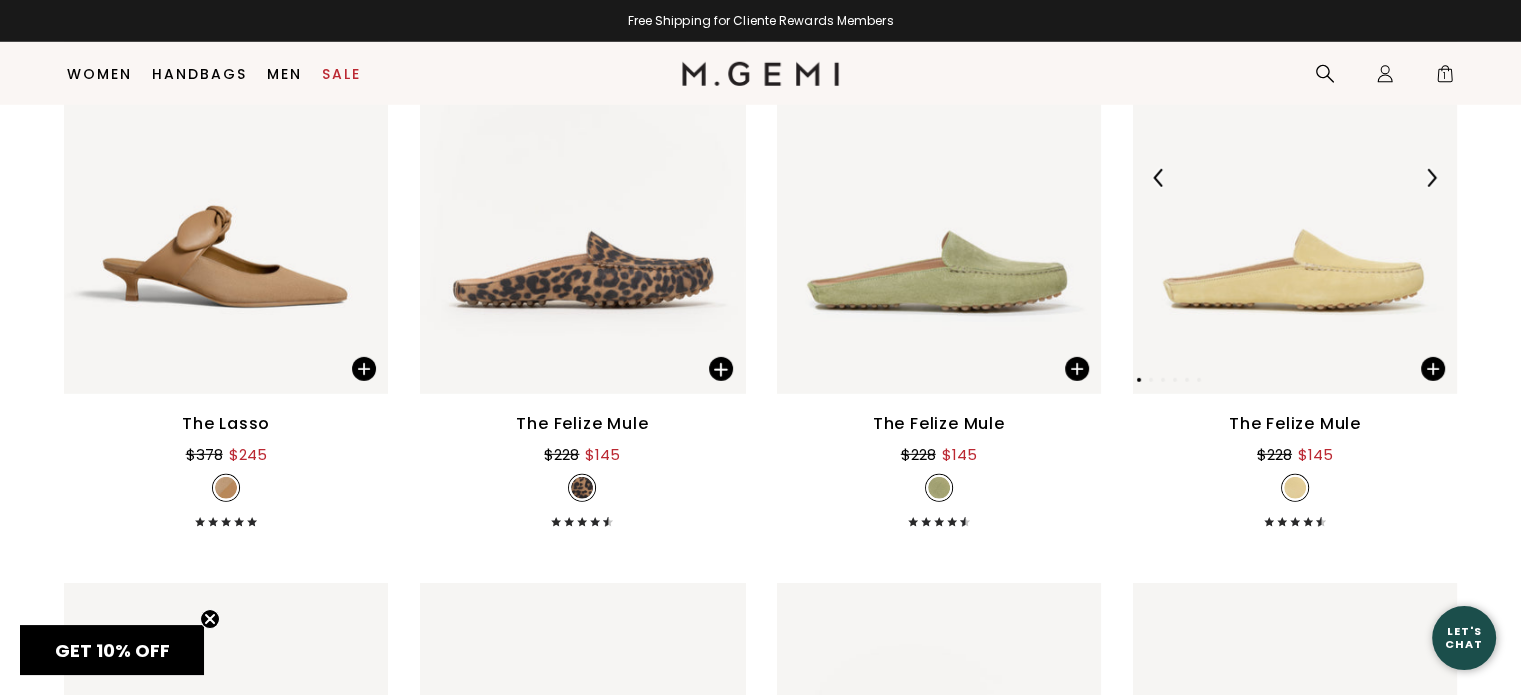 click at bounding box center (1431, 178) 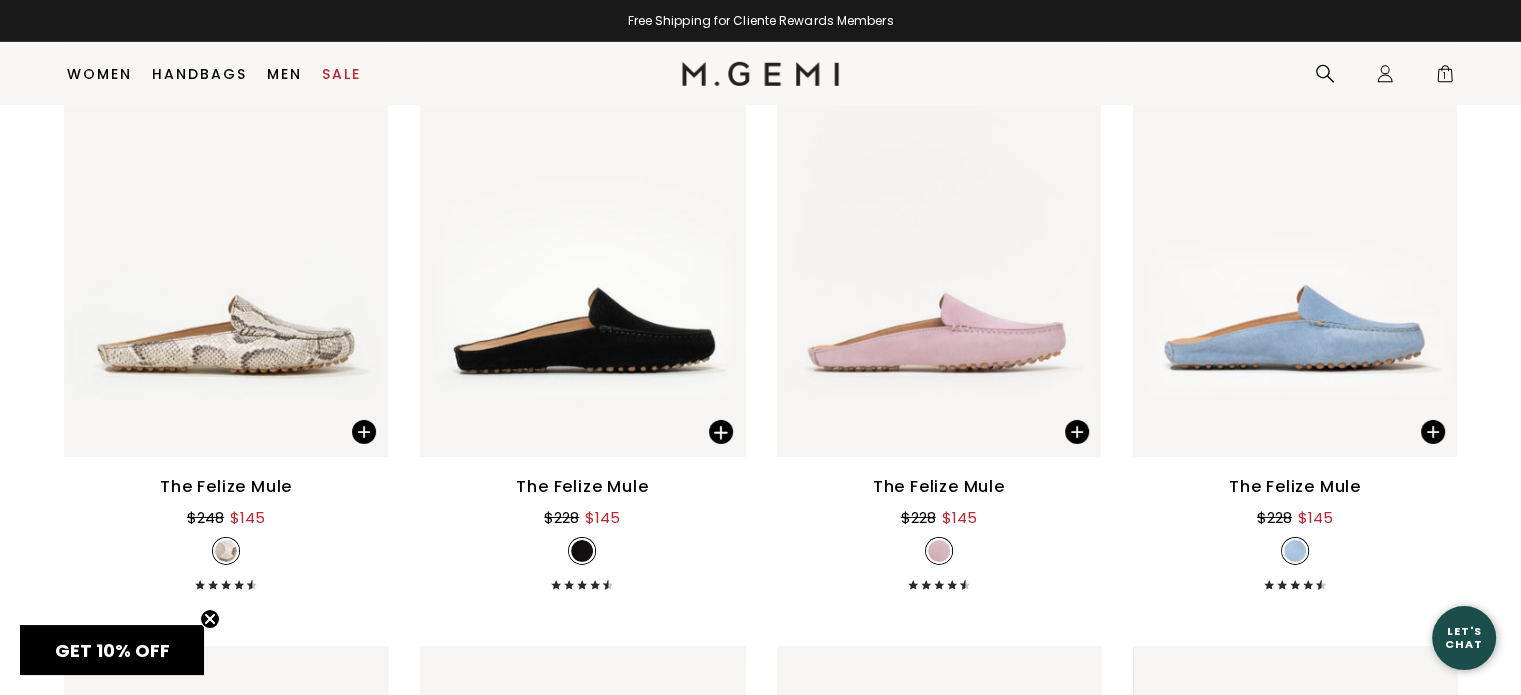 scroll, scrollTop: 6480, scrollLeft: 0, axis: vertical 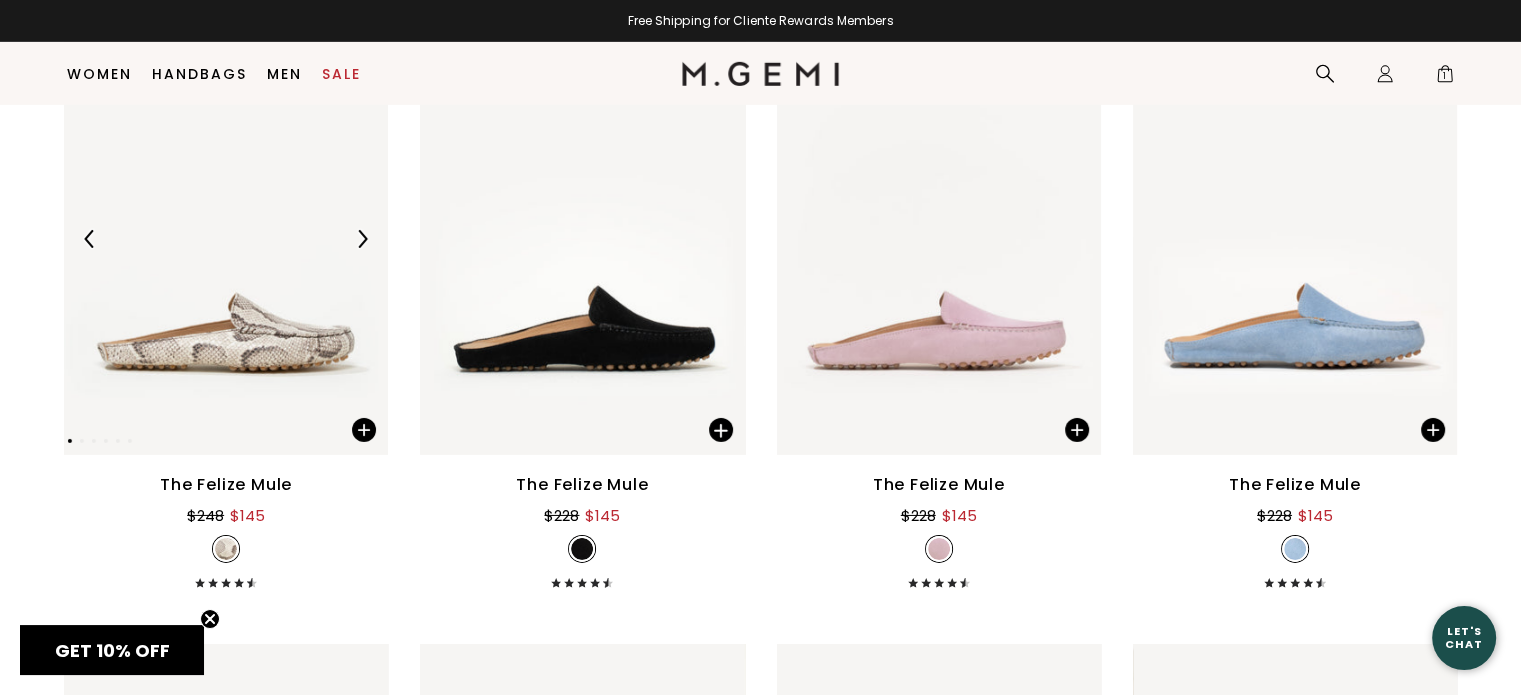 click at bounding box center (362, 239) 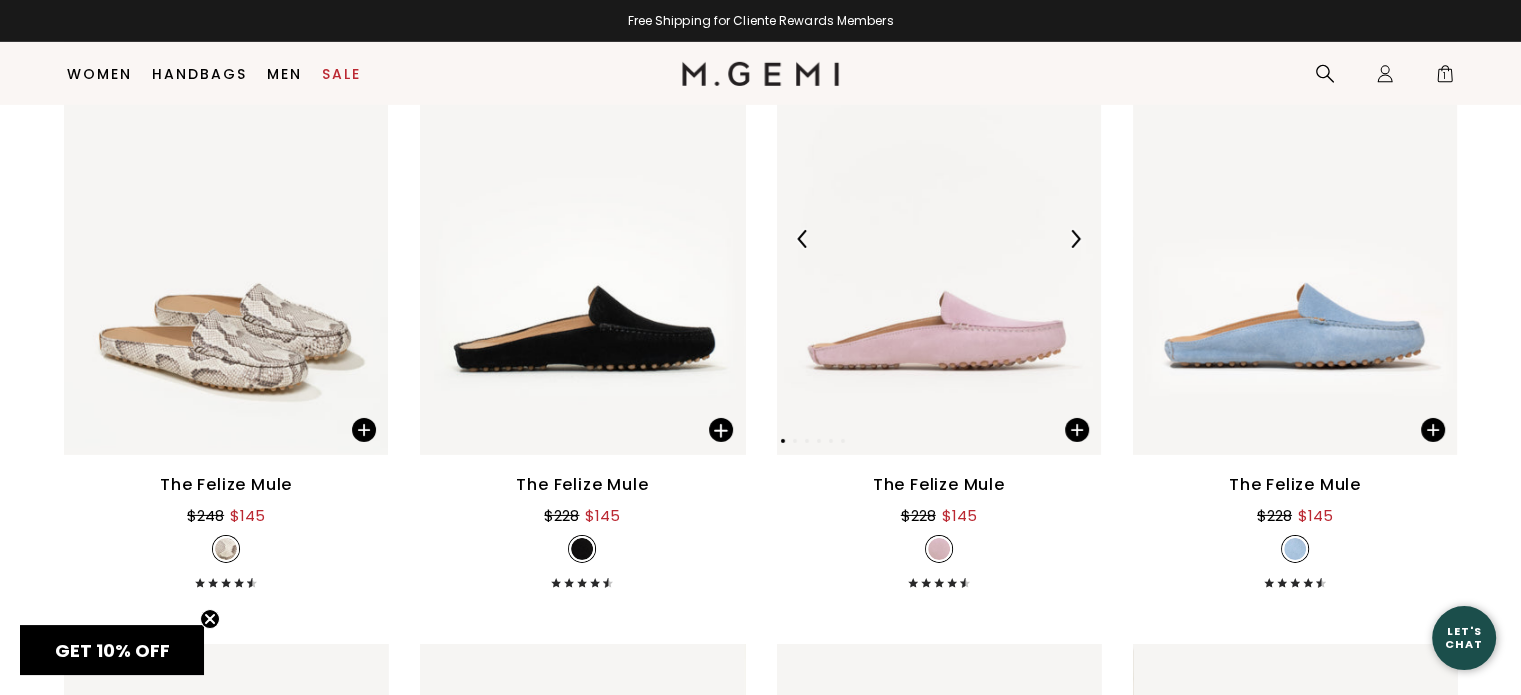 click at bounding box center [1075, 239] 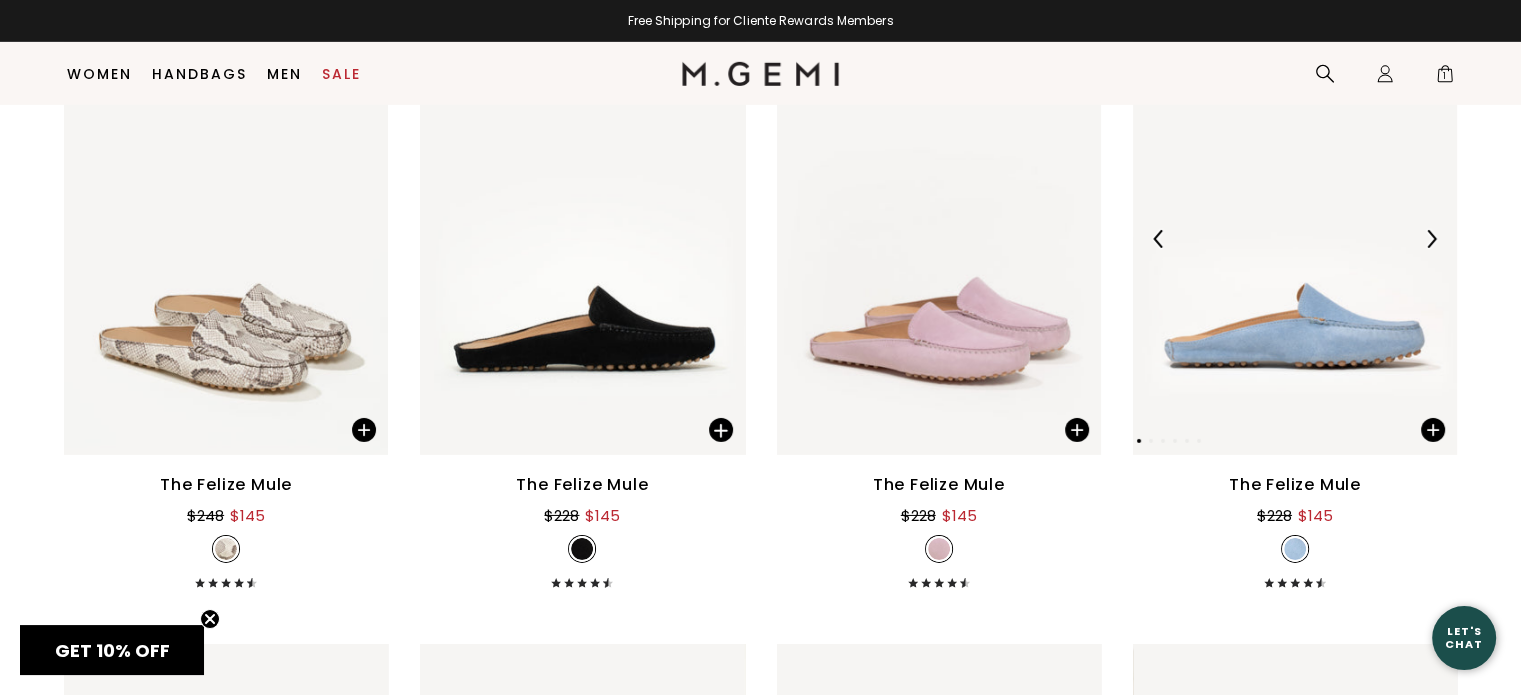 click at bounding box center [1431, 239] 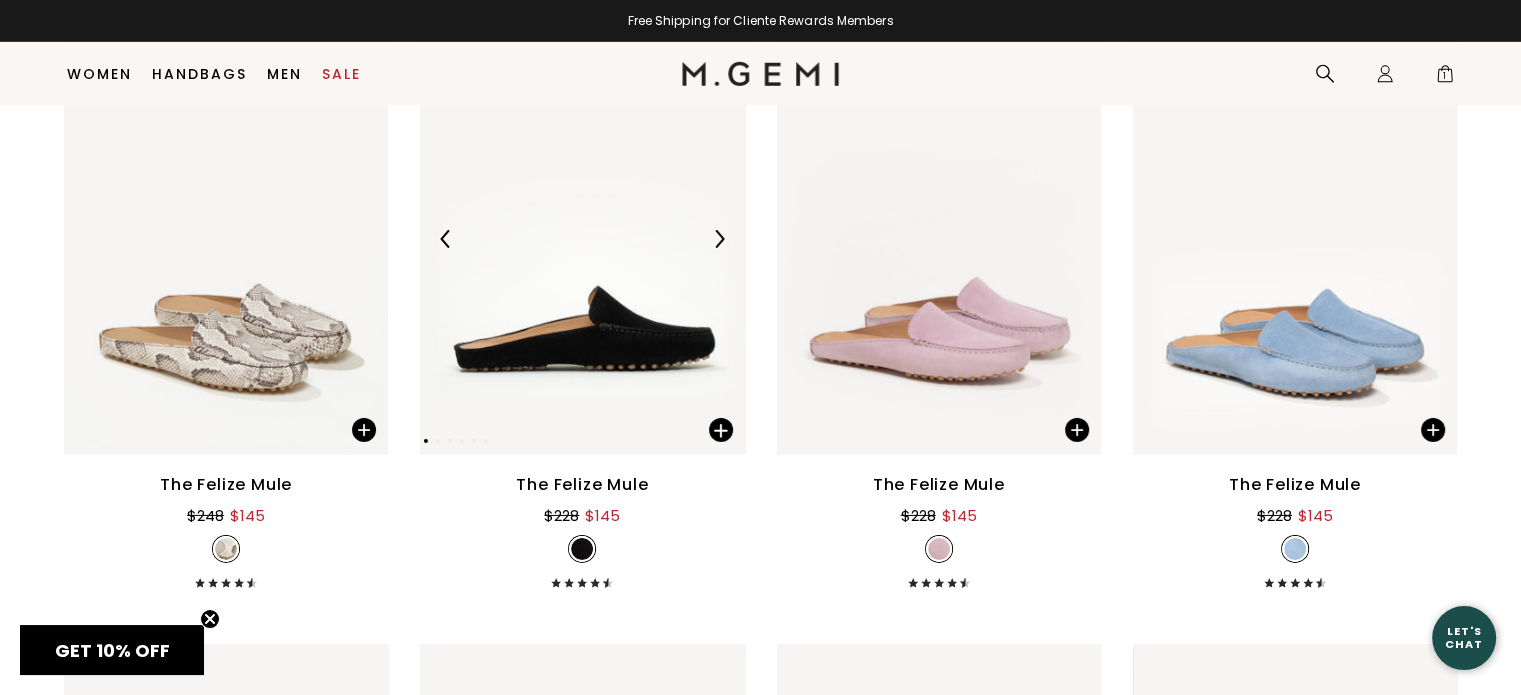 click at bounding box center (719, 239) 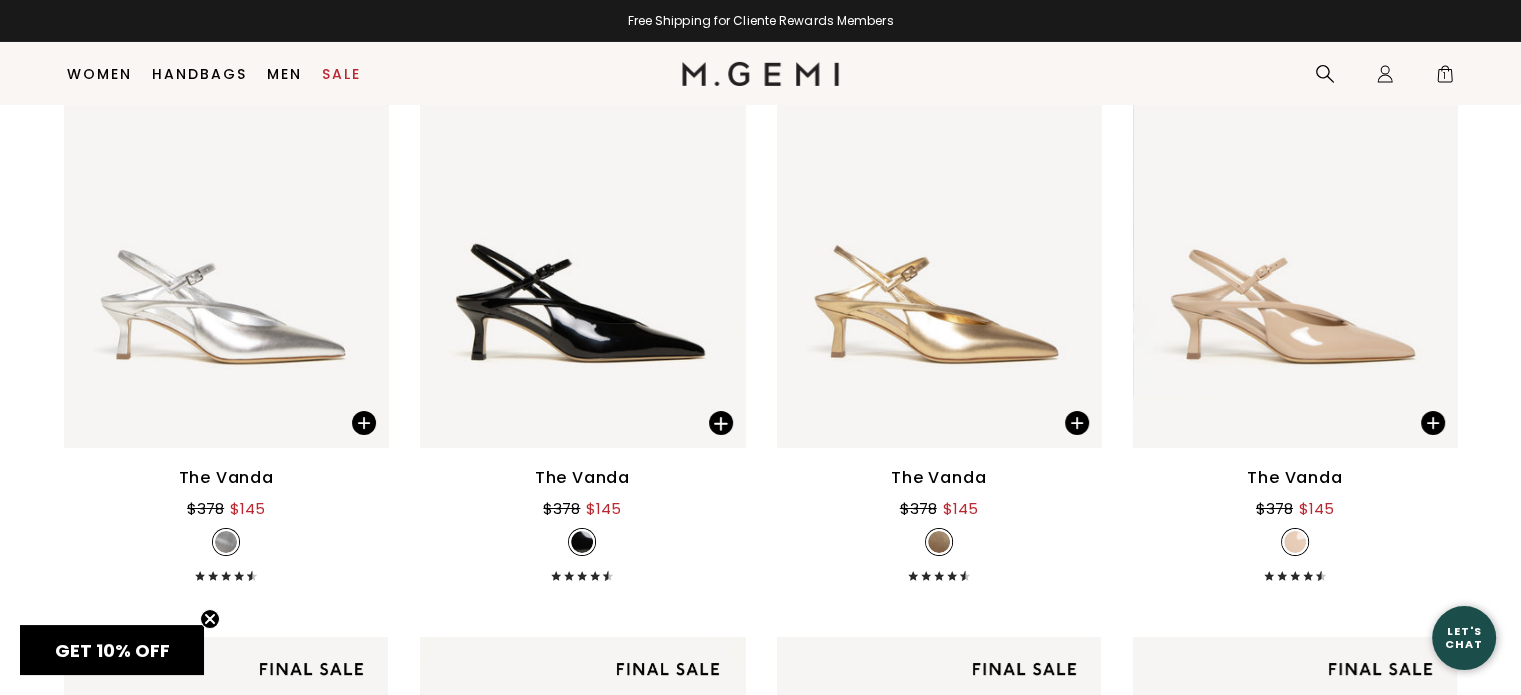 scroll, scrollTop: 7101, scrollLeft: 0, axis: vertical 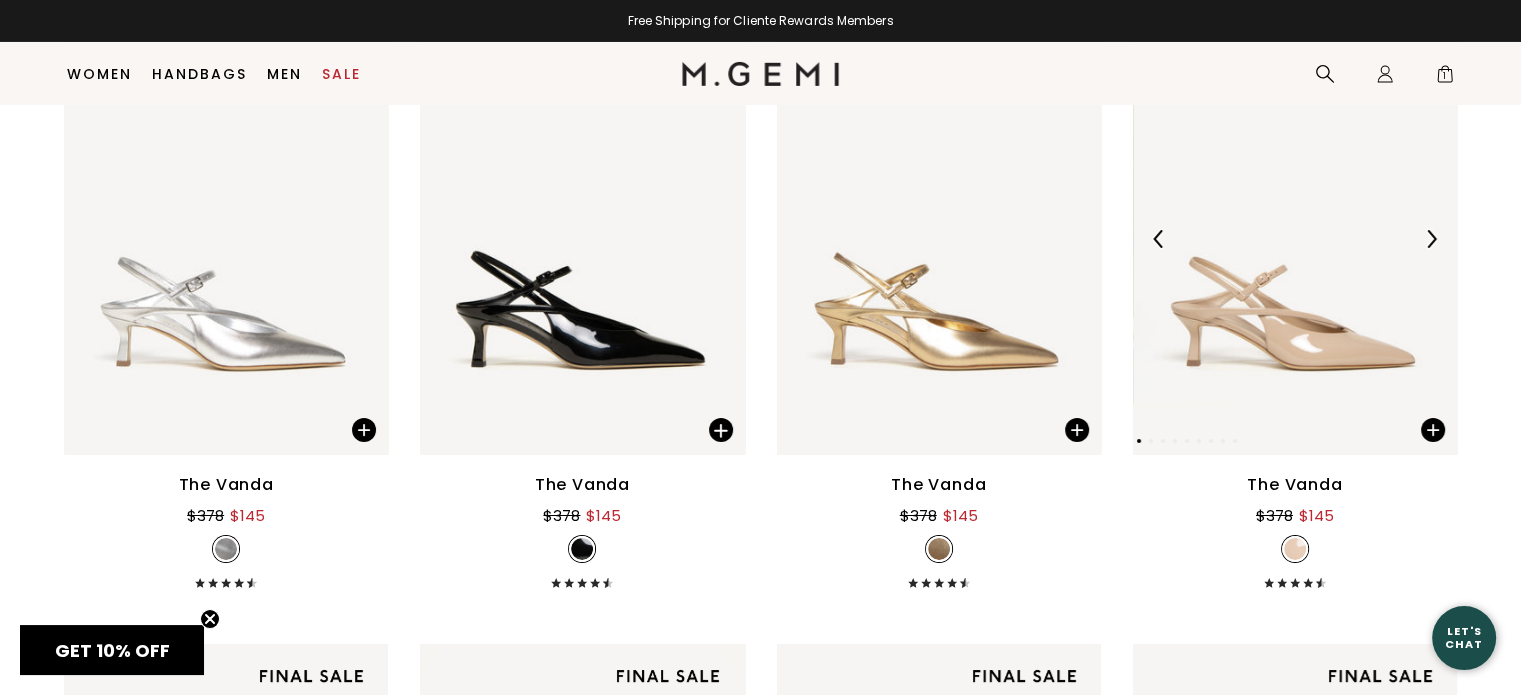click at bounding box center [1295, 239] 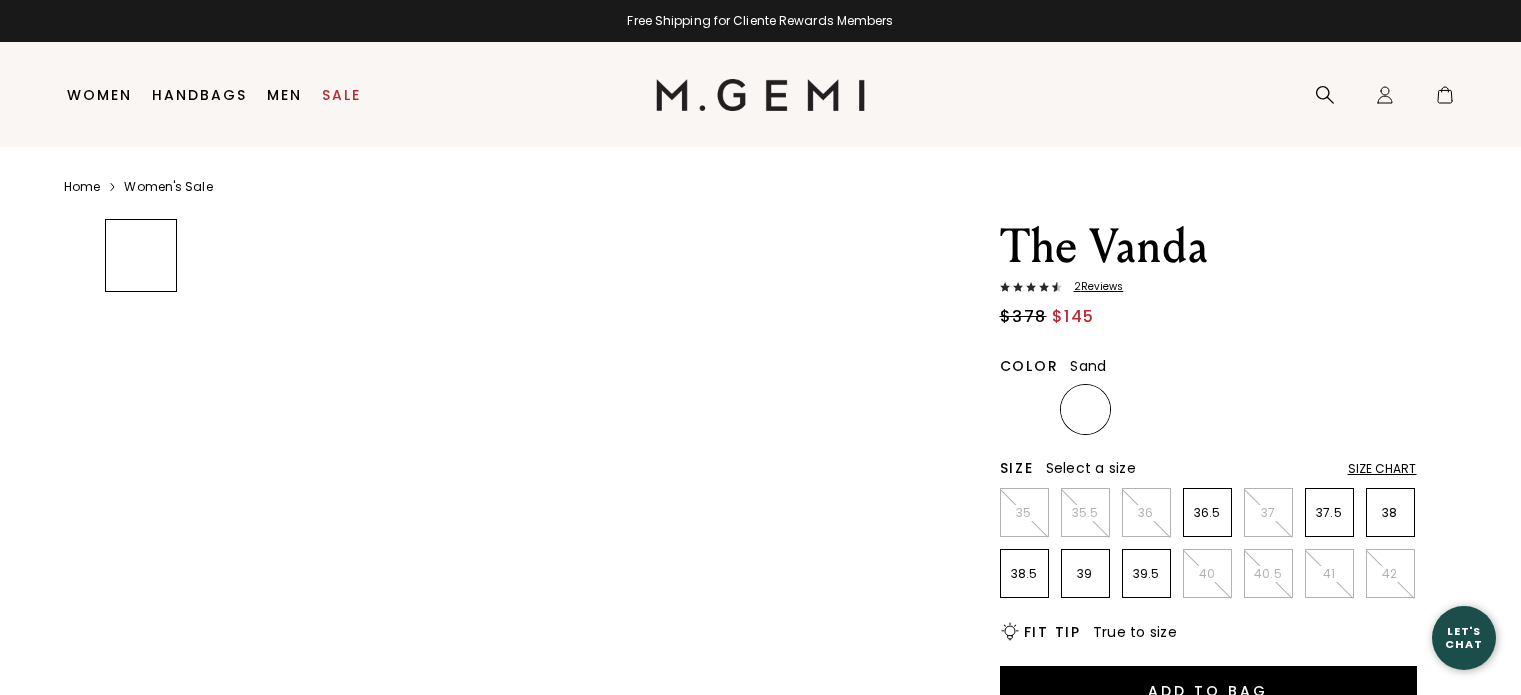 scroll, scrollTop: 0, scrollLeft: 0, axis: both 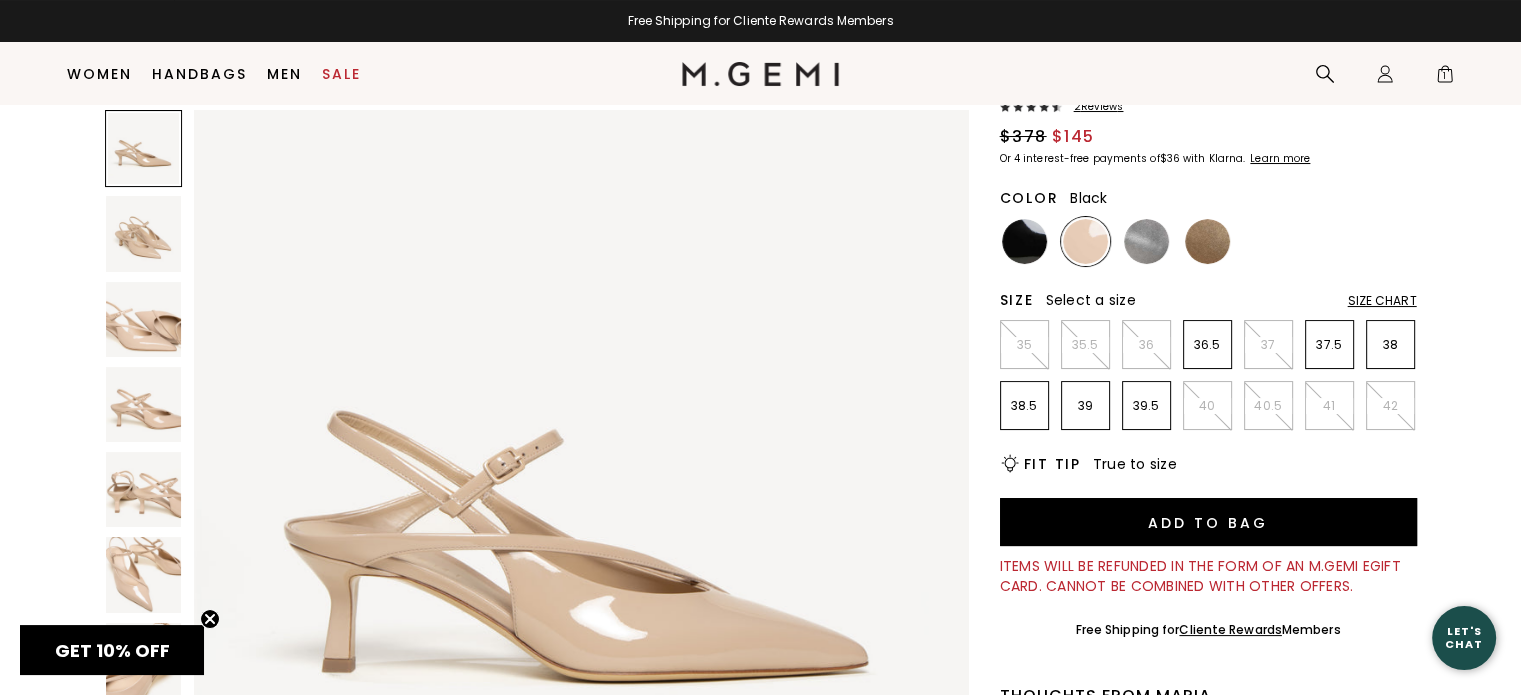 click at bounding box center [1024, 241] 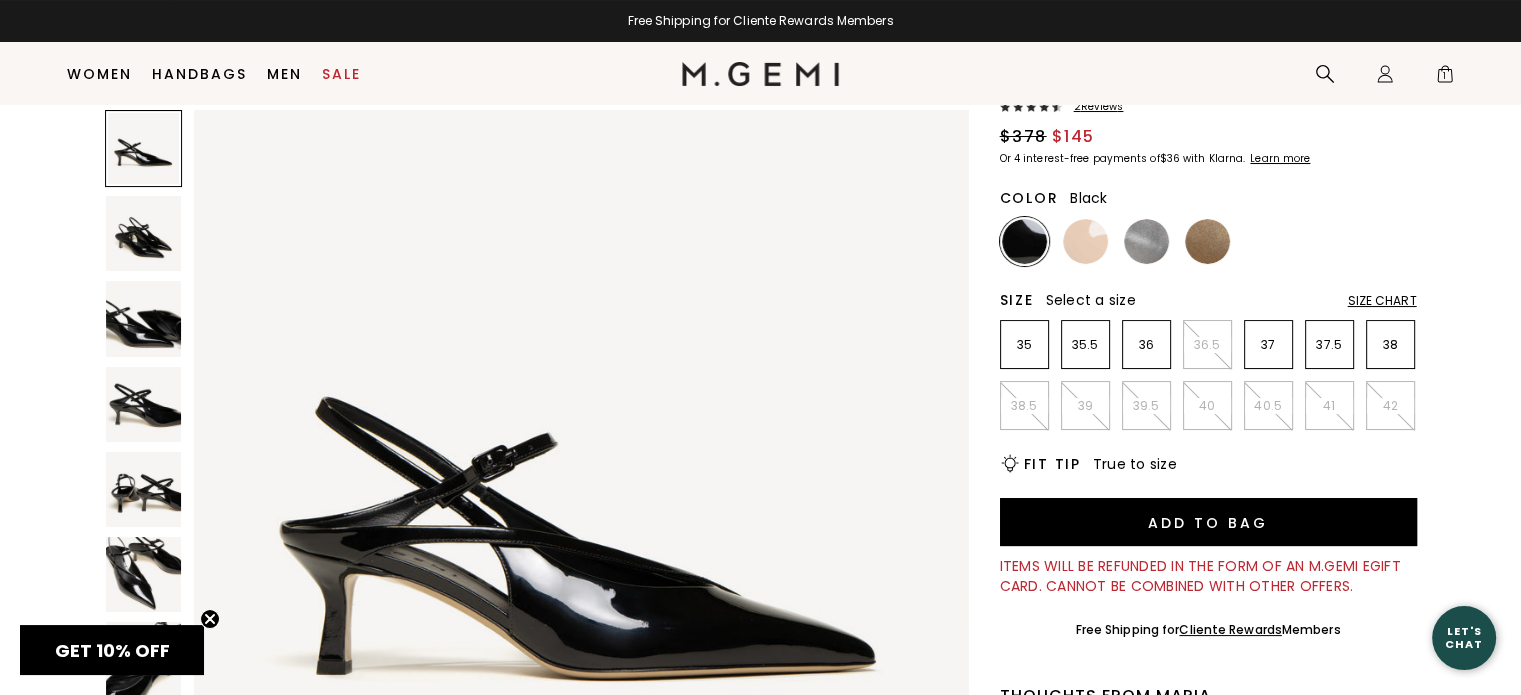 scroll, scrollTop: 0, scrollLeft: 0, axis: both 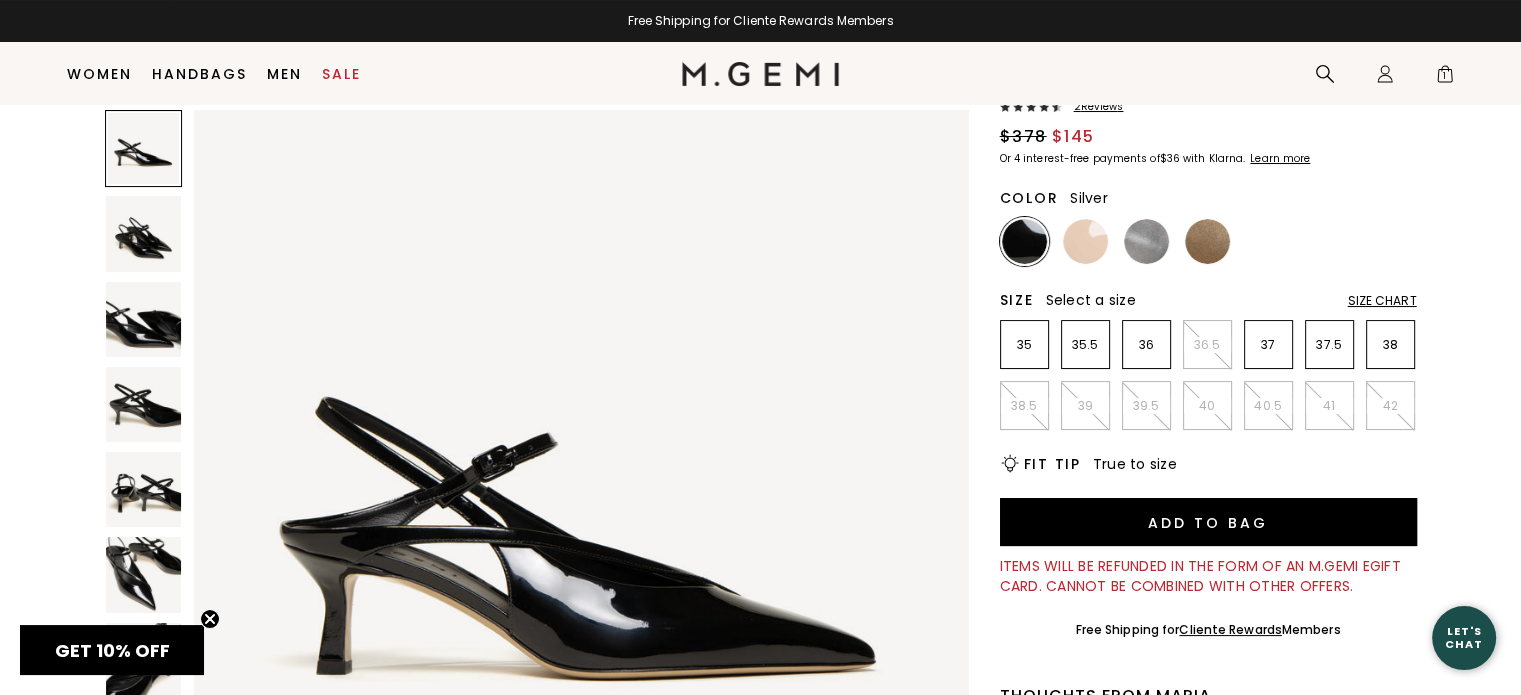 click at bounding box center (1146, 241) 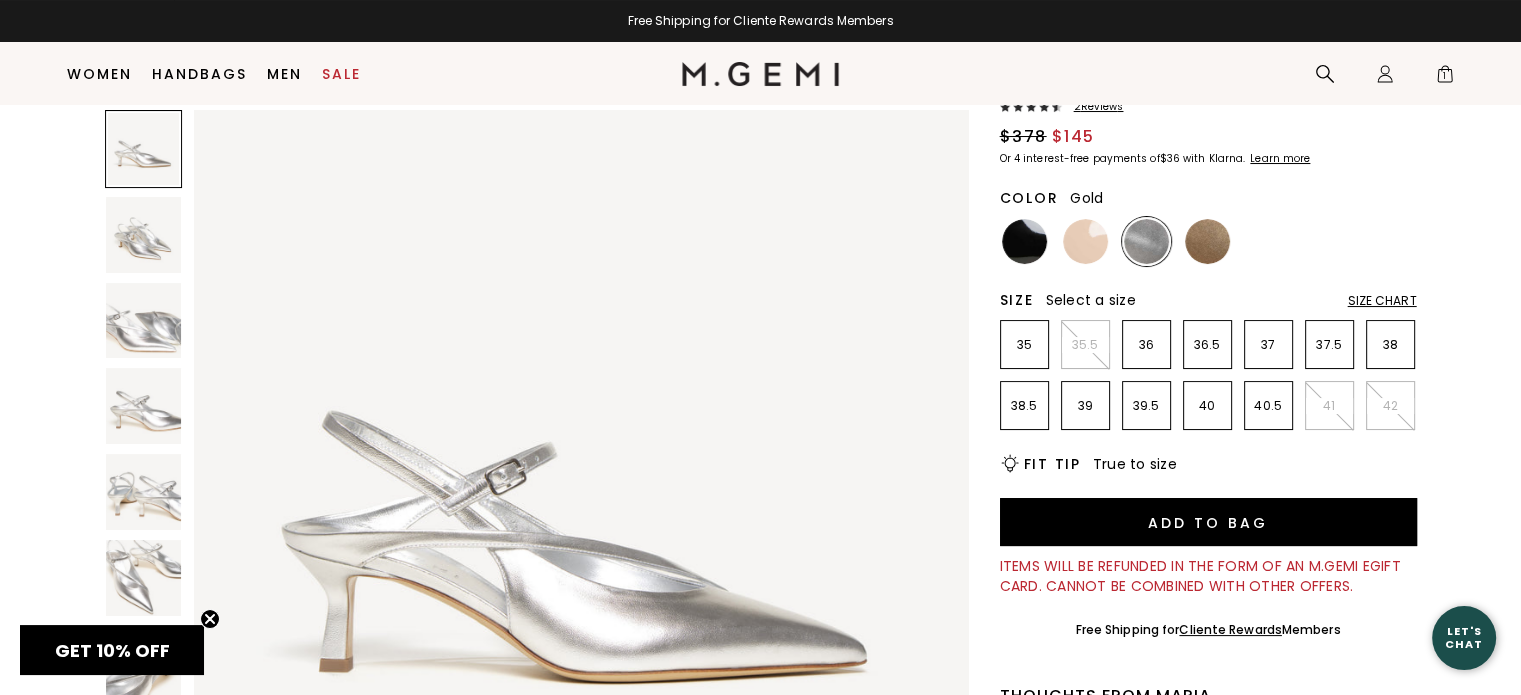 scroll, scrollTop: 0, scrollLeft: 0, axis: both 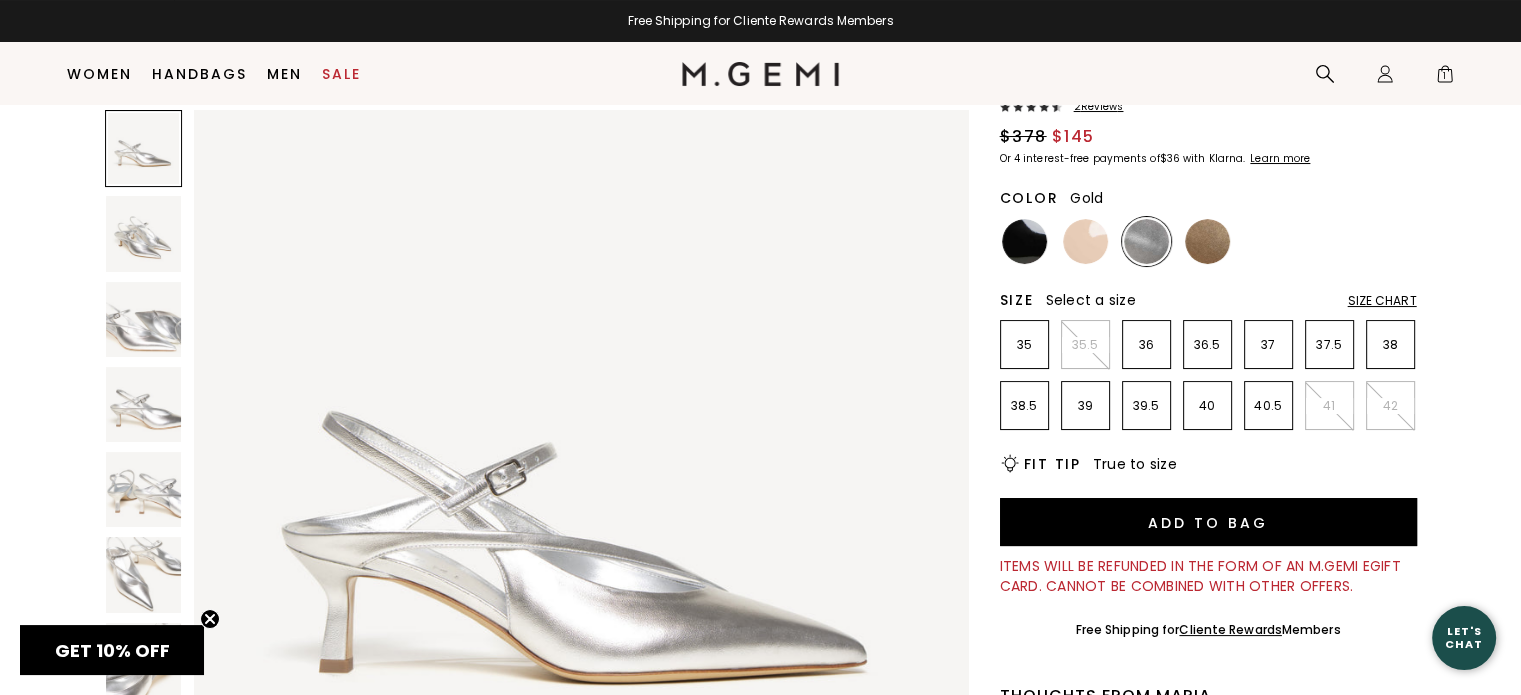 click at bounding box center (1207, 241) 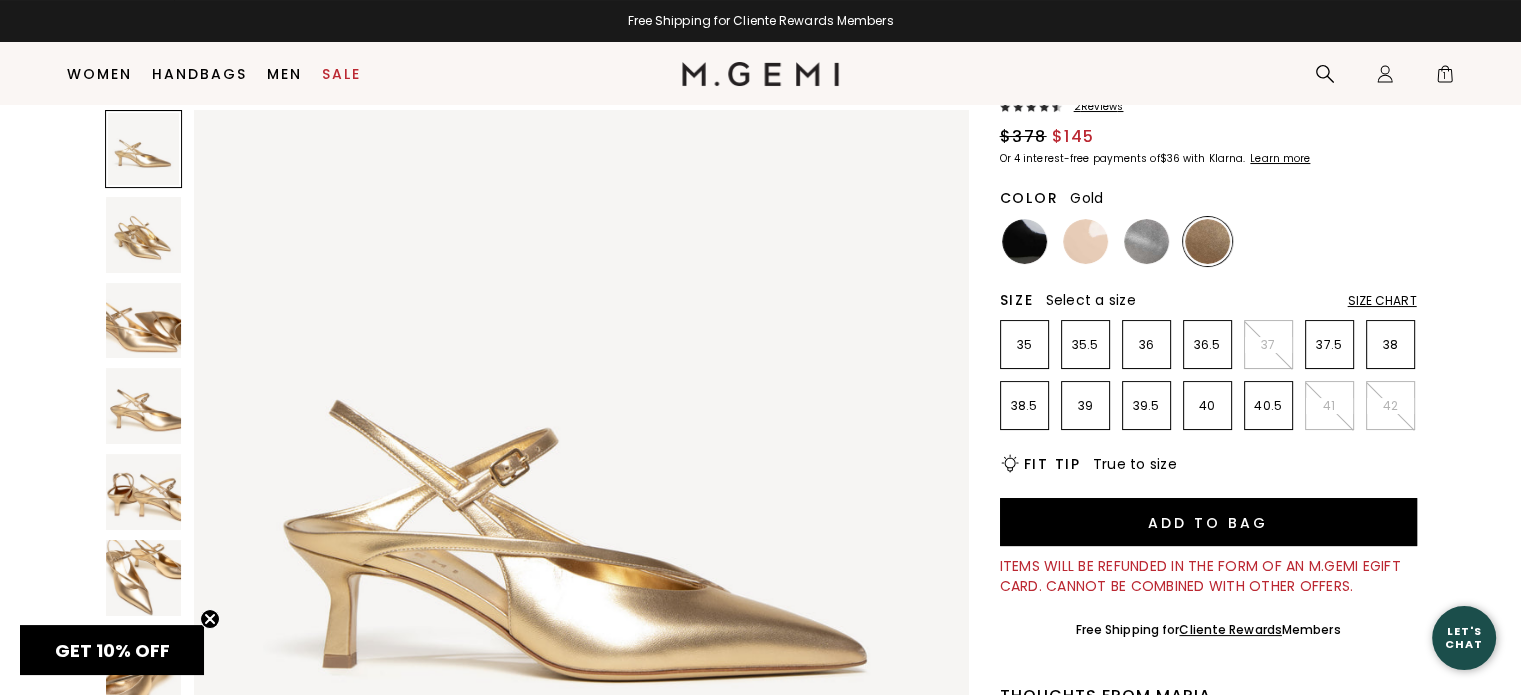 scroll, scrollTop: 0, scrollLeft: 0, axis: both 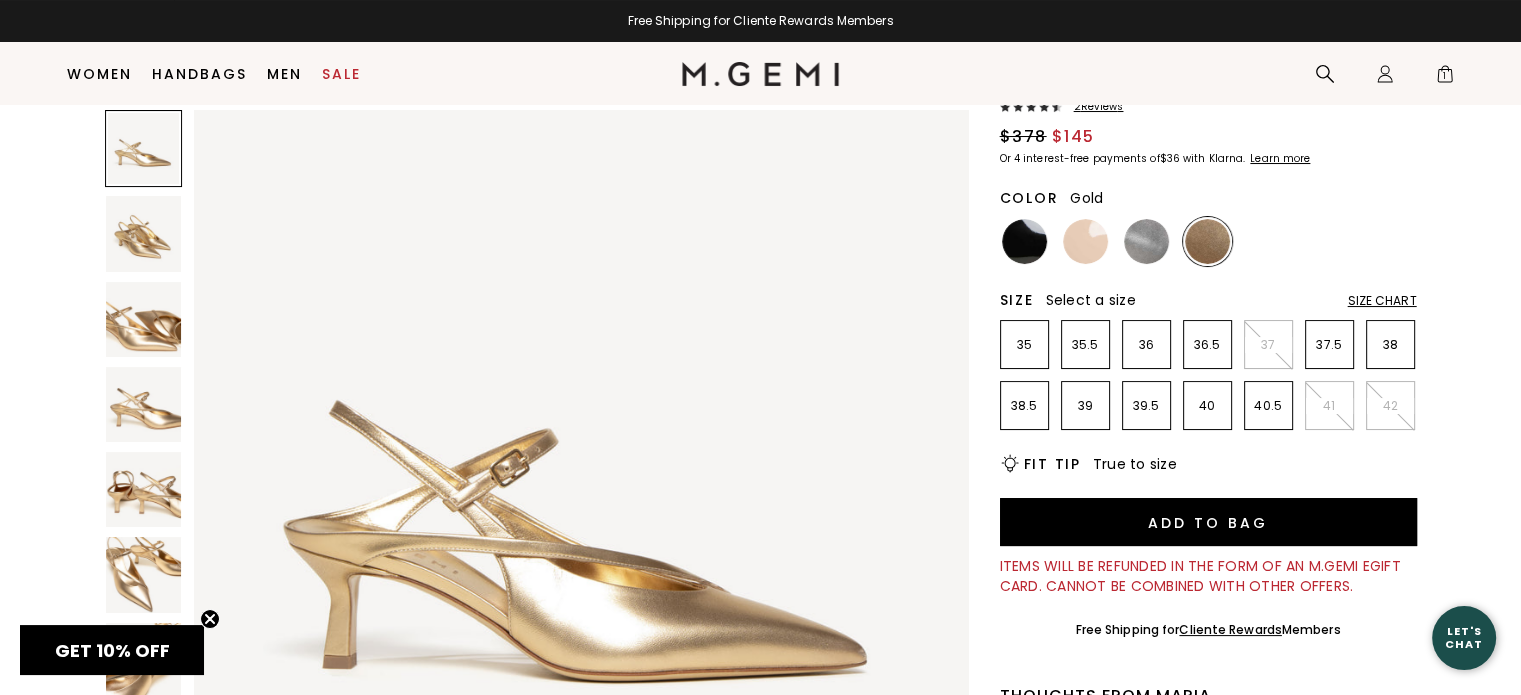 click at bounding box center [143, 233] 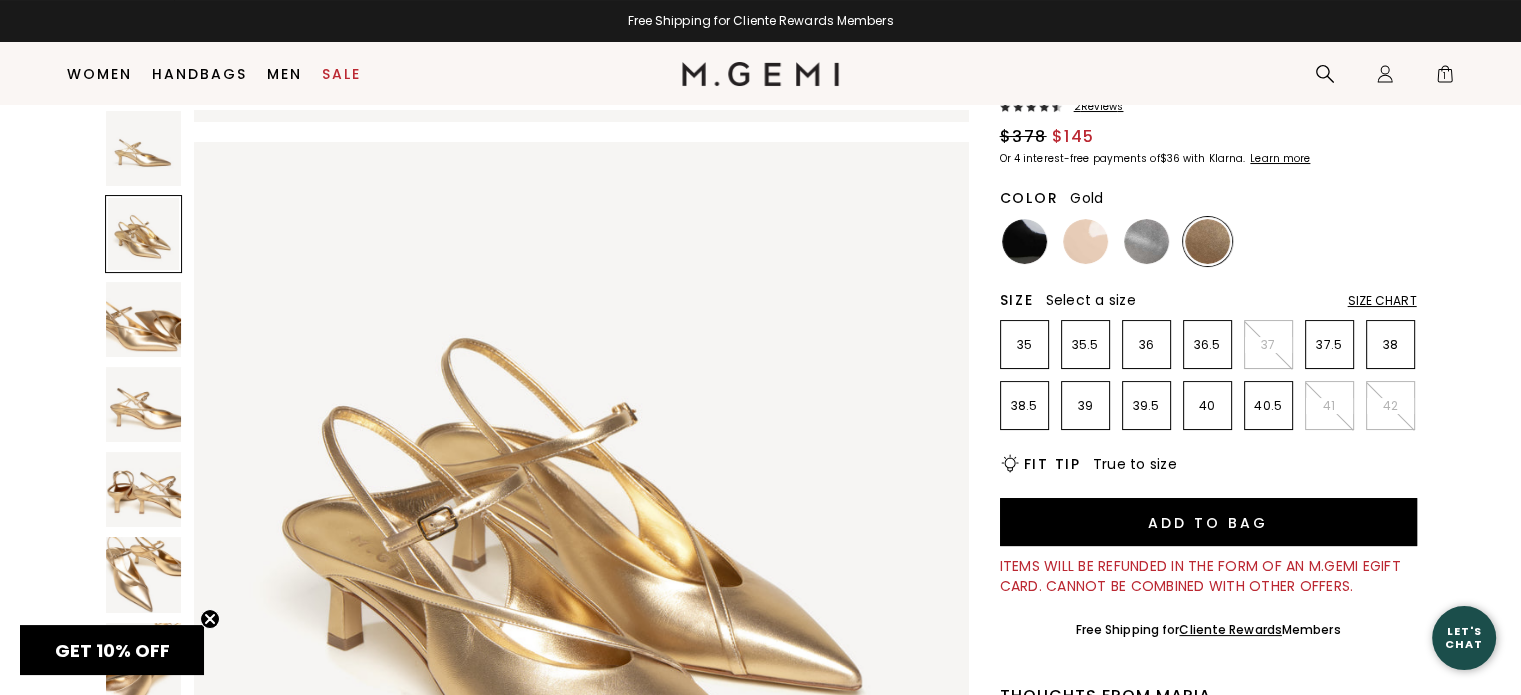 scroll, scrollTop: 780, scrollLeft: 0, axis: vertical 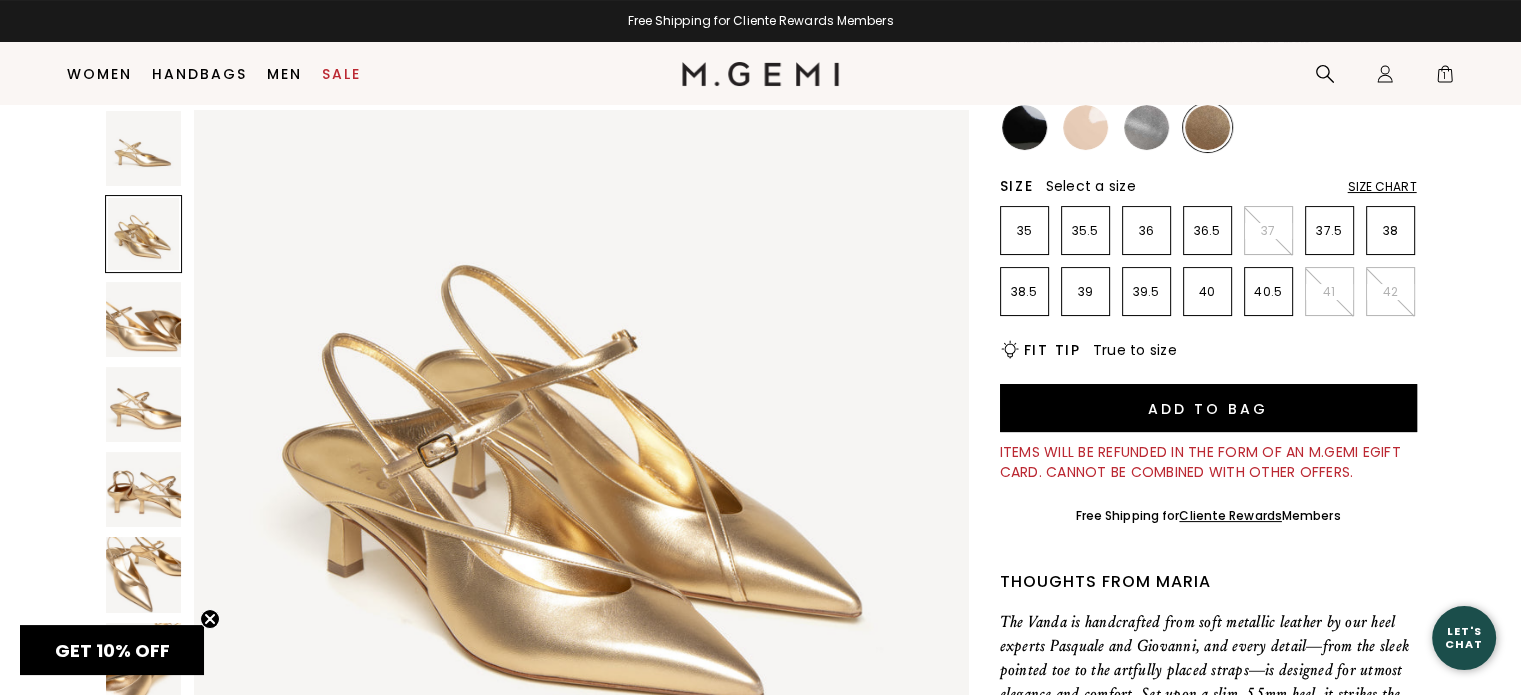 click at bounding box center [1146, 127] 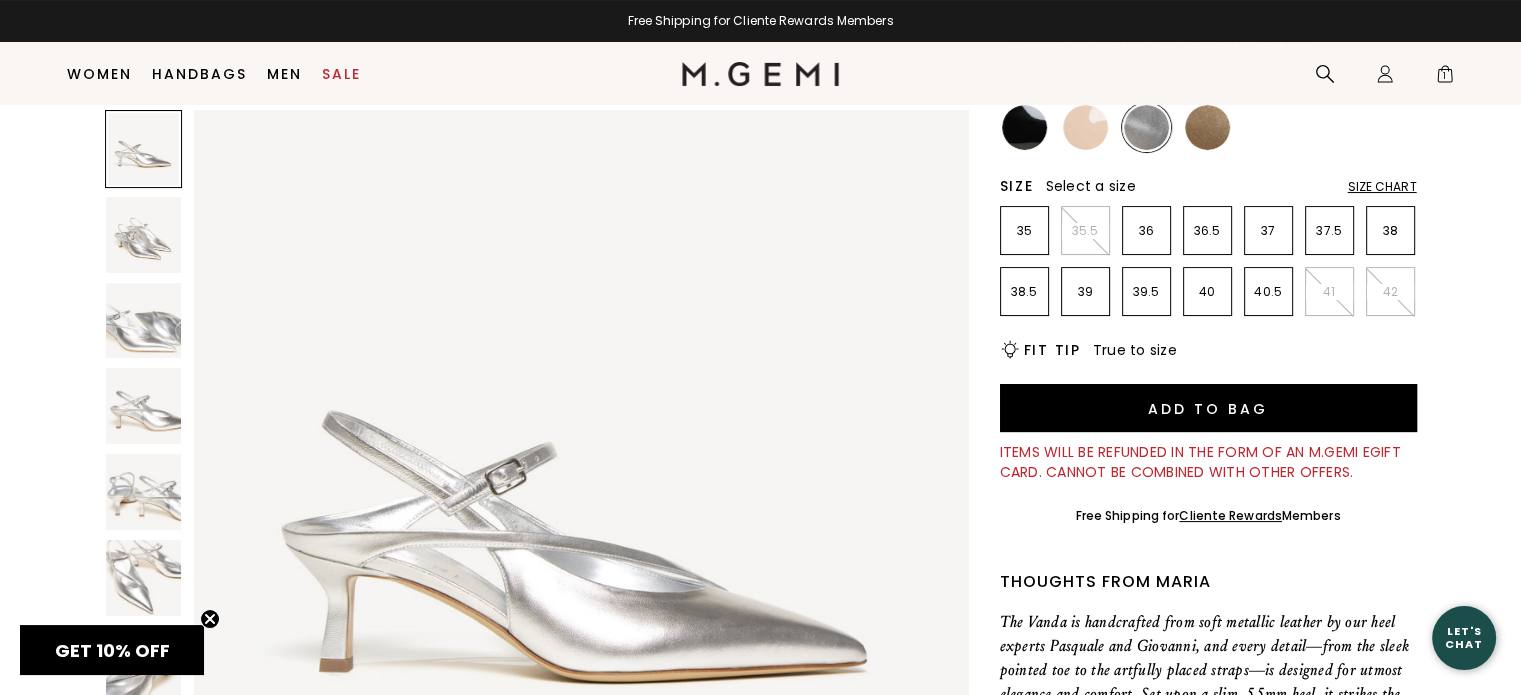 scroll, scrollTop: 0, scrollLeft: 0, axis: both 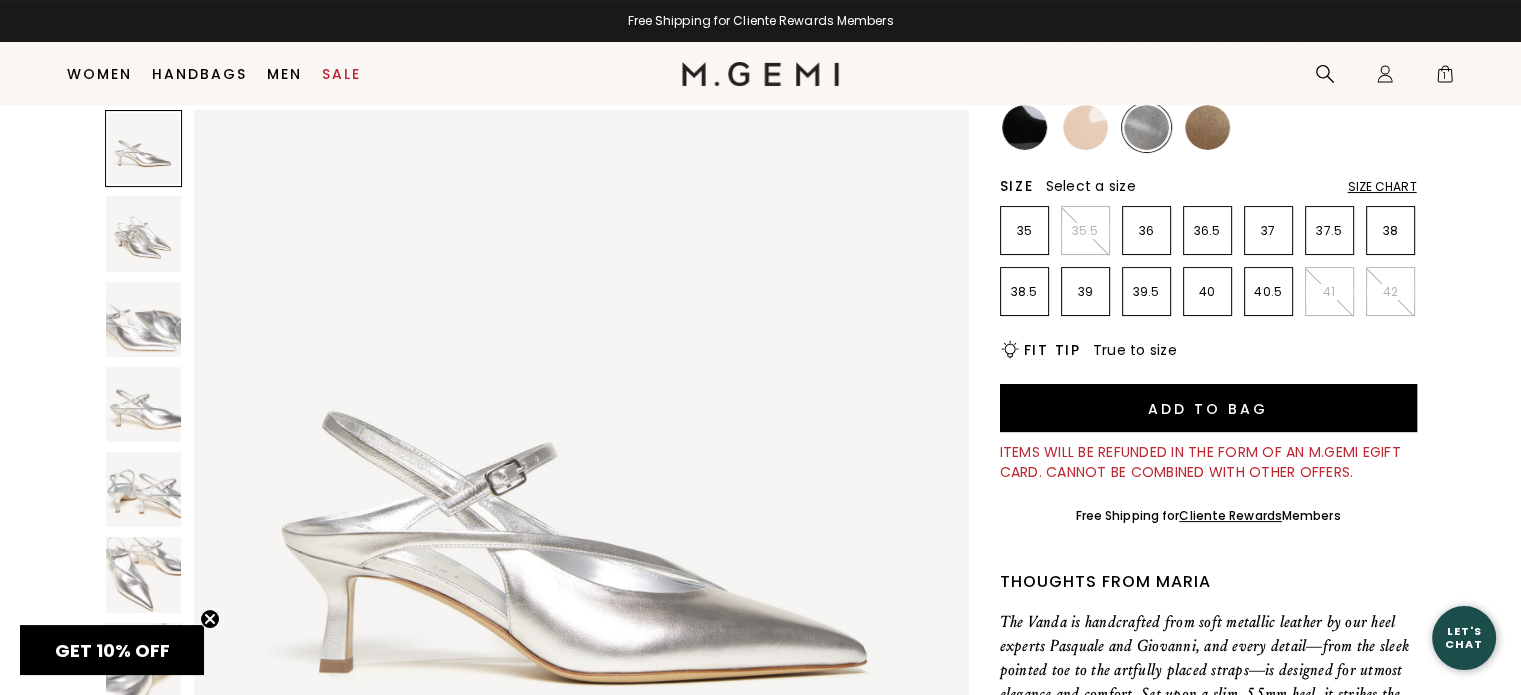 click at bounding box center [1085, 127] 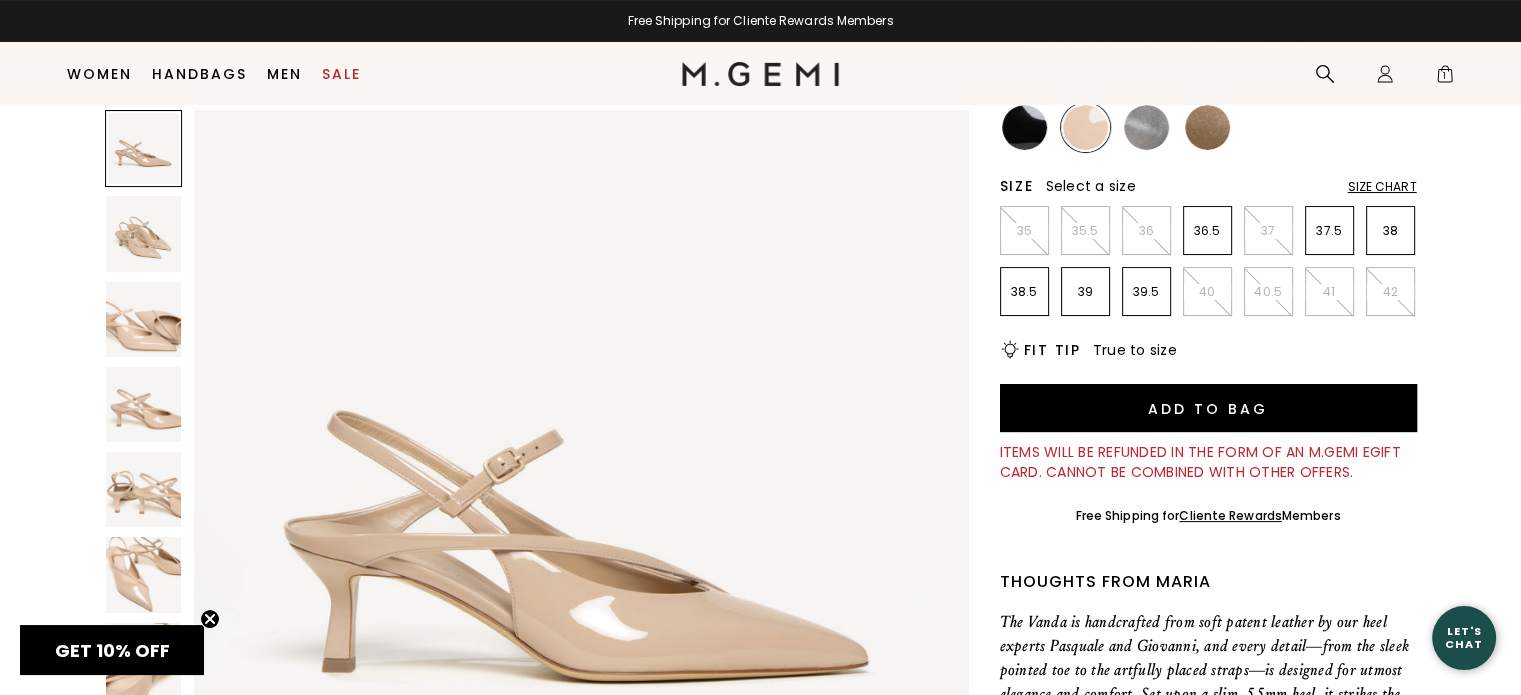 click at bounding box center [1024, 127] 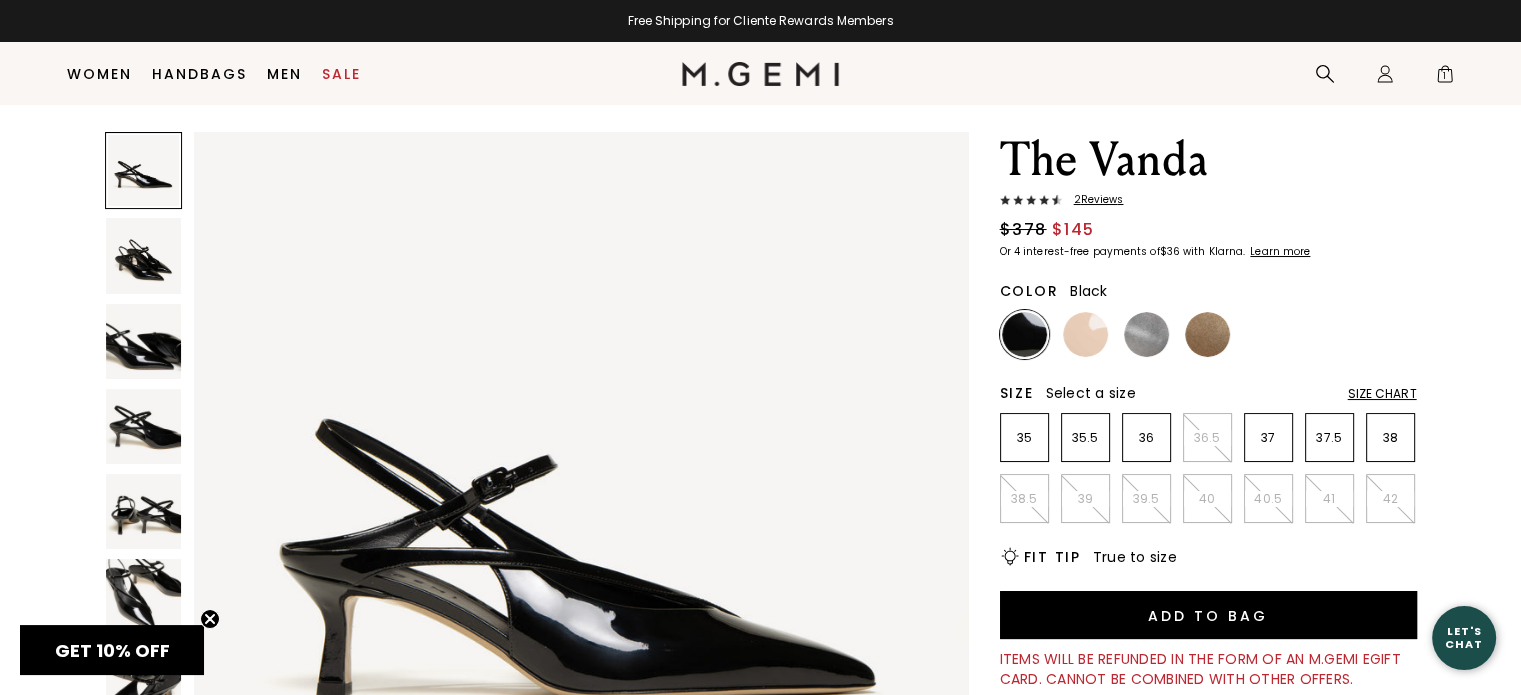 scroll, scrollTop: 44, scrollLeft: 0, axis: vertical 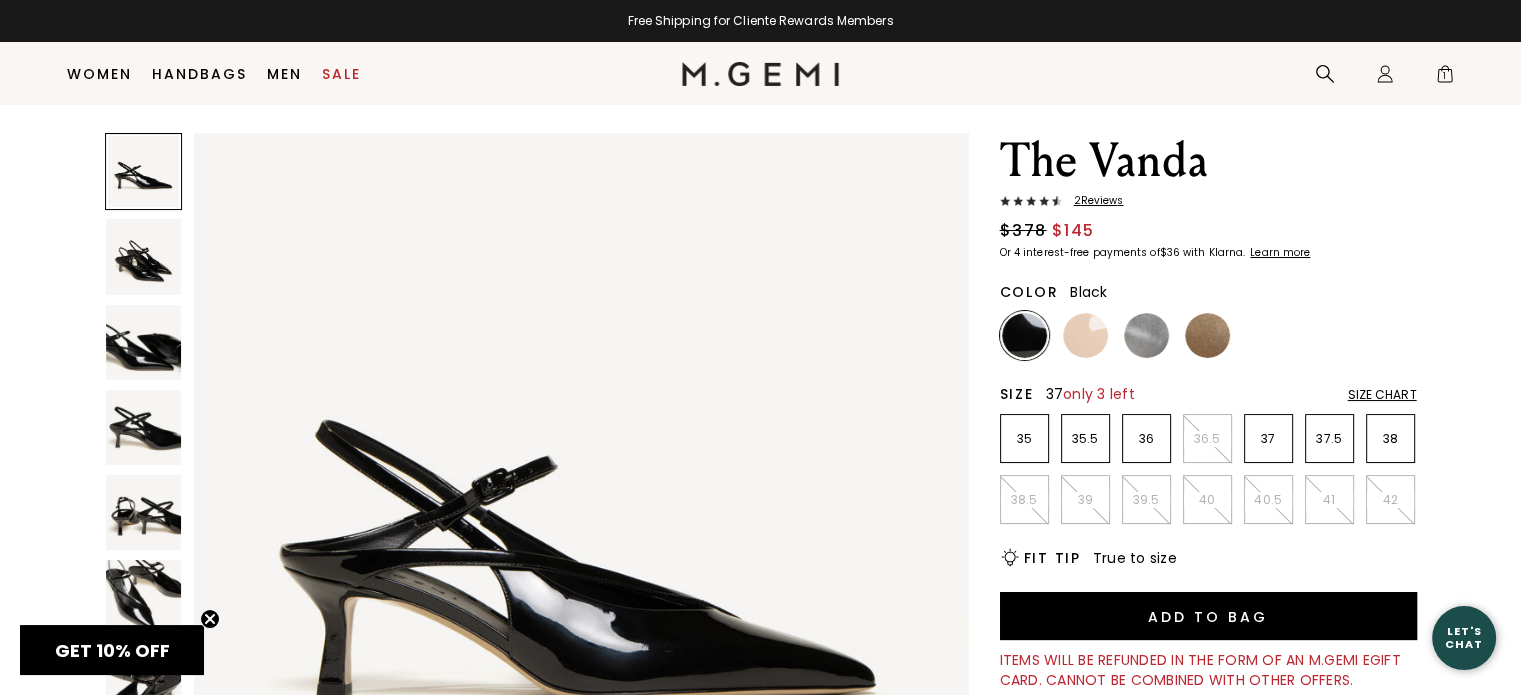 click on "37" at bounding box center [1268, 438] 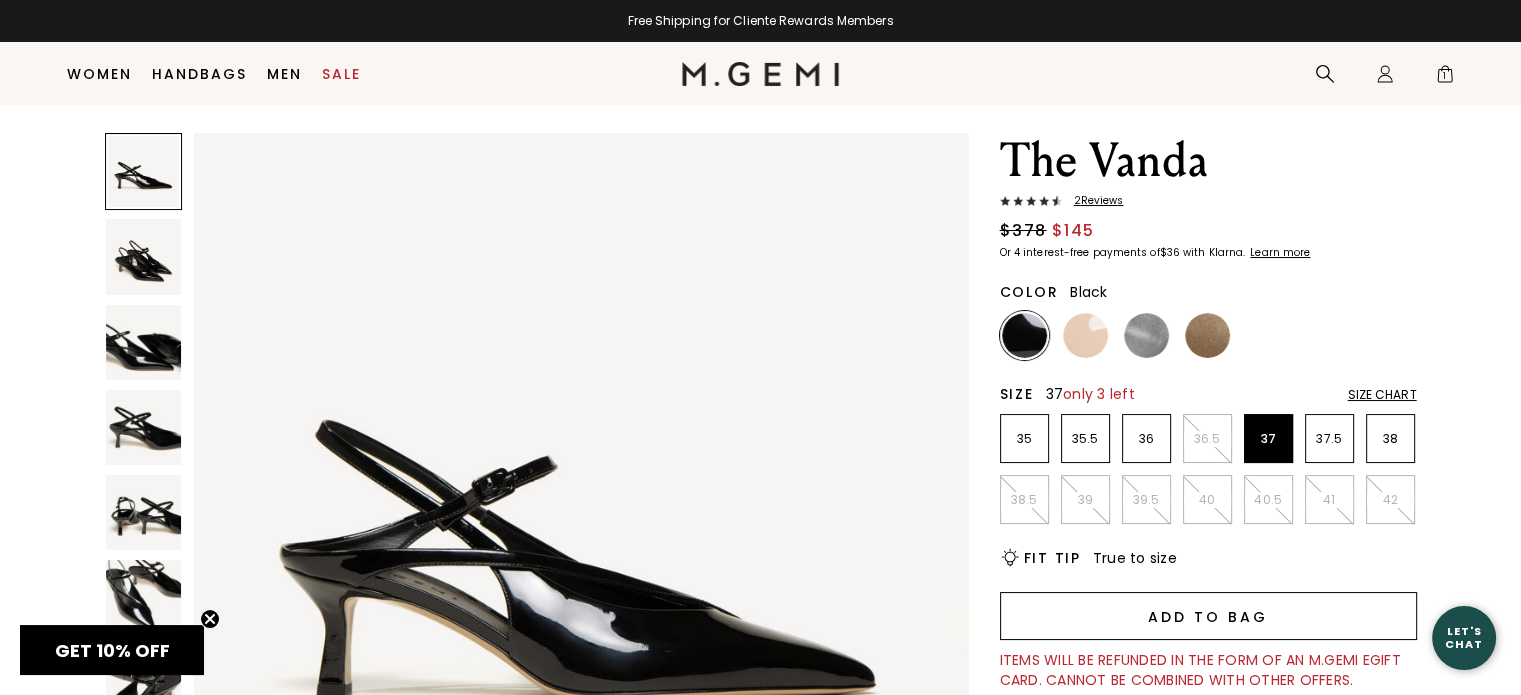 click on "Add to Bag" at bounding box center (1208, 616) 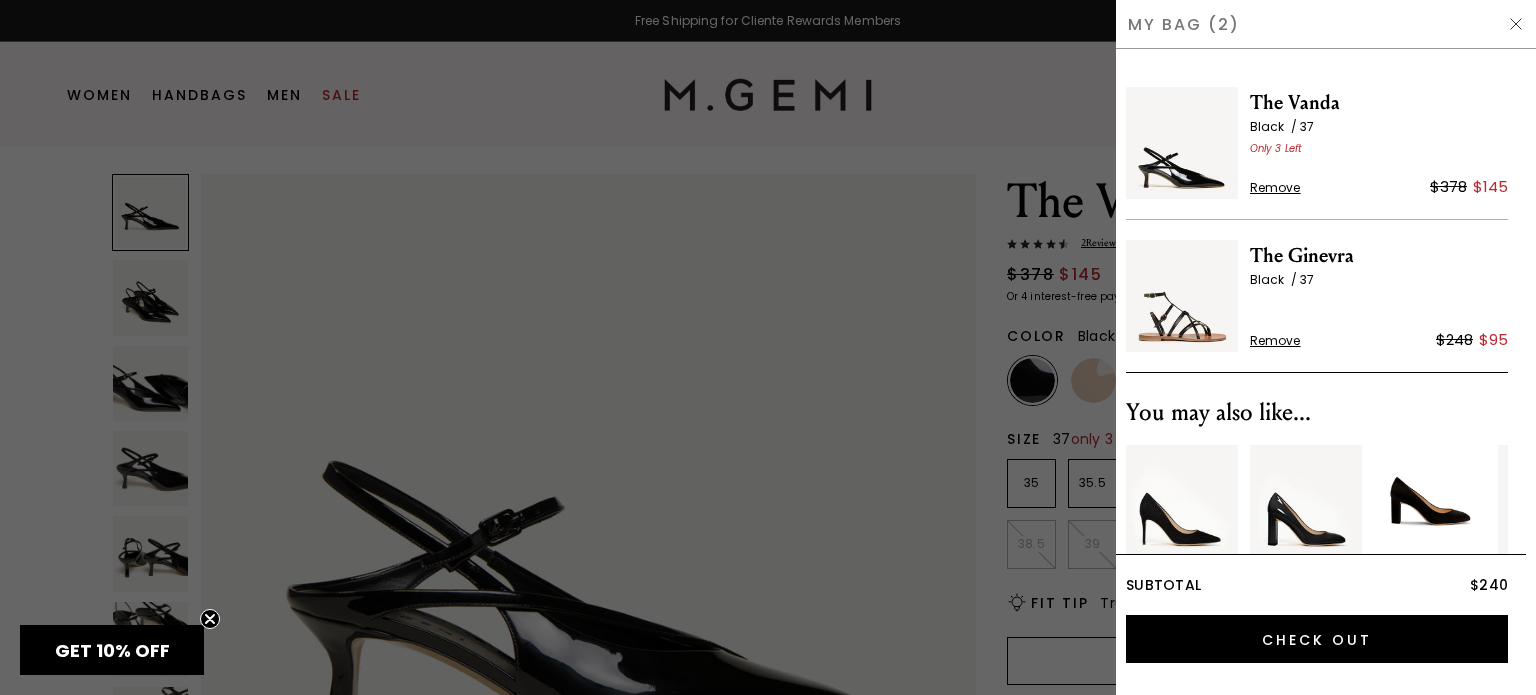 scroll, scrollTop: 0, scrollLeft: 0, axis: both 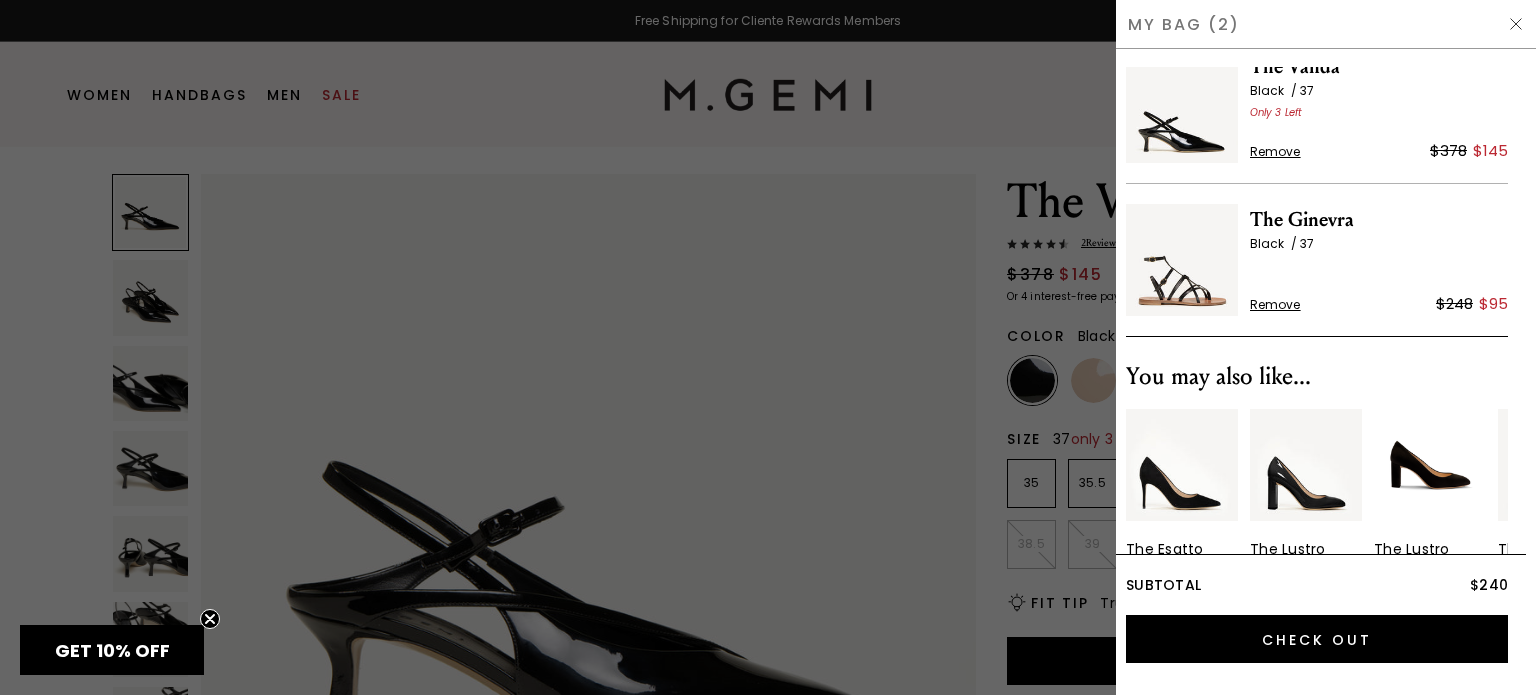 click at bounding box center (1516, 24) 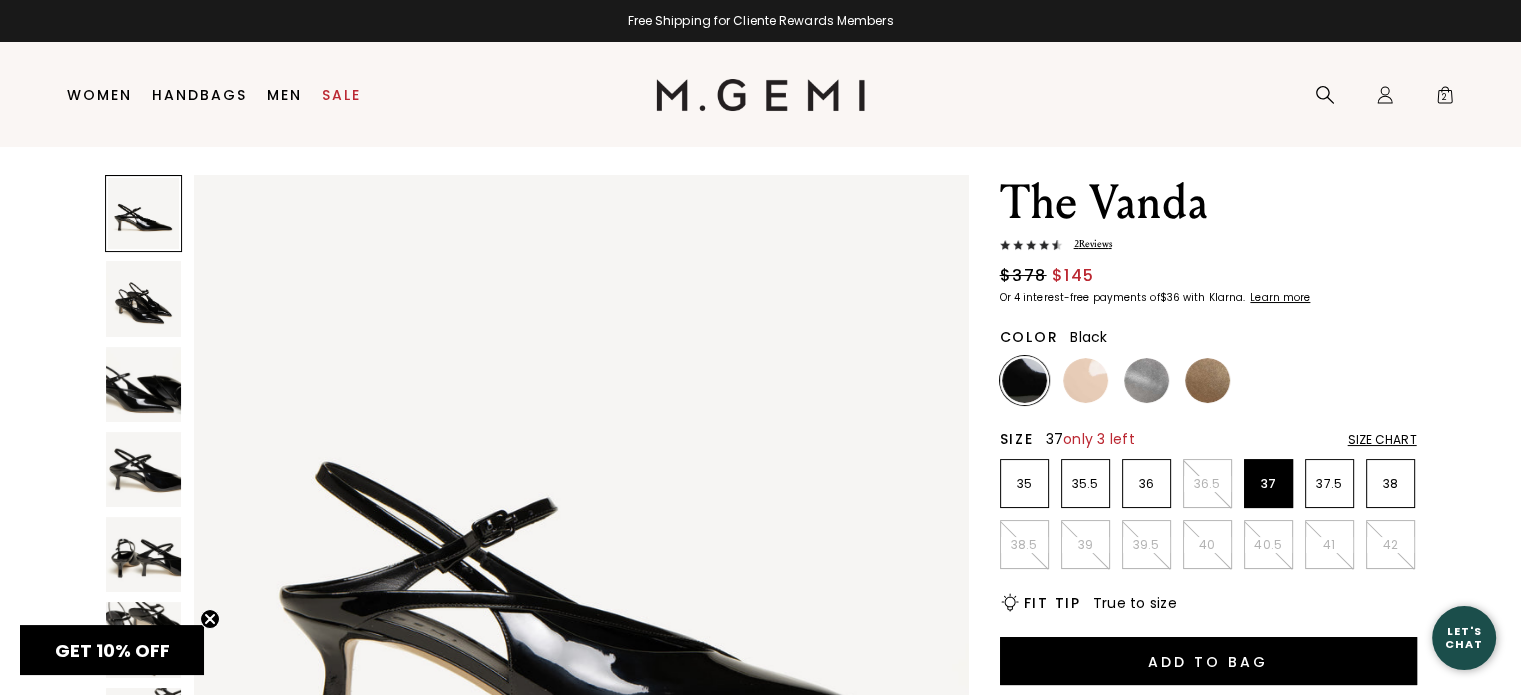scroll, scrollTop: 0, scrollLeft: 0, axis: both 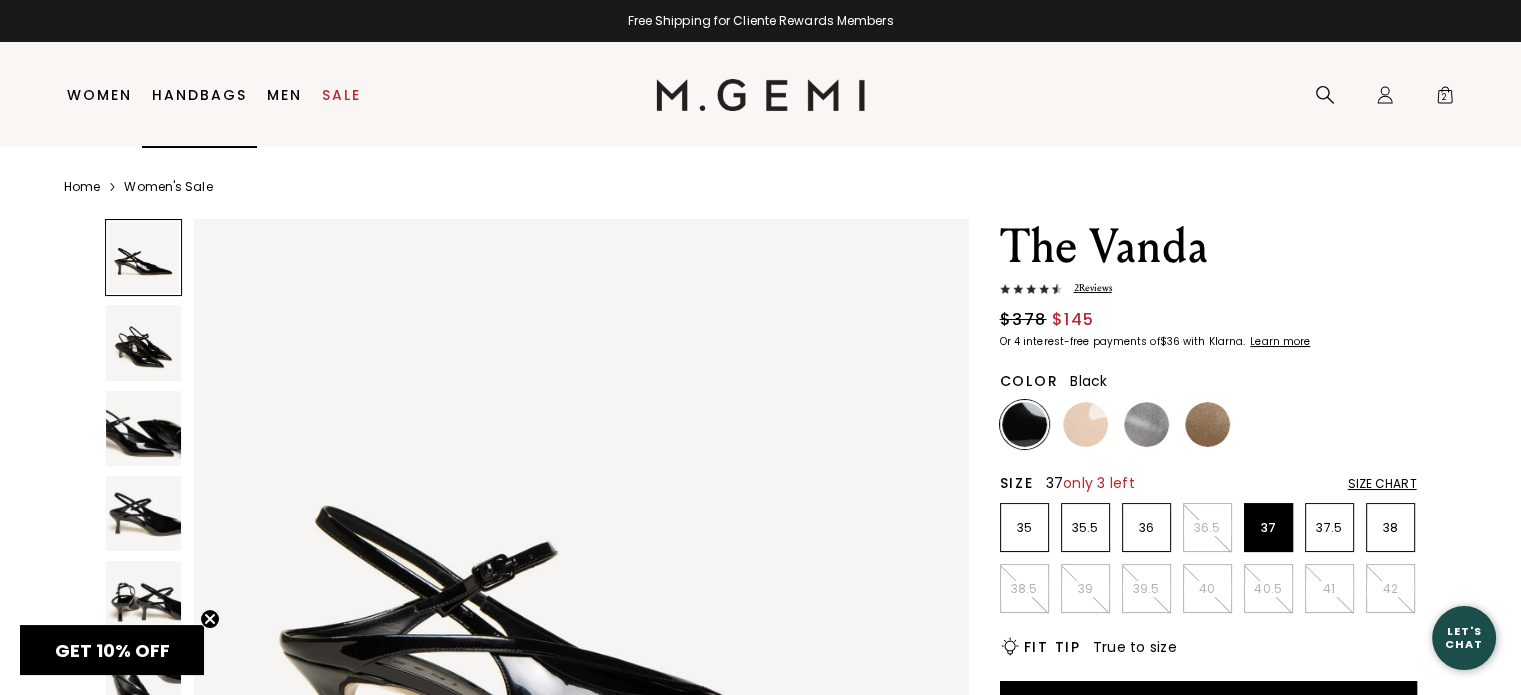 click on "Handbags" at bounding box center (199, 95) 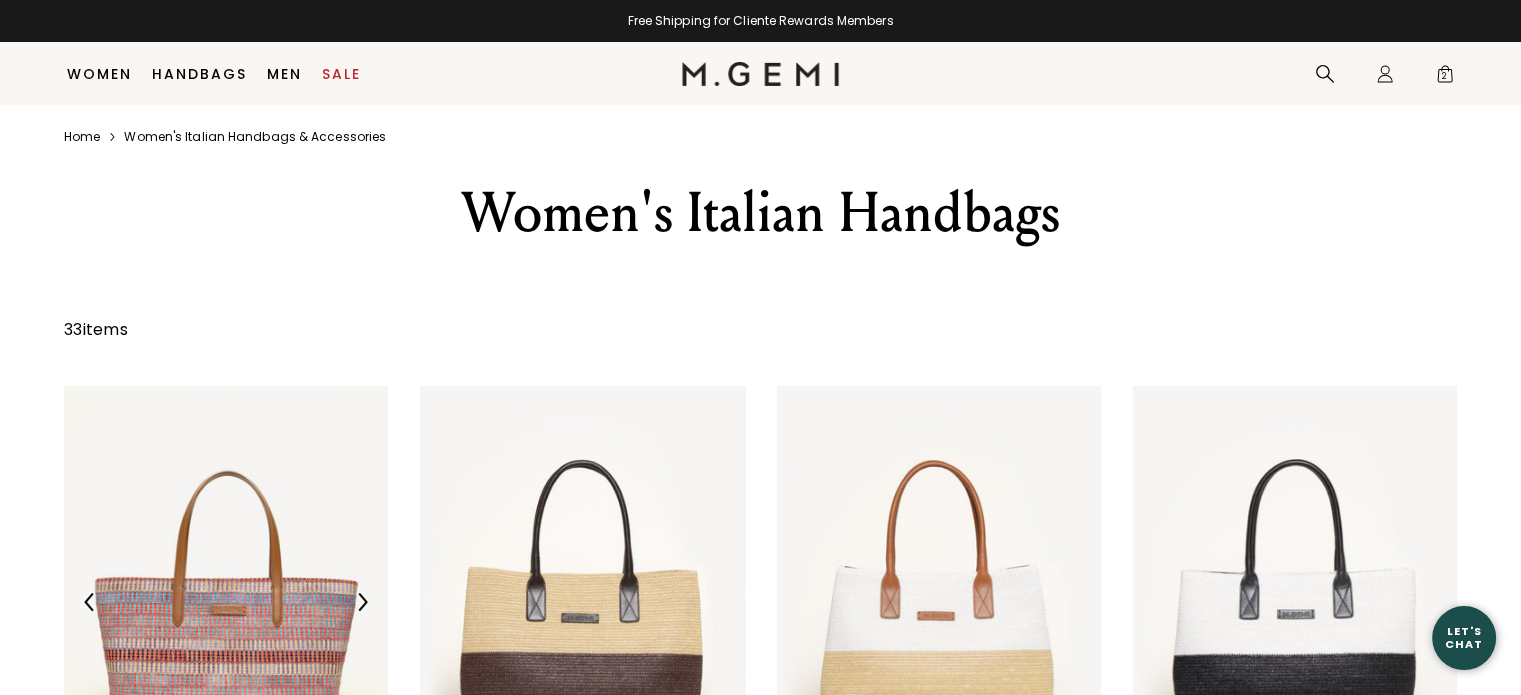 scroll, scrollTop: 282, scrollLeft: 0, axis: vertical 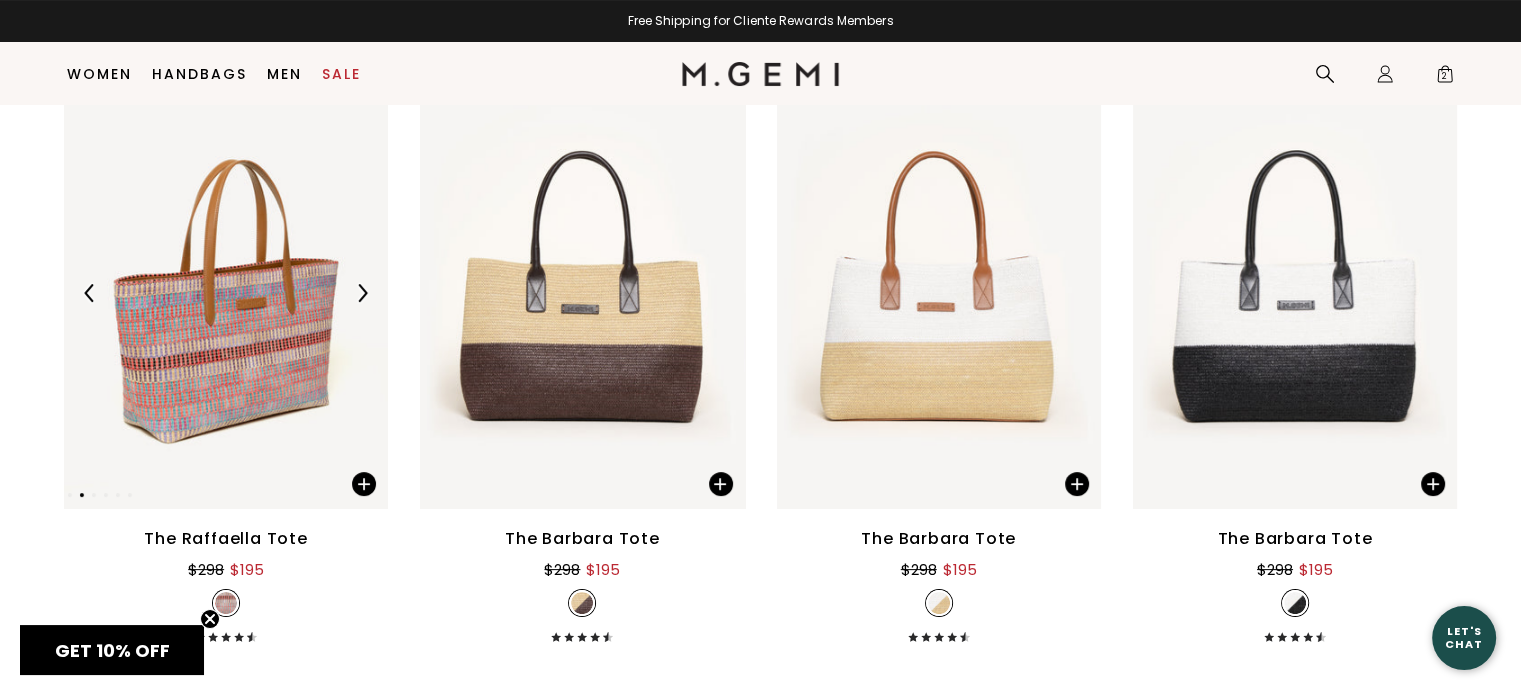click at bounding box center (362, 293) 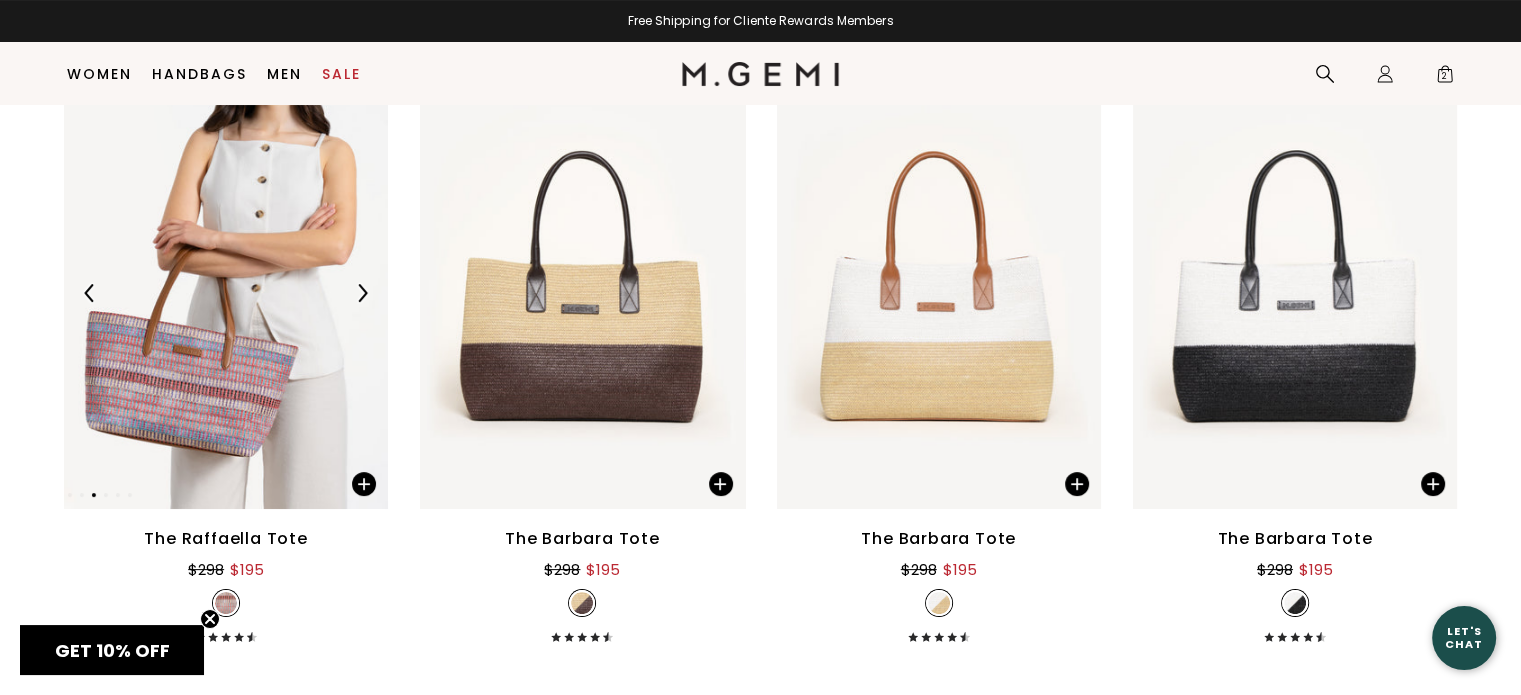 click at bounding box center (362, 293) 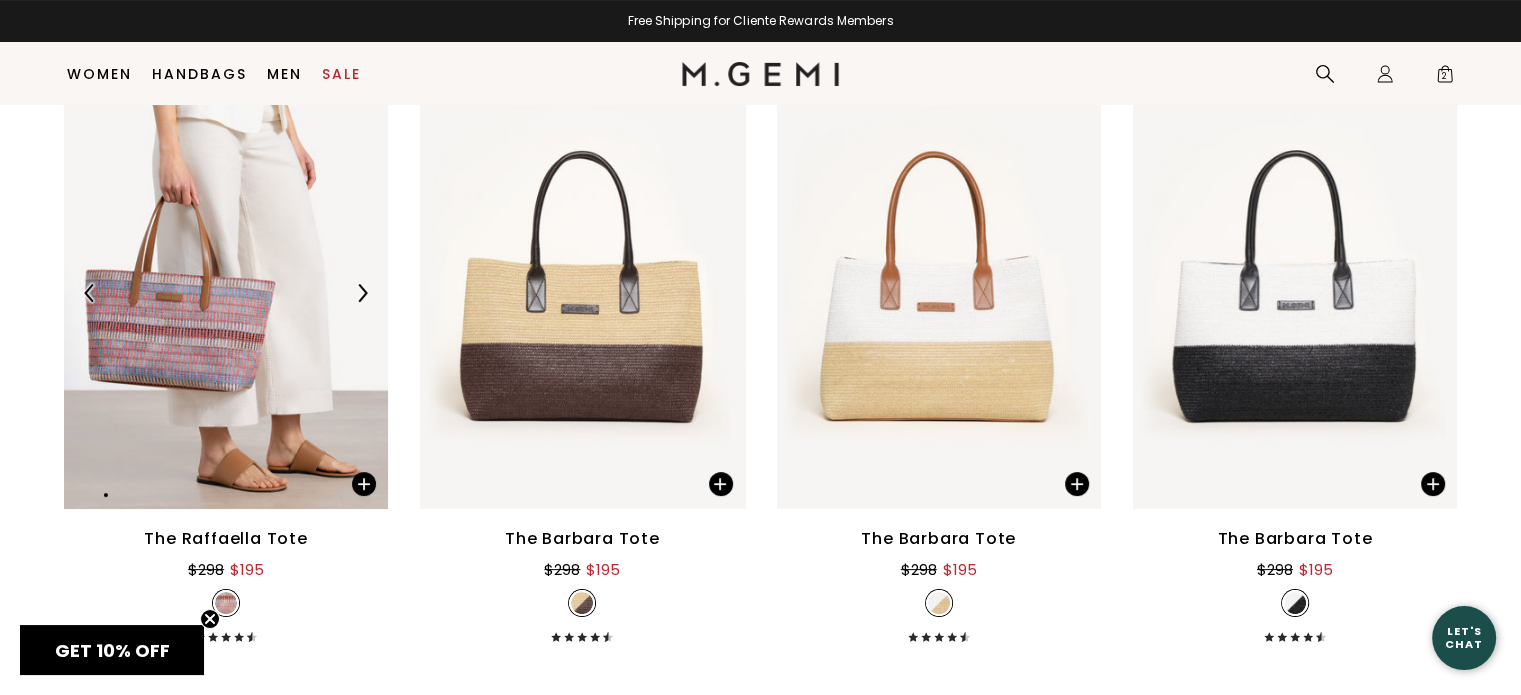 click at bounding box center (362, 293) 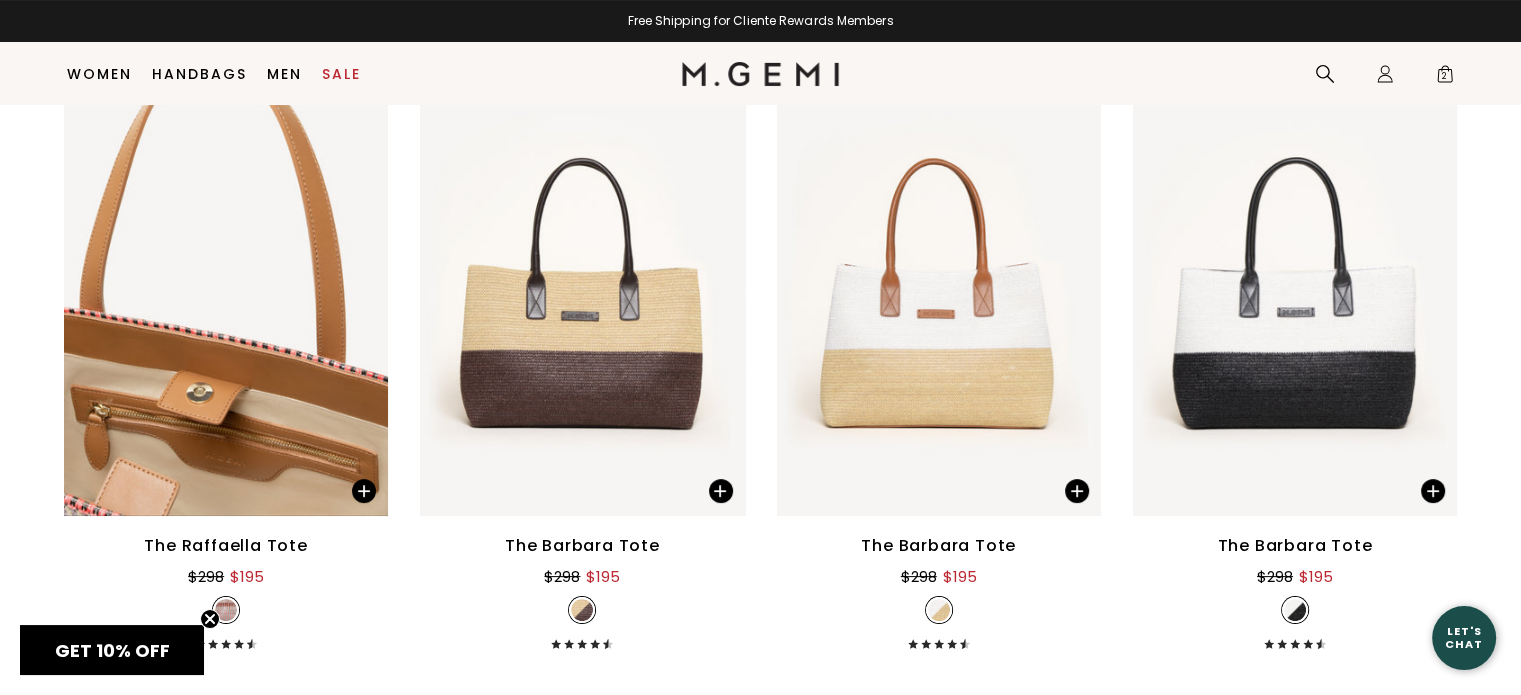 scroll, scrollTop: 304, scrollLeft: 0, axis: vertical 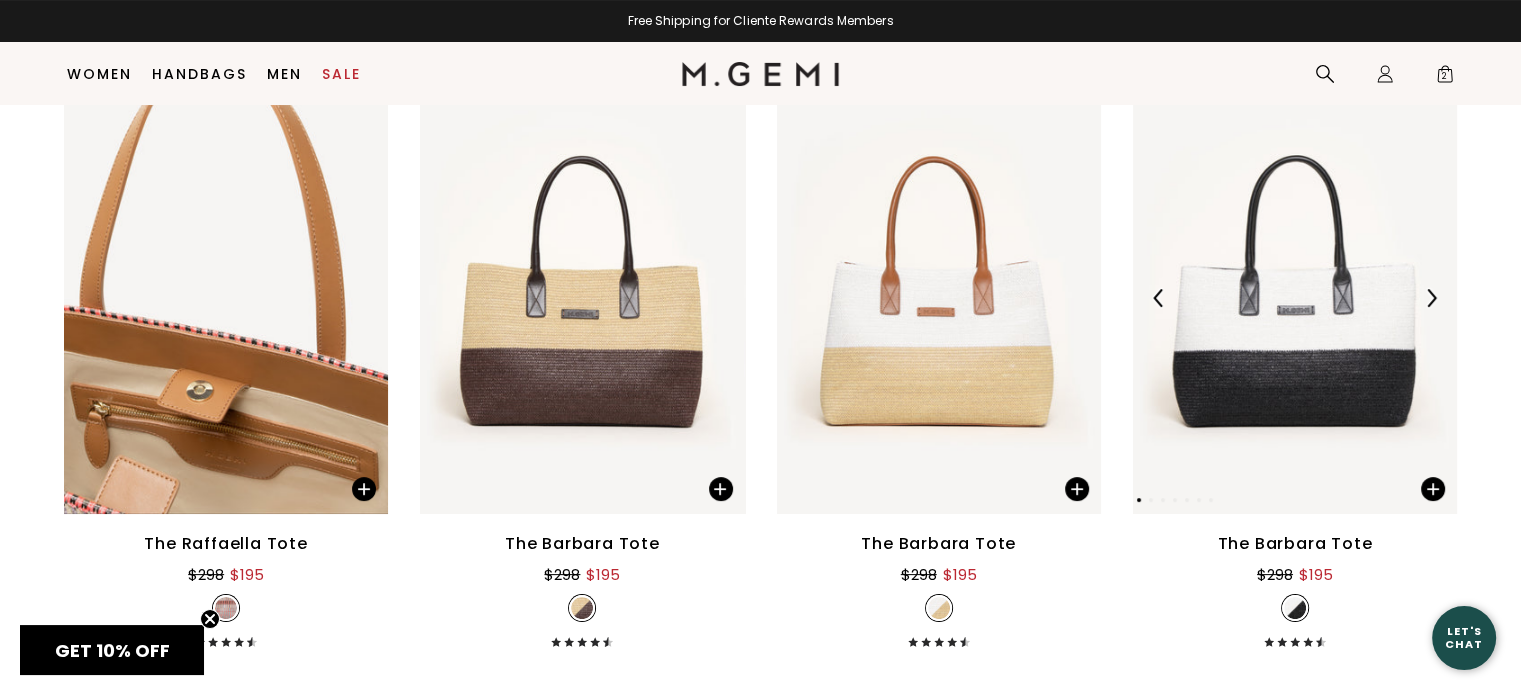 click at bounding box center [1295, 298] 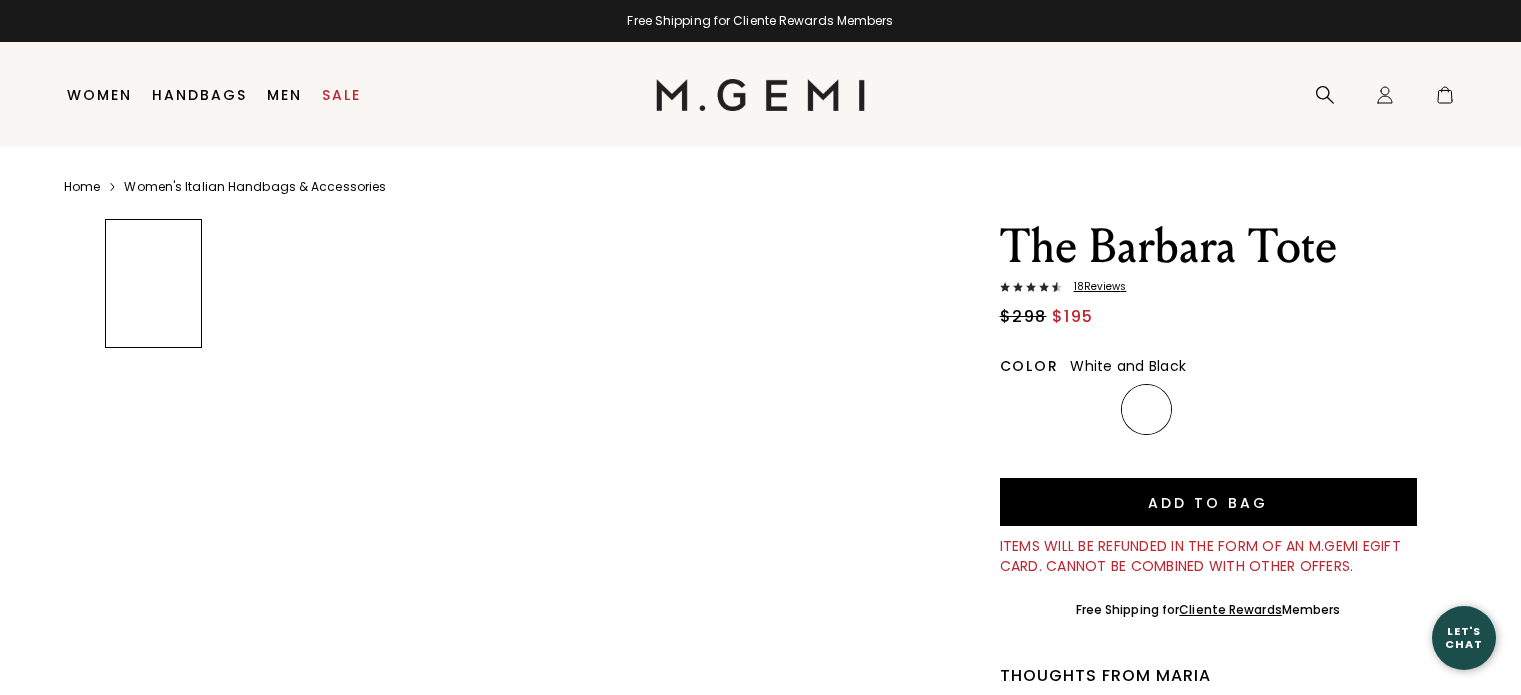 scroll, scrollTop: 0, scrollLeft: 0, axis: both 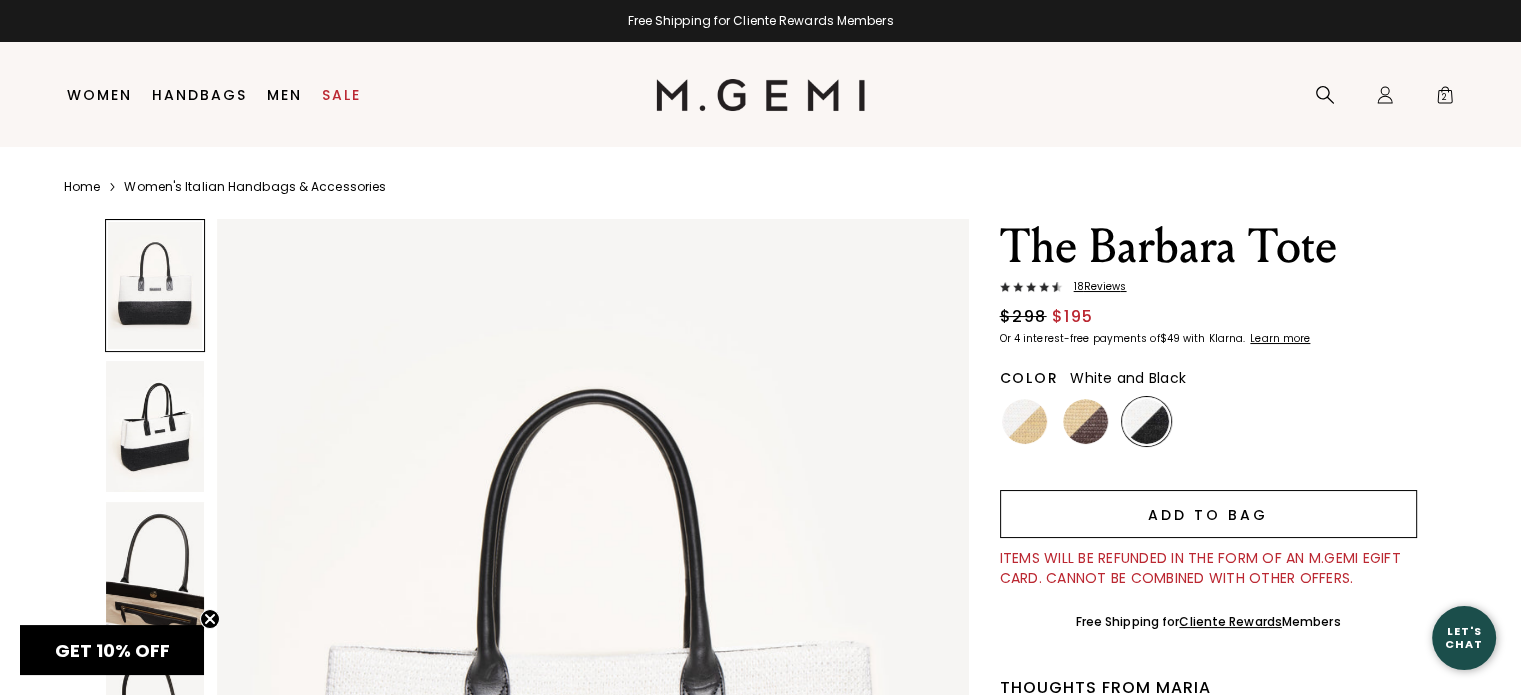 click on "Add to Bag" at bounding box center [1208, 514] 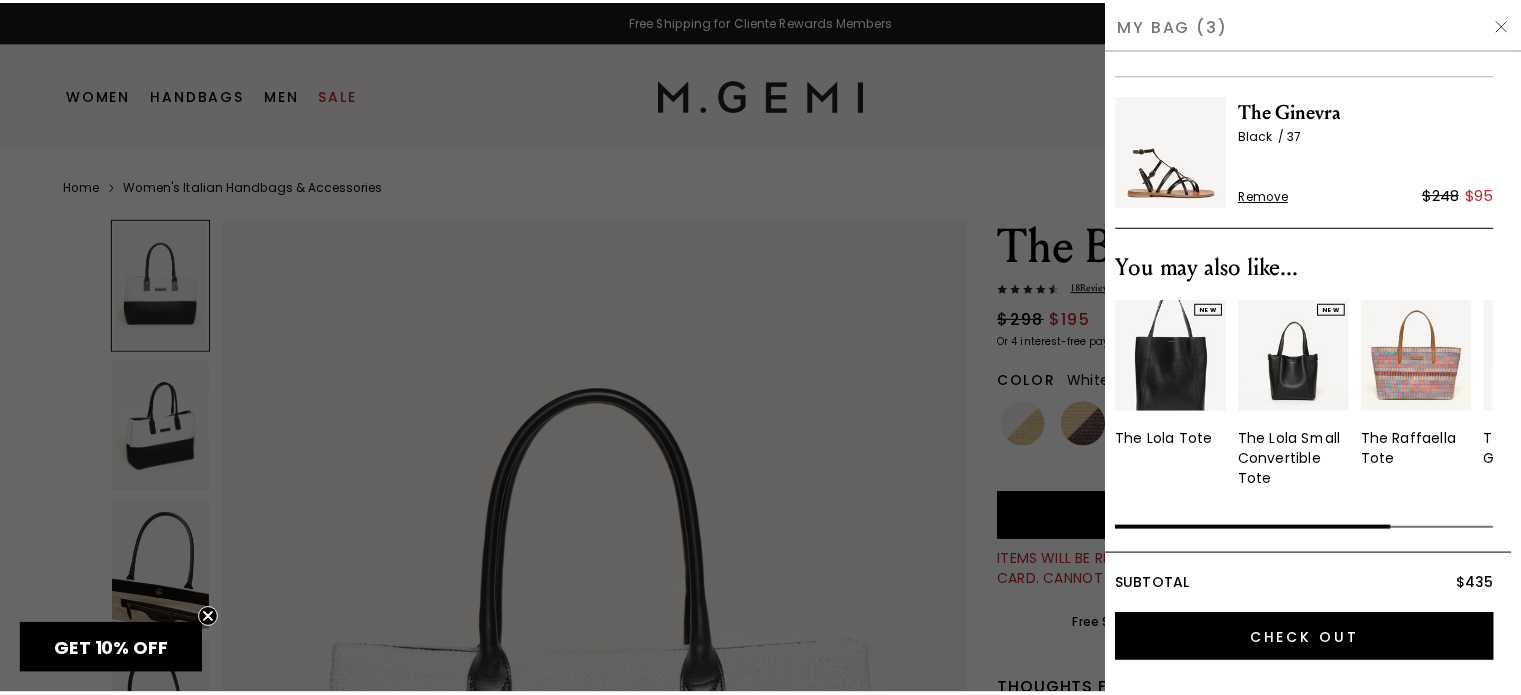 scroll, scrollTop: 0, scrollLeft: 0, axis: both 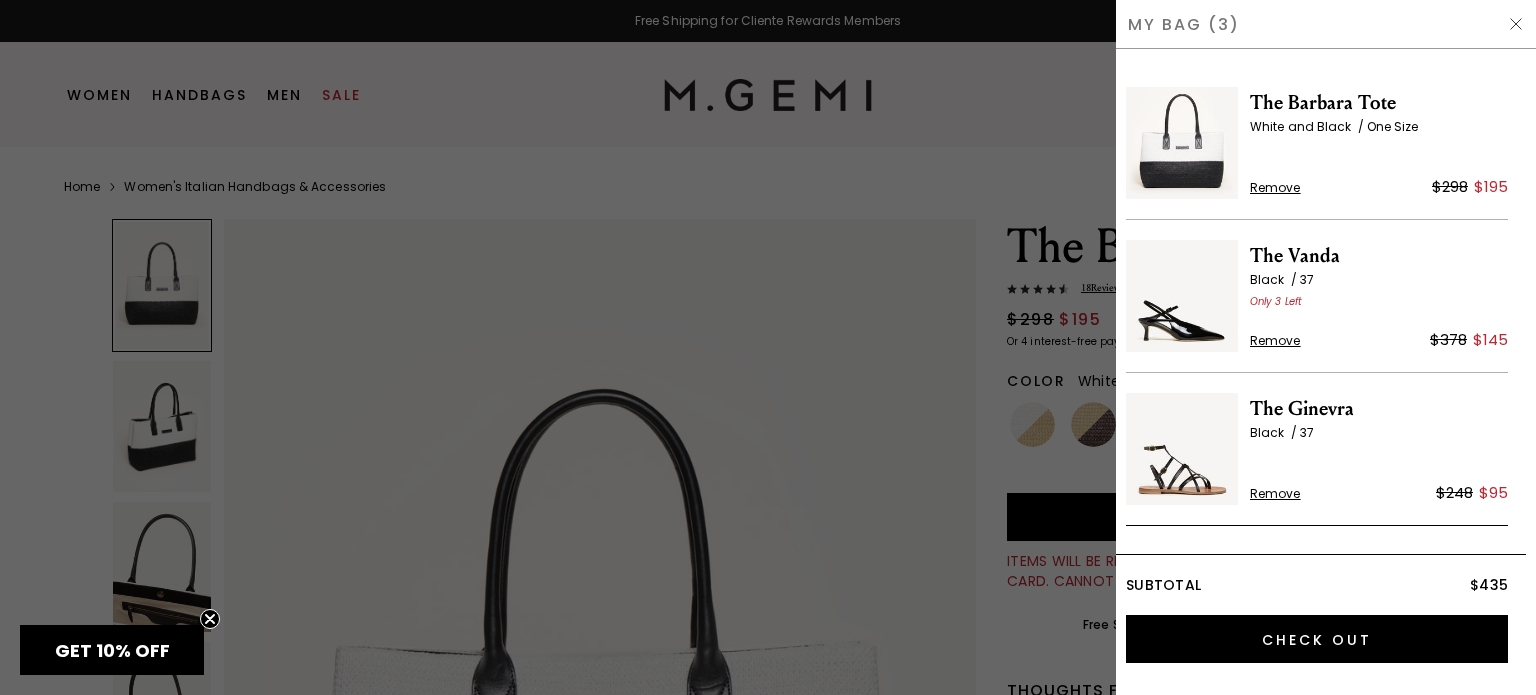 click on "My Bag (3)" at bounding box center (1326, 24) 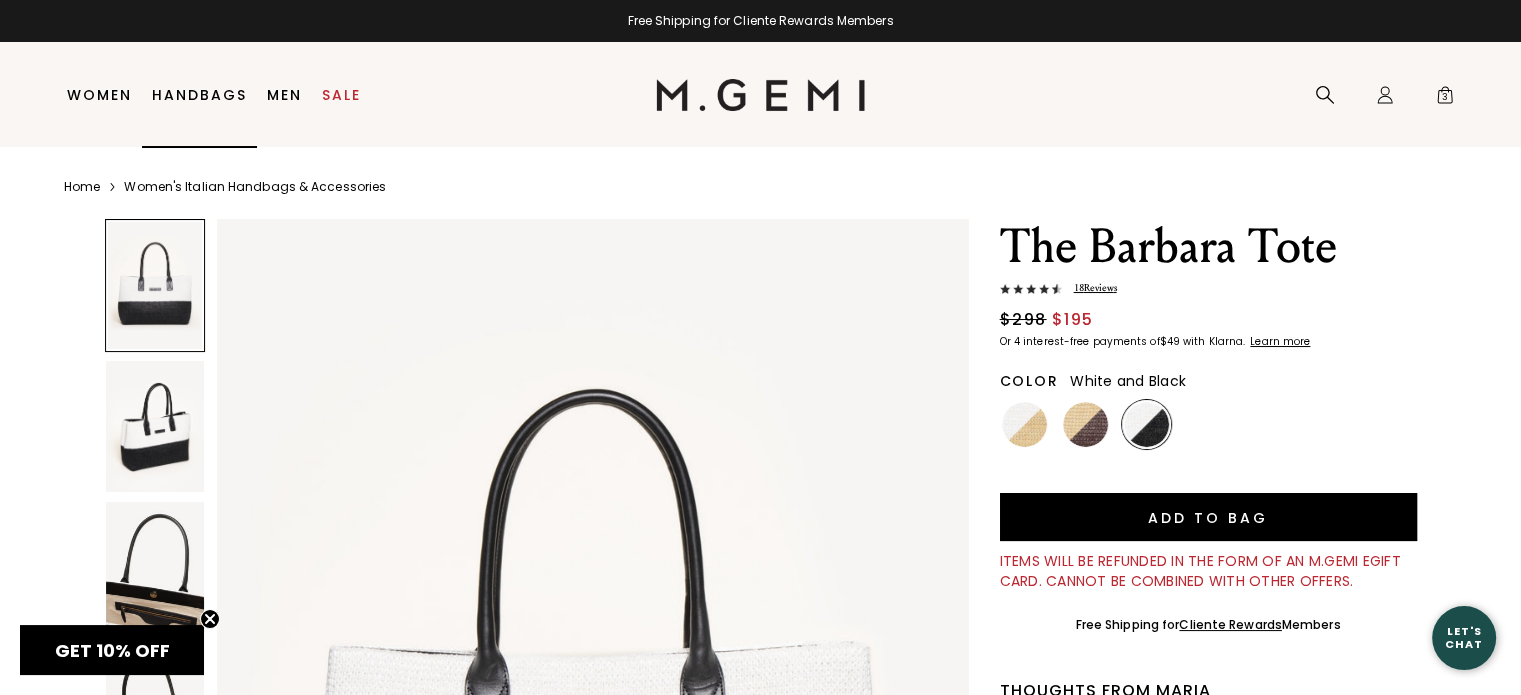 click on "Handbags" at bounding box center (199, 95) 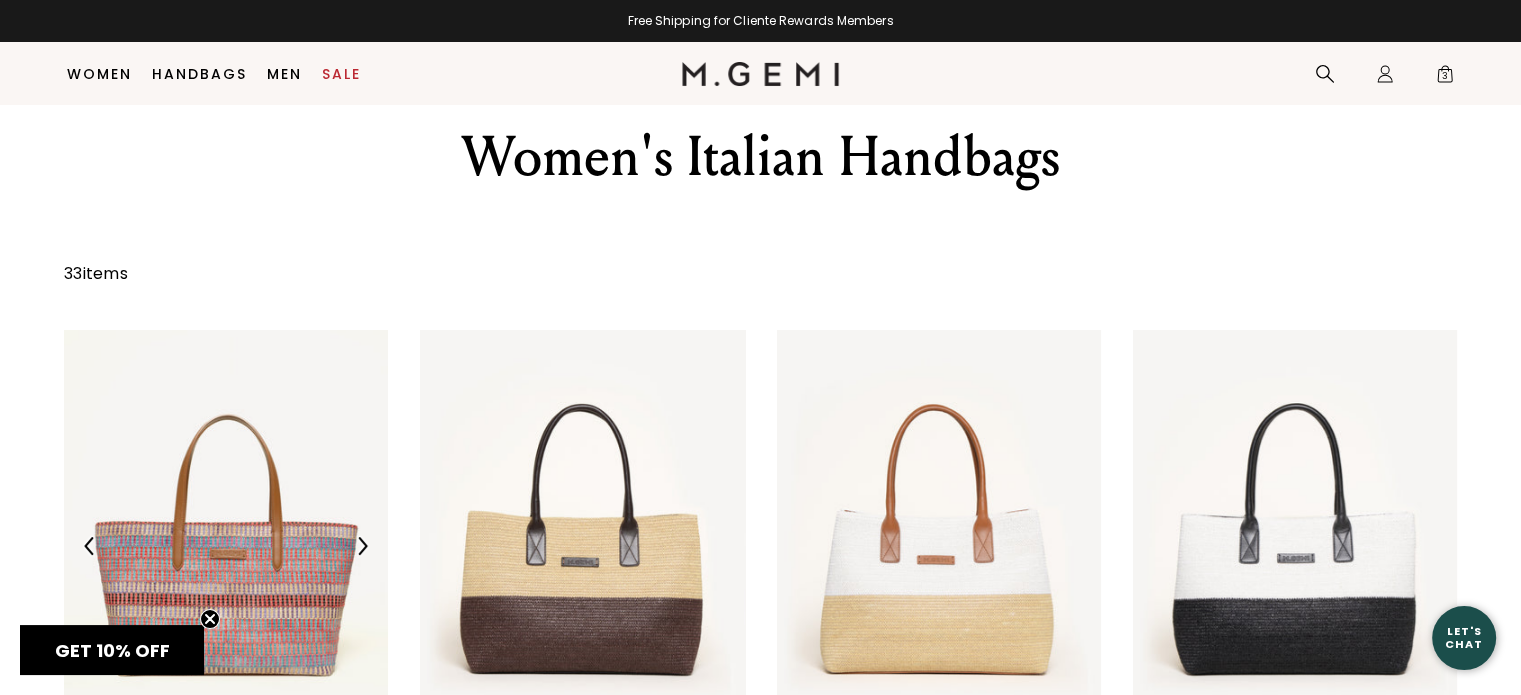 scroll, scrollTop: 552, scrollLeft: 0, axis: vertical 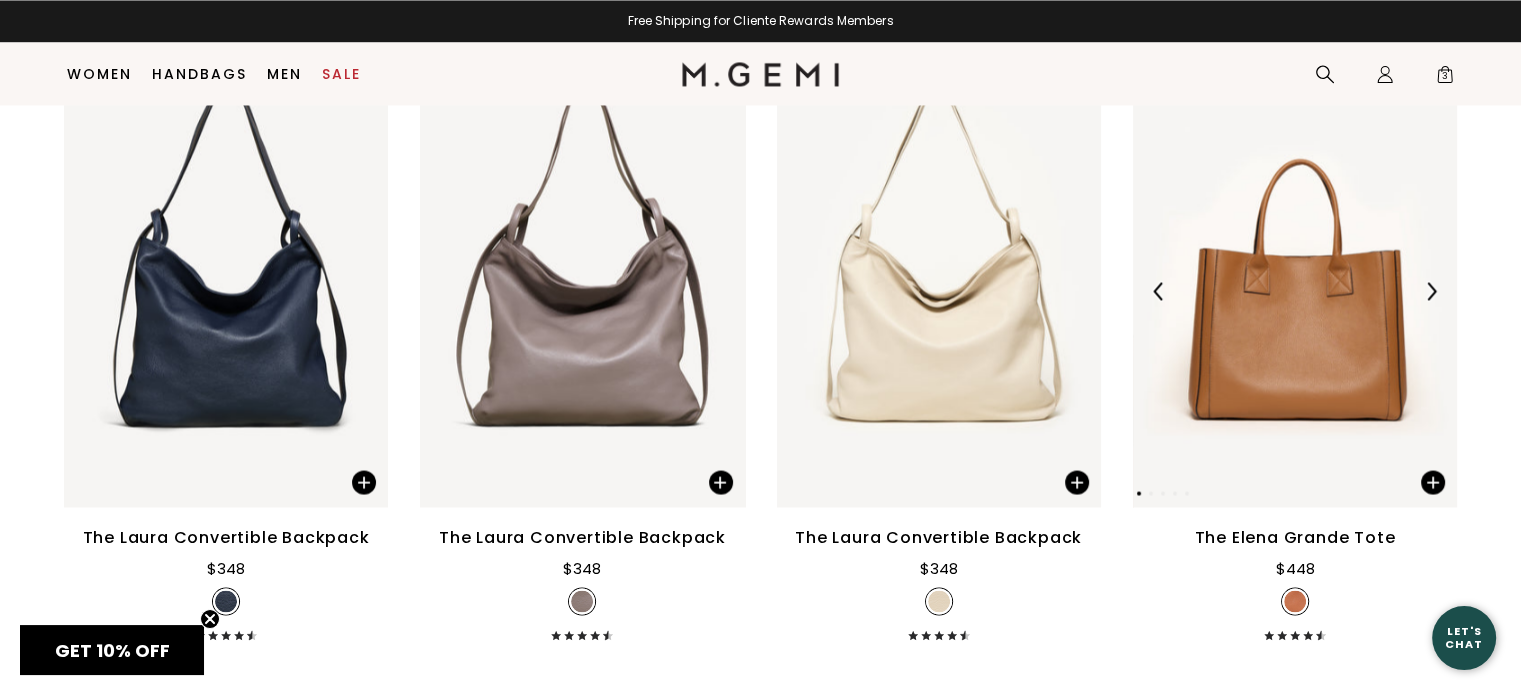 click at bounding box center (1431, 291) 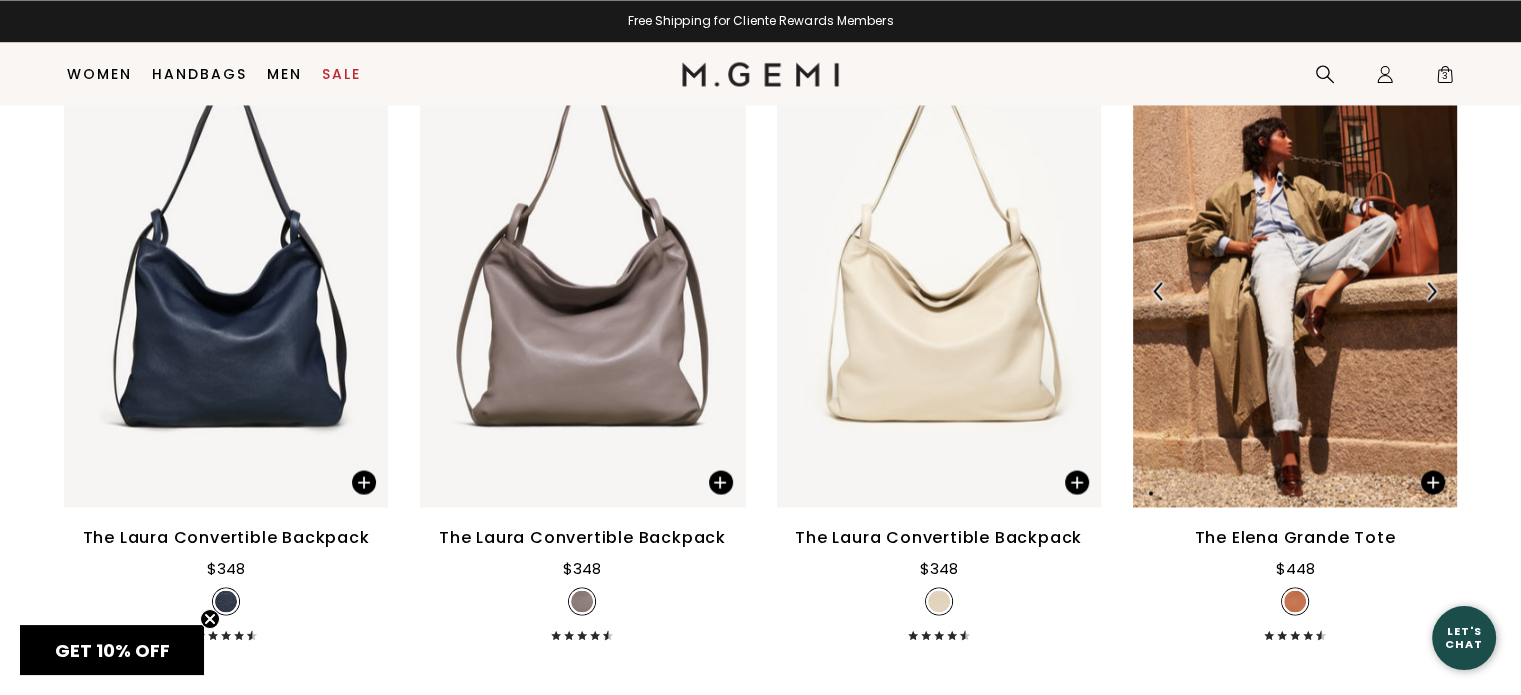 click at bounding box center [1431, 291] 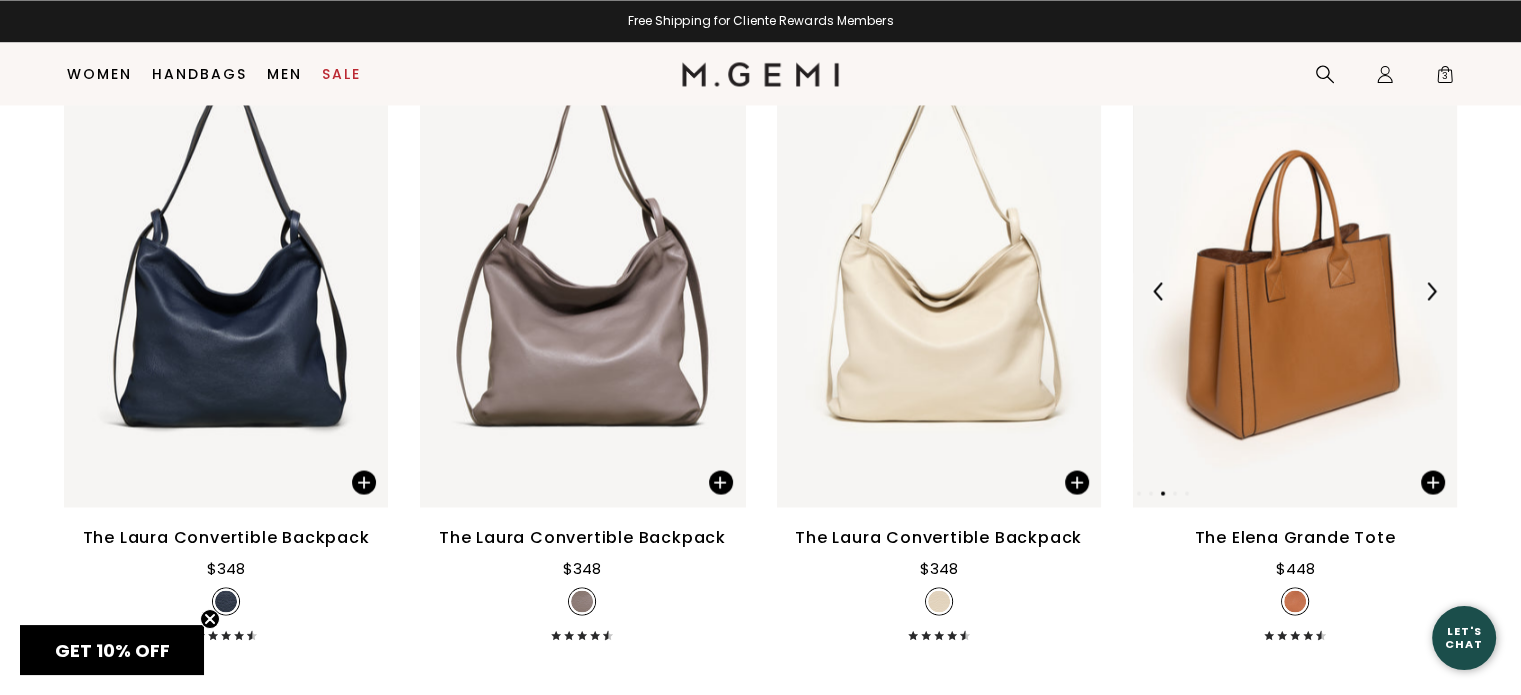 click at bounding box center [1431, 291] 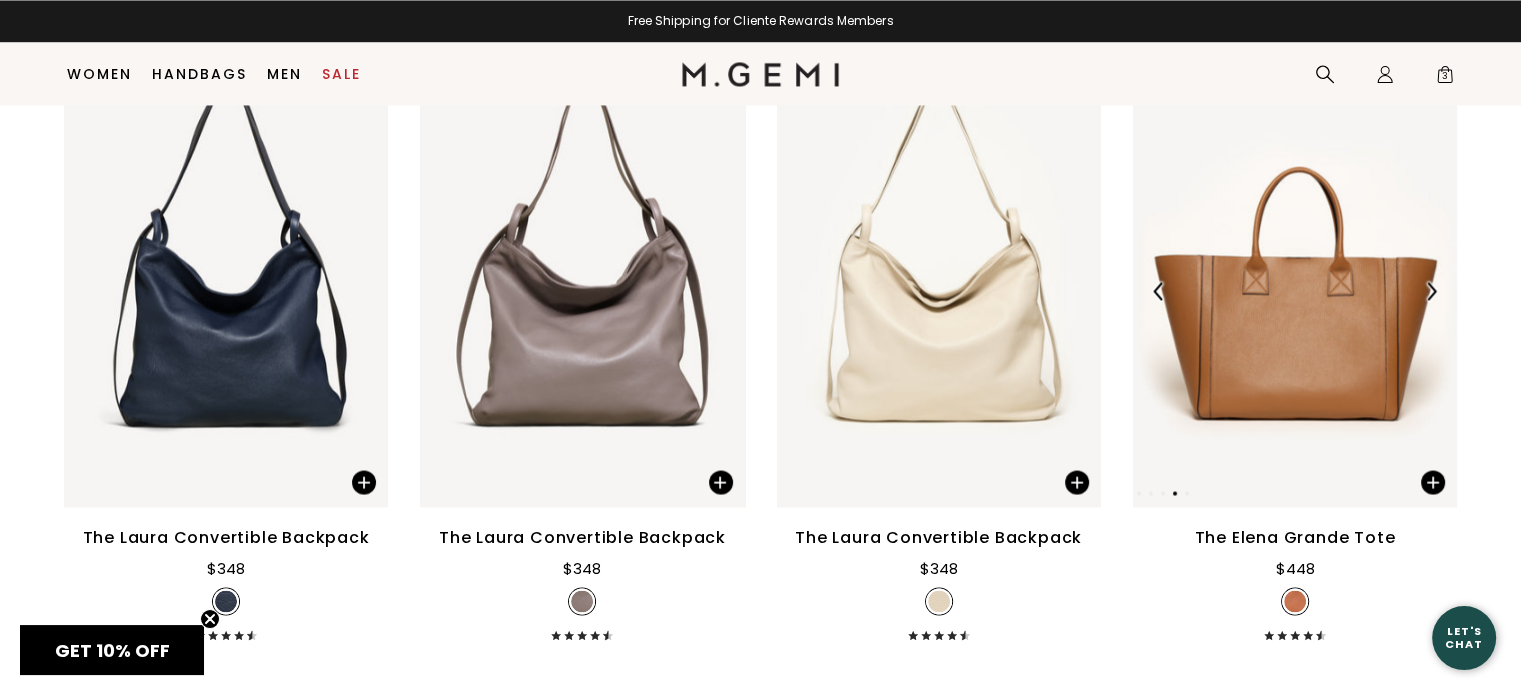 click at bounding box center [1431, 291] 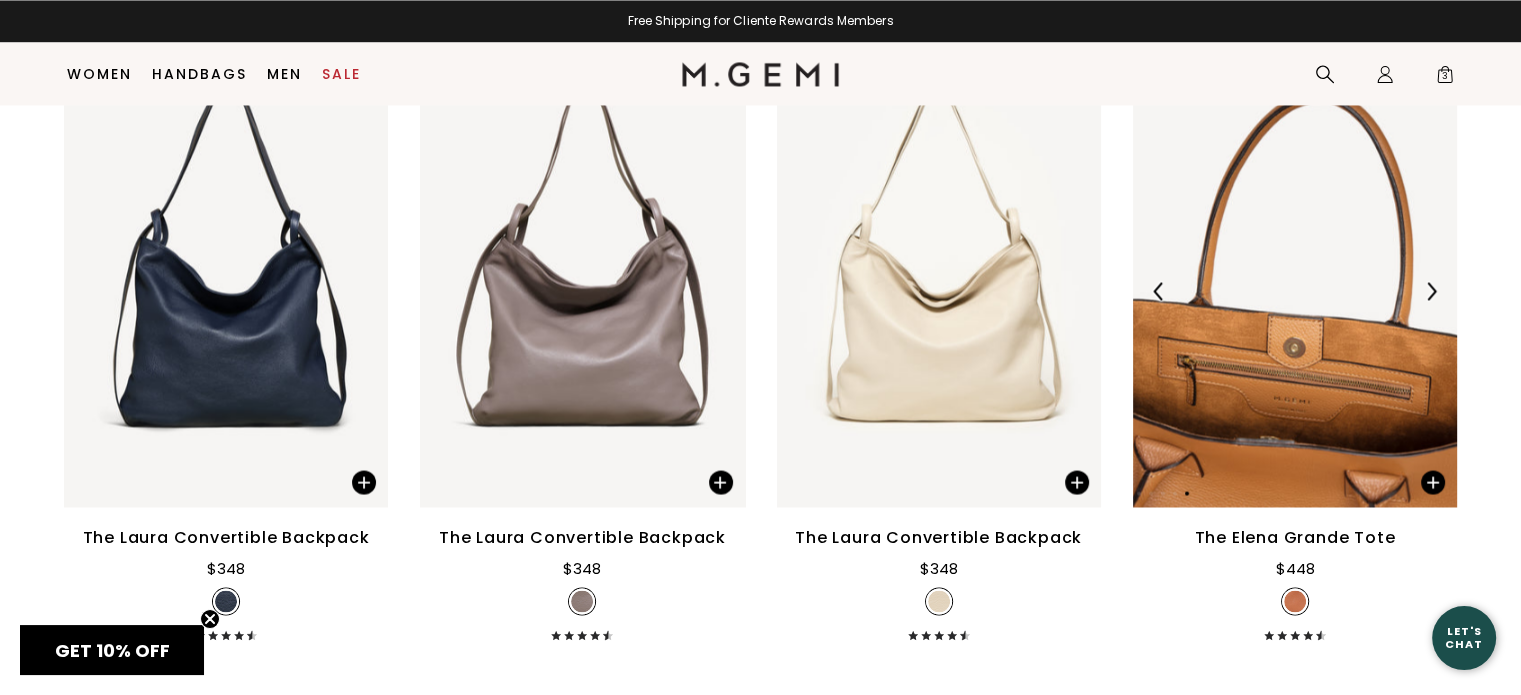 click at bounding box center [1431, 291] 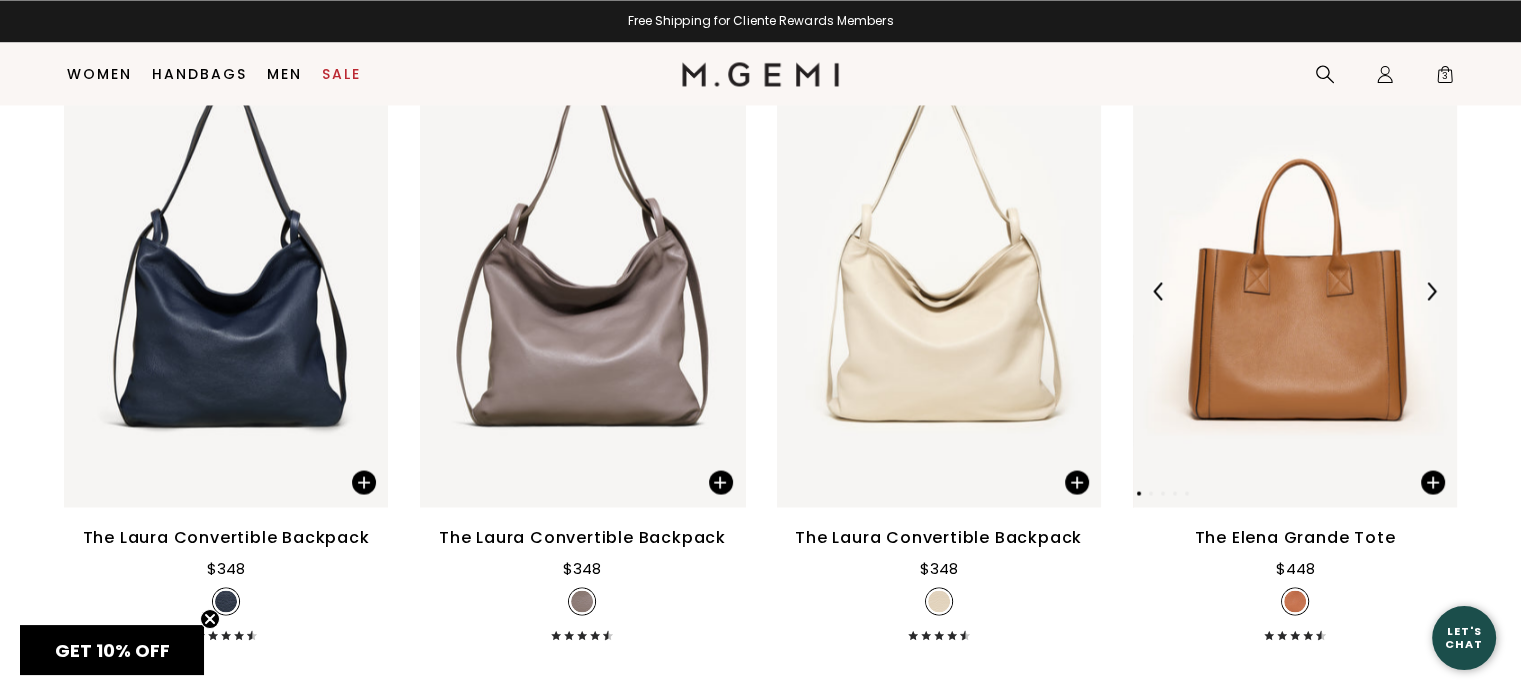 click at bounding box center [1431, 291] 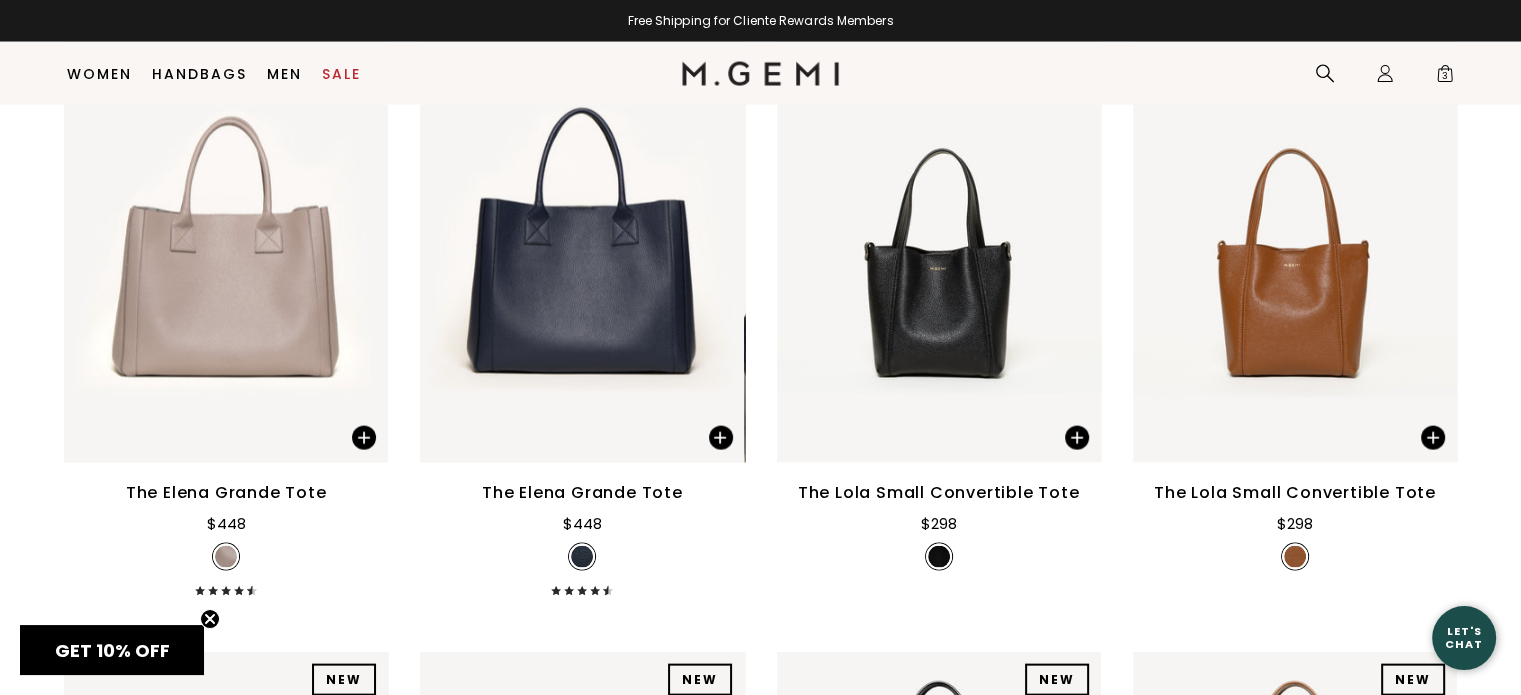 scroll, scrollTop: 4113, scrollLeft: 0, axis: vertical 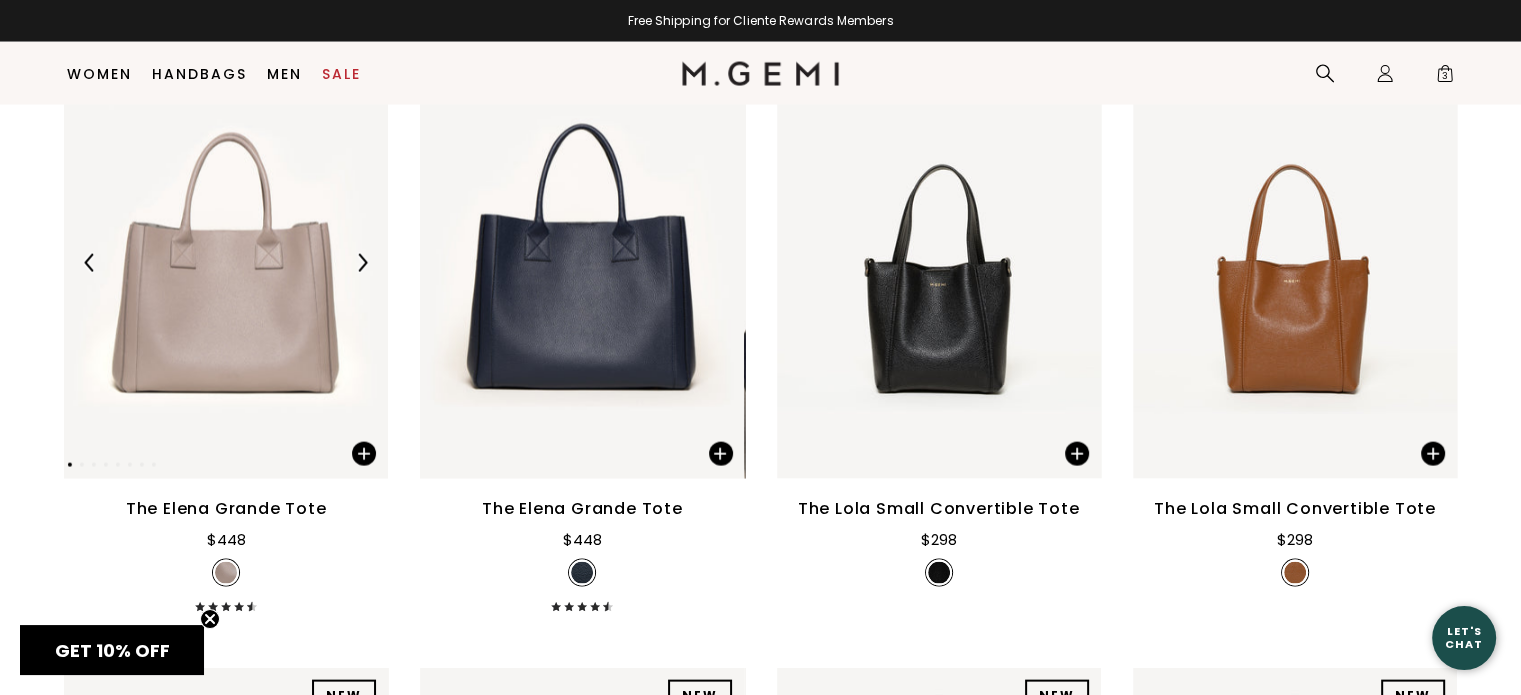click at bounding box center (362, 263) 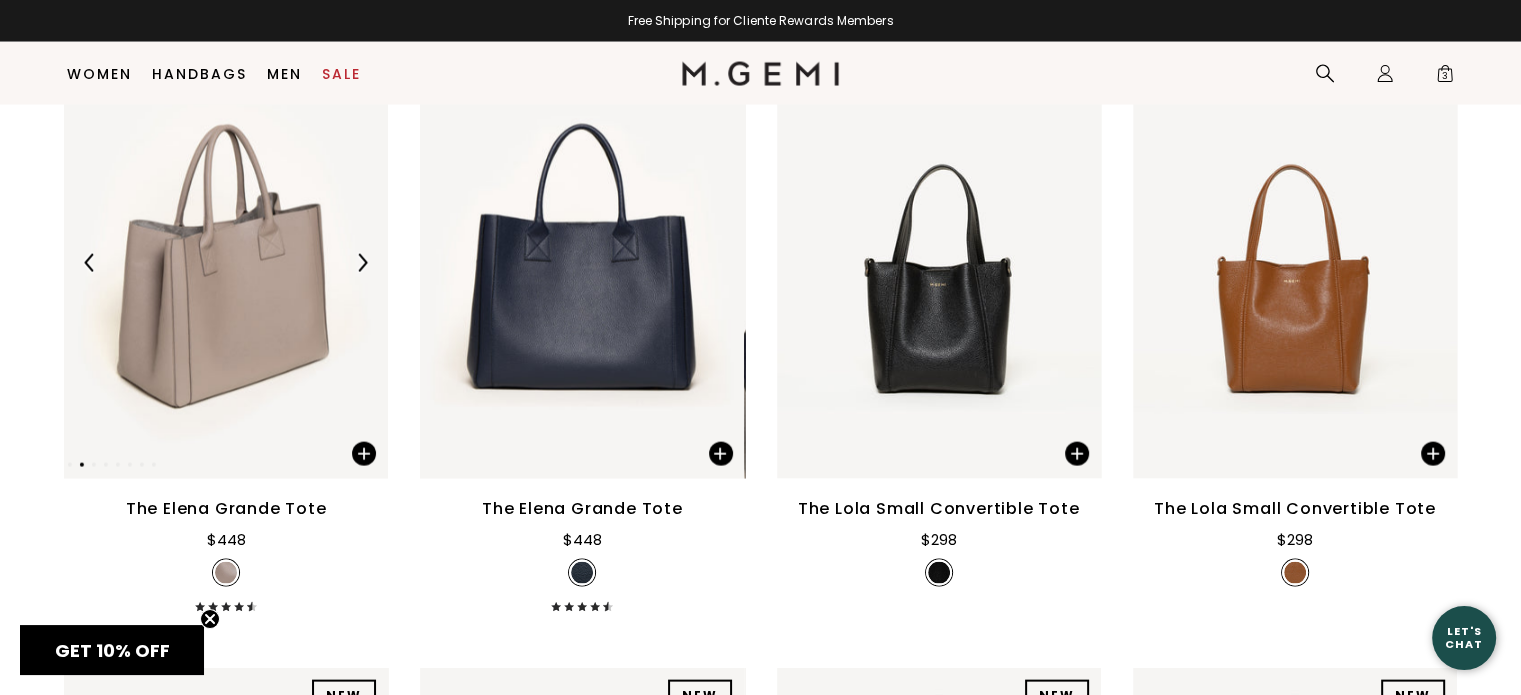 click at bounding box center [362, 263] 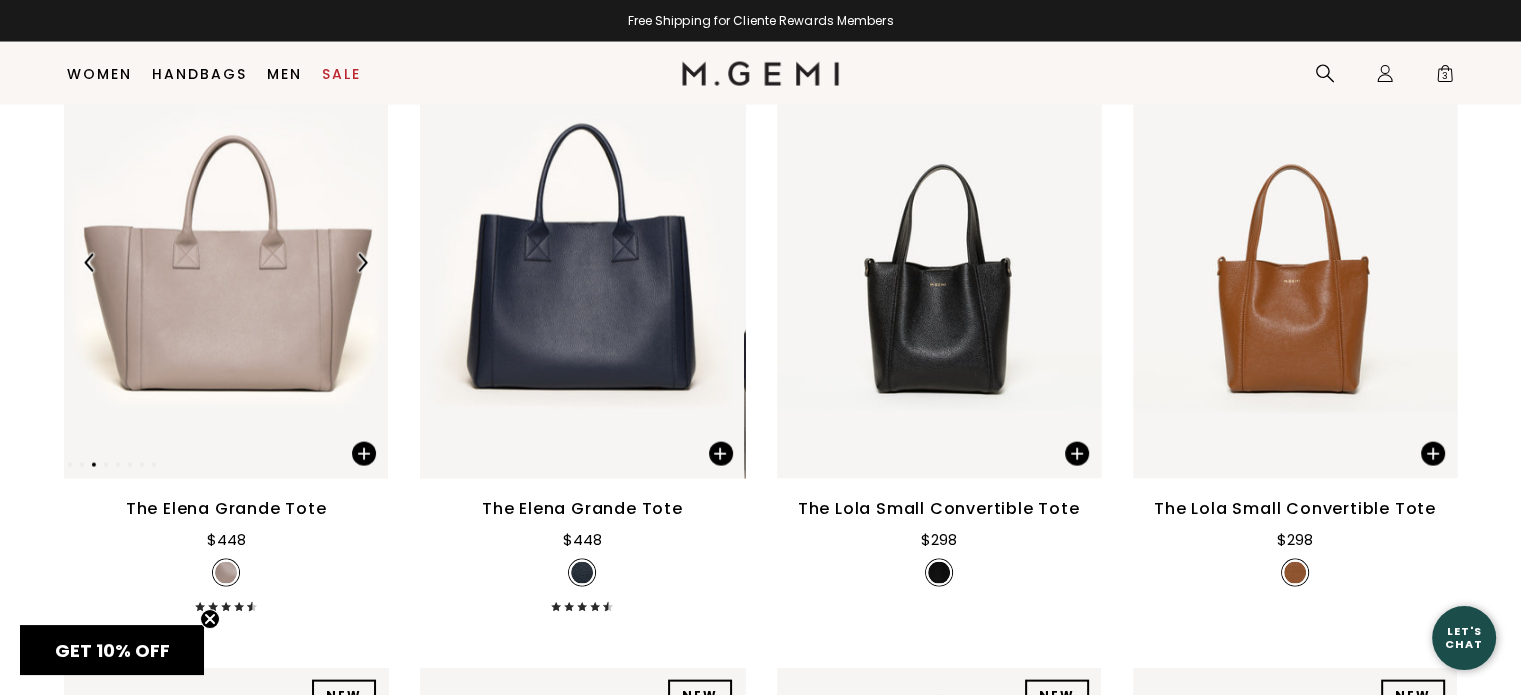click at bounding box center [362, 263] 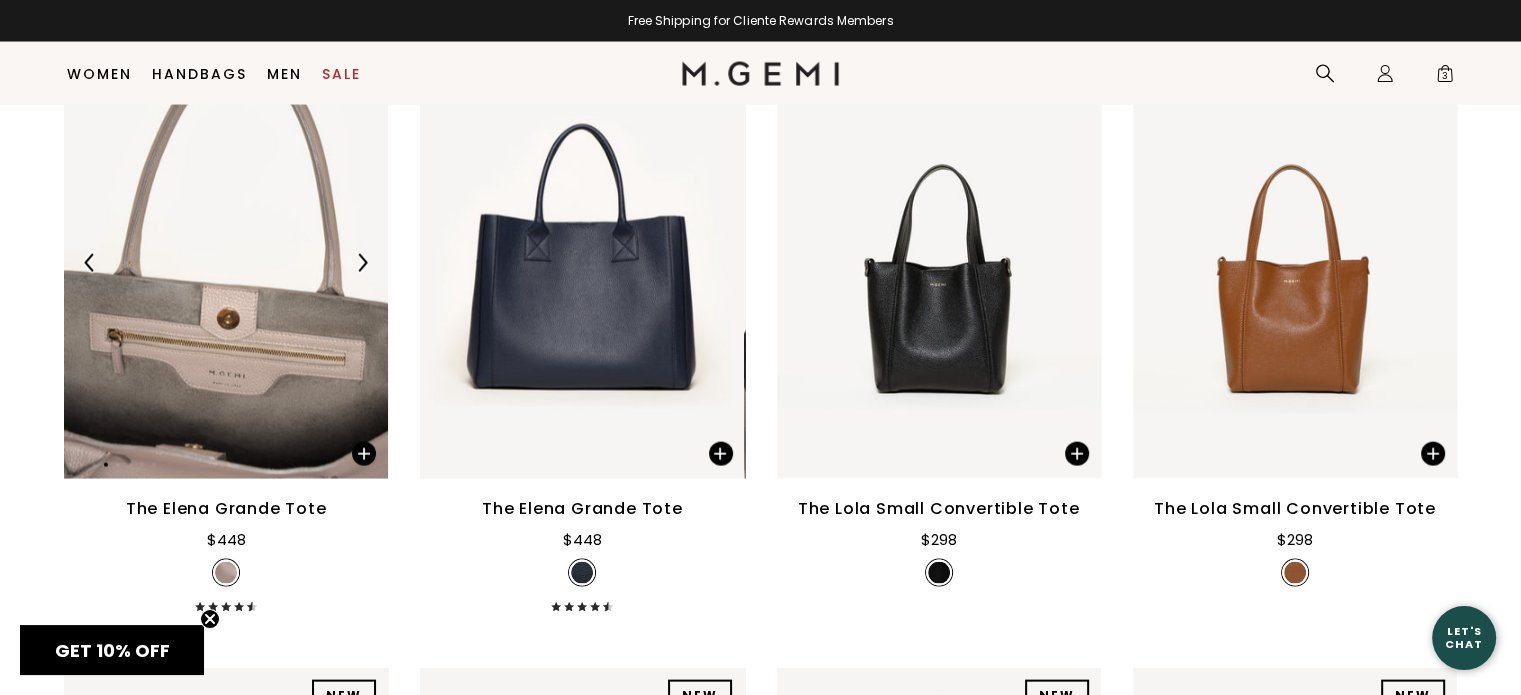 click at bounding box center [362, 263] 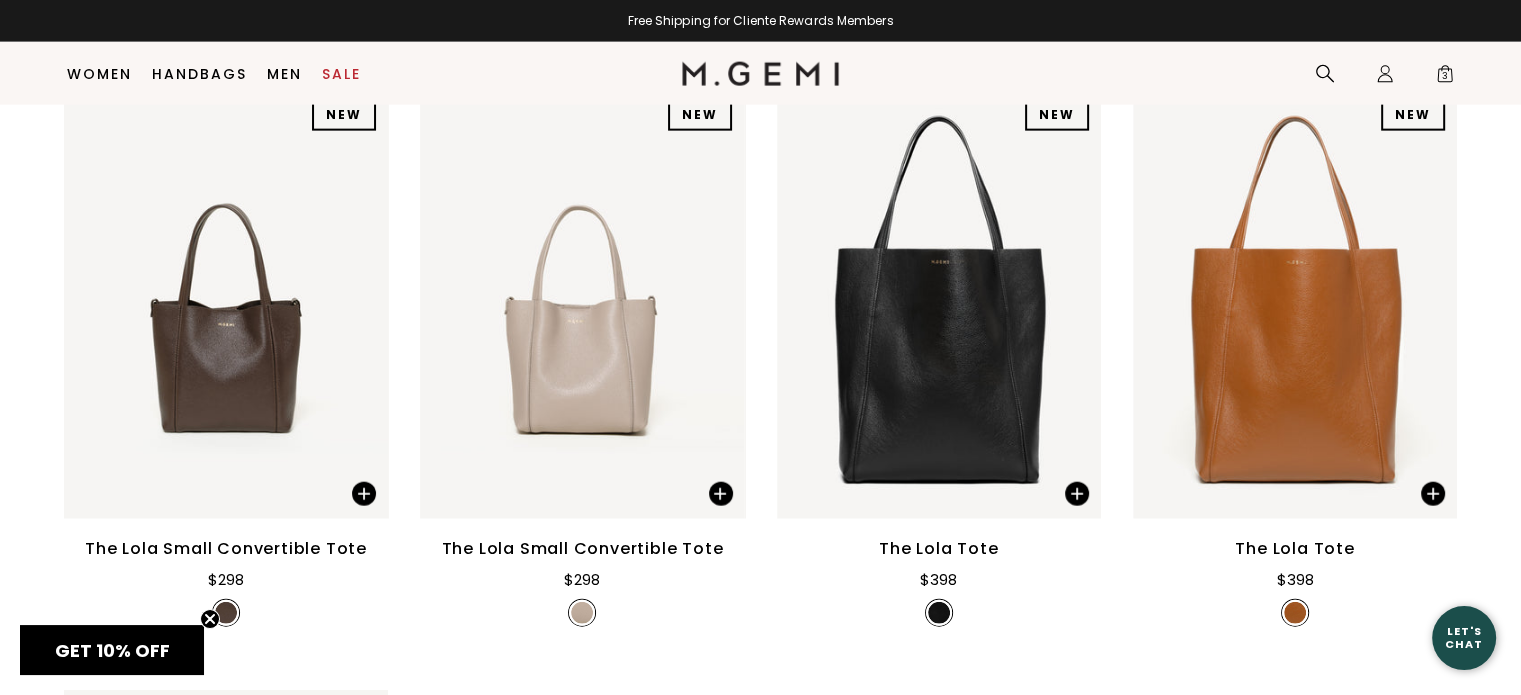 scroll, scrollTop: 4688, scrollLeft: 0, axis: vertical 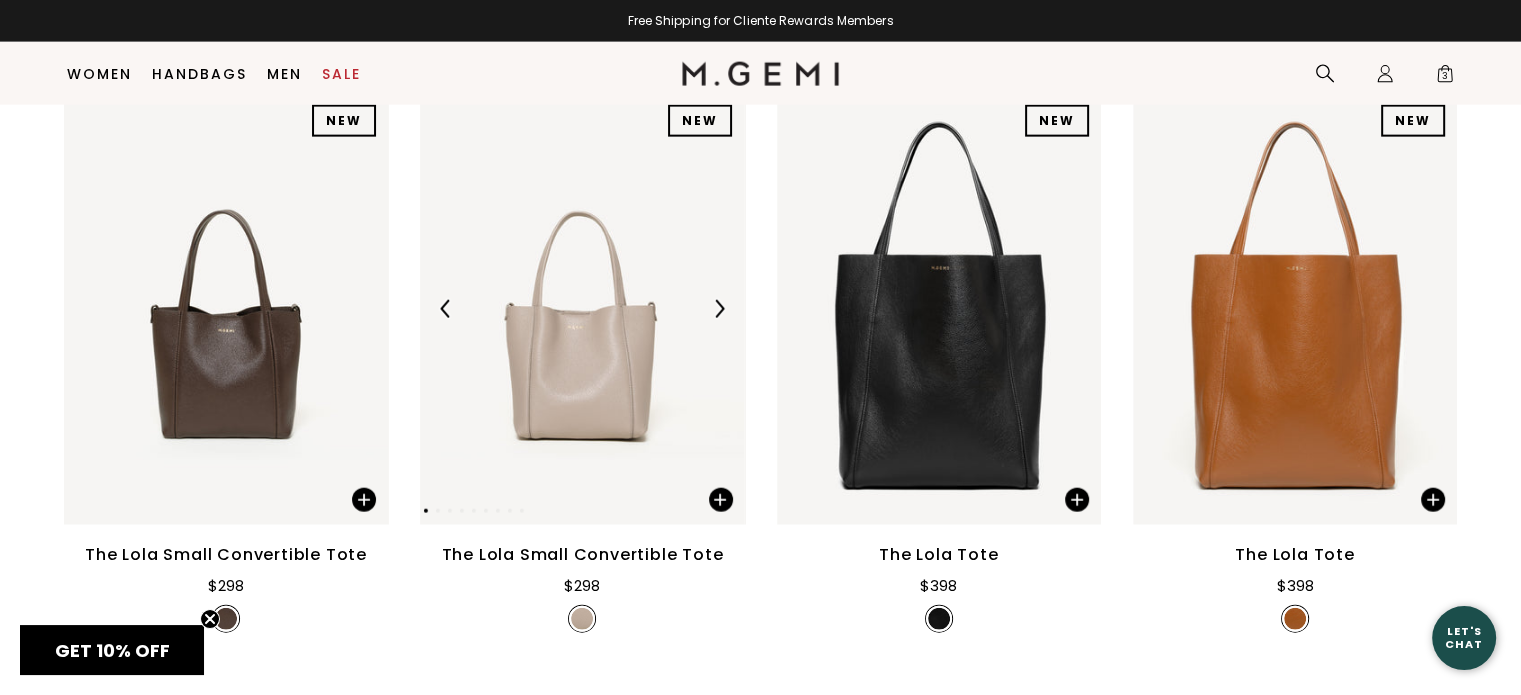 click at bounding box center [719, 309] 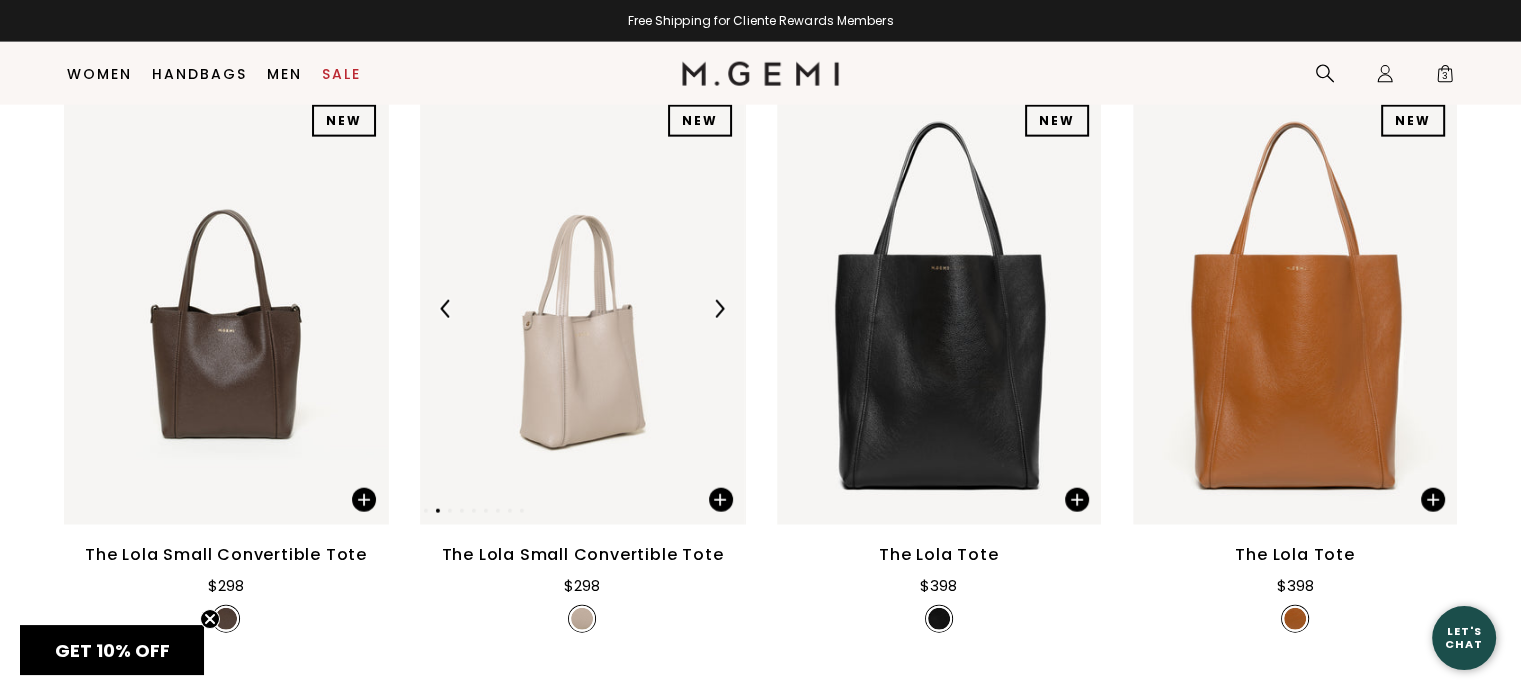 click at bounding box center (719, 309) 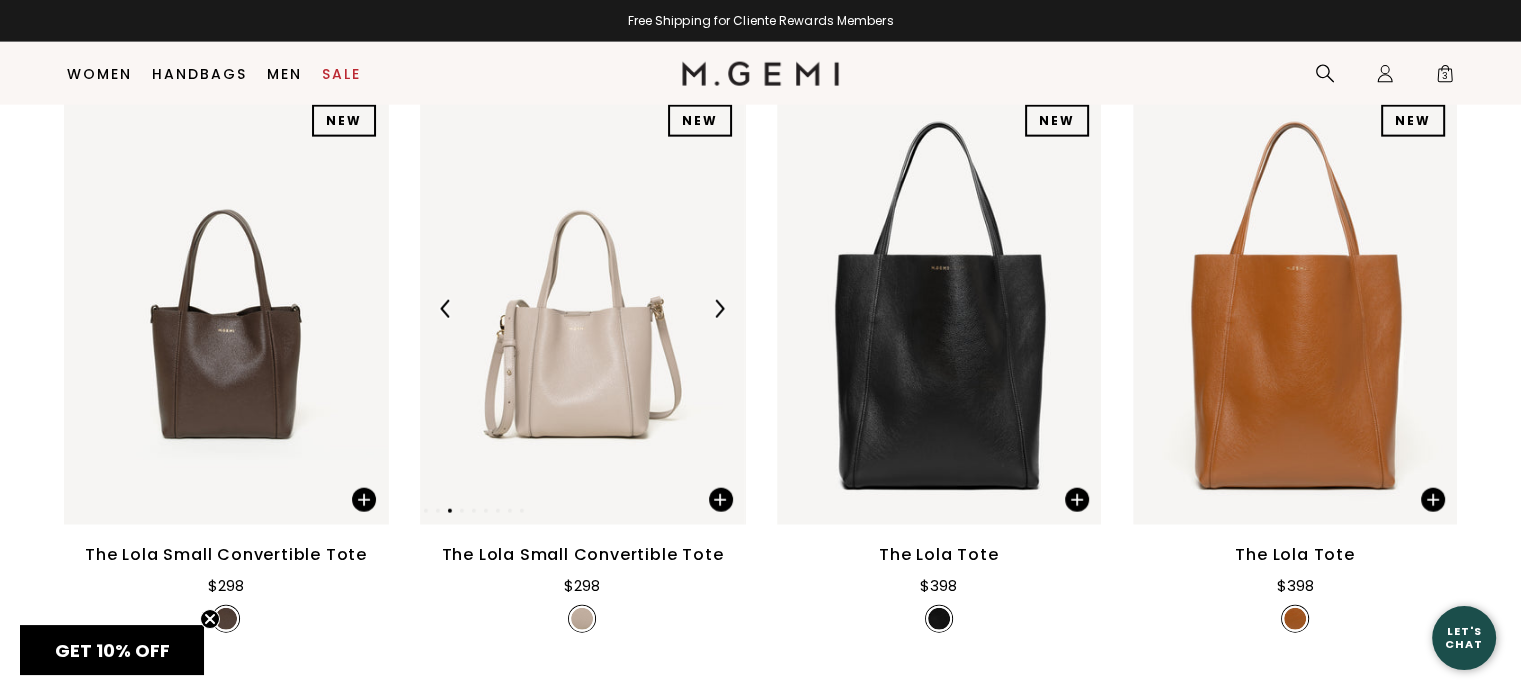 click at bounding box center [719, 309] 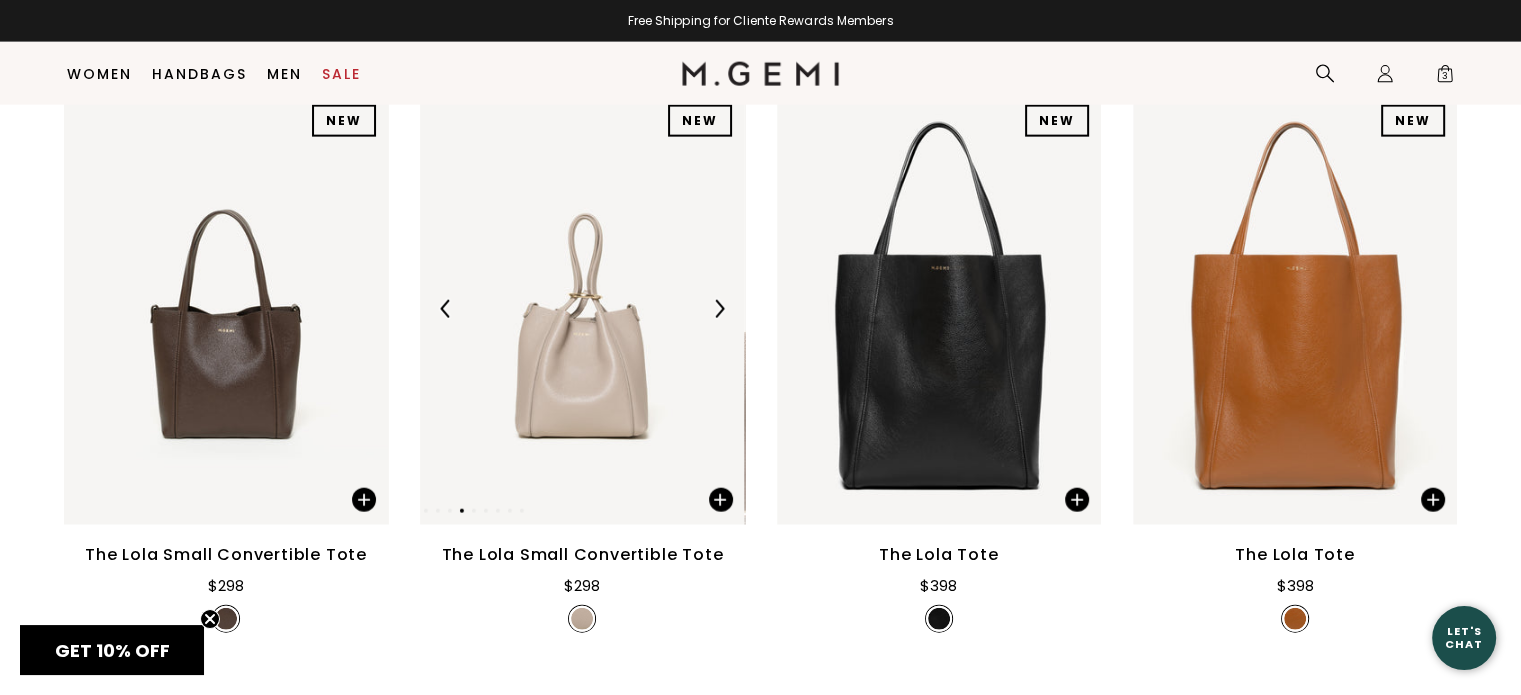 click at bounding box center [719, 309] 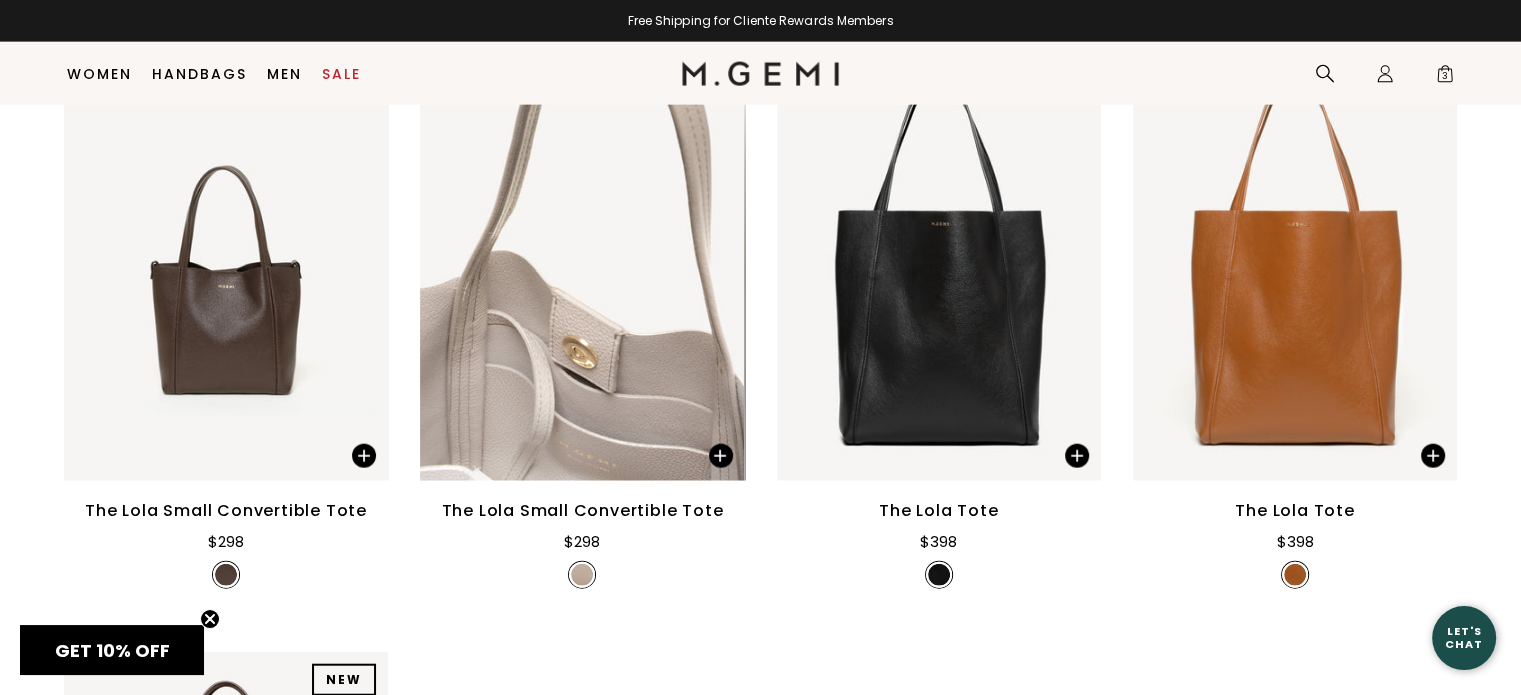 scroll, scrollTop: 4631, scrollLeft: 0, axis: vertical 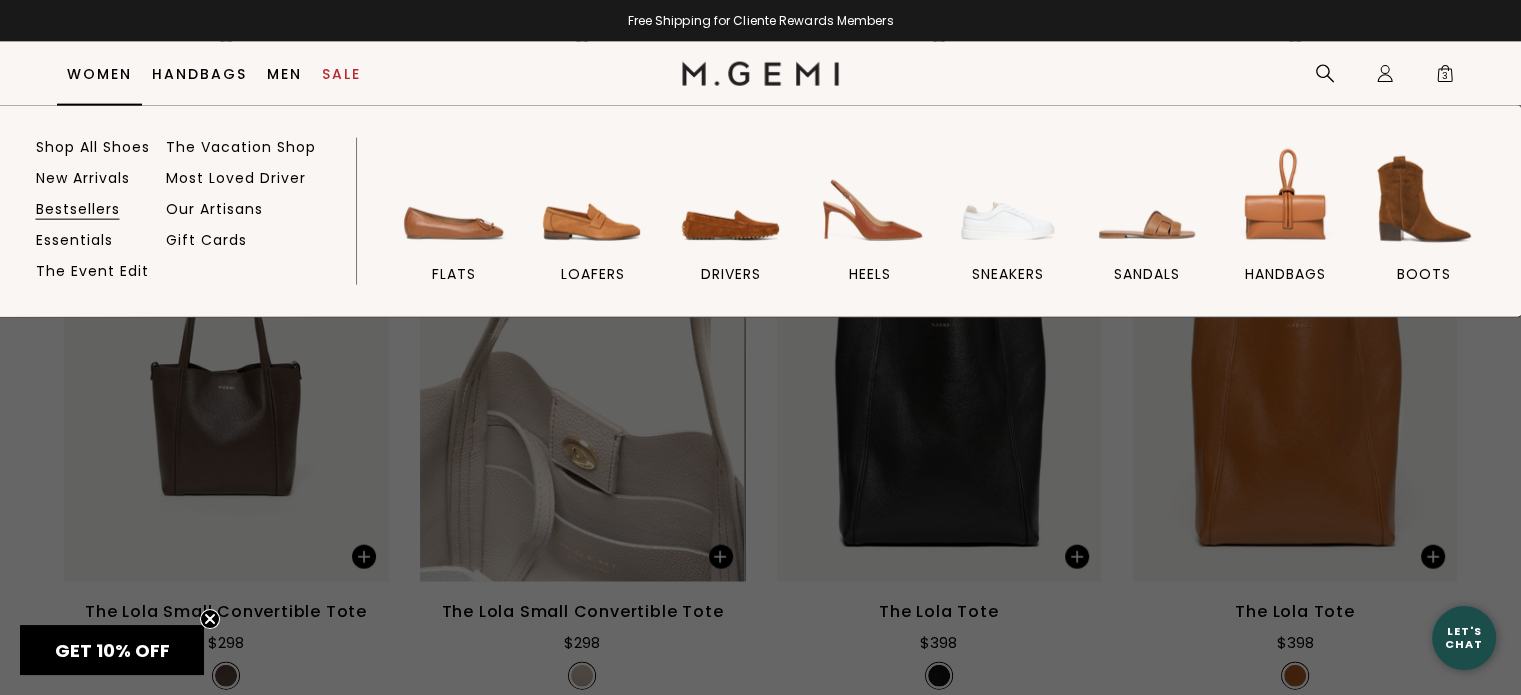 click on "Bestsellers" at bounding box center [78, 209] 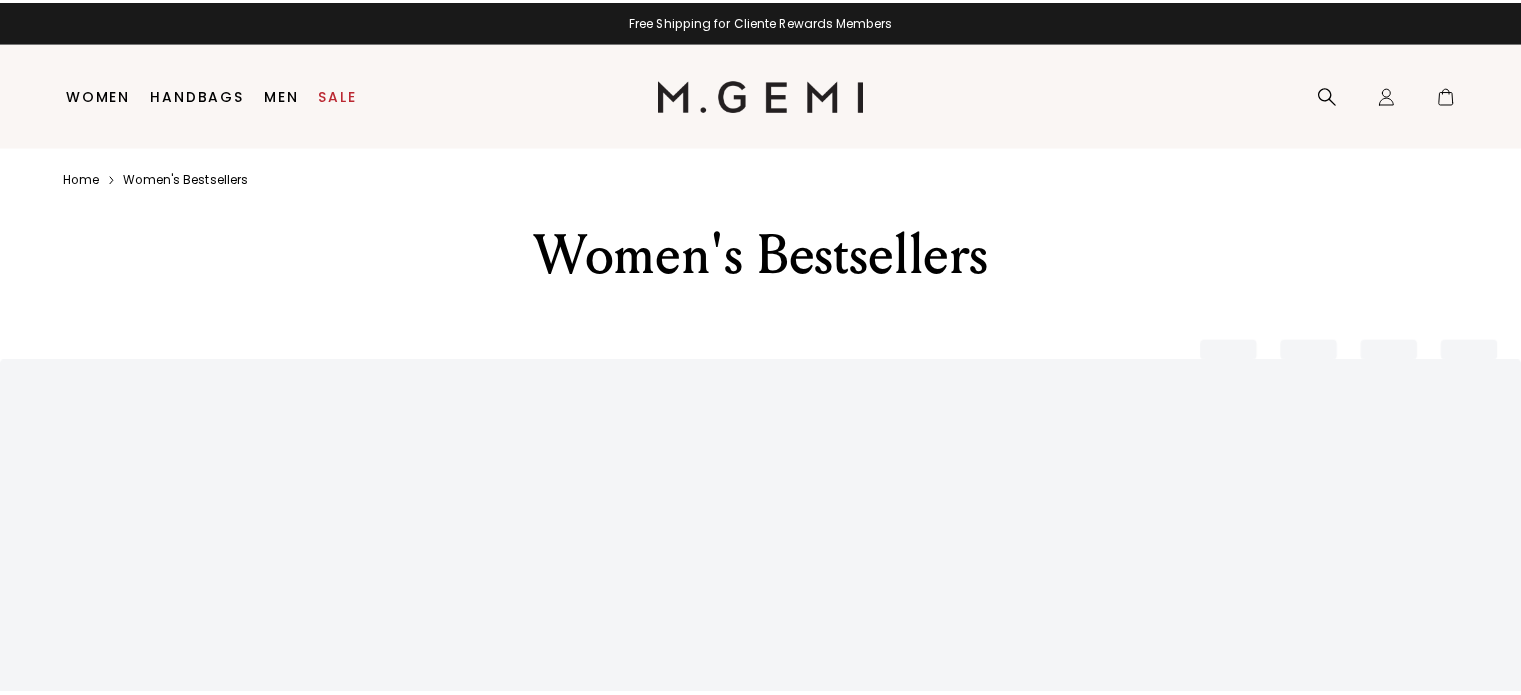 scroll, scrollTop: 0, scrollLeft: 0, axis: both 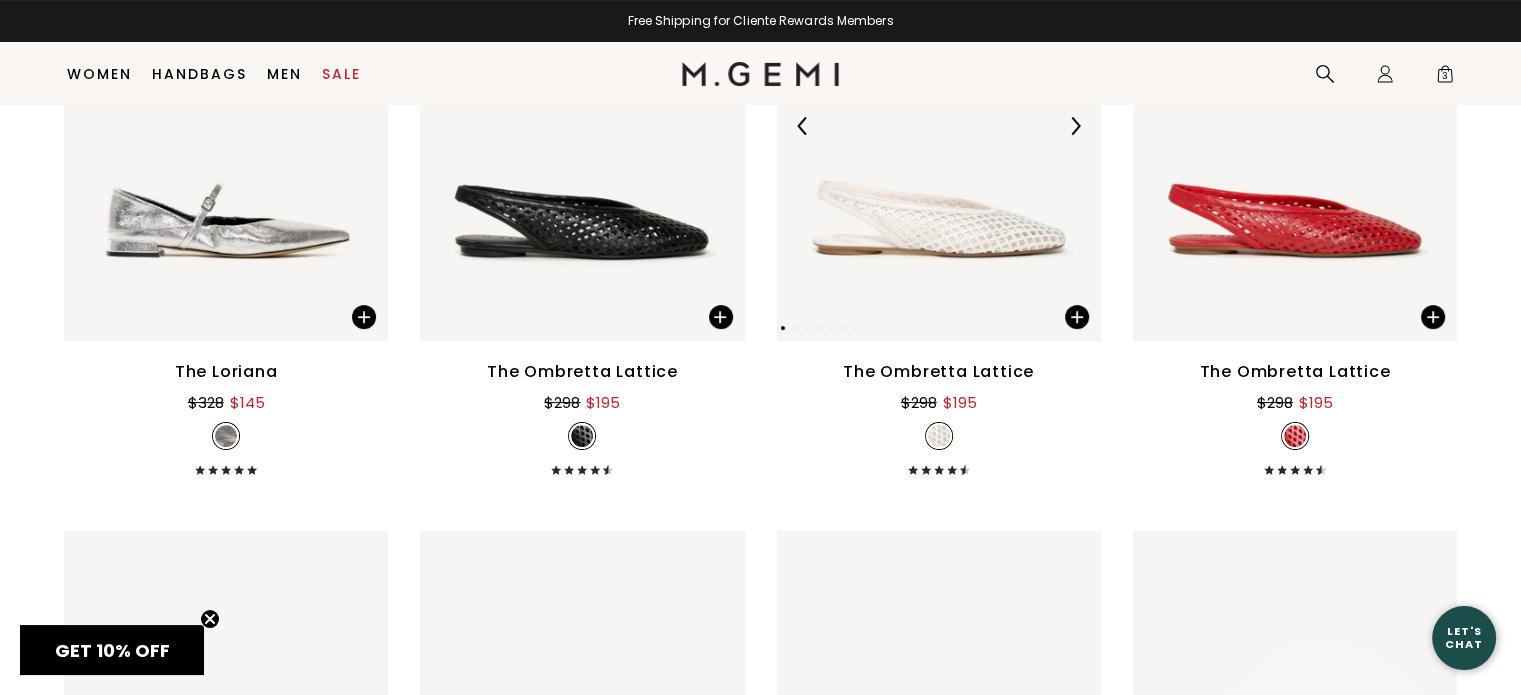 click at bounding box center [1075, 126] 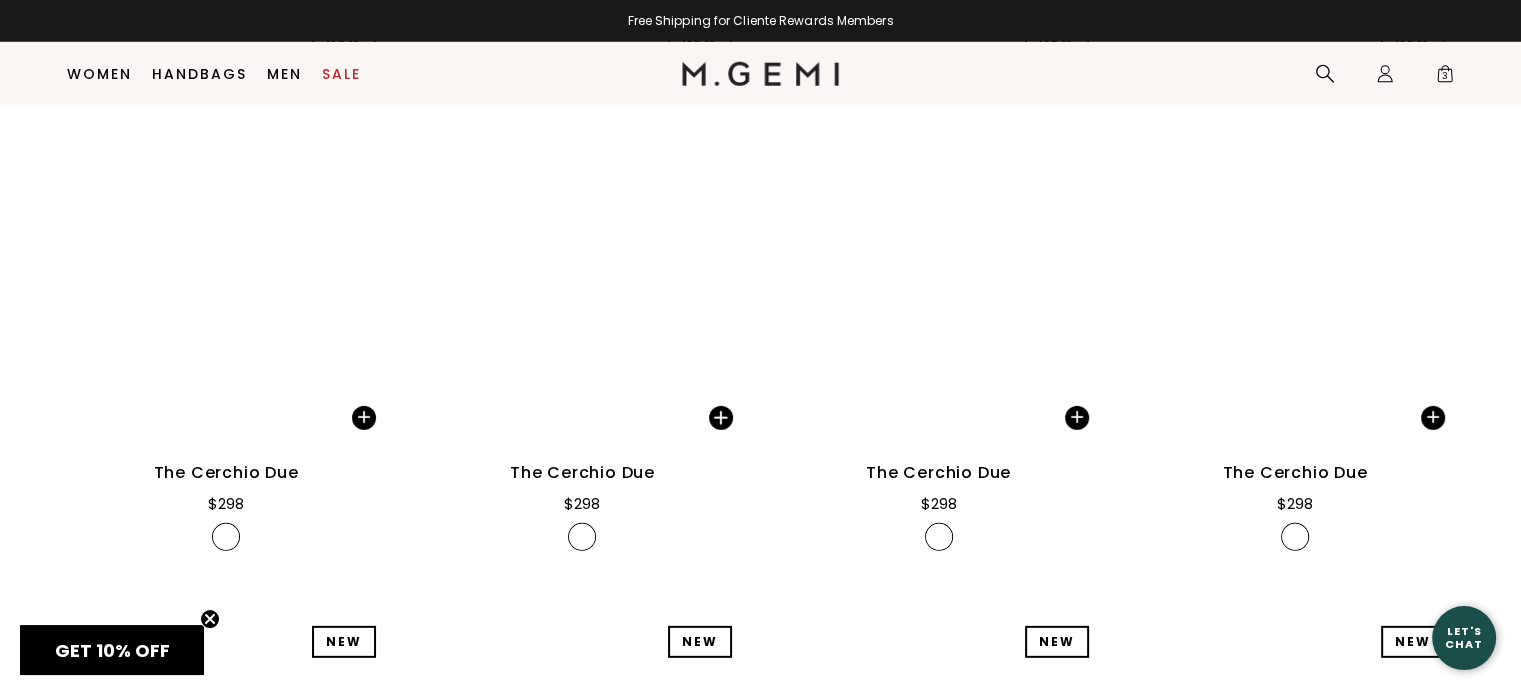 scroll, scrollTop: 13484, scrollLeft: 0, axis: vertical 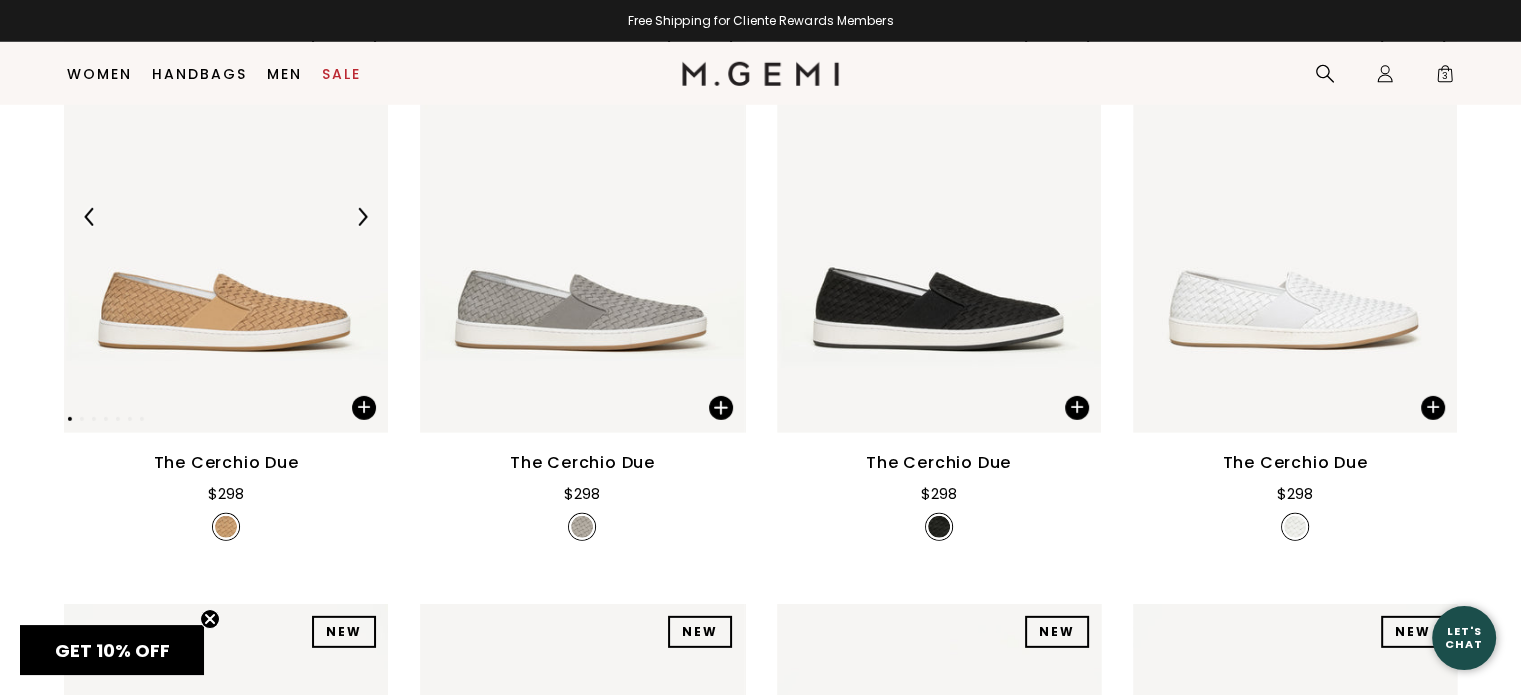 click at bounding box center (362, 217) 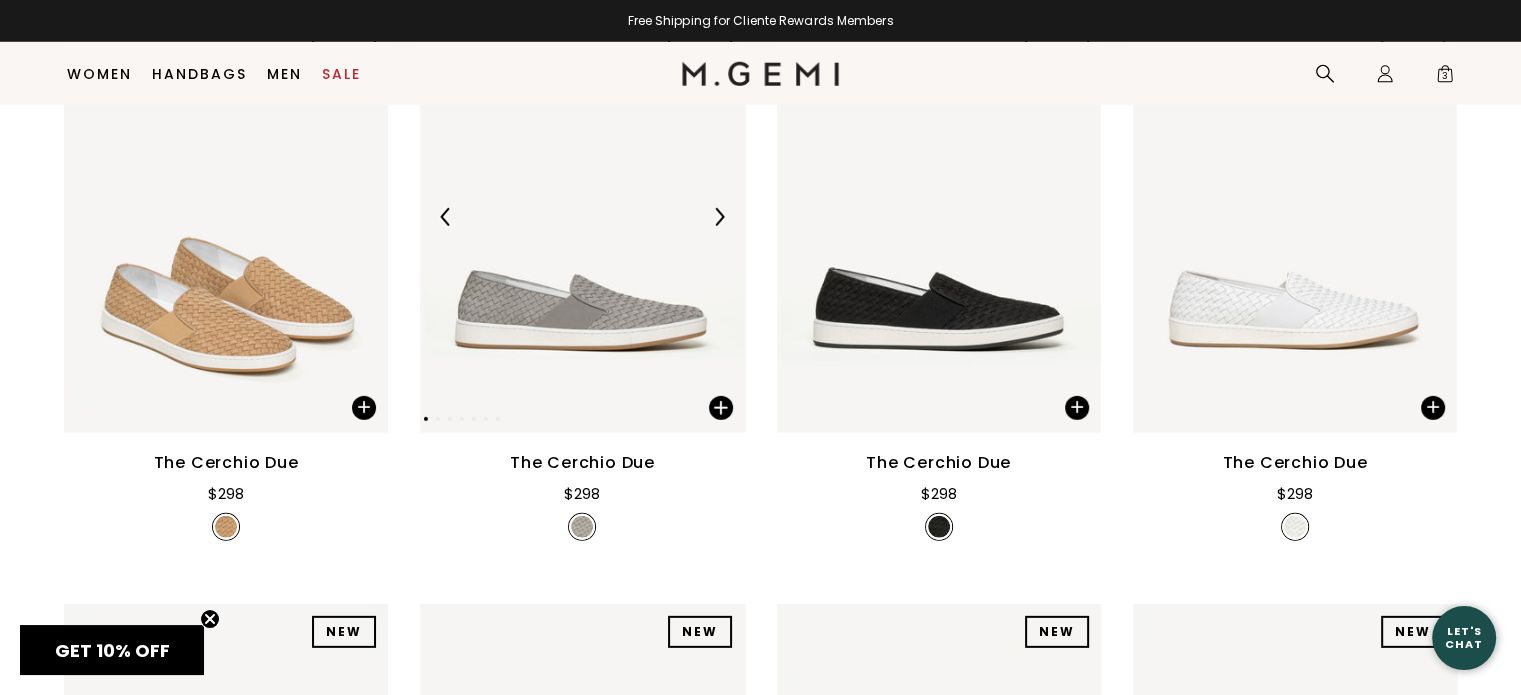 click at bounding box center (719, 217) 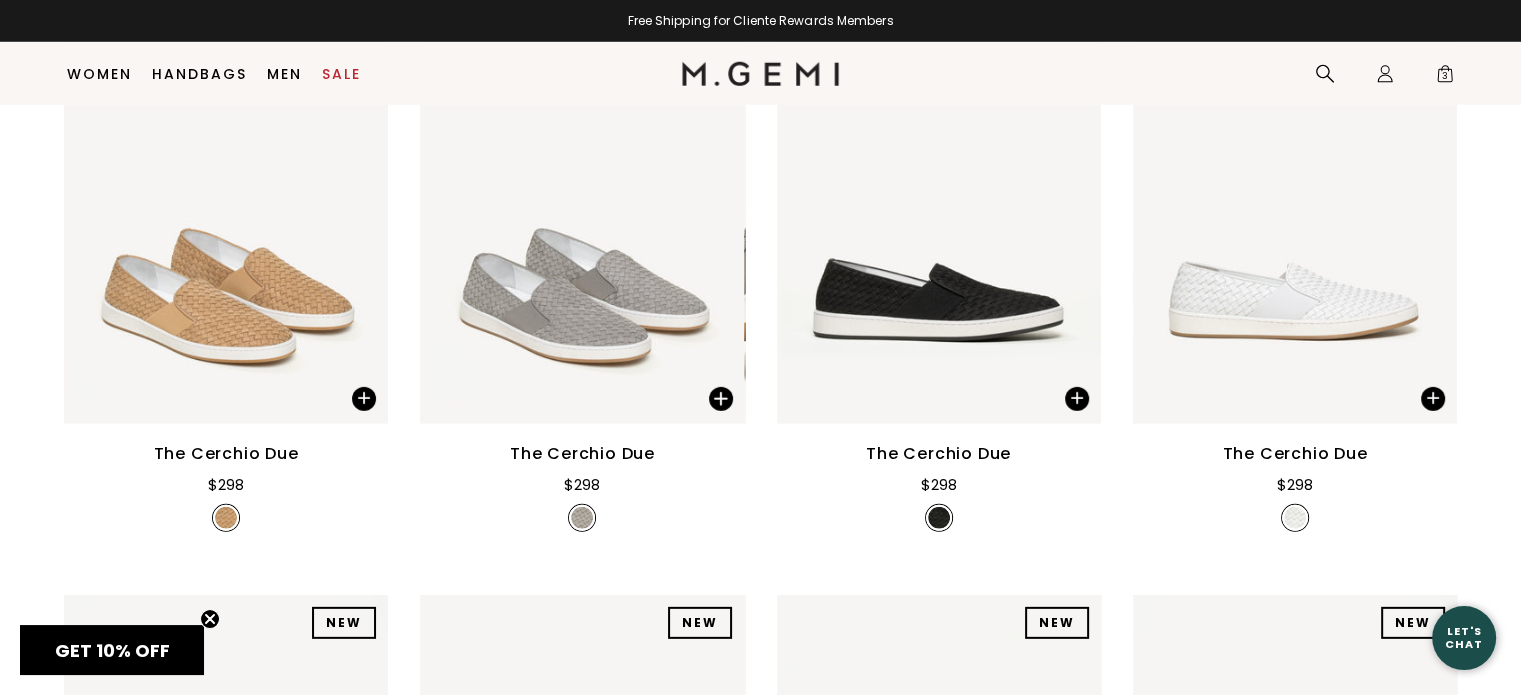 scroll, scrollTop: 13494, scrollLeft: 0, axis: vertical 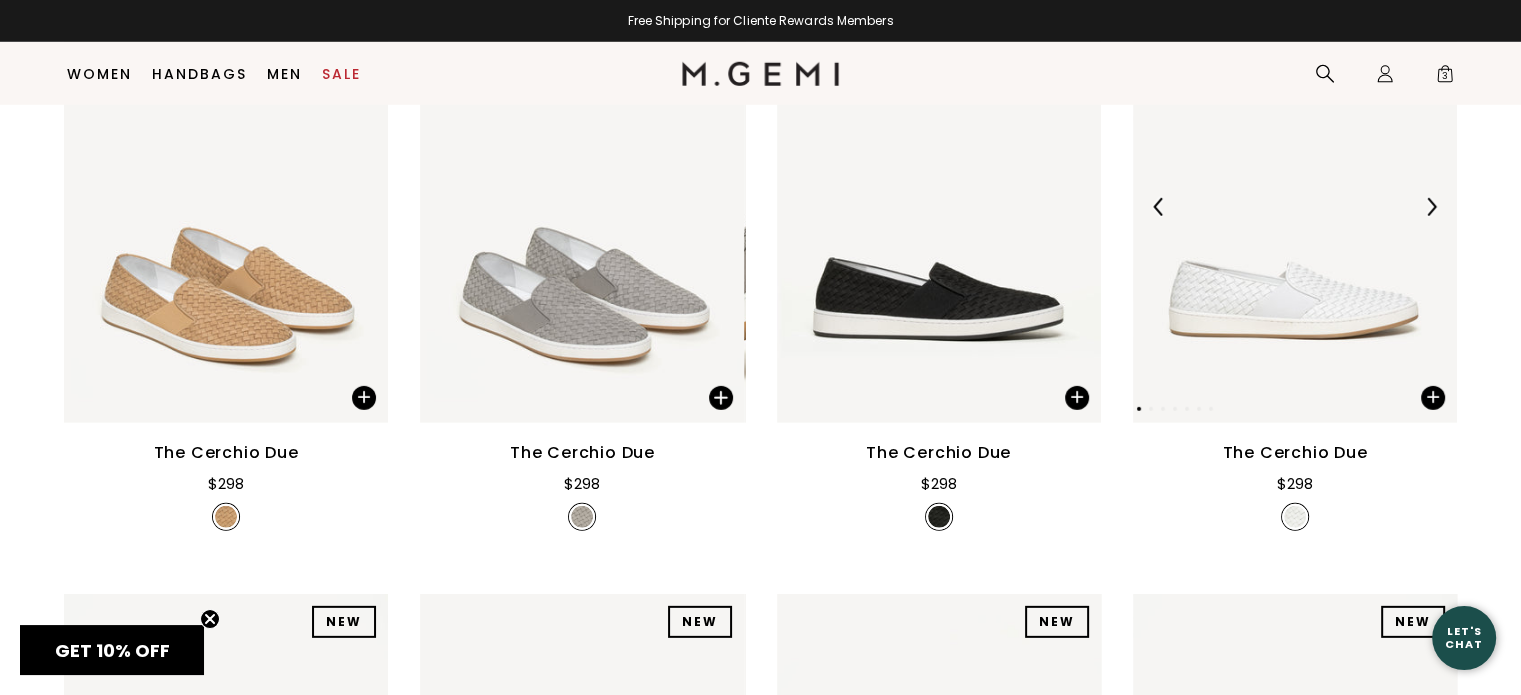 click at bounding box center (1431, 207) 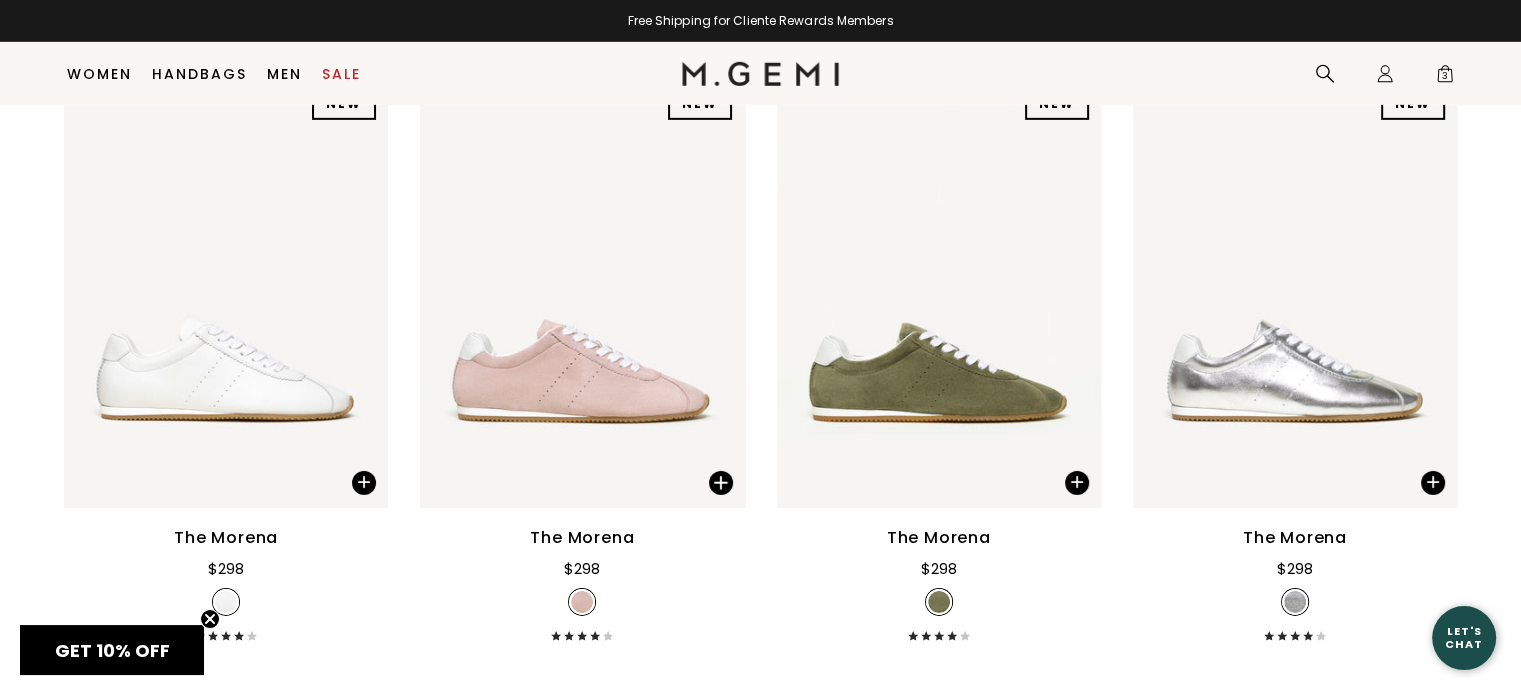 scroll, scrollTop: 14012, scrollLeft: 0, axis: vertical 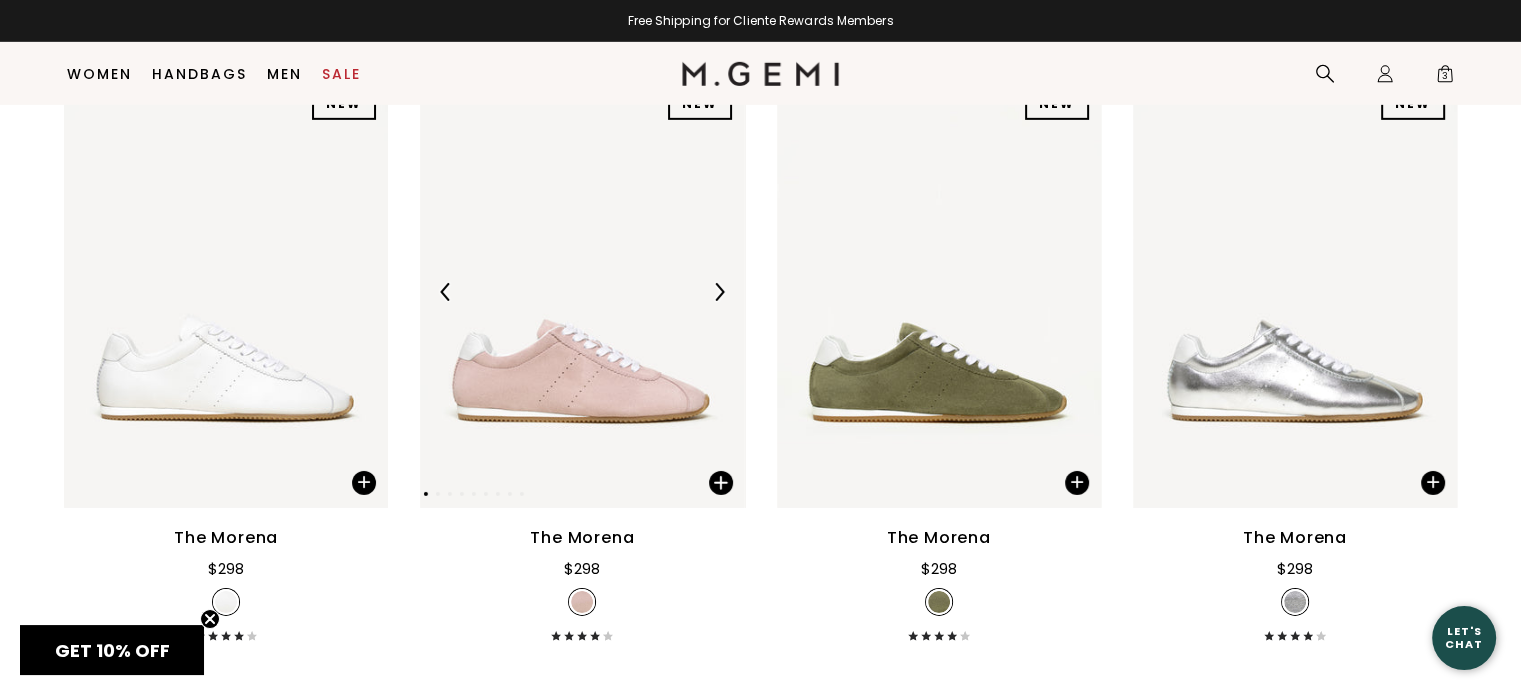 click at bounding box center [719, 292] 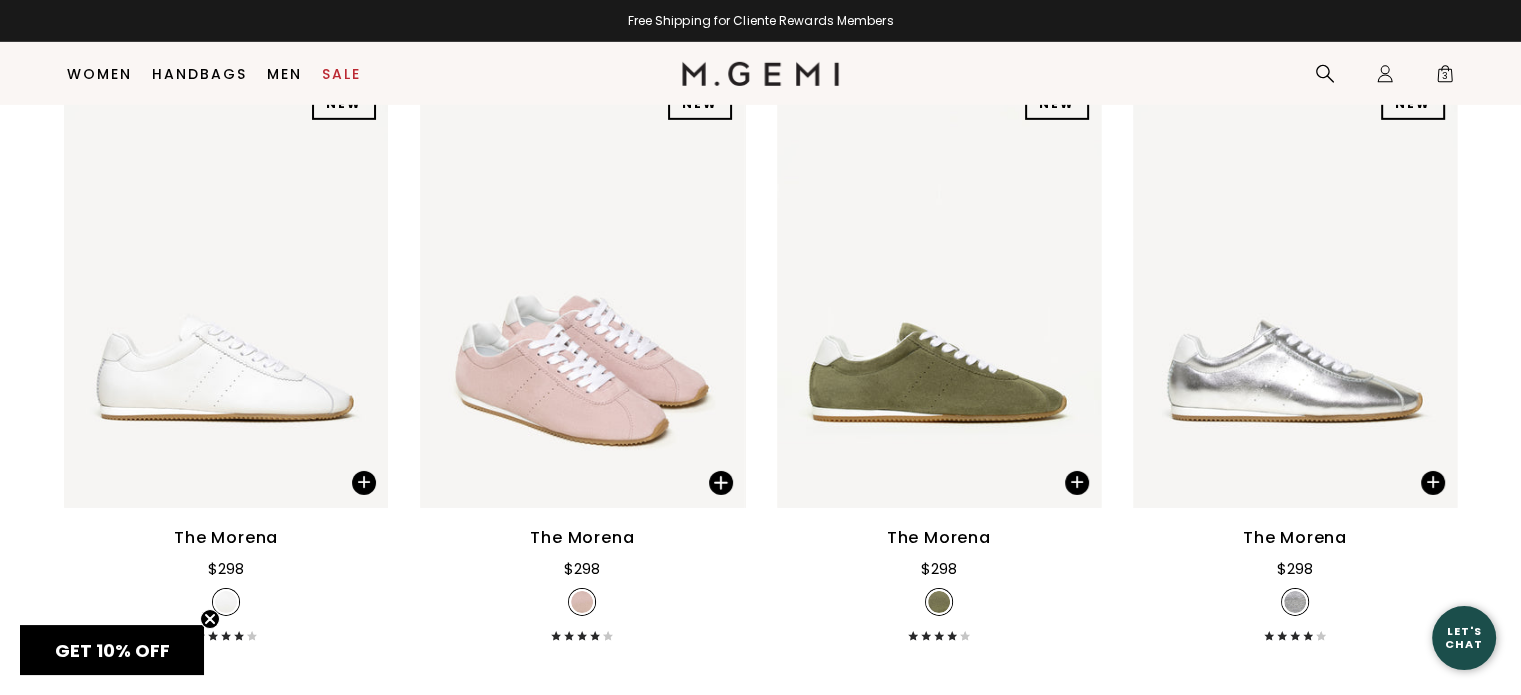 scroll, scrollTop: 14020, scrollLeft: 0, axis: vertical 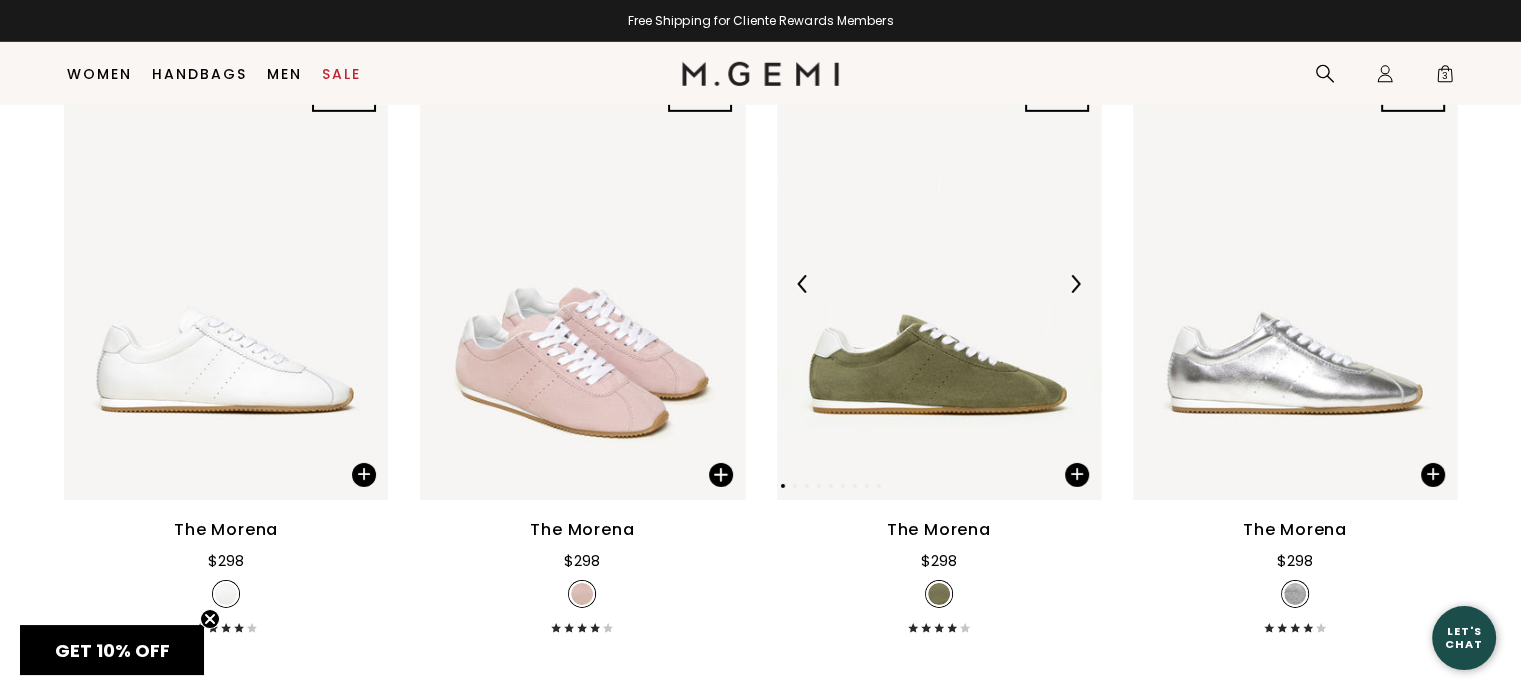 click at bounding box center (1075, 284) 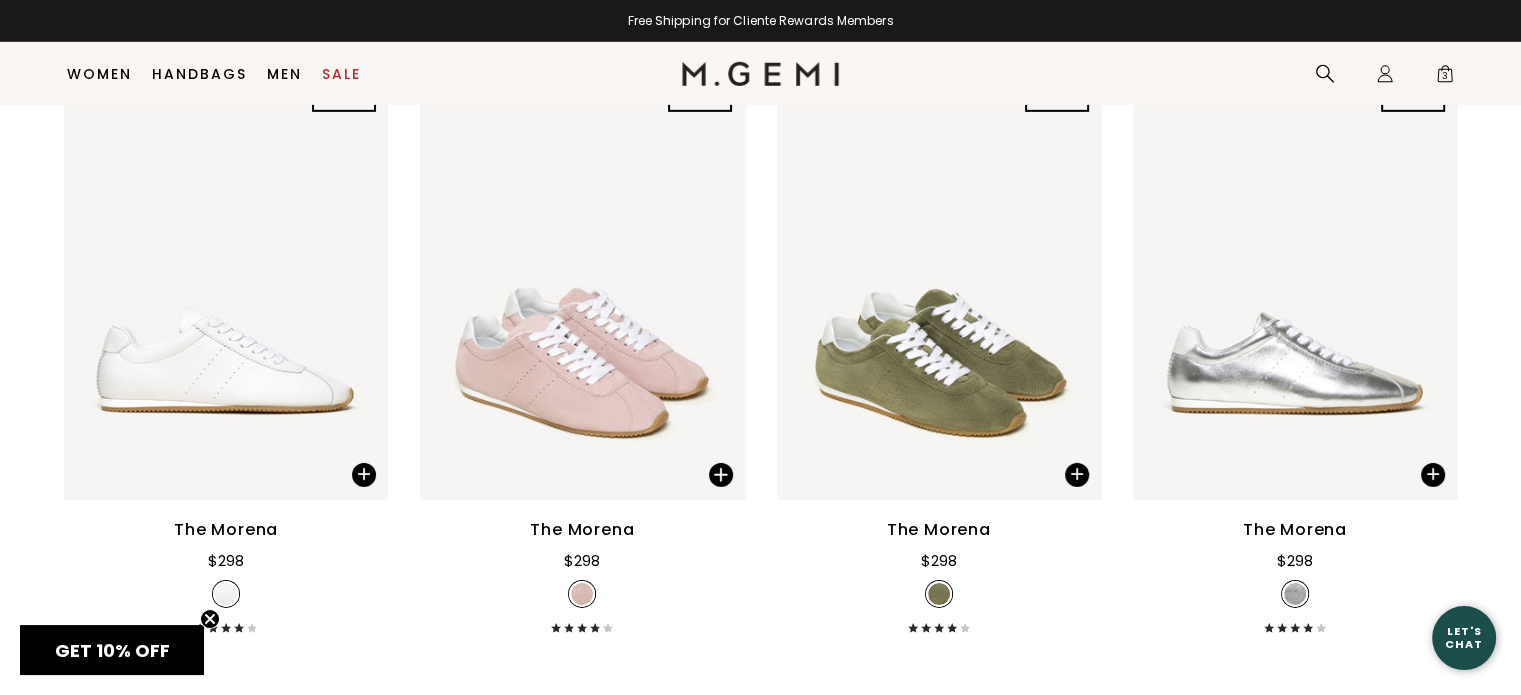 scroll, scrollTop: 14062, scrollLeft: 0, axis: vertical 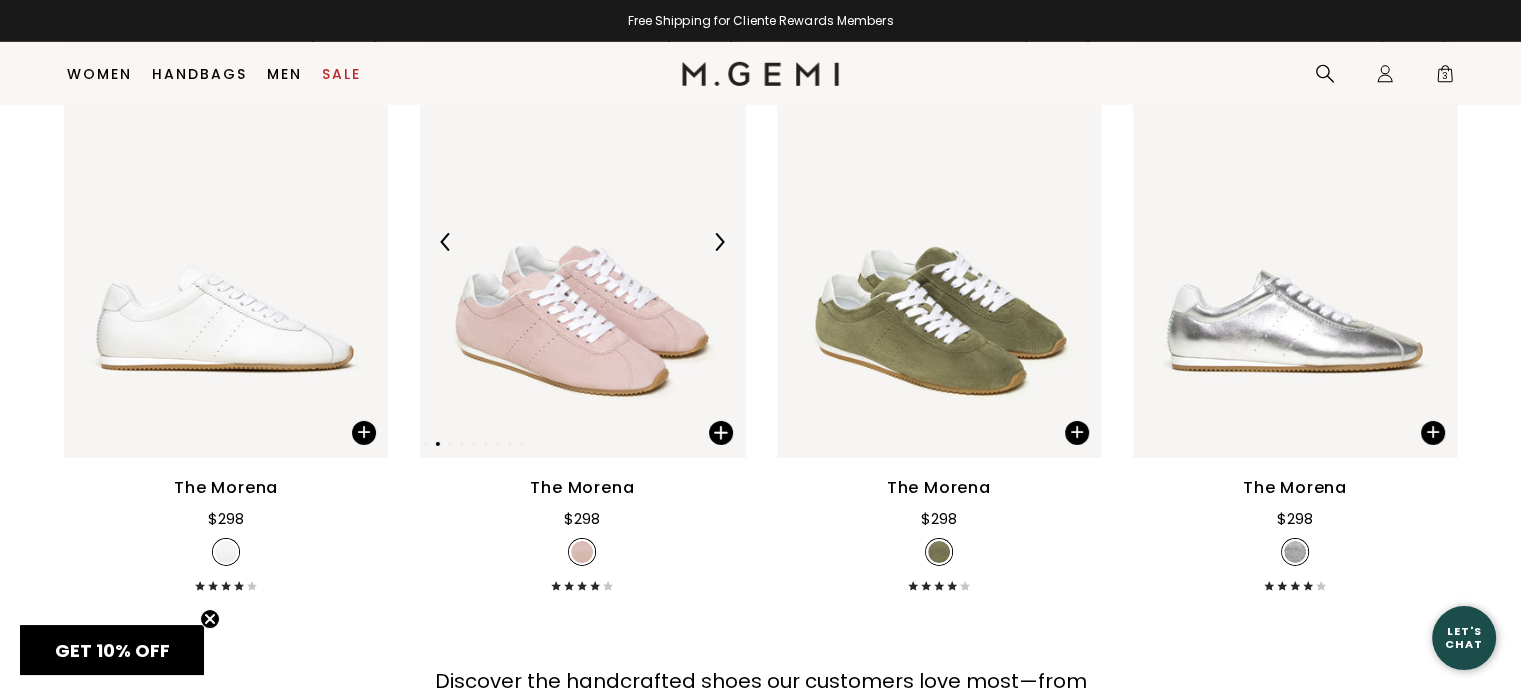 click at bounding box center [582, 242] 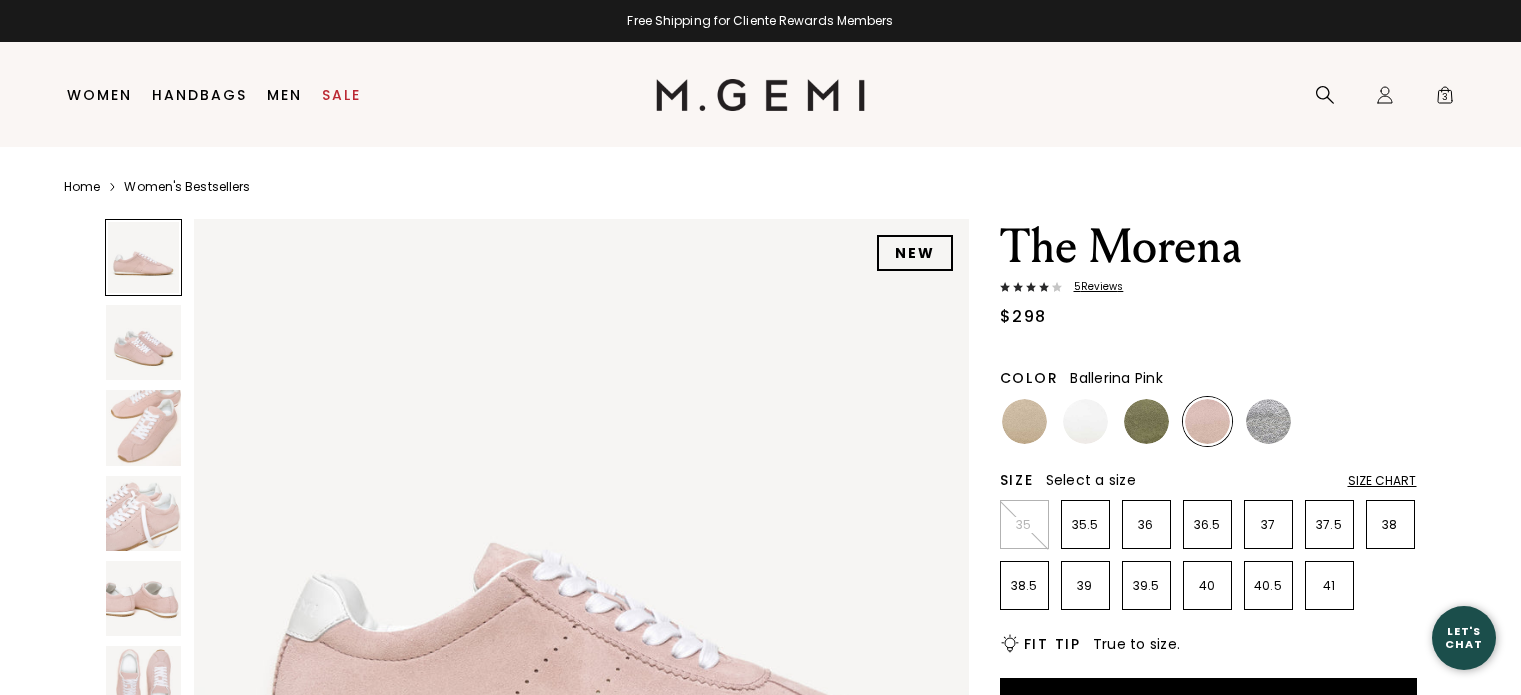 scroll, scrollTop: 0, scrollLeft: 0, axis: both 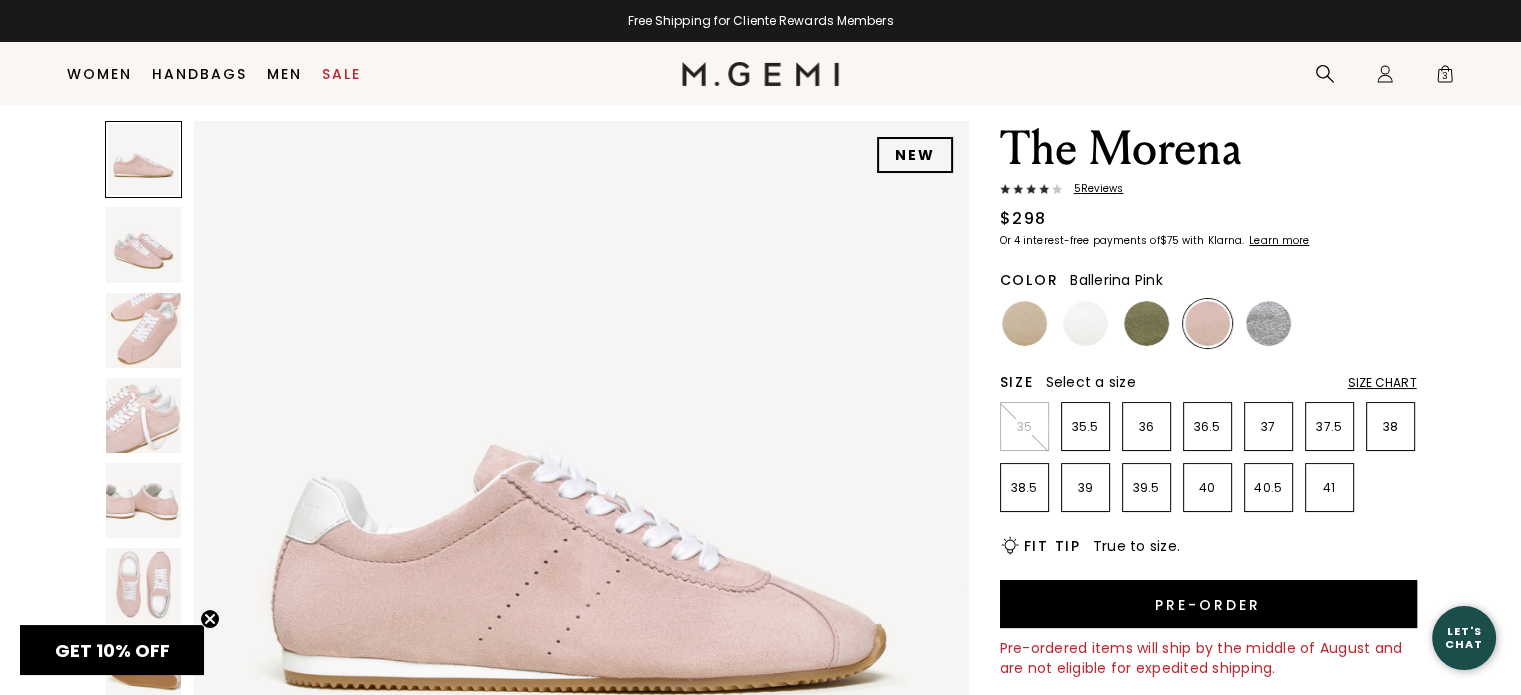 click on "5  Review s" at bounding box center (1093, 189) 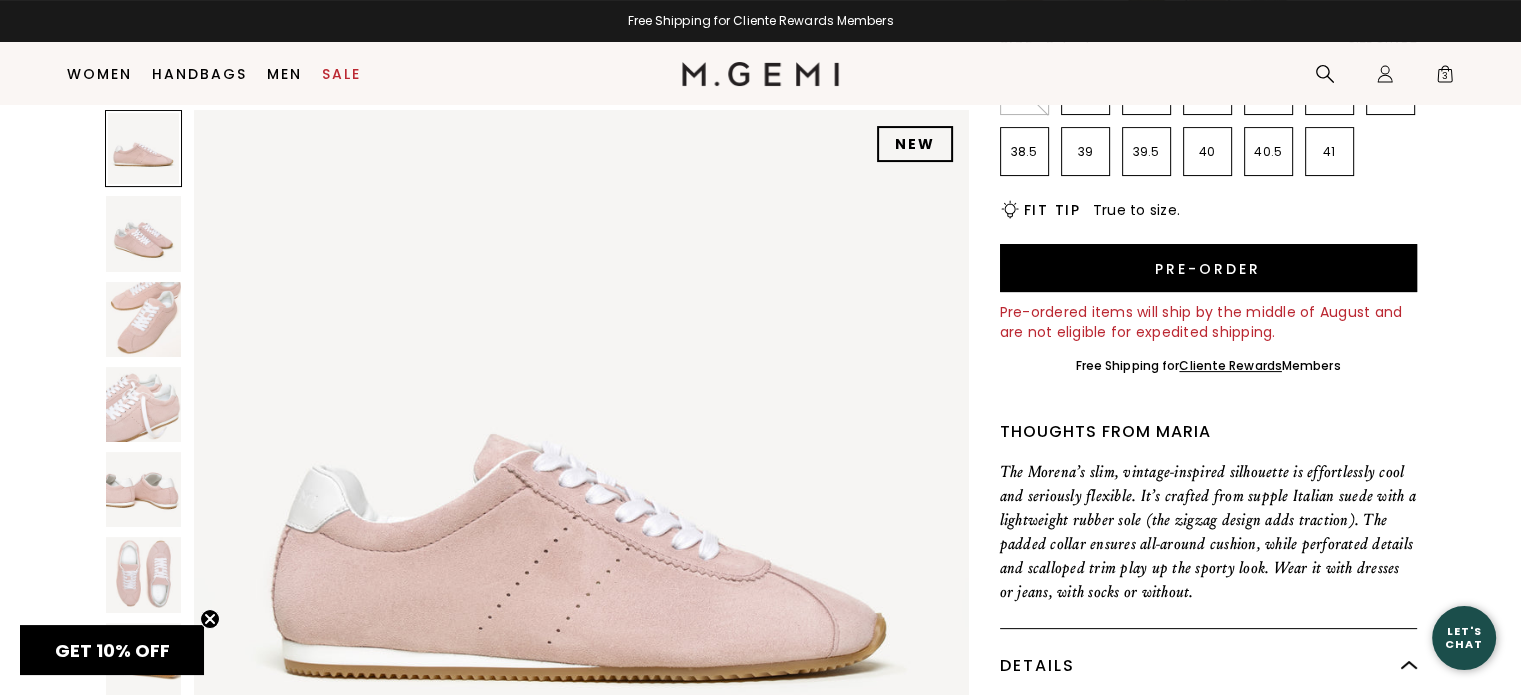 scroll, scrollTop: 383, scrollLeft: 0, axis: vertical 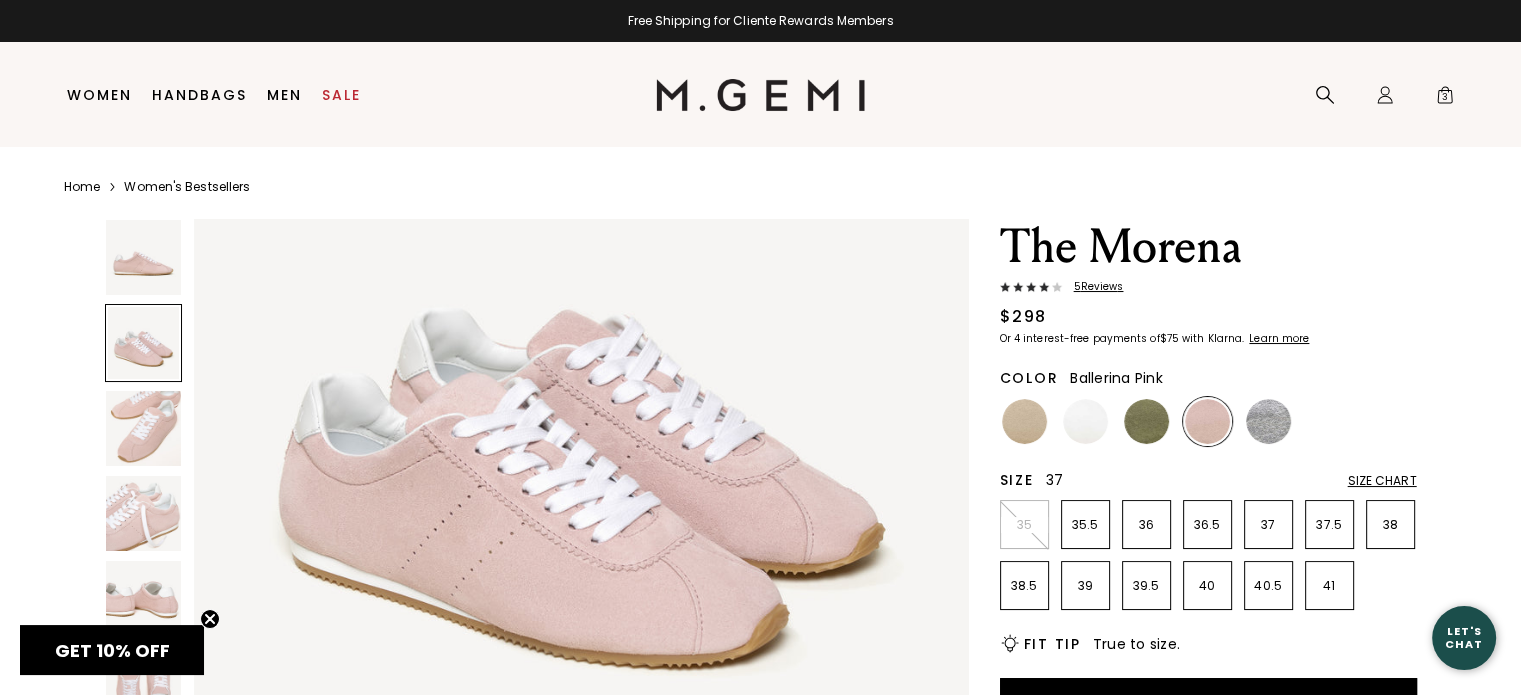 click on "37" at bounding box center (1268, 525) 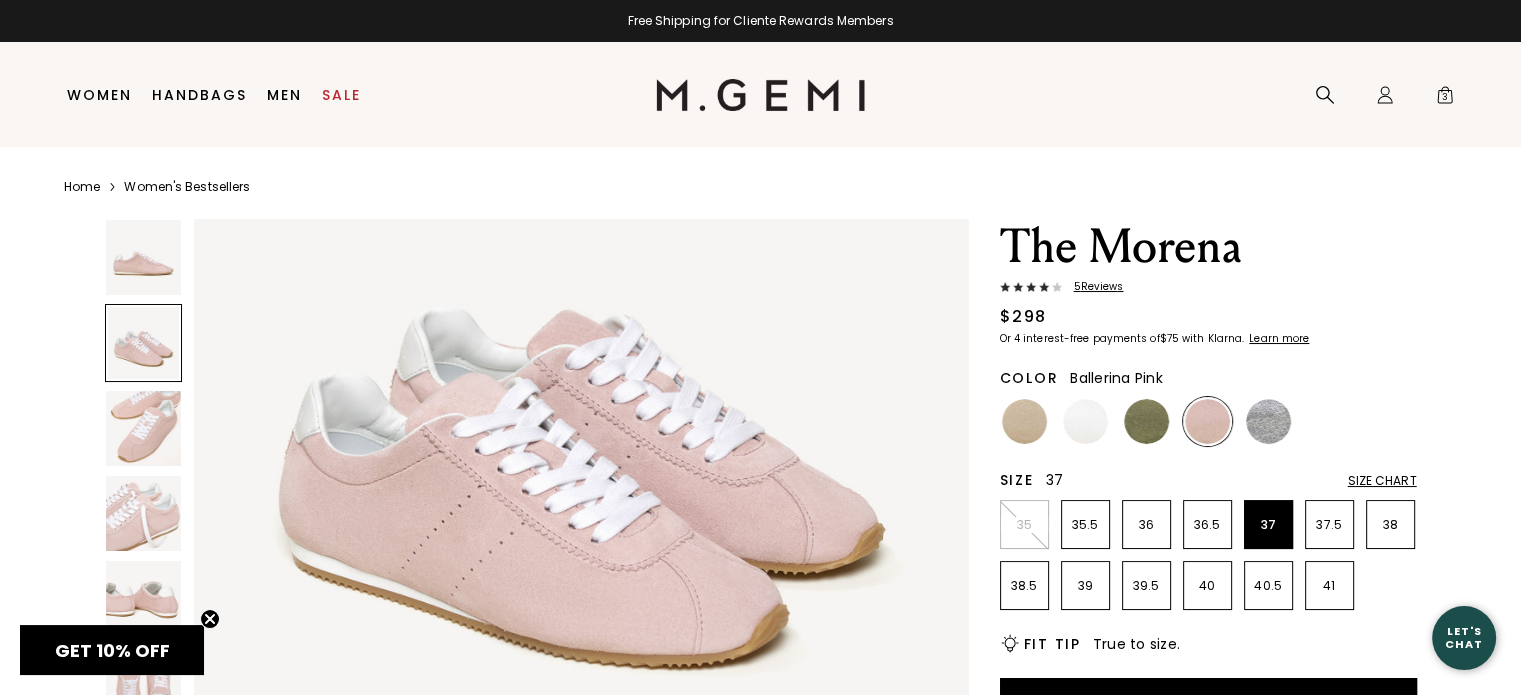 scroll, scrollTop: 0, scrollLeft: 0, axis: both 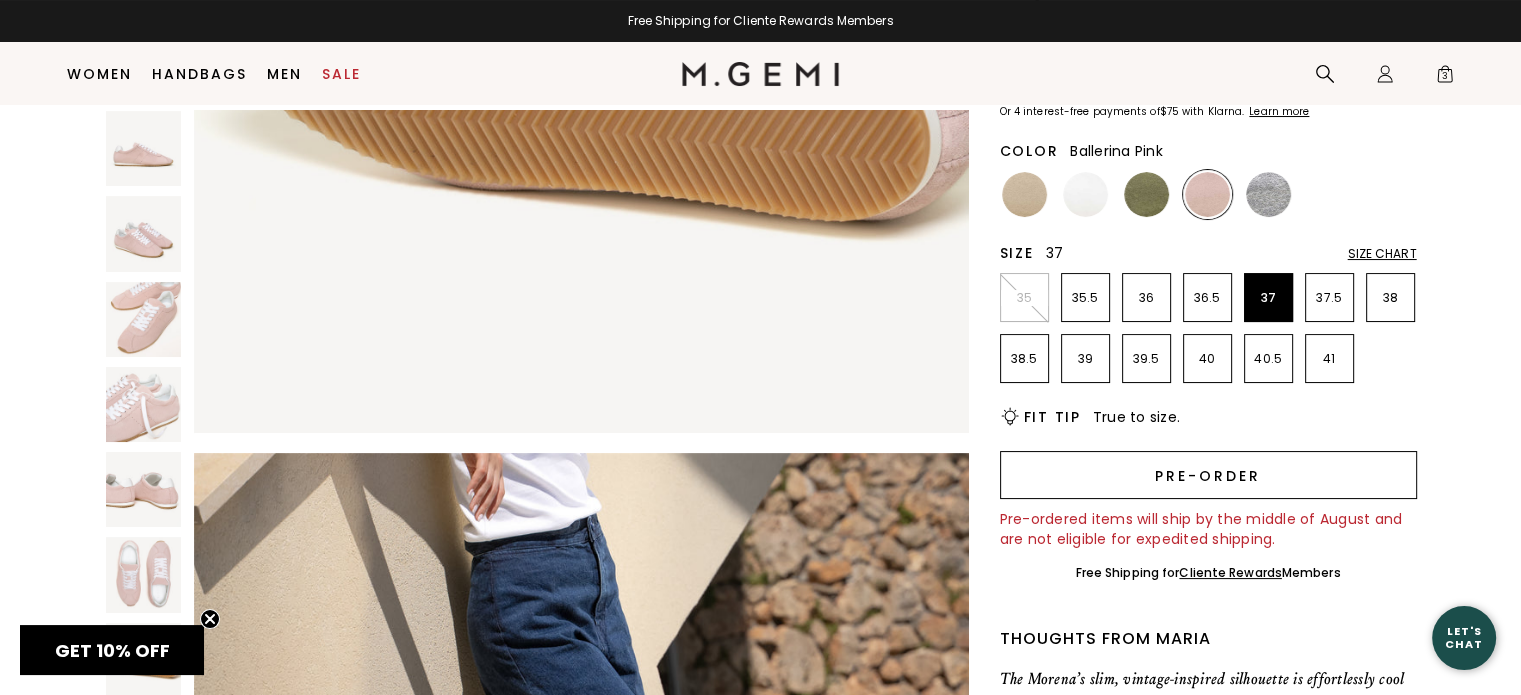 click on "Pre-order" at bounding box center (1208, 475) 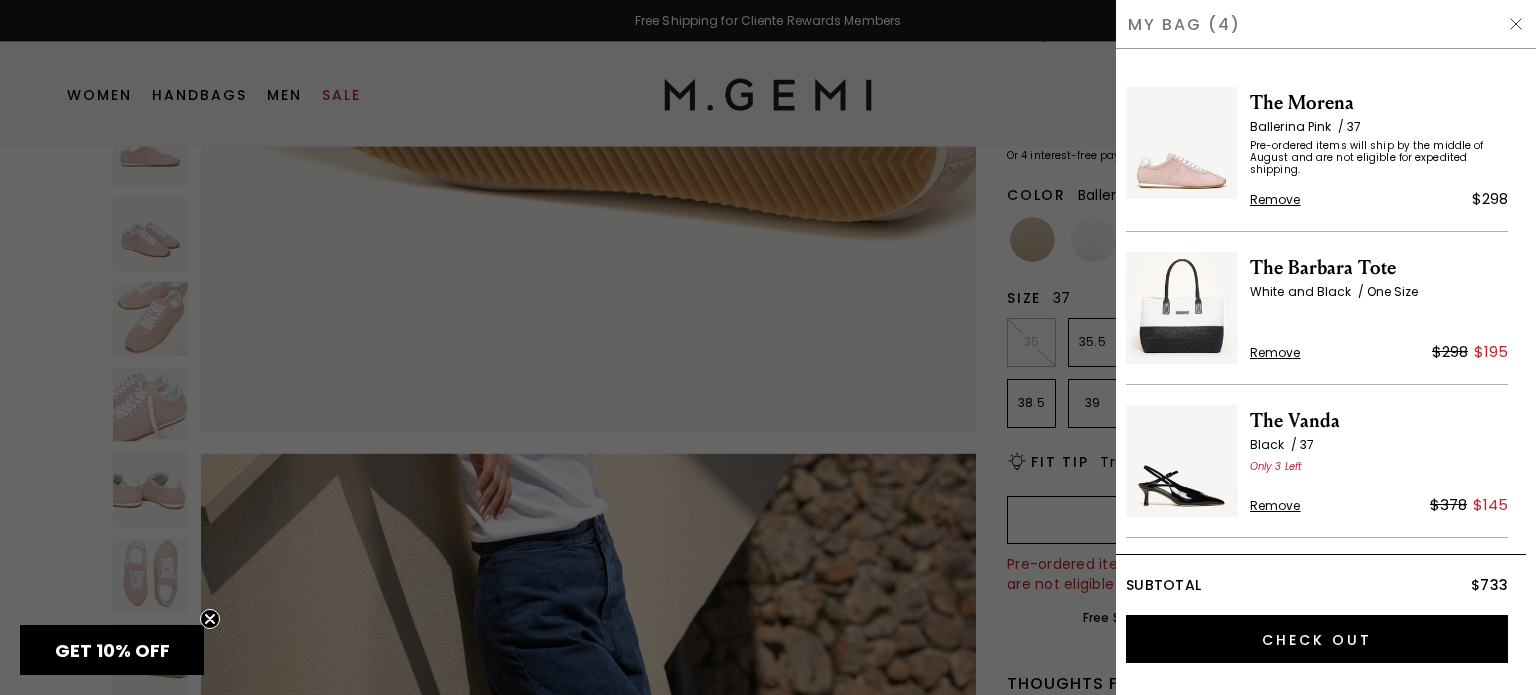 scroll, scrollTop: 0, scrollLeft: 0, axis: both 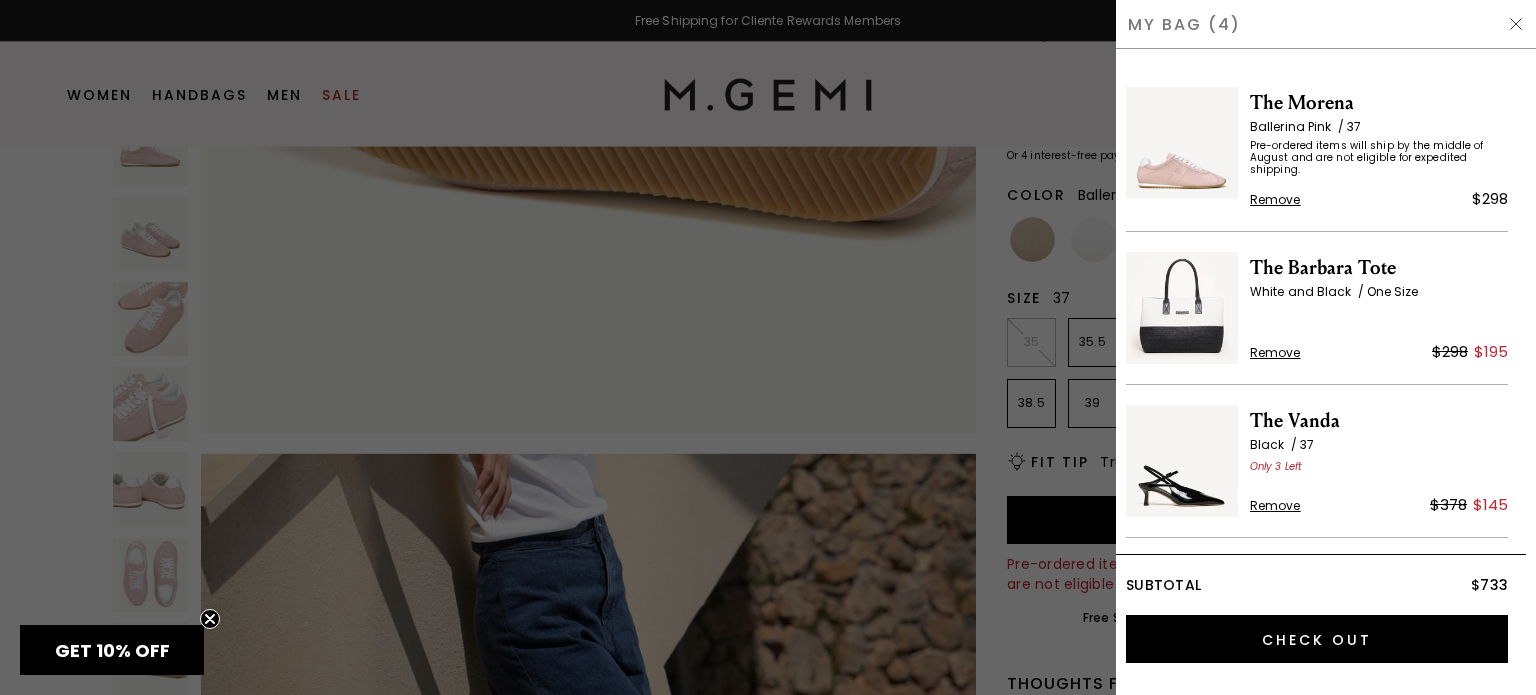 click at bounding box center [1516, 24] 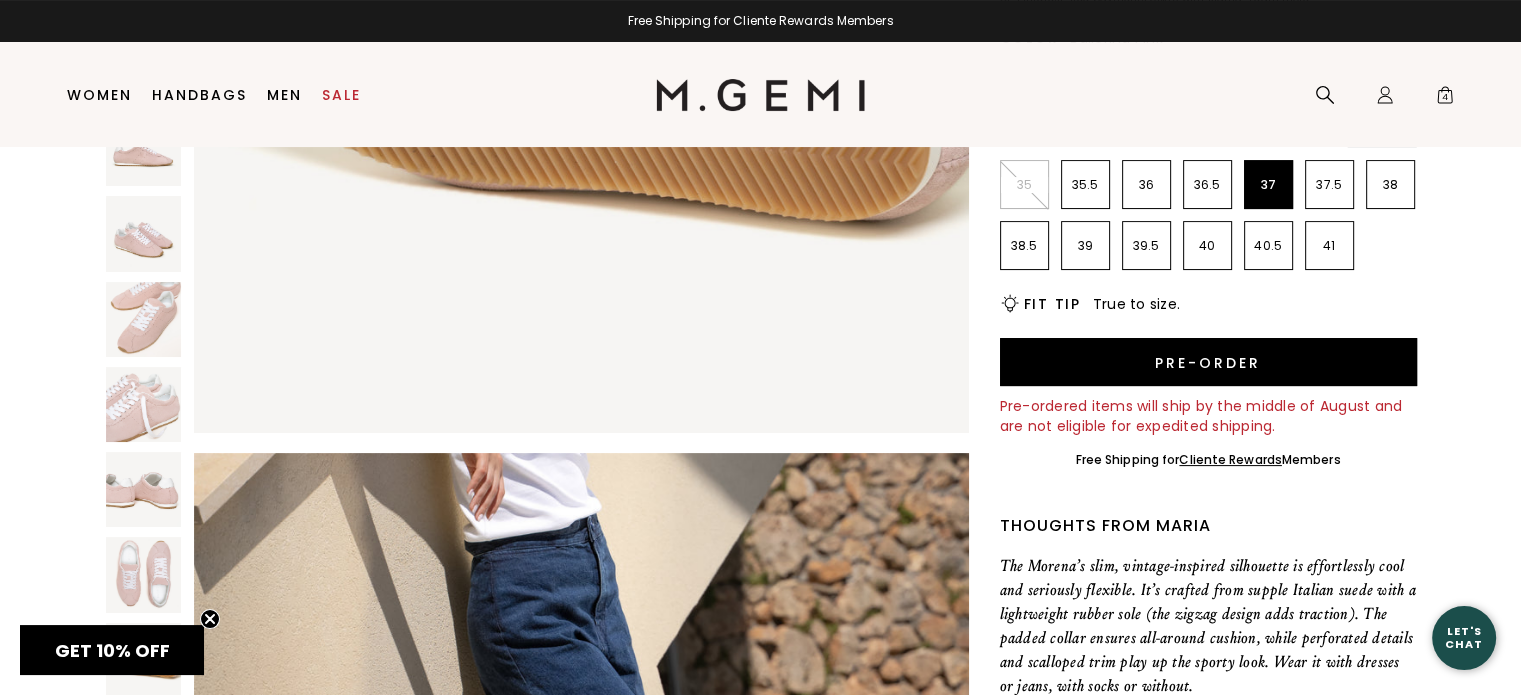 scroll, scrollTop: 0, scrollLeft: 0, axis: both 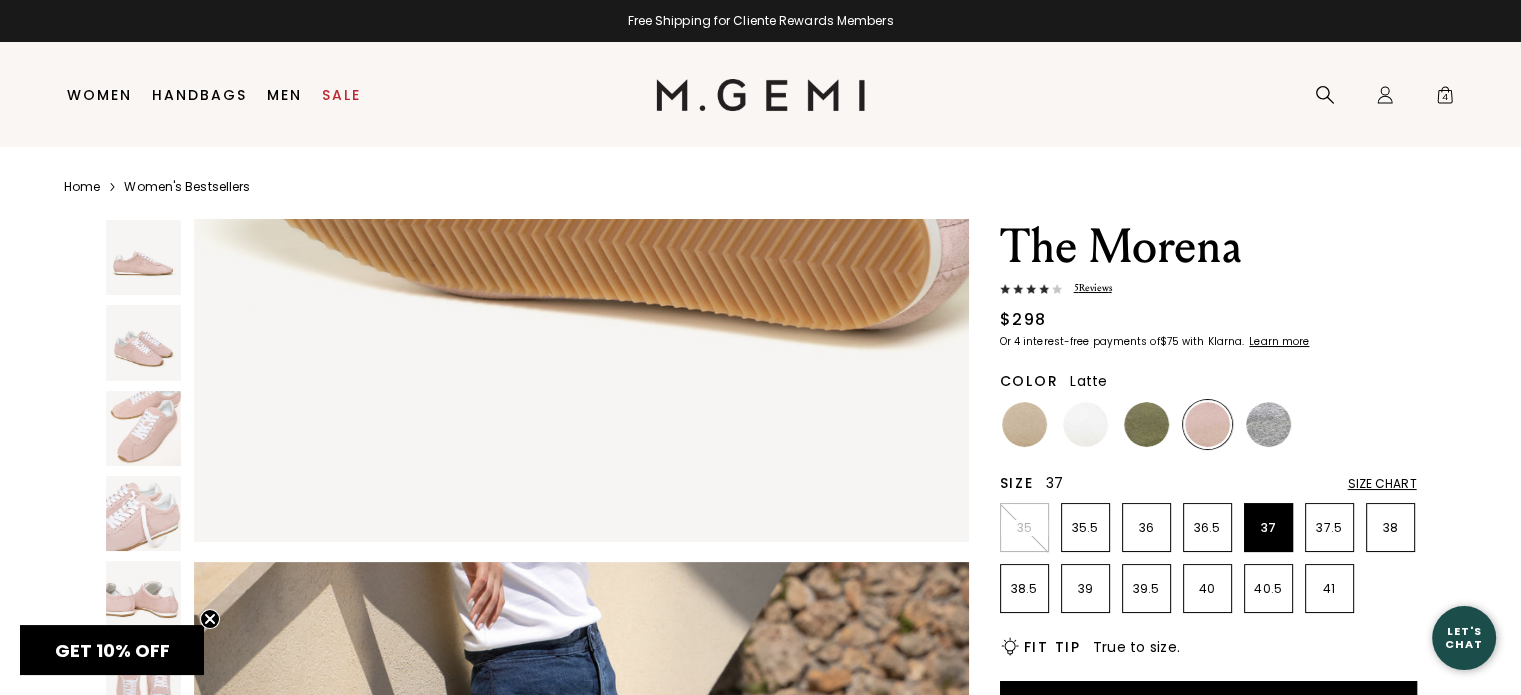 click at bounding box center (1024, 424) 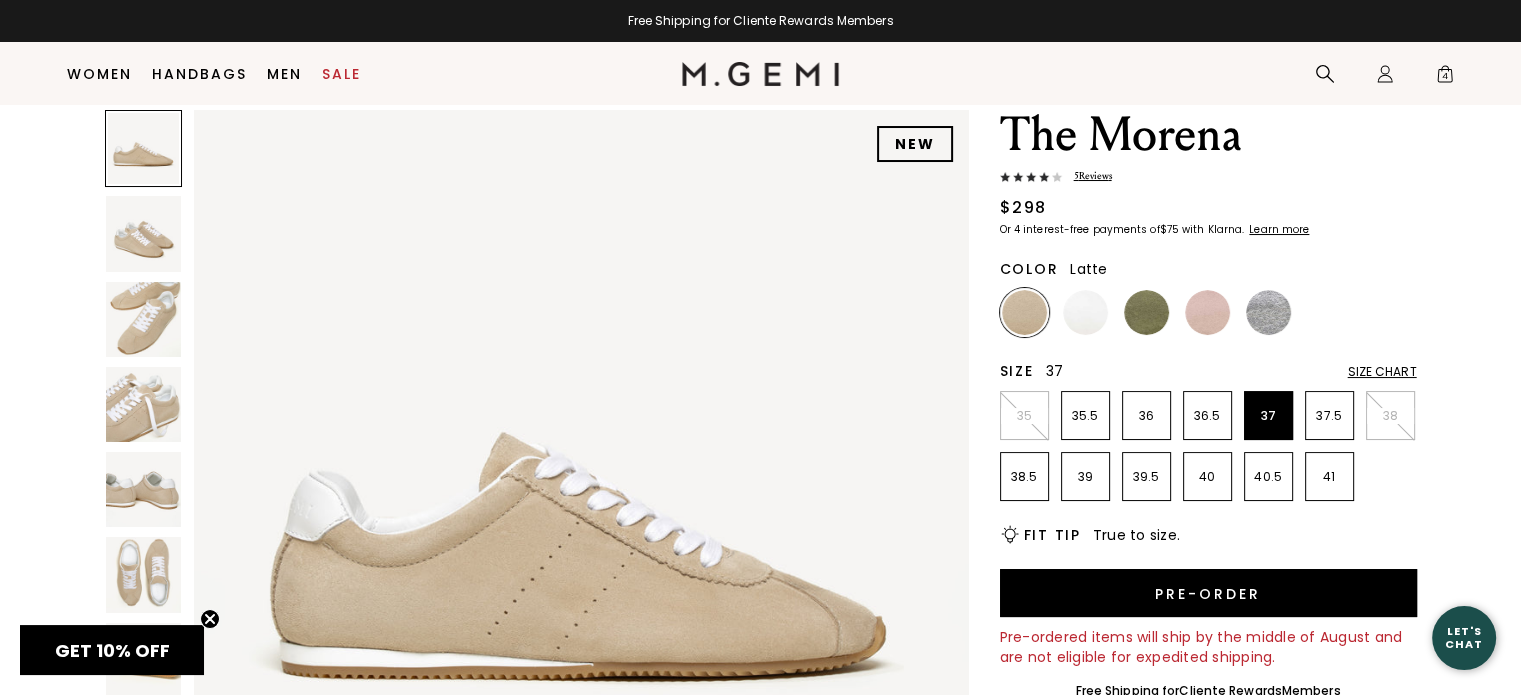 scroll, scrollTop: 50, scrollLeft: 0, axis: vertical 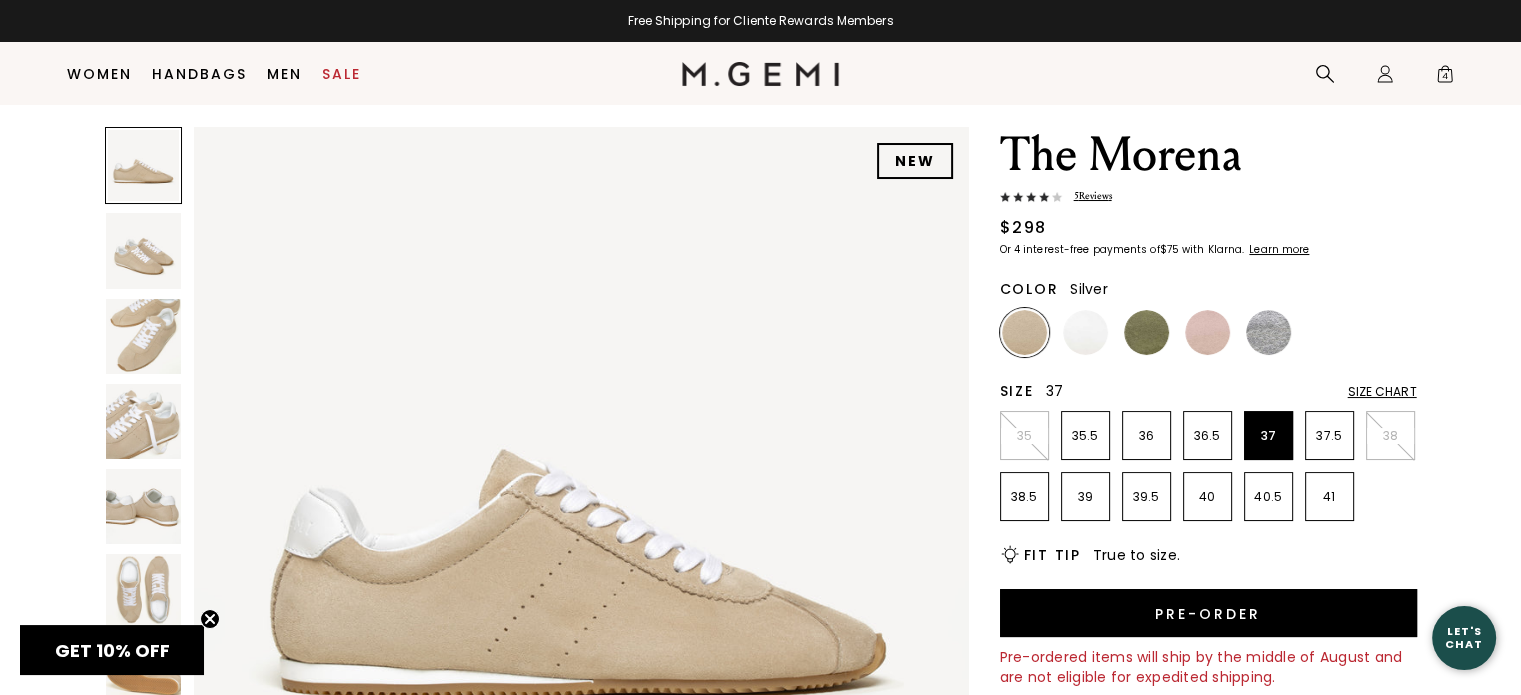 click at bounding box center (1268, 332) 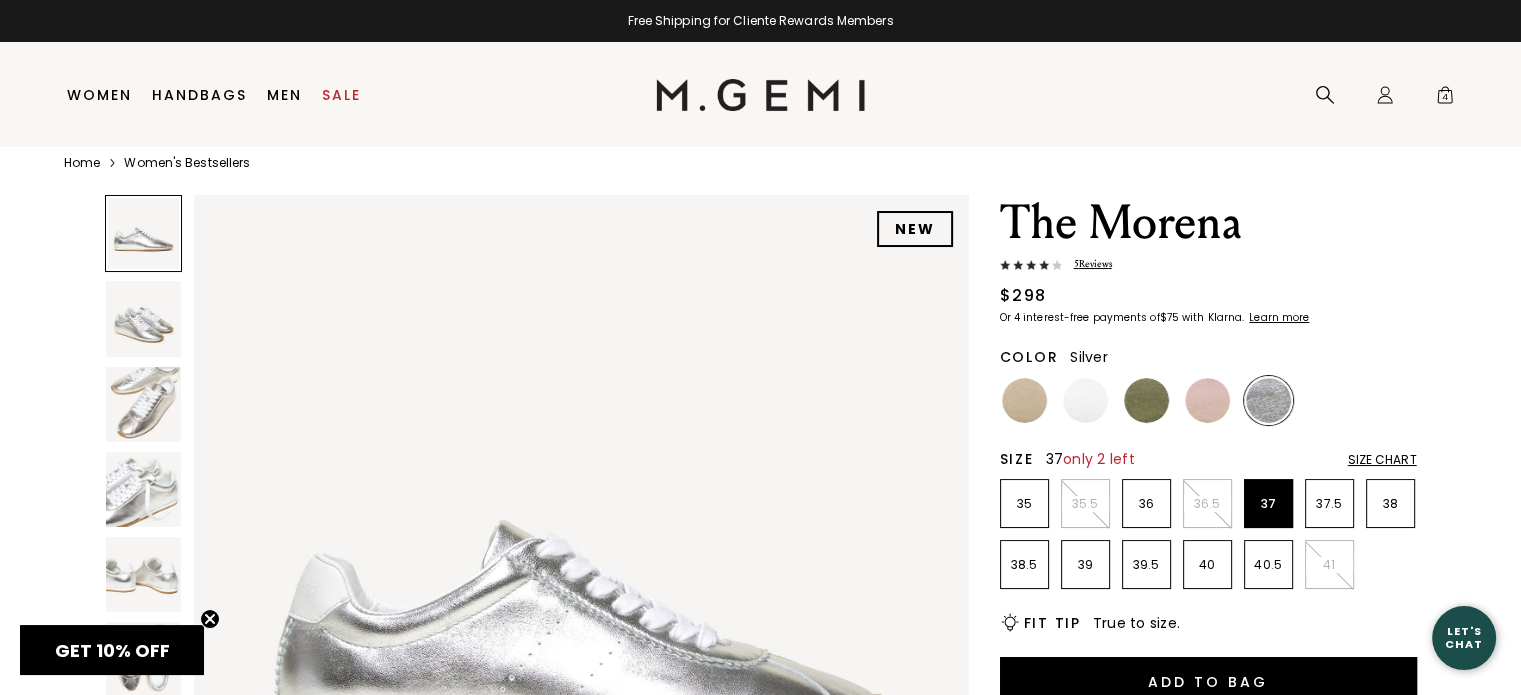 scroll, scrollTop: 31, scrollLeft: 0, axis: vertical 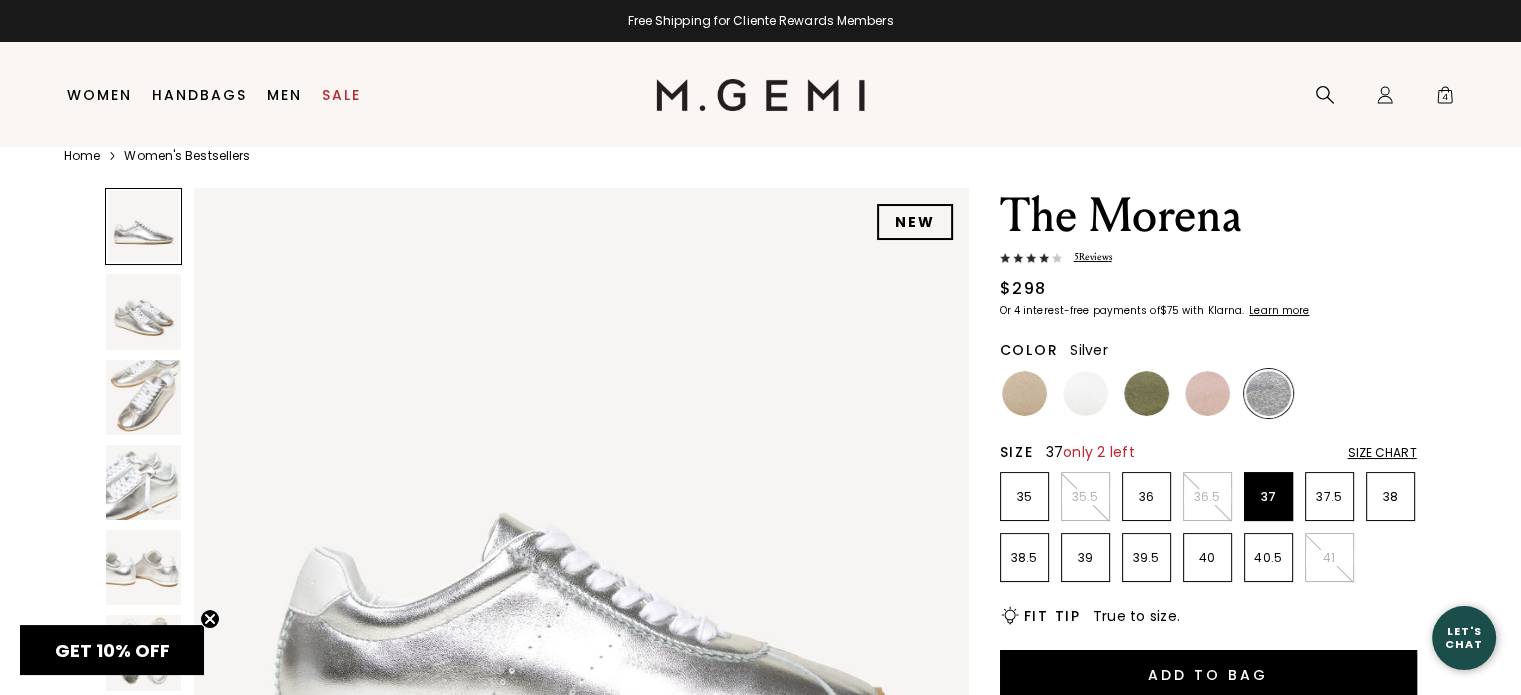 click at bounding box center (143, 397) 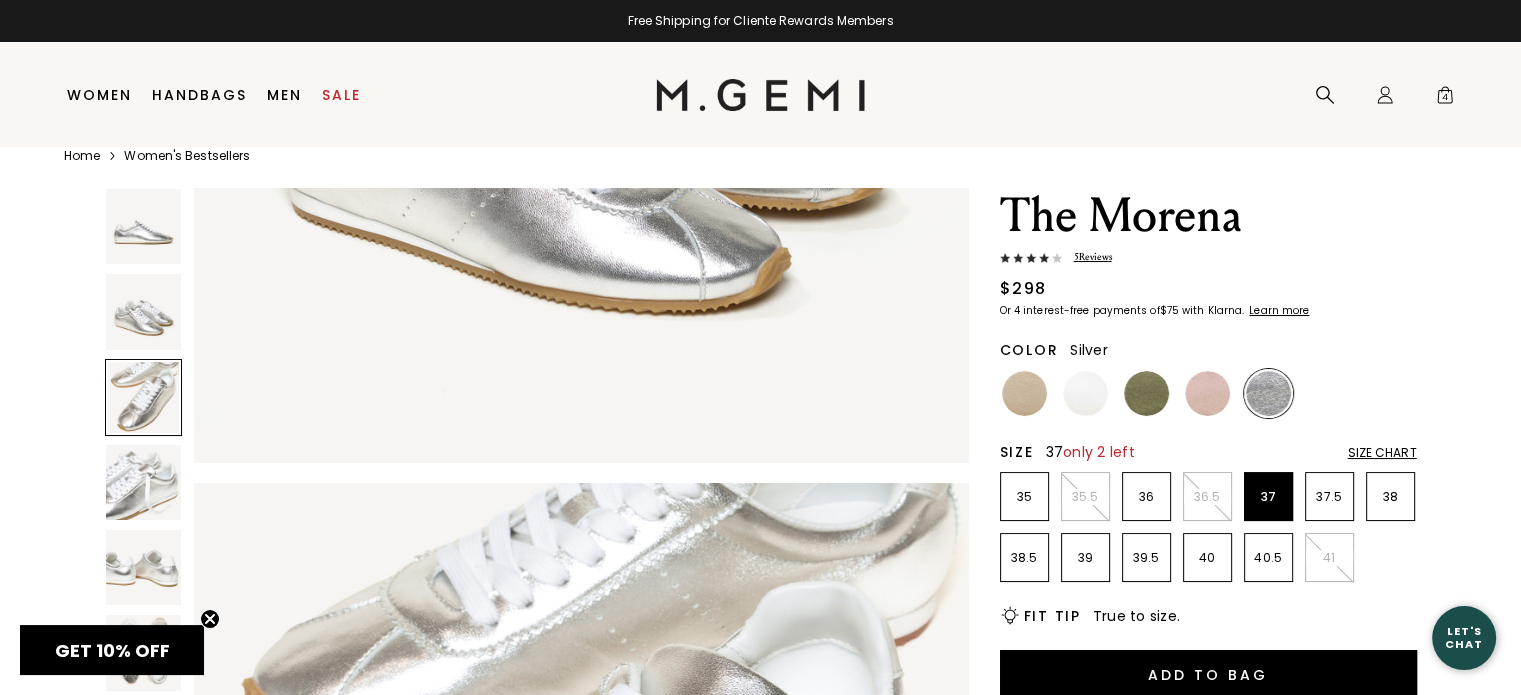 scroll, scrollTop: 1559, scrollLeft: 0, axis: vertical 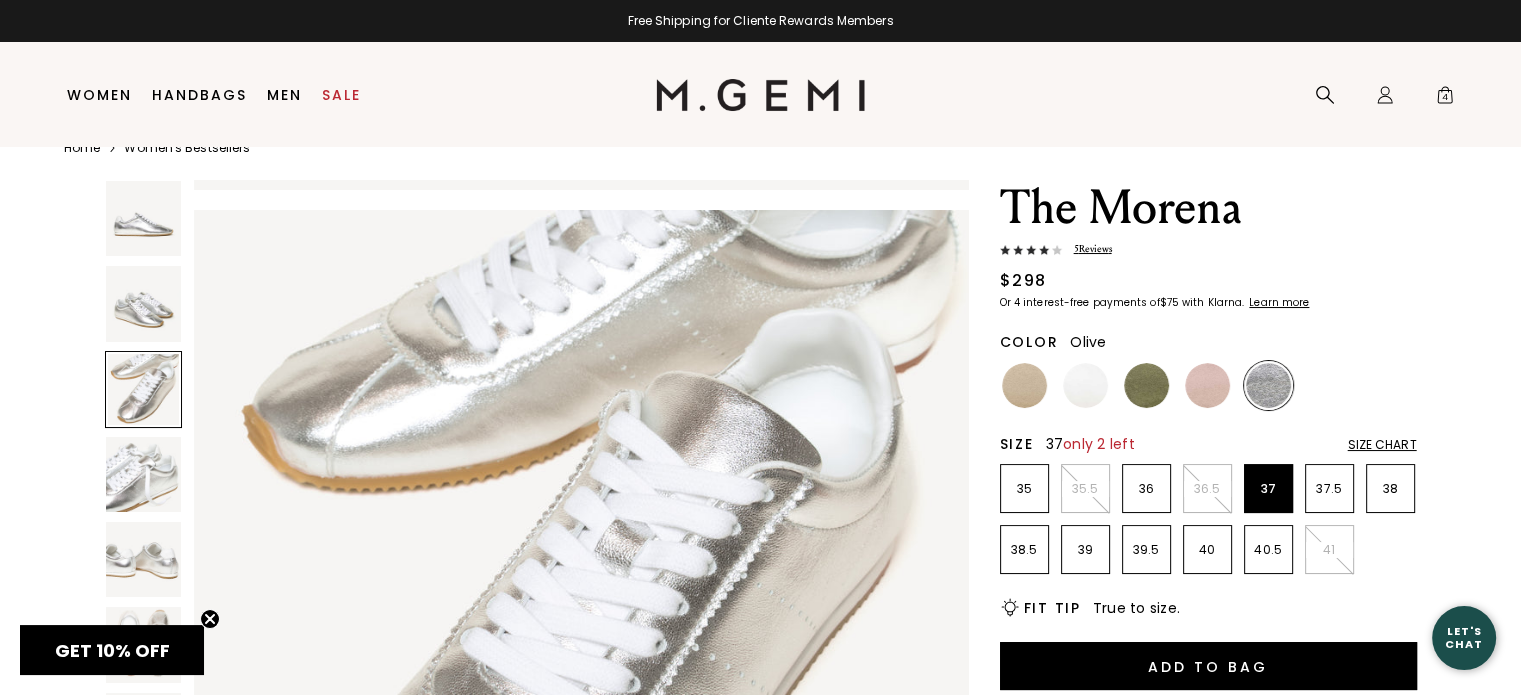 click at bounding box center [1146, 385] 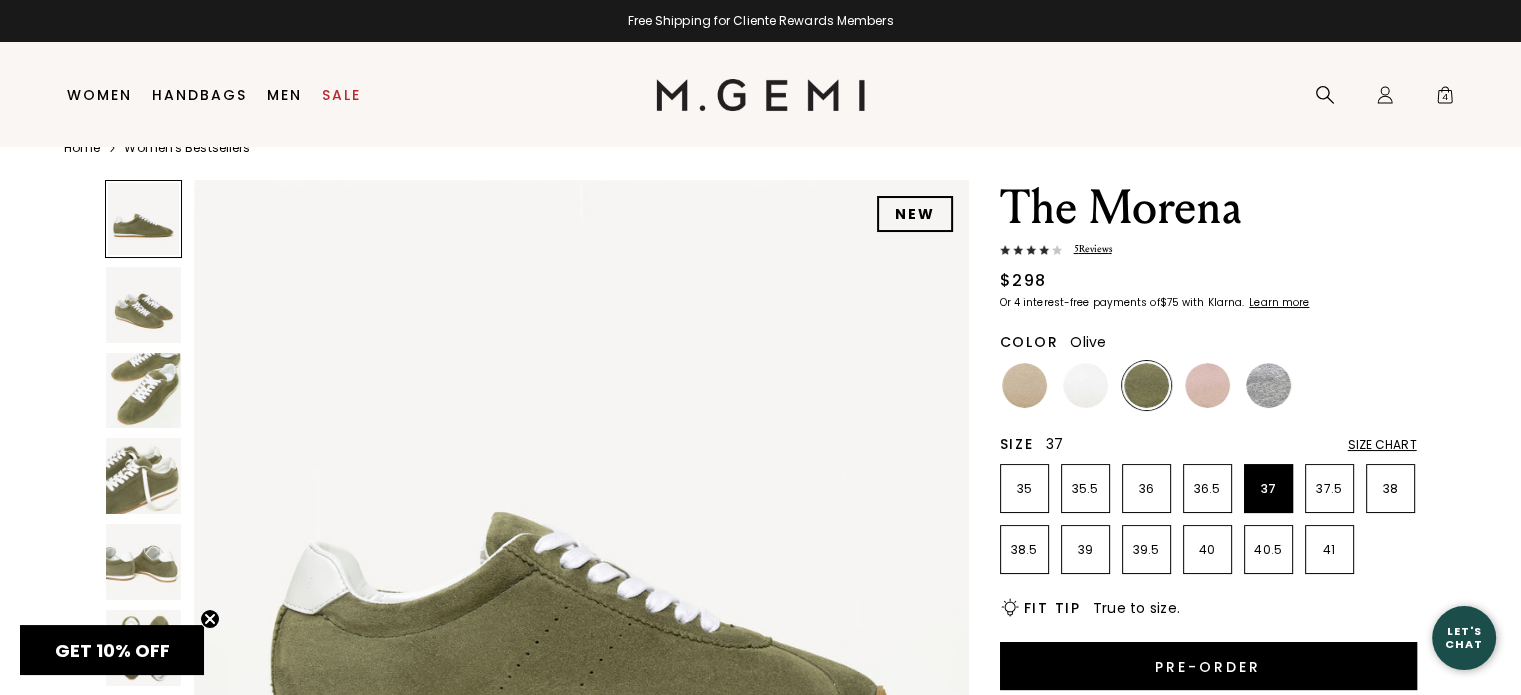 scroll, scrollTop: 0, scrollLeft: 0, axis: both 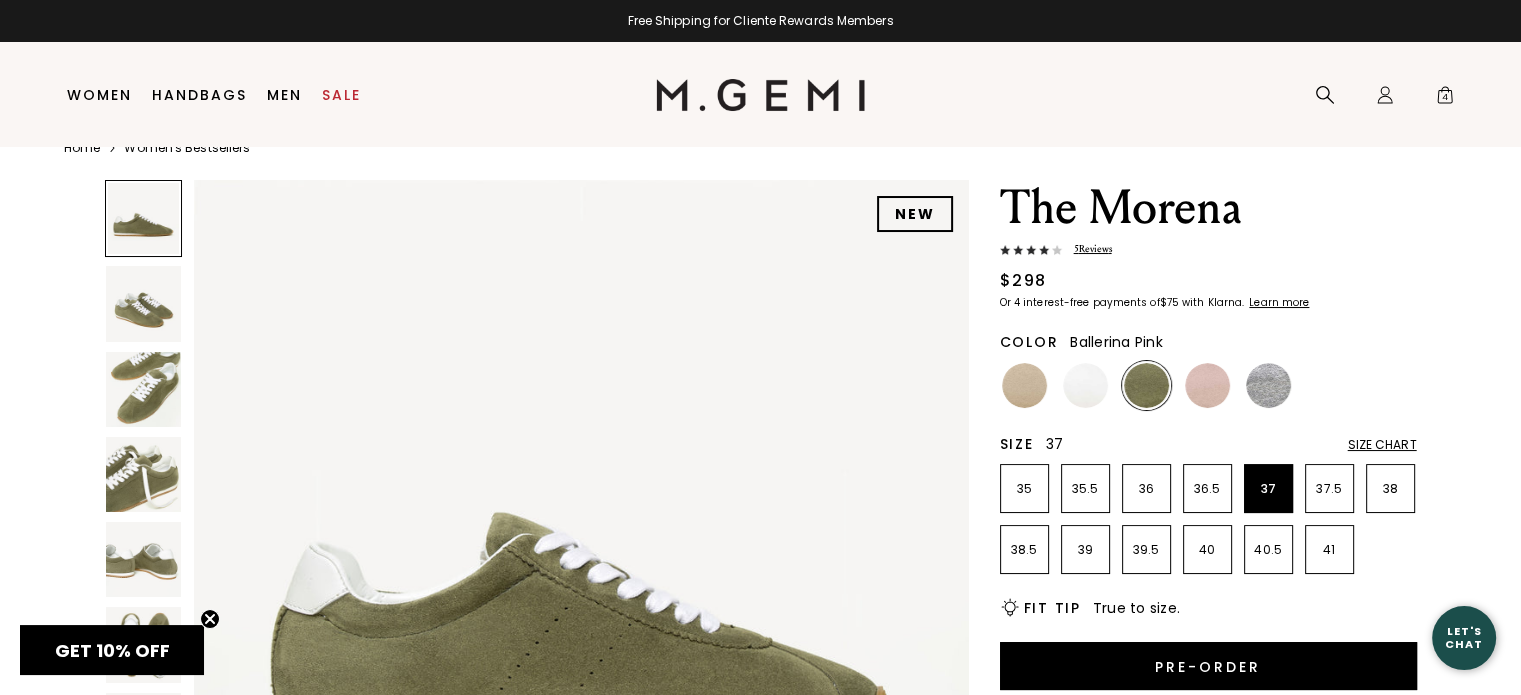 click at bounding box center (1207, 385) 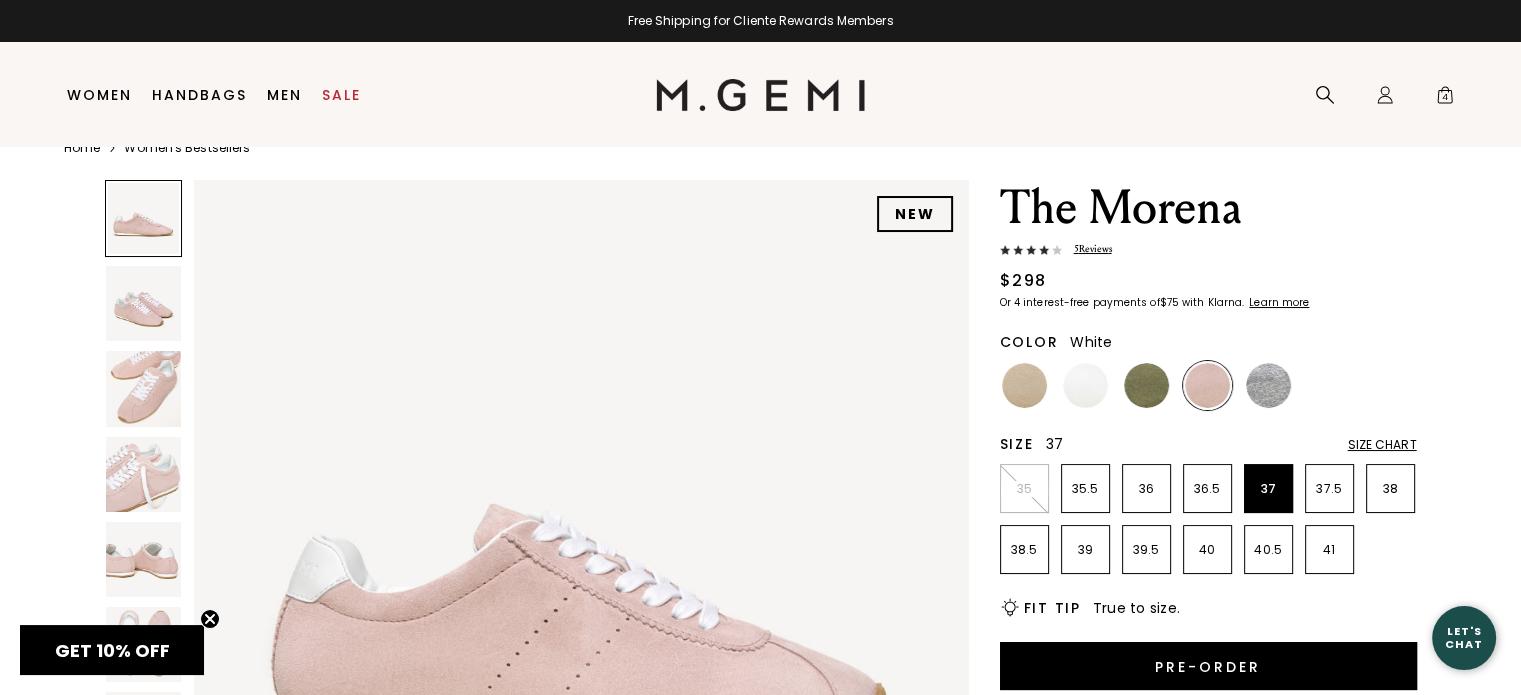 scroll, scrollTop: 0, scrollLeft: 0, axis: both 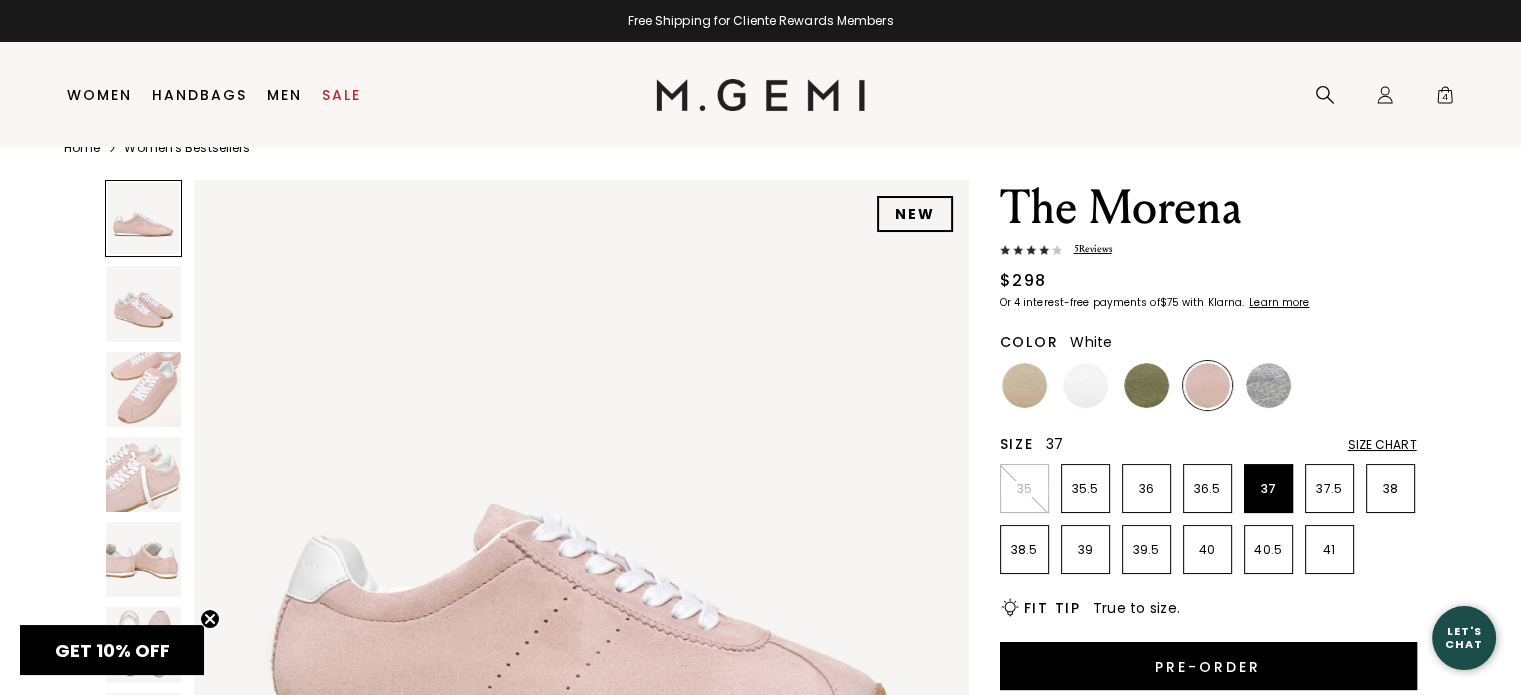 click at bounding box center [1085, 385] 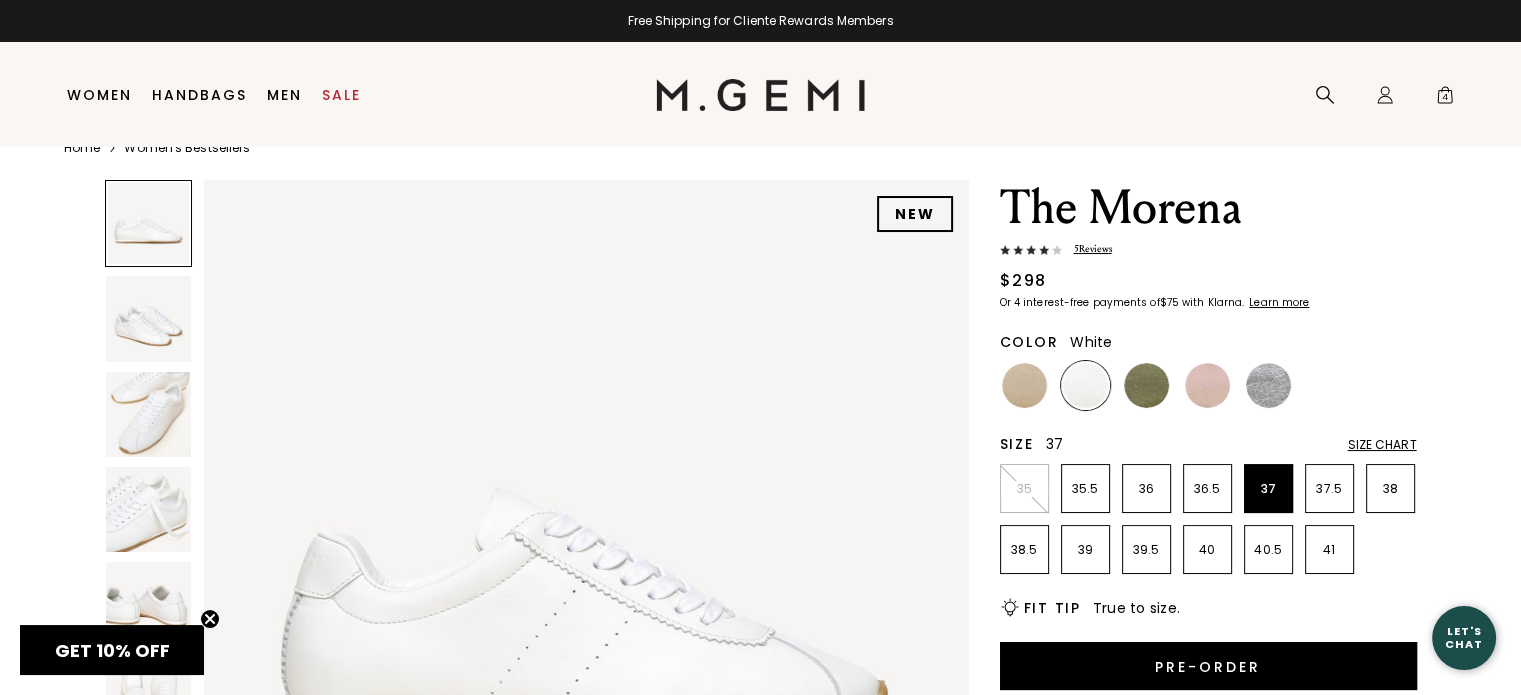 scroll, scrollTop: 0, scrollLeft: 0, axis: both 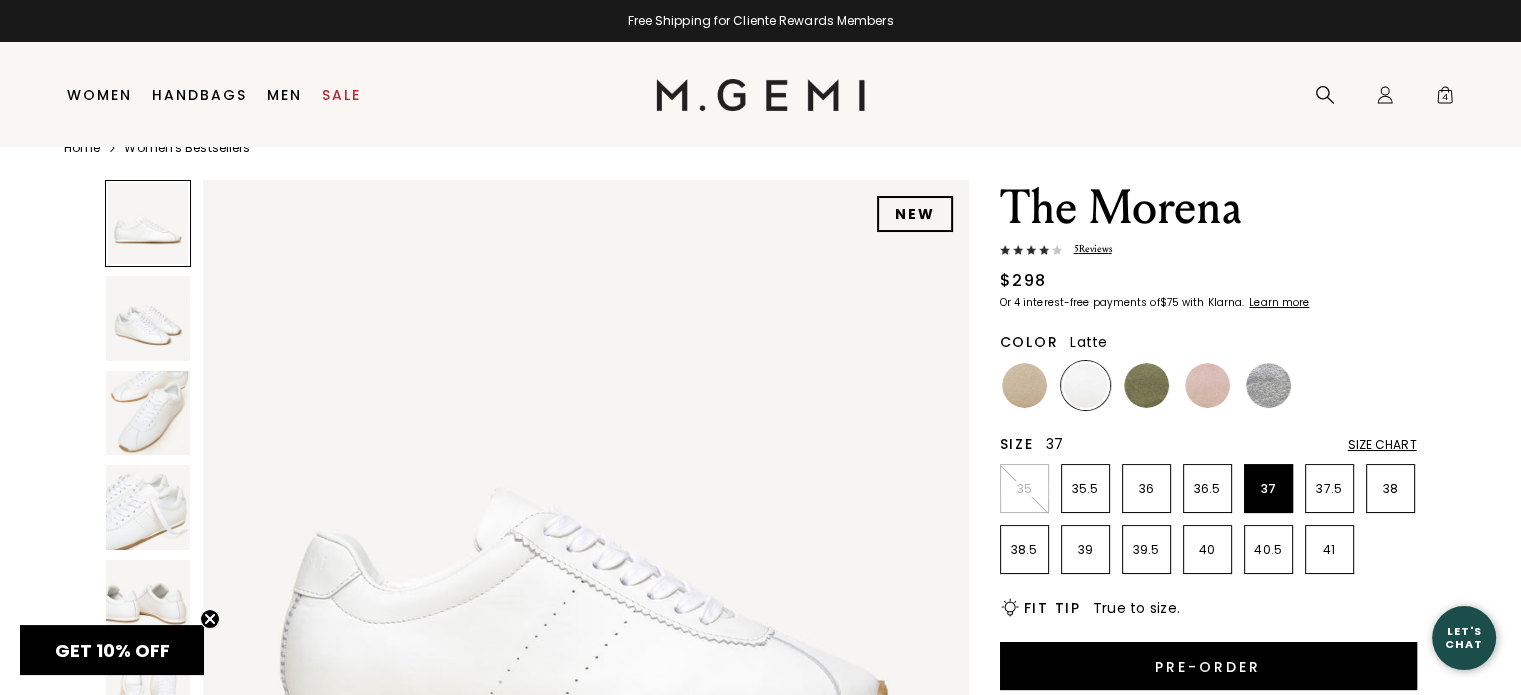 click at bounding box center [1024, 385] 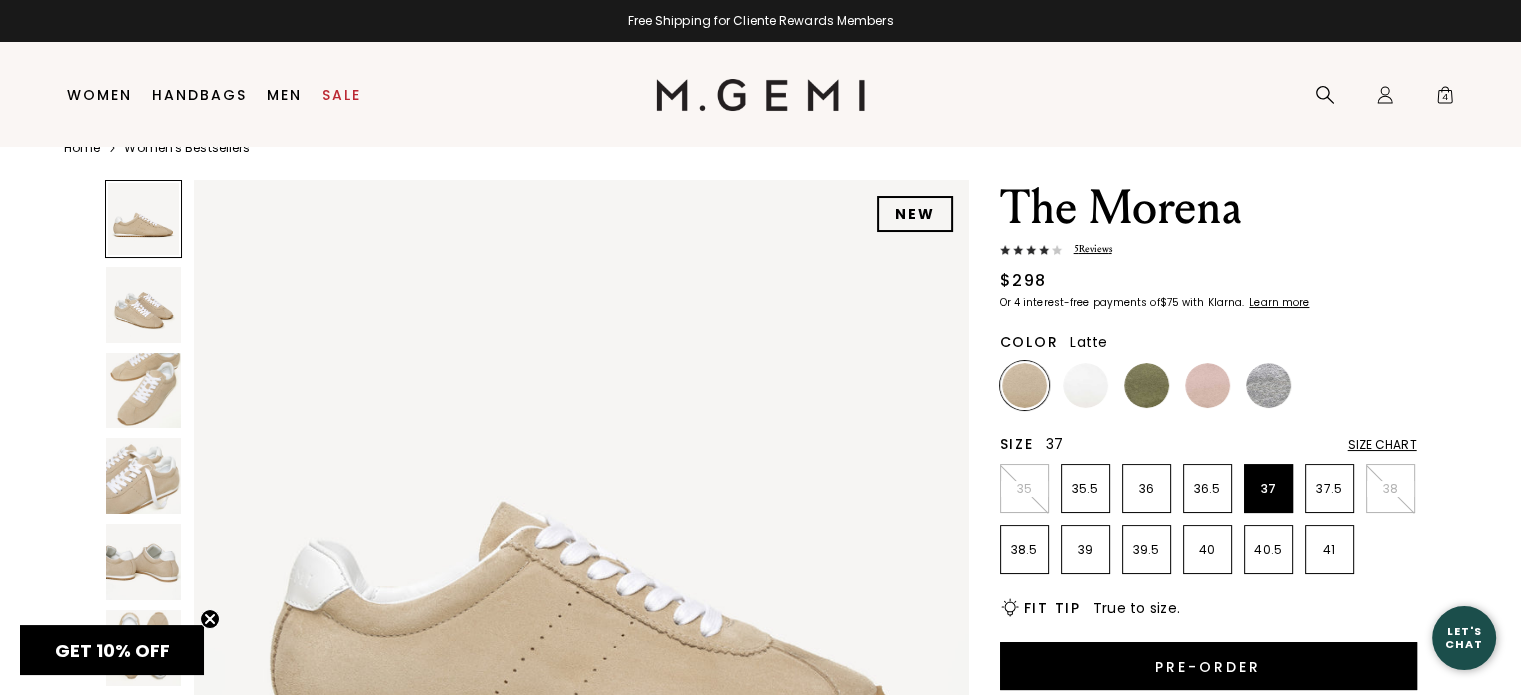 scroll, scrollTop: 0, scrollLeft: 0, axis: both 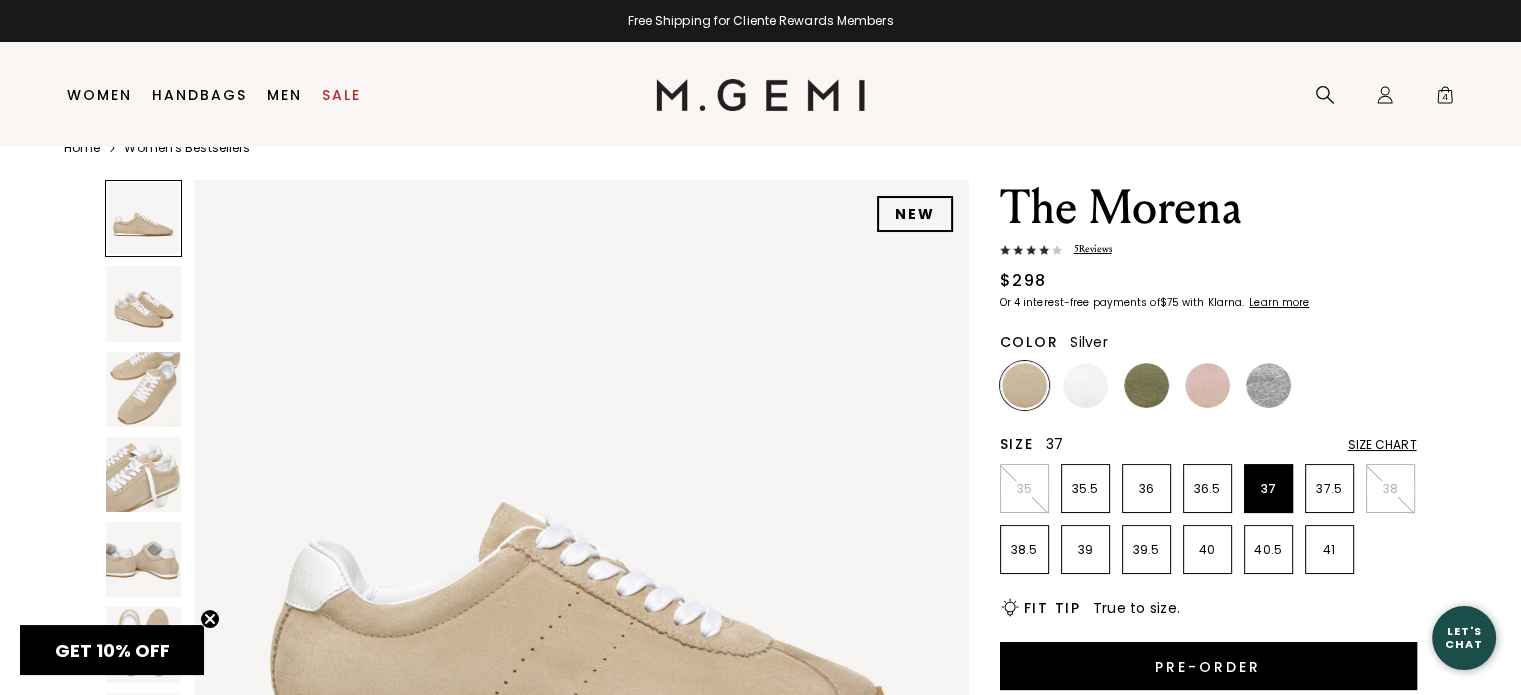 click at bounding box center (1268, 385) 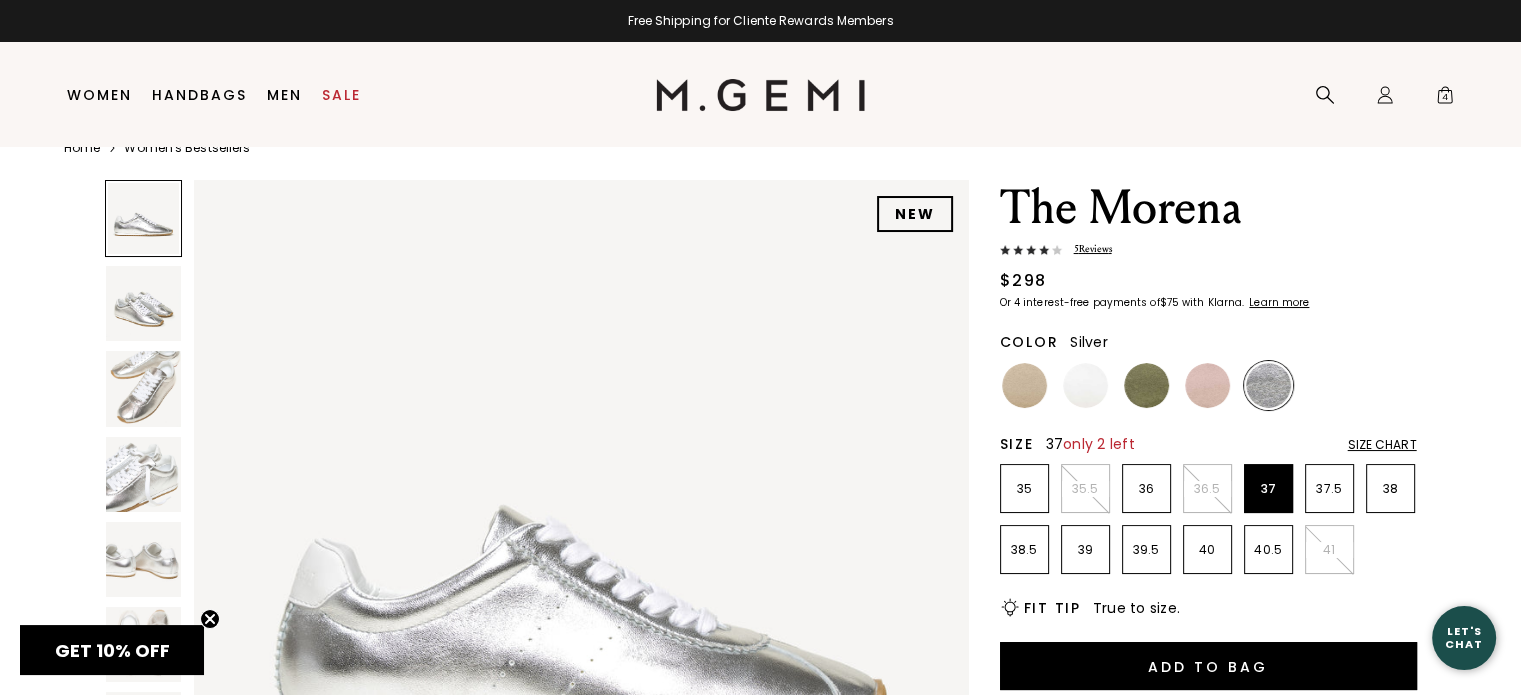 scroll, scrollTop: 0, scrollLeft: 0, axis: both 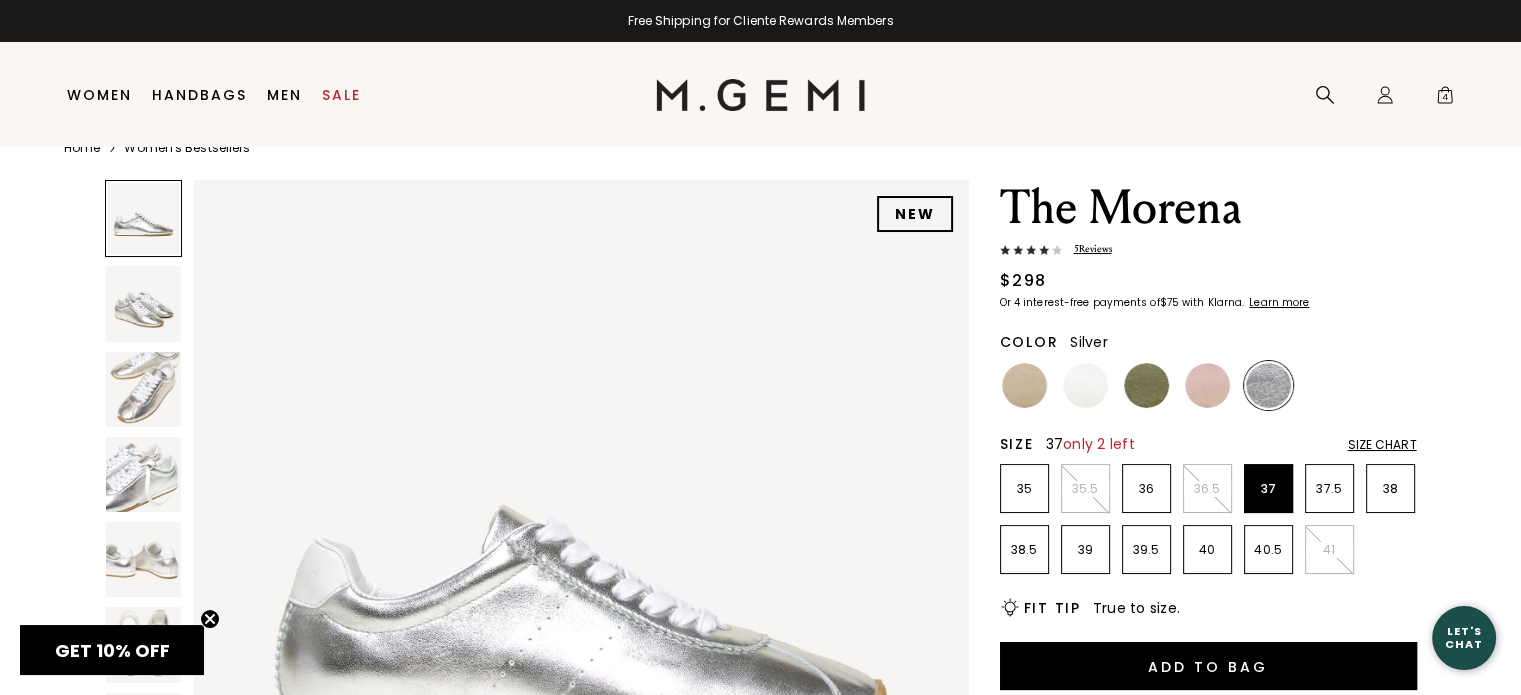 click at bounding box center (143, 389) 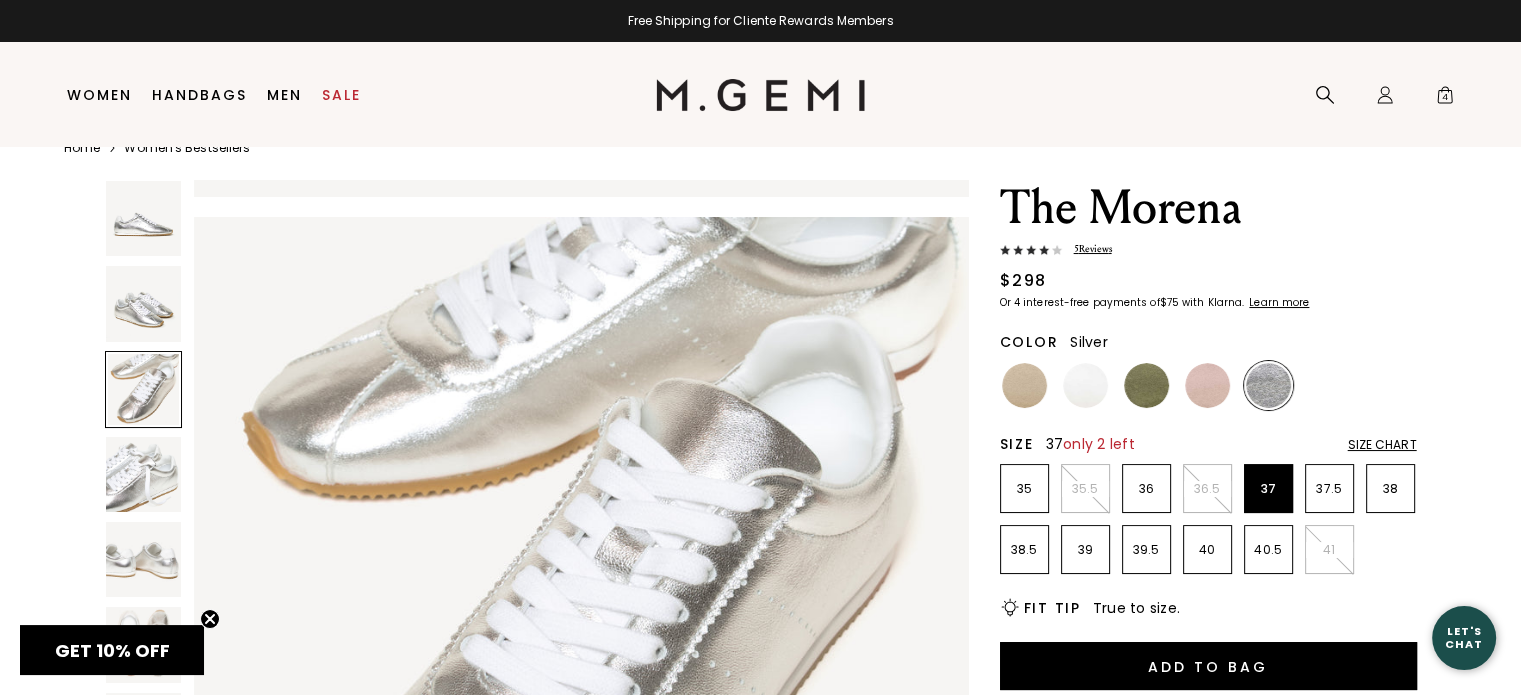 scroll, scrollTop: 1559, scrollLeft: 0, axis: vertical 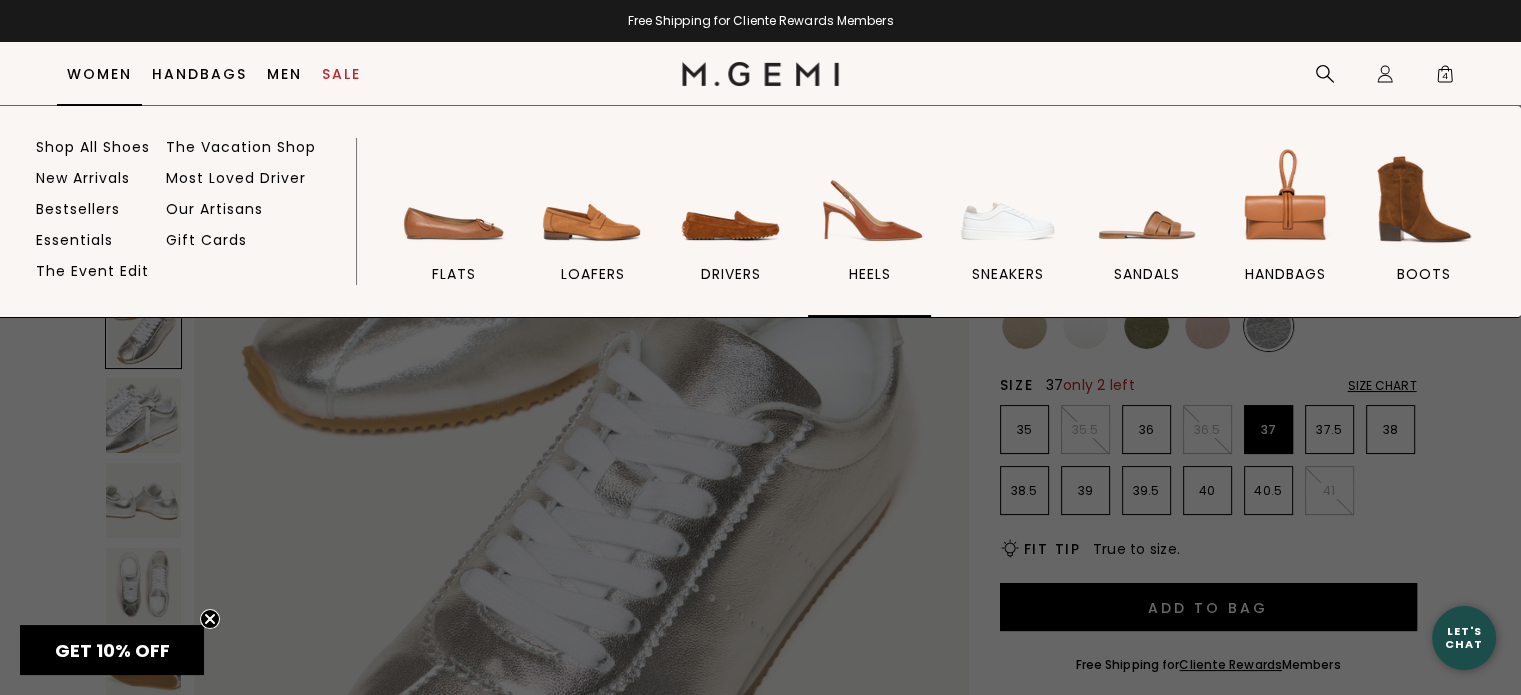 click at bounding box center [870, 199] 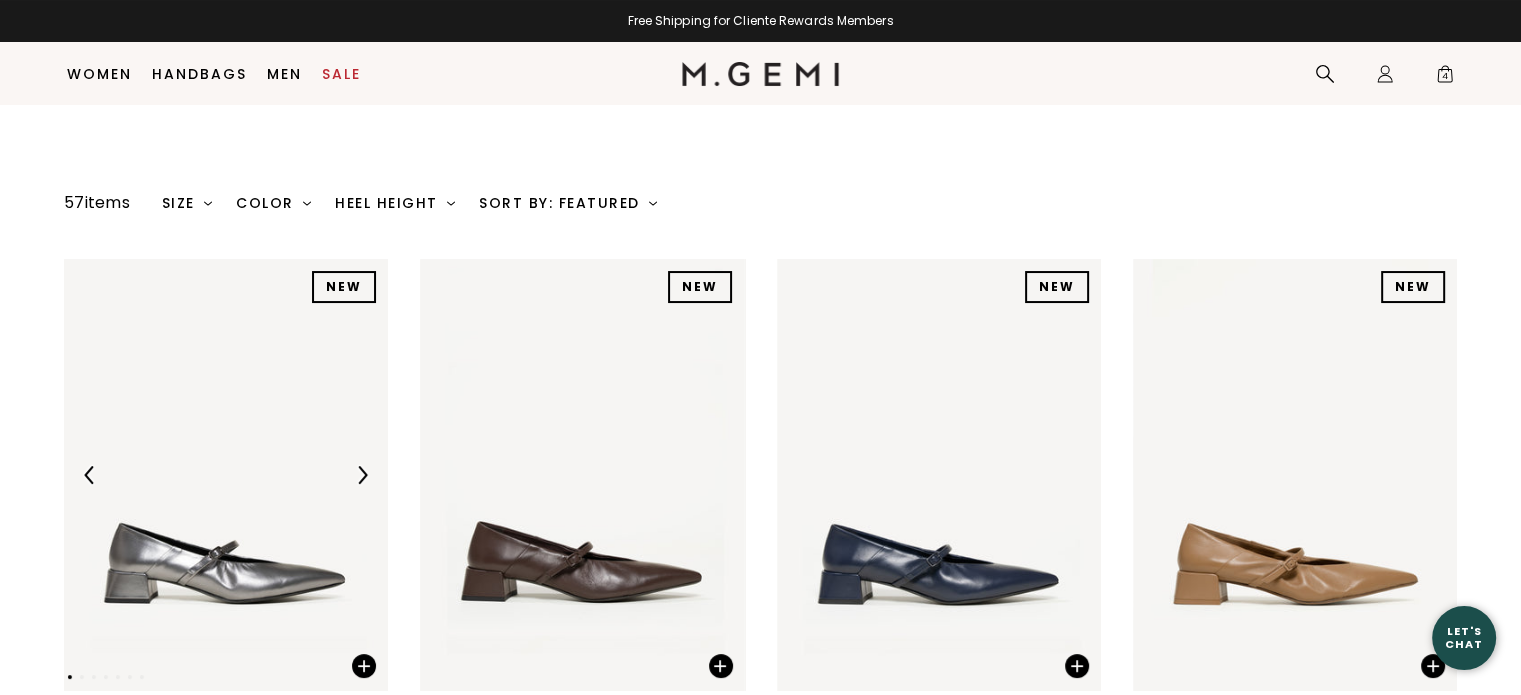 scroll, scrollTop: 341, scrollLeft: 0, axis: vertical 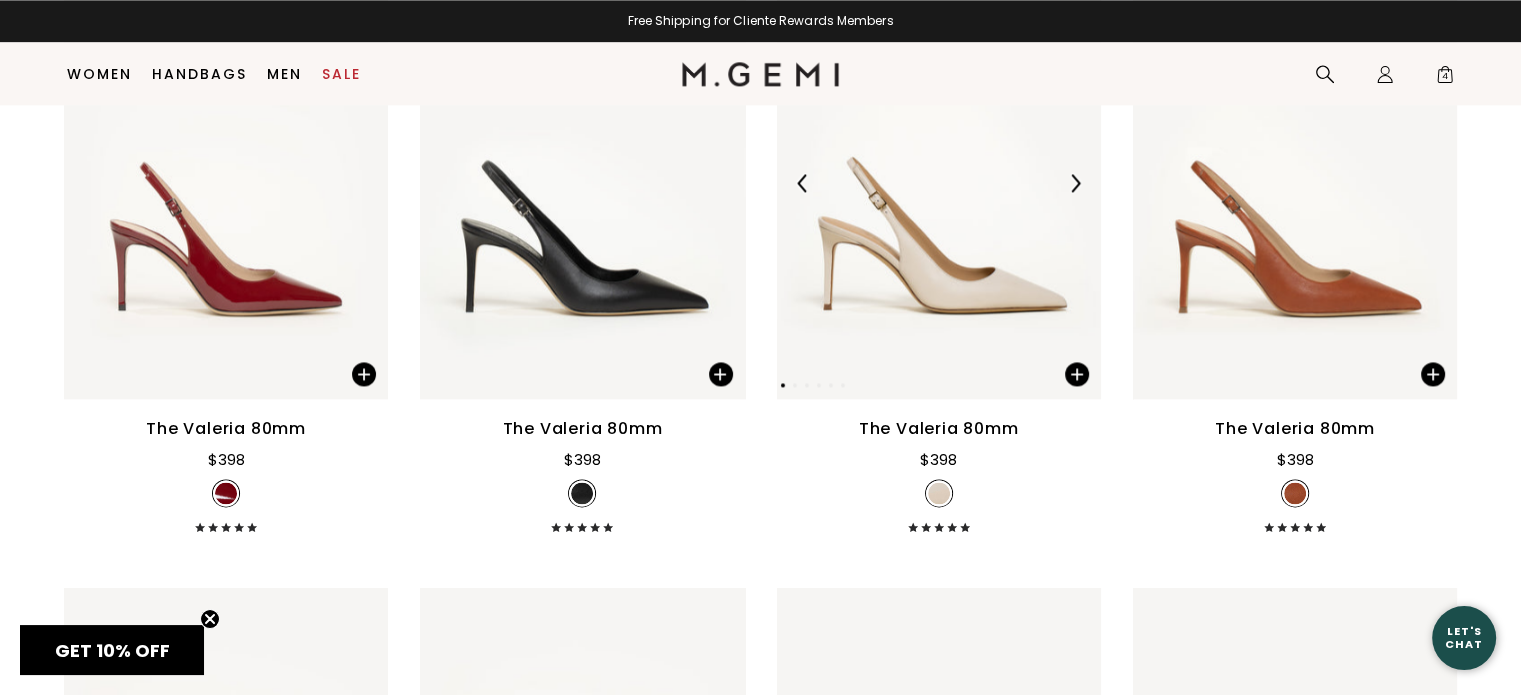 click at bounding box center (1075, 183) 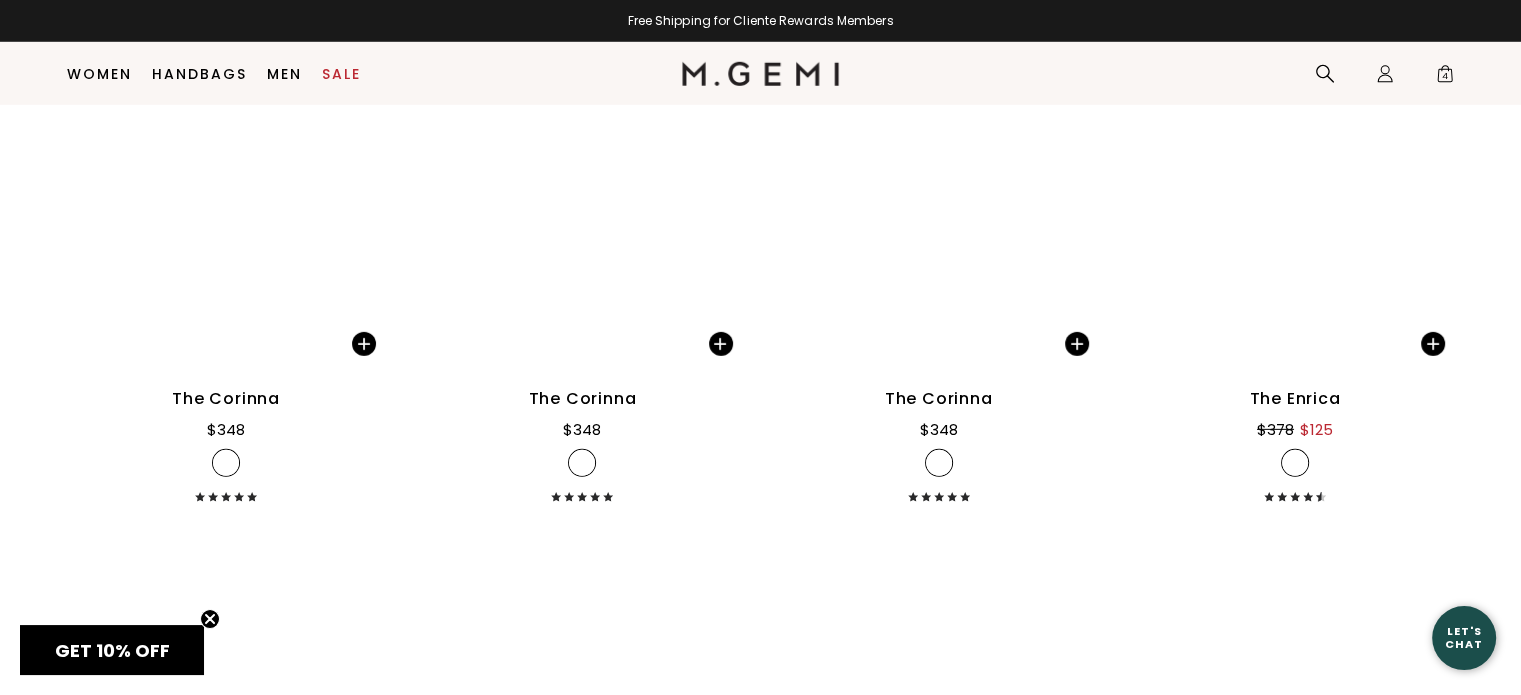 scroll, scrollTop: 6021, scrollLeft: 0, axis: vertical 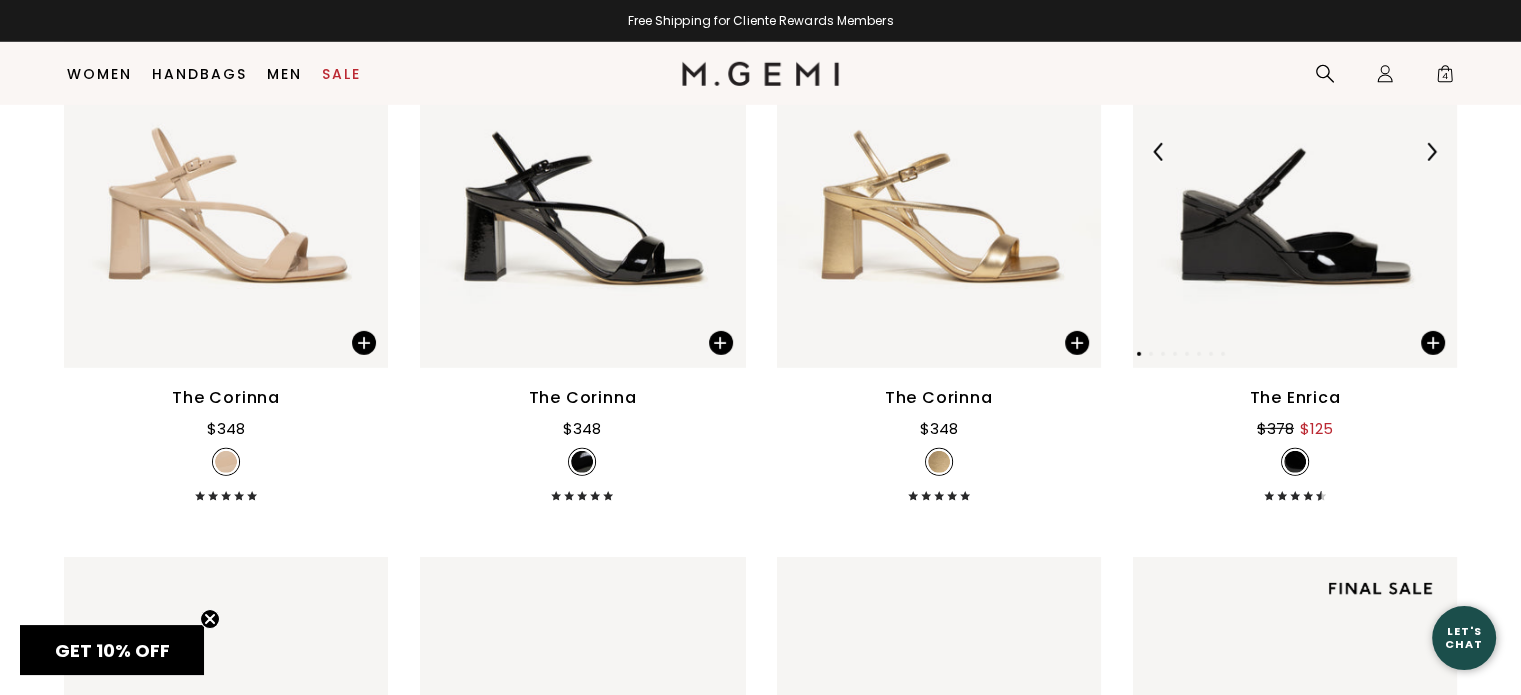 click at bounding box center (1431, 152) 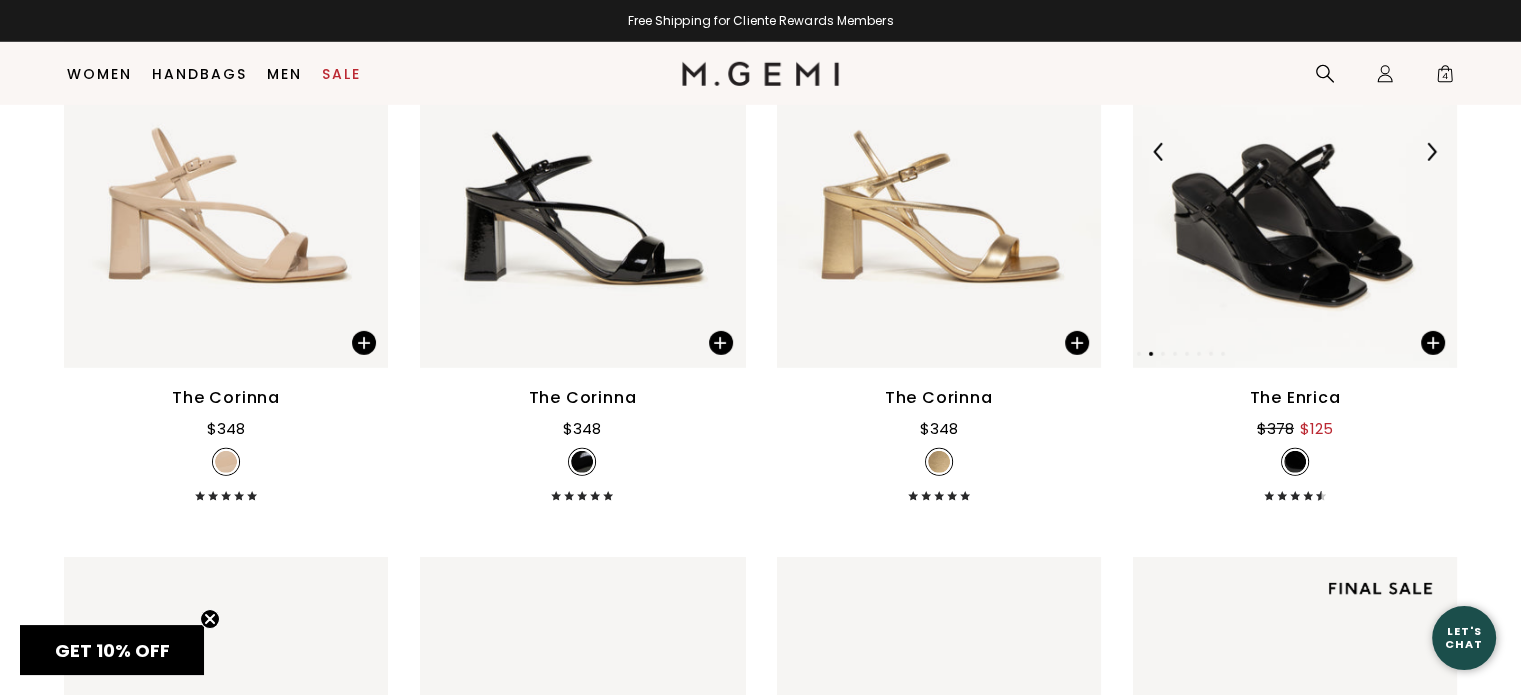 click at bounding box center [1431, 152] 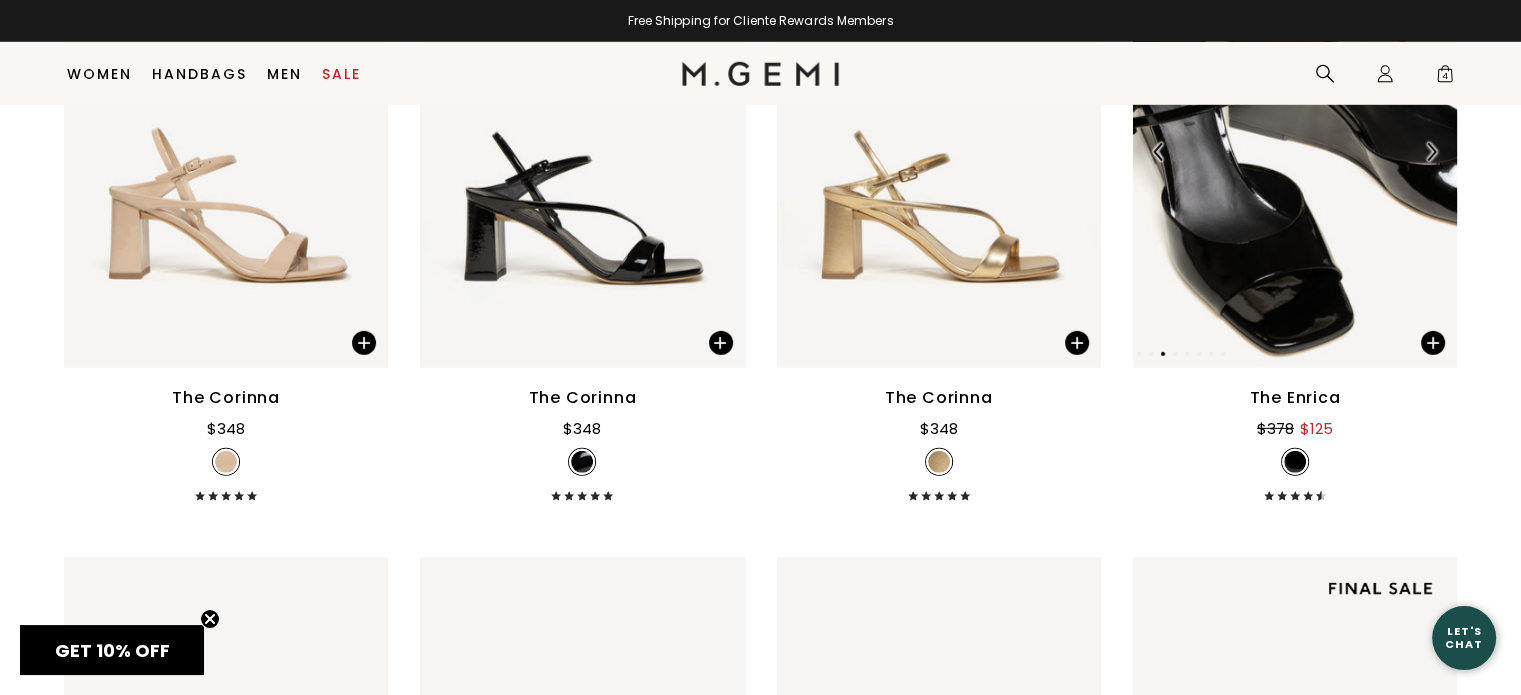 click at bounding box center (1431, 152) 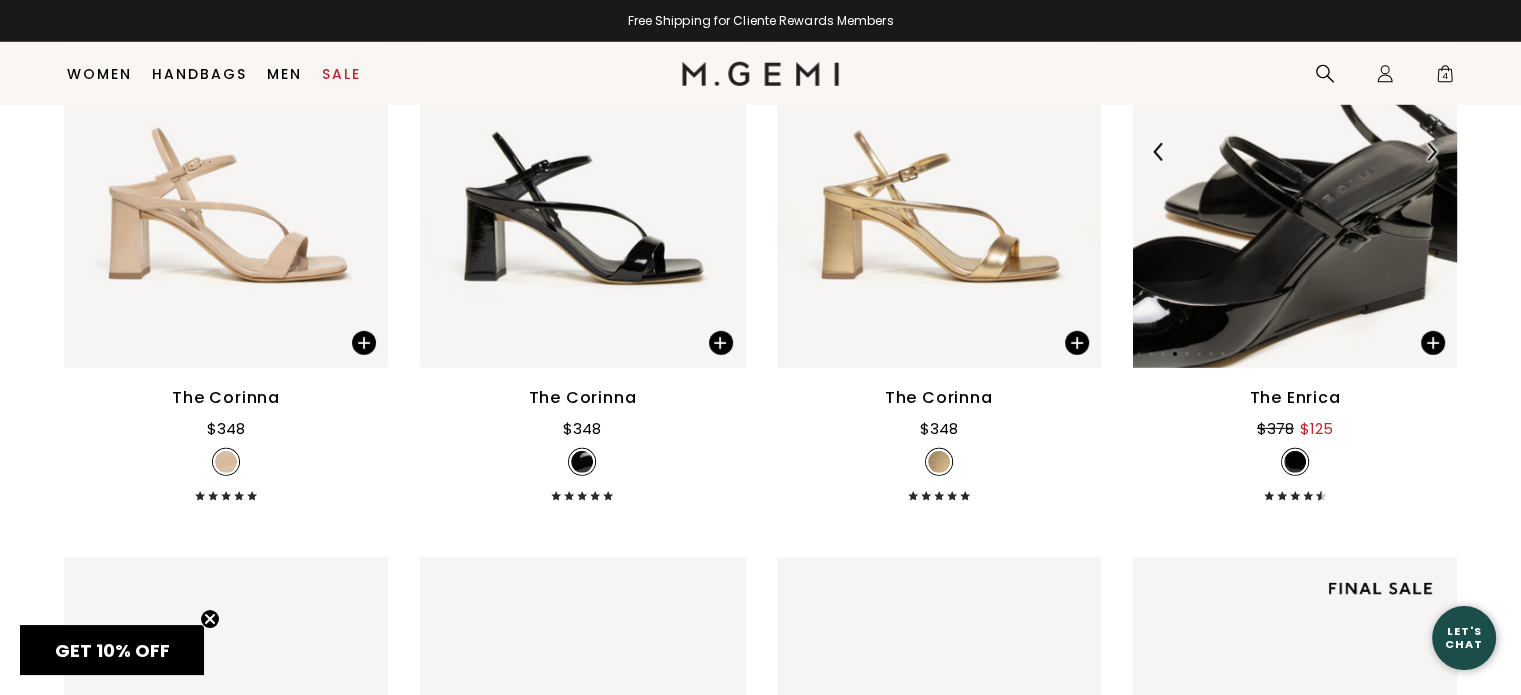 click at bounding box center [1431, 152] 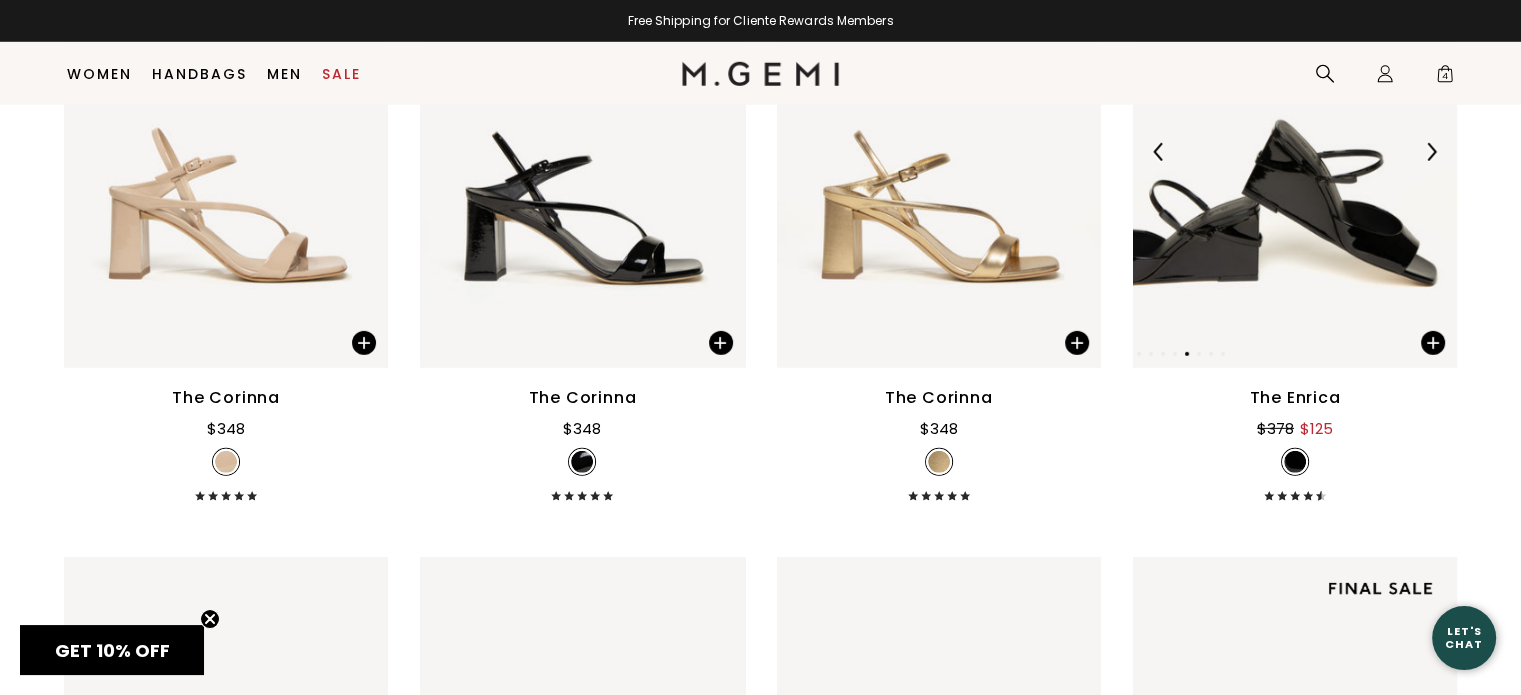 click at bounding box center [1431, 152] 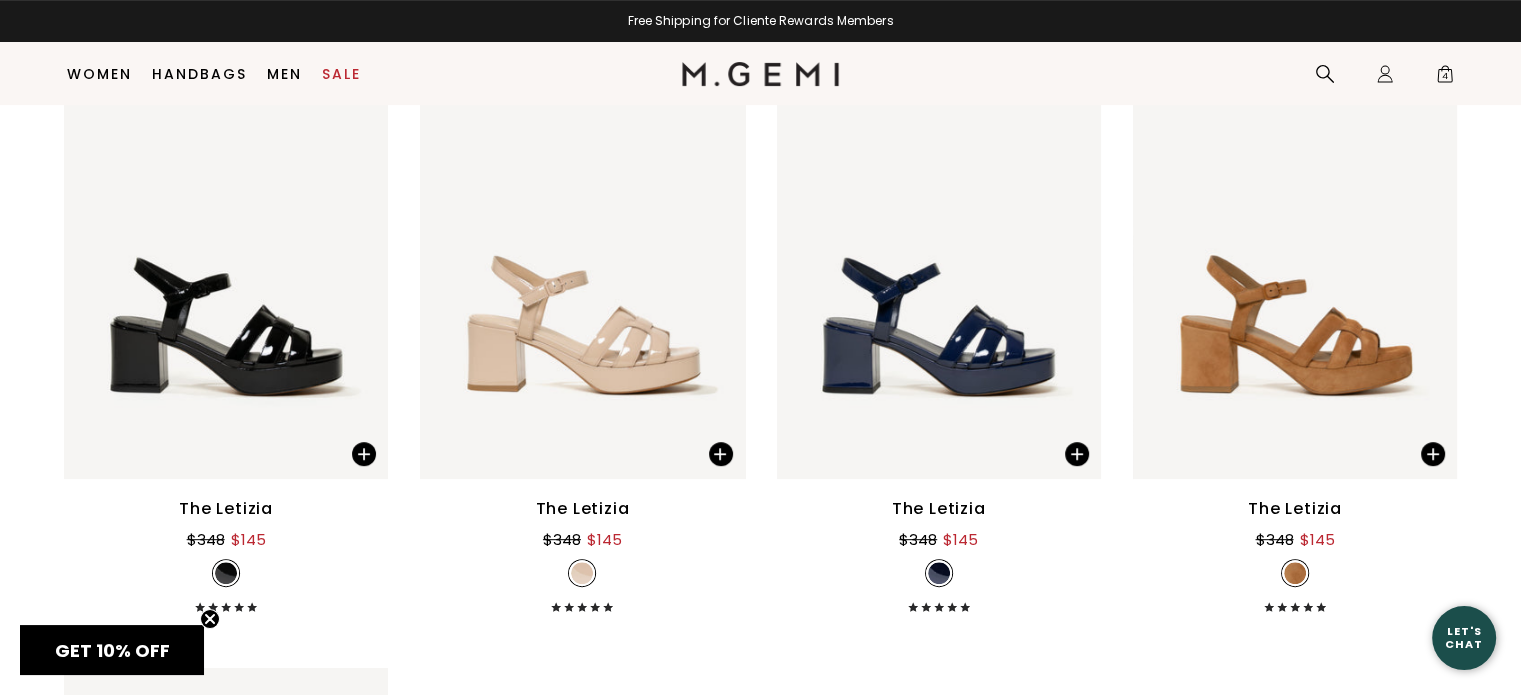 scroll, scrollTop: 8392, scrollLeft: 0, axis: vertical 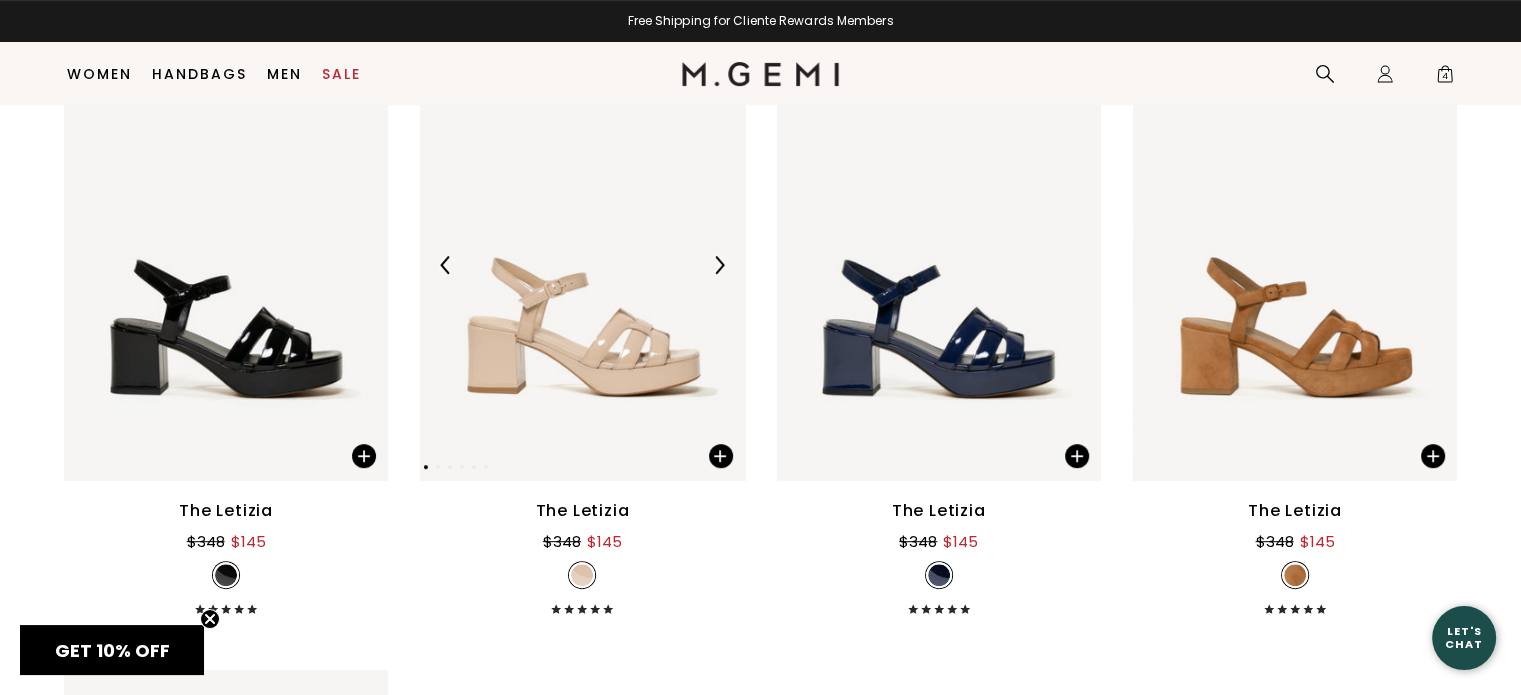 click at bounding box center [719, 265] 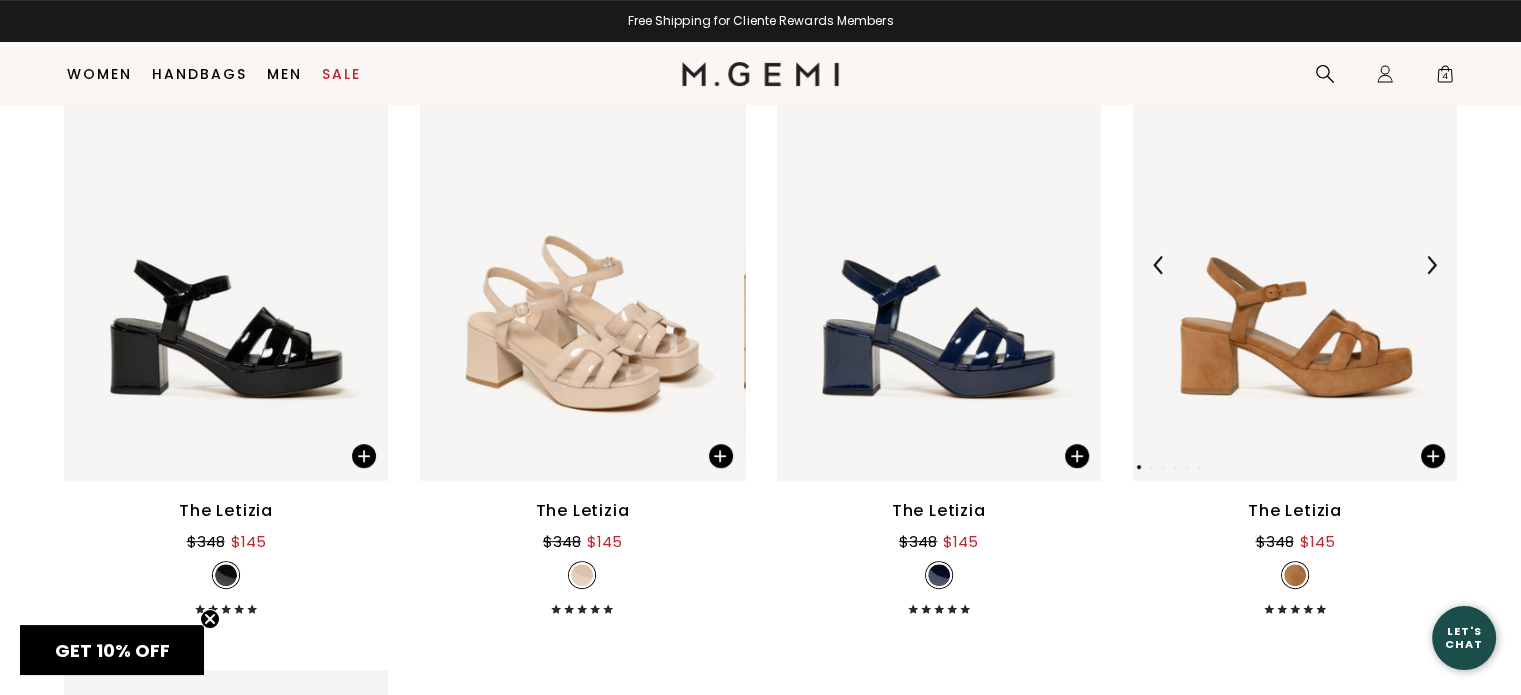click at bounding box center (1431, 265) 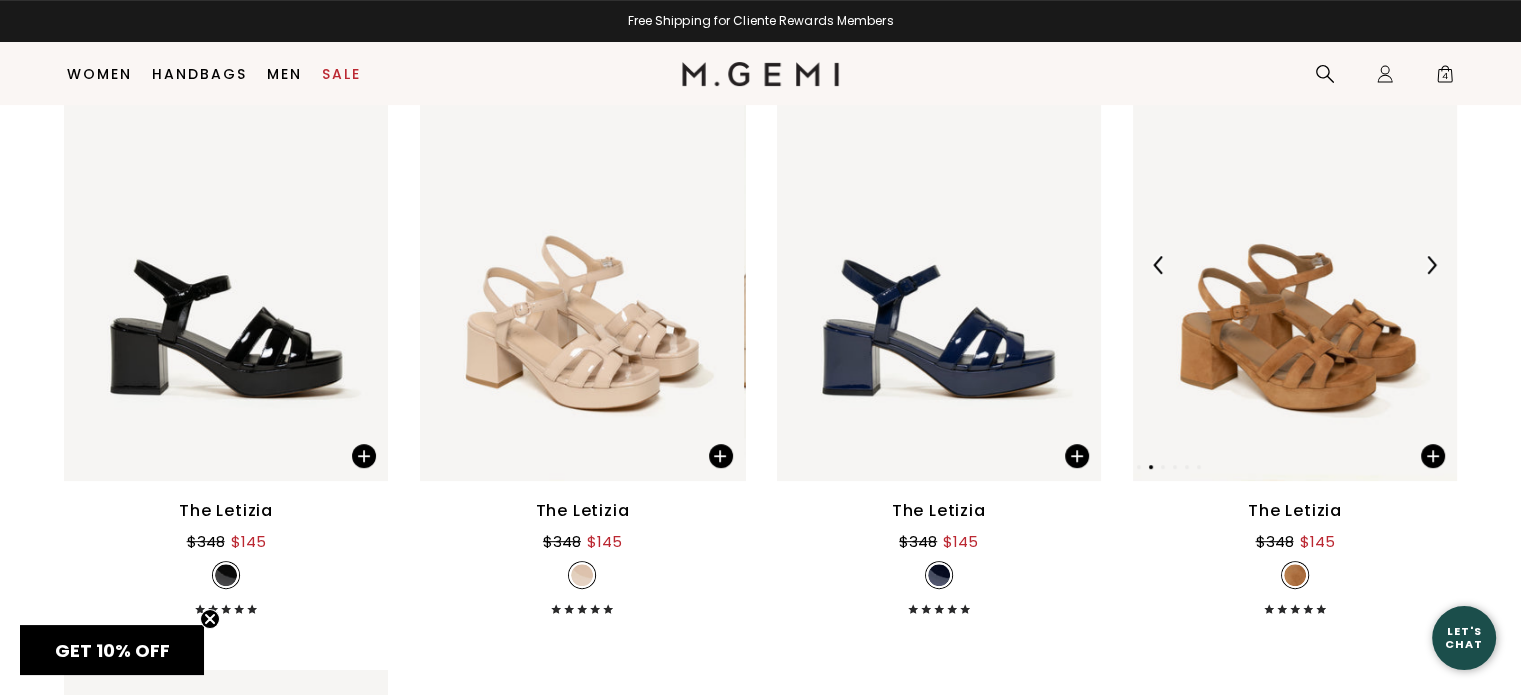 click at bounding box center [1295, 265] 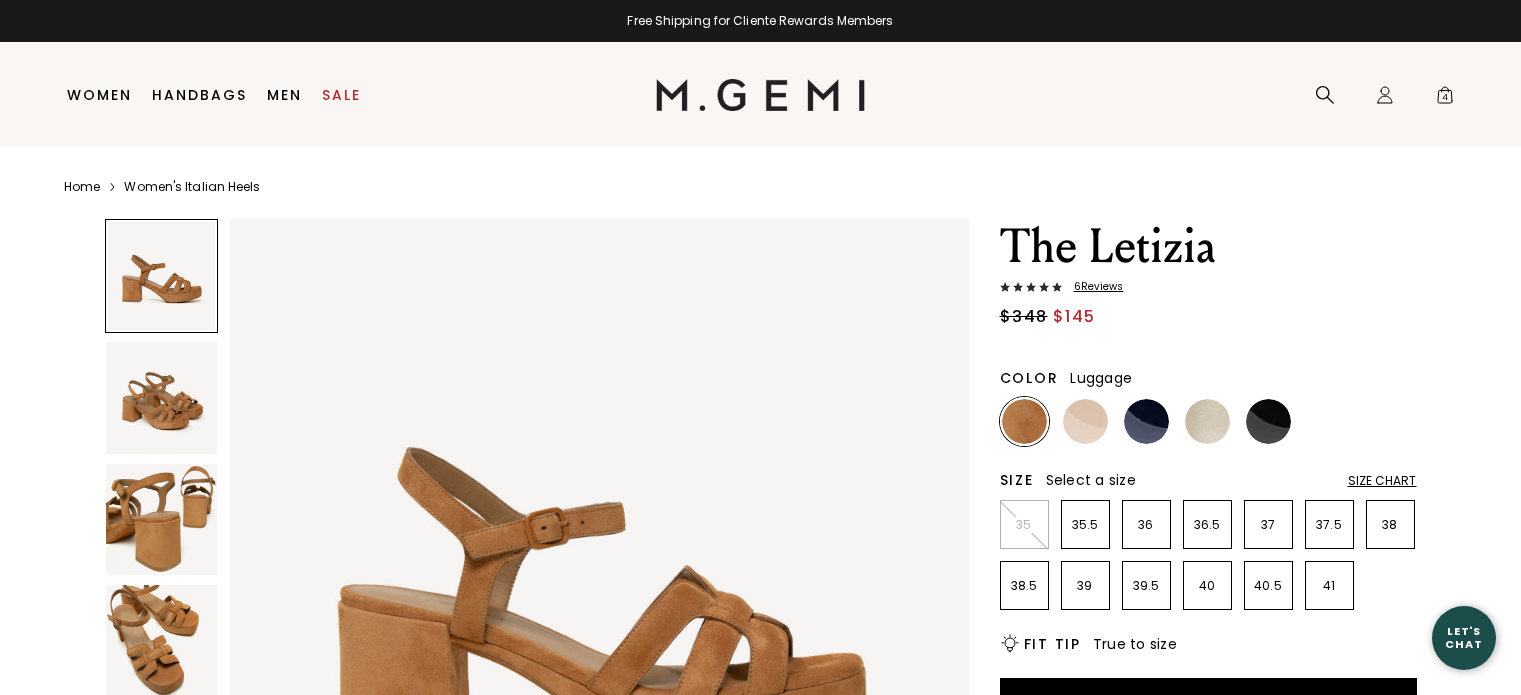 scroll, scrollTop: 0, scrollLeft: 0, axis: both 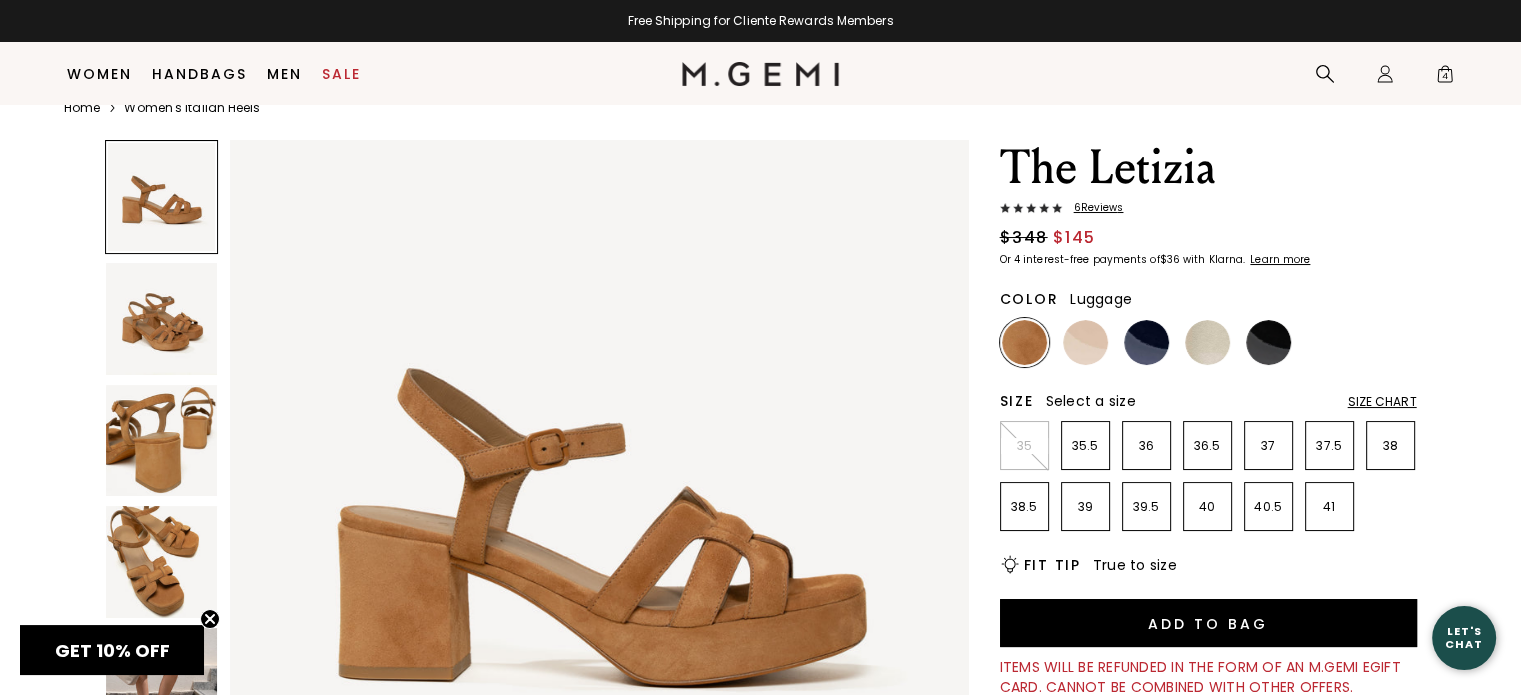 click on "6  Review s" at bounding box center [1093, 208] 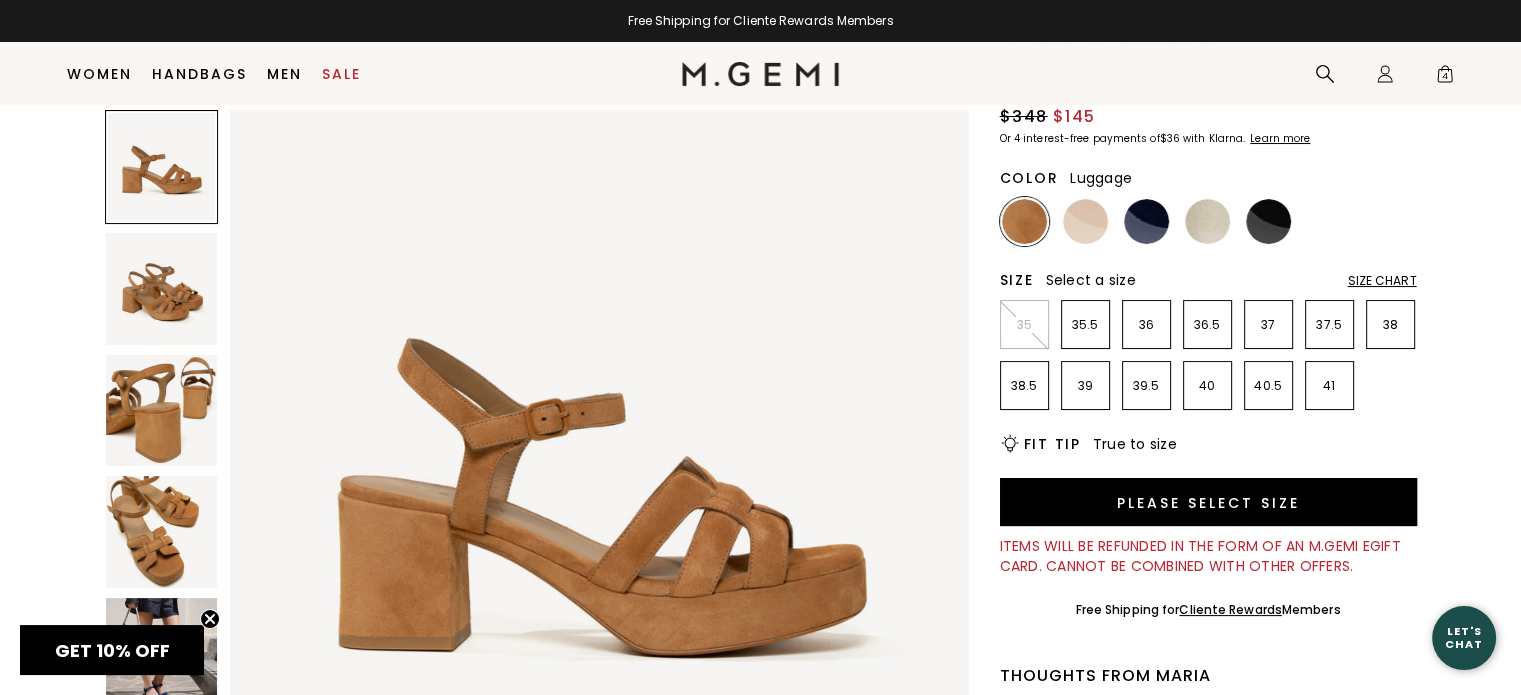 scroll, scrollTop: 146, scrollLeft: 0, axis: vertical 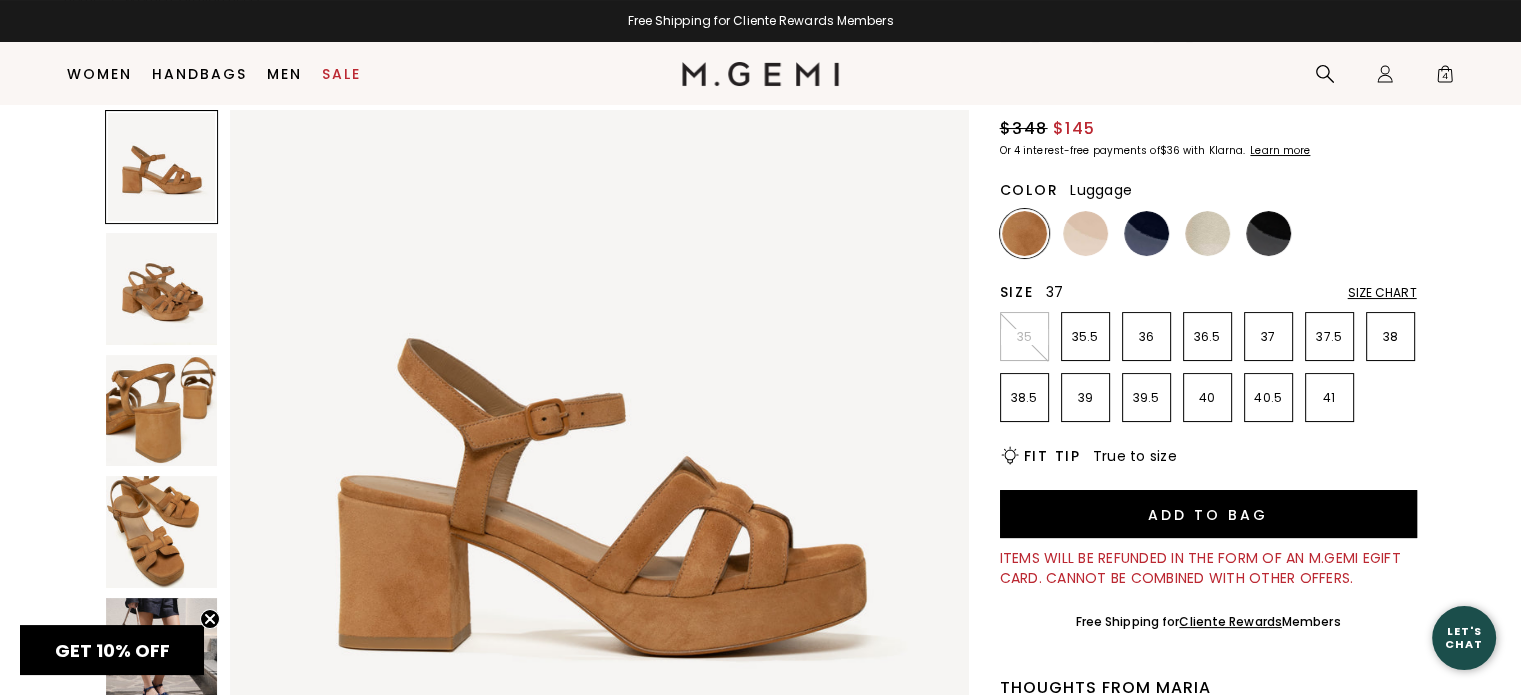 click on "37" at bounding box center [1268, 337] 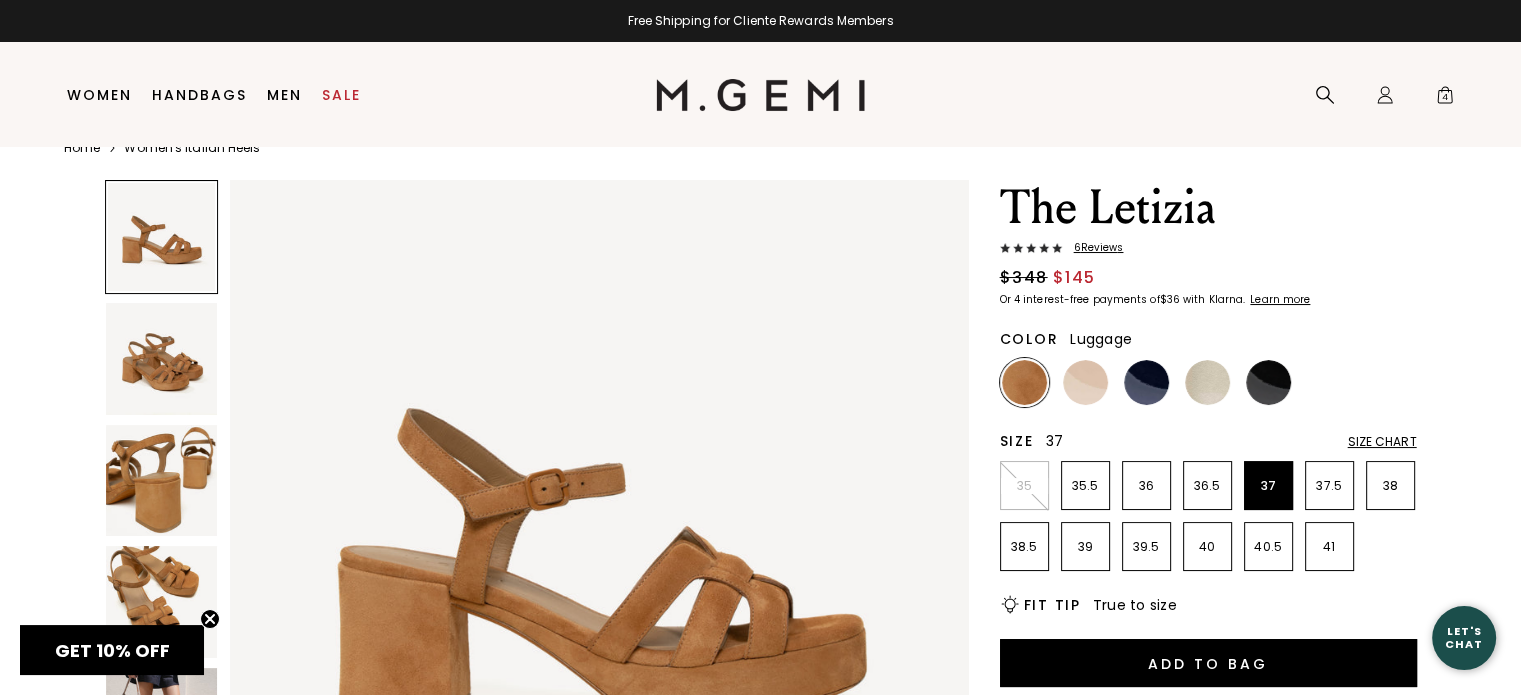scroll, scrollTop: 51, scrollLeft: 0, axis: vertical 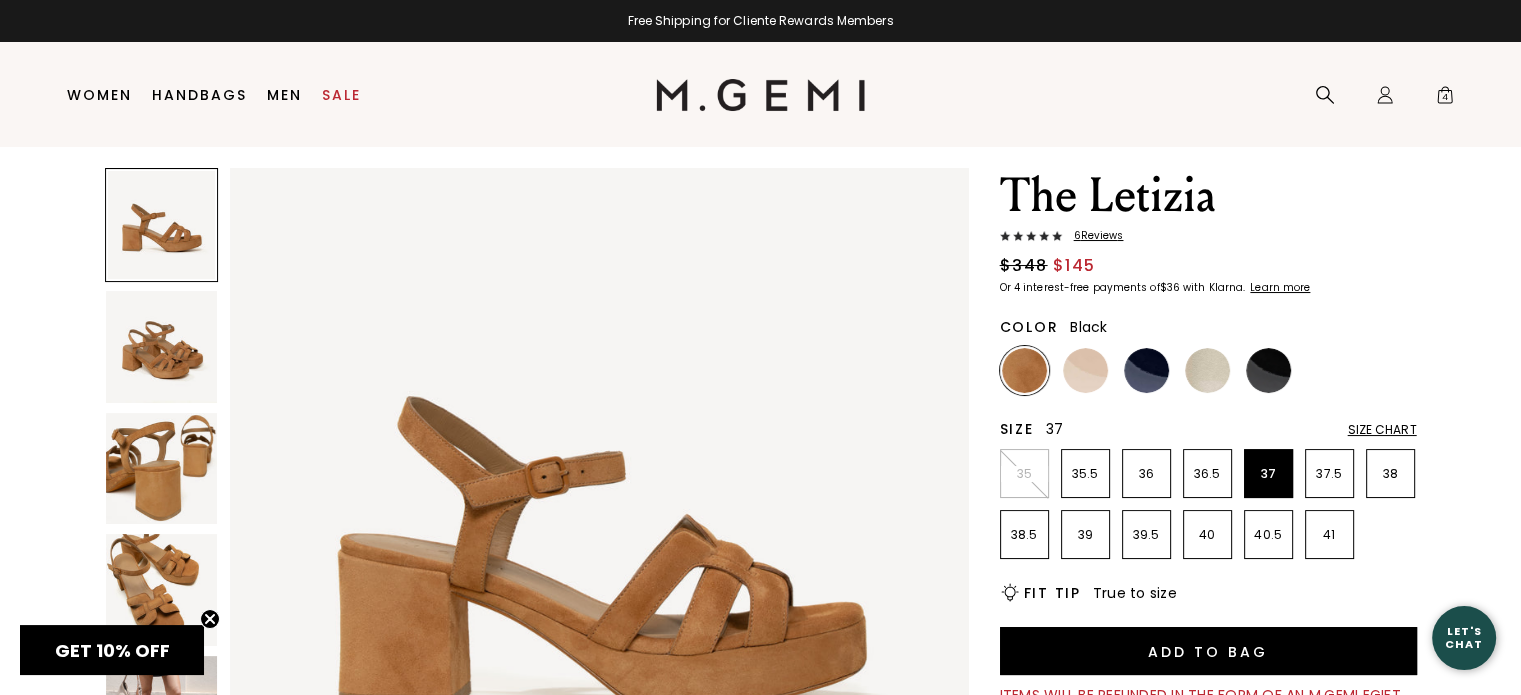 click at bounding box center (1268, 370) 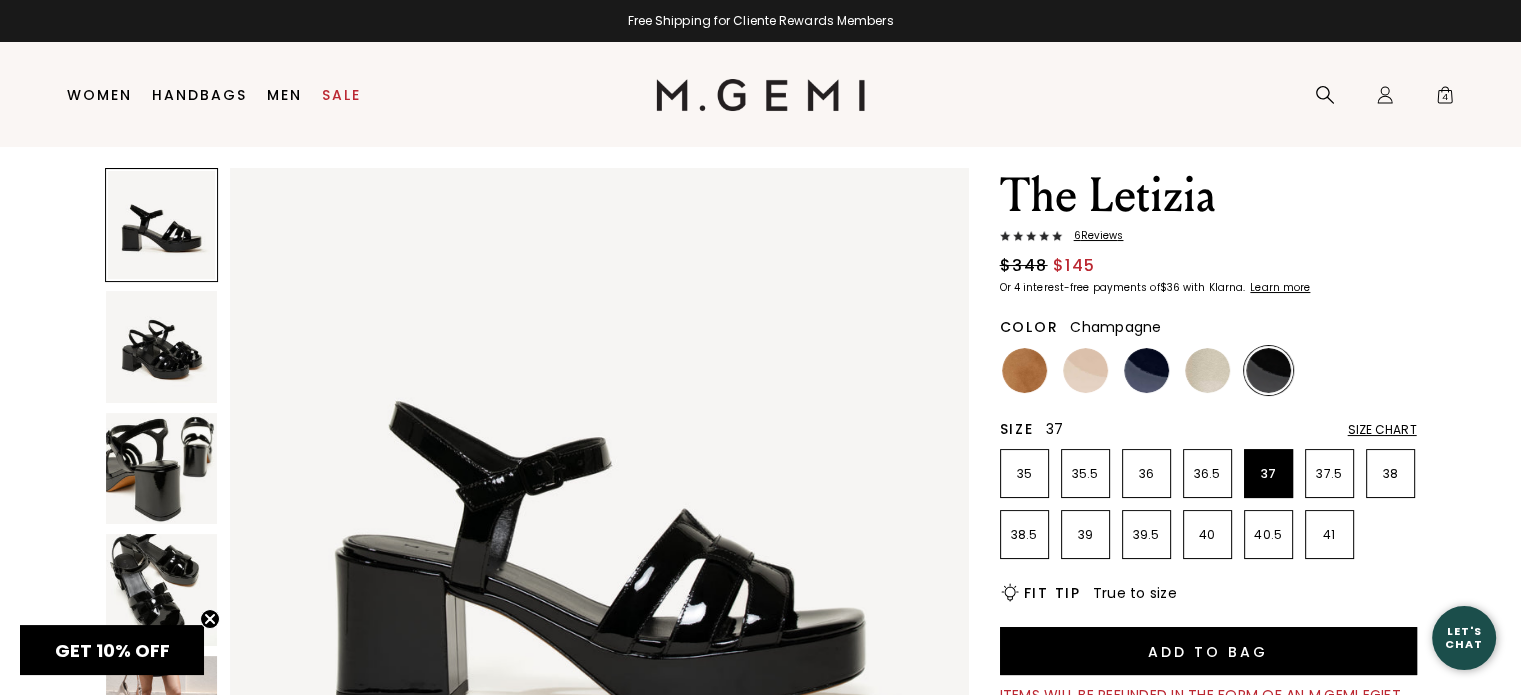 scroll, scrollTop: 0, scrollLeft: 0, axis: both 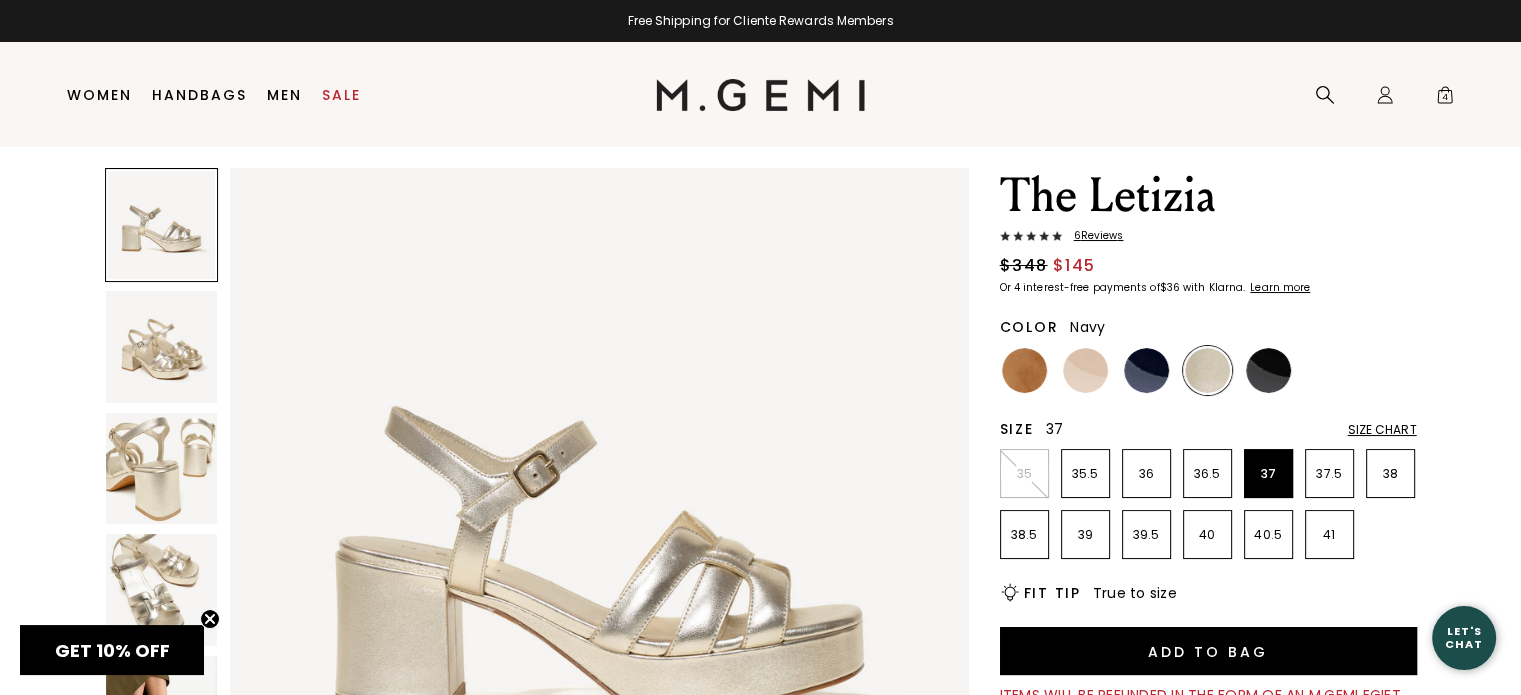 click at bounding box center [1146, 370] 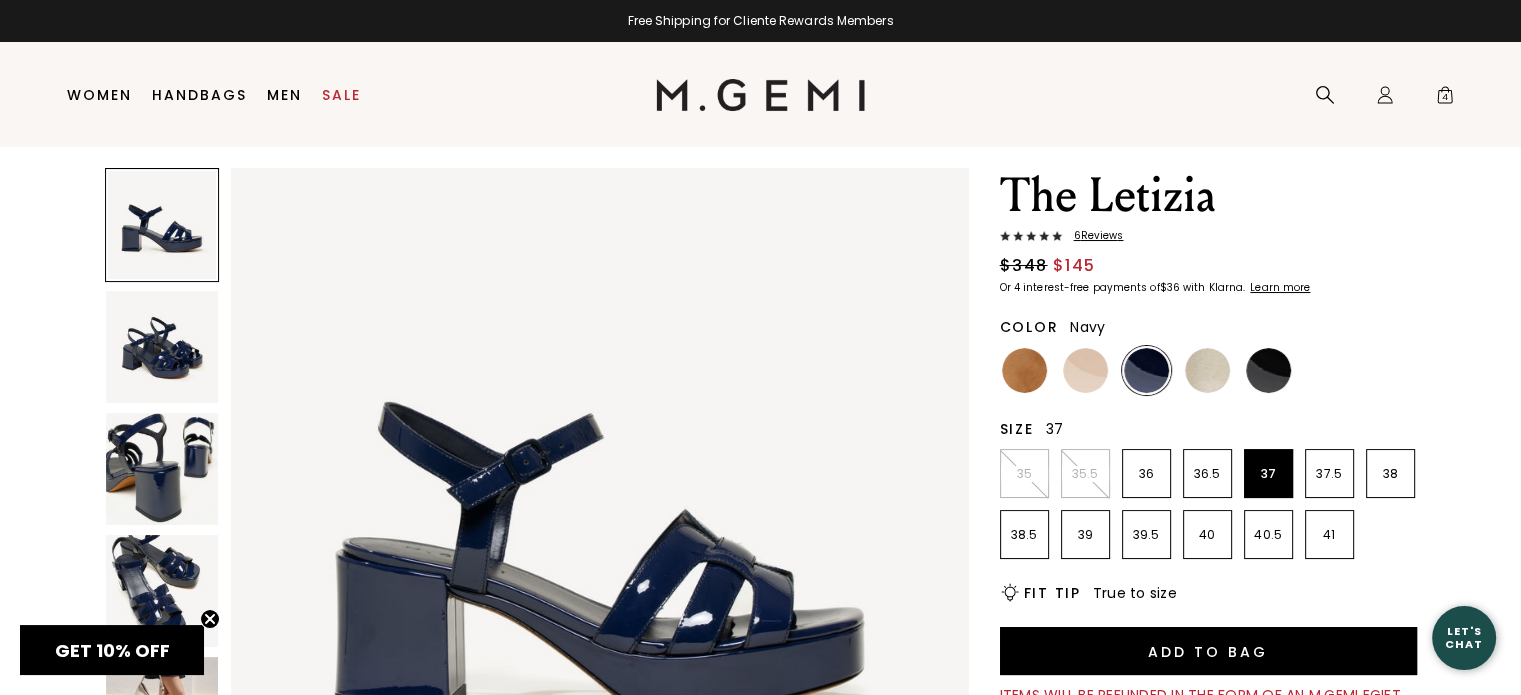 scroll, scrollTop: 0, scrollLeft: 0, axis: both 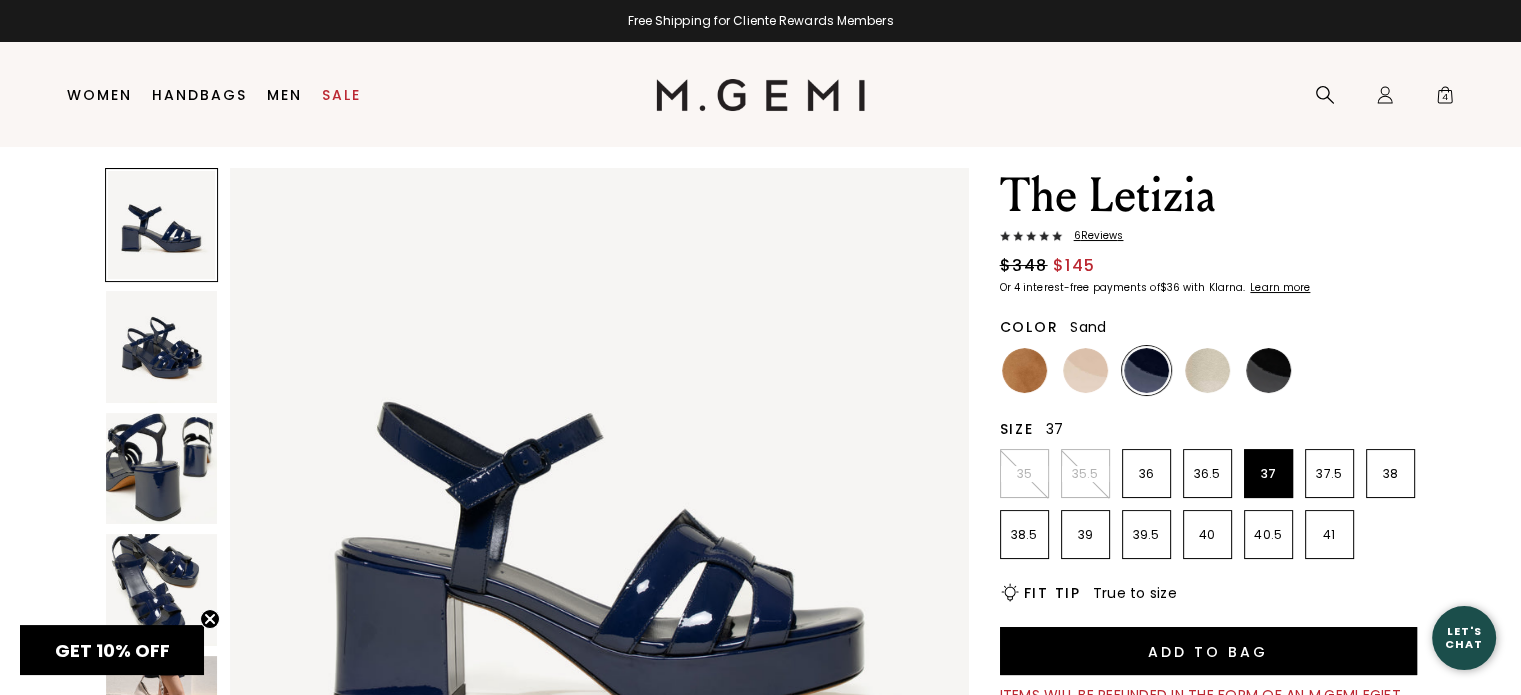click at bounding box center (1085, 370) 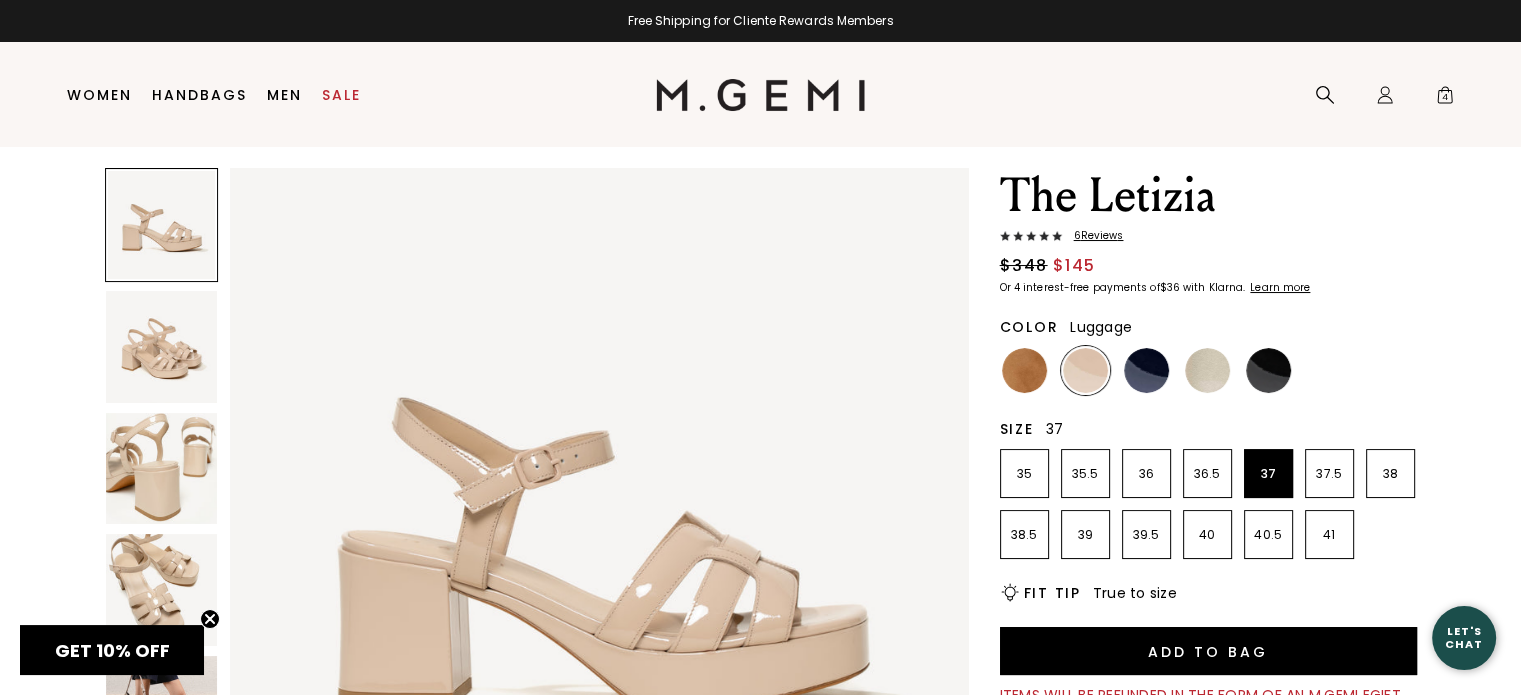 click at bounding box center (1024, 370) 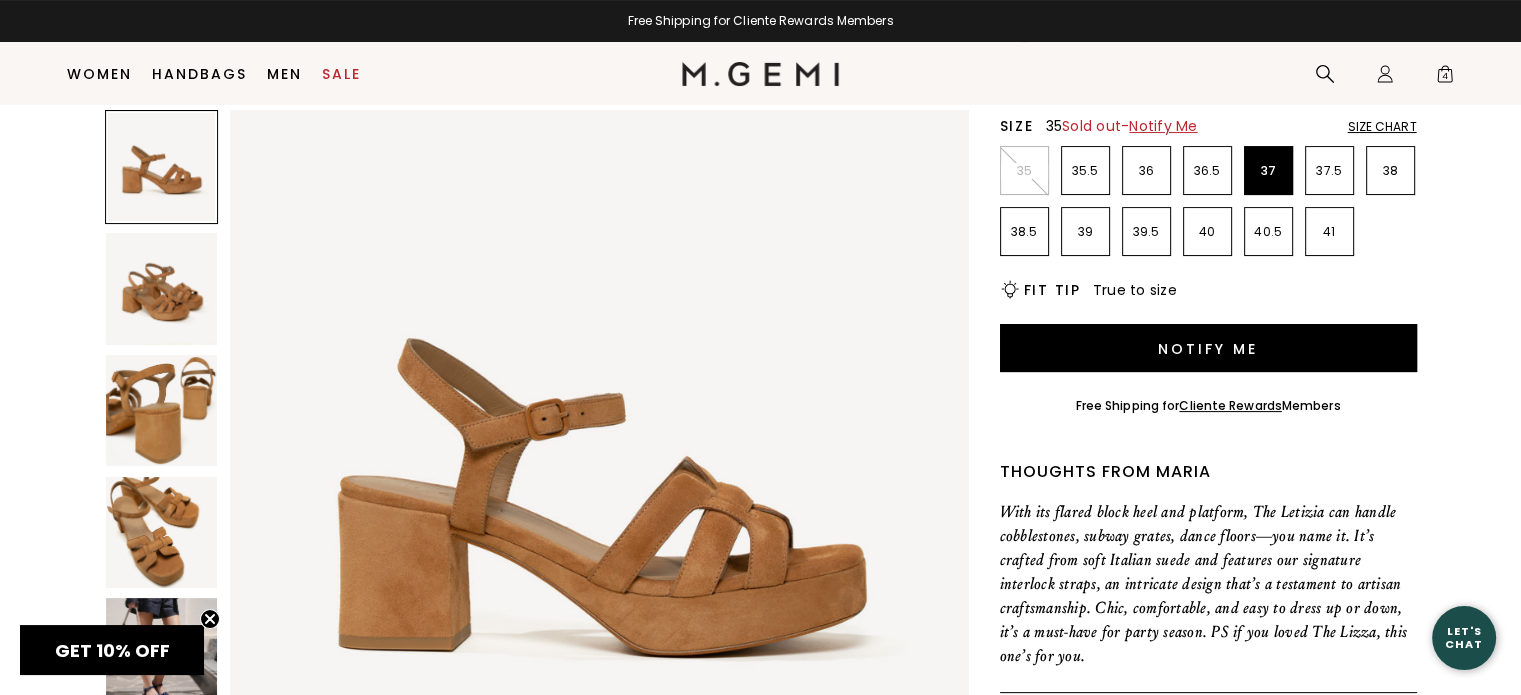 scroll, scrollTop: 326, scrollLeft: 0, axis: vertical 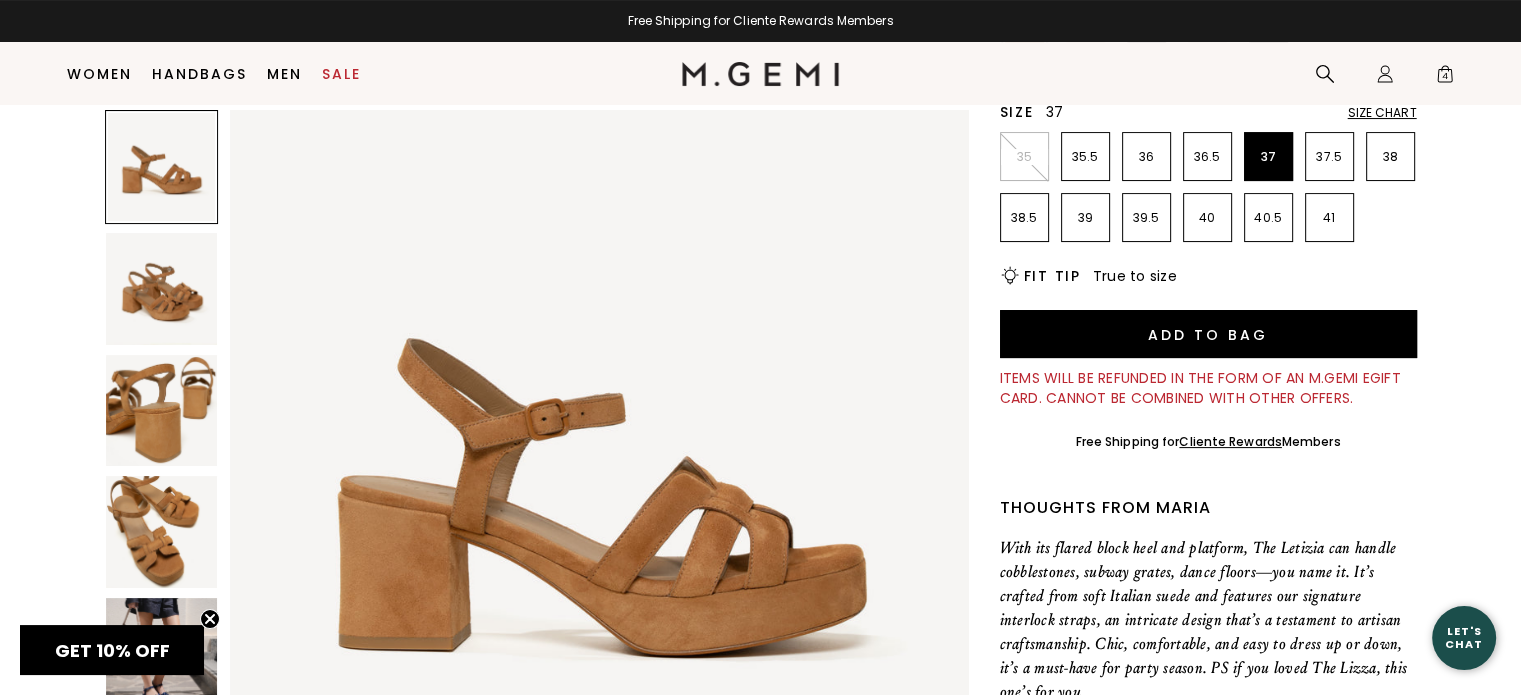 click at bounding box center (162, 654) 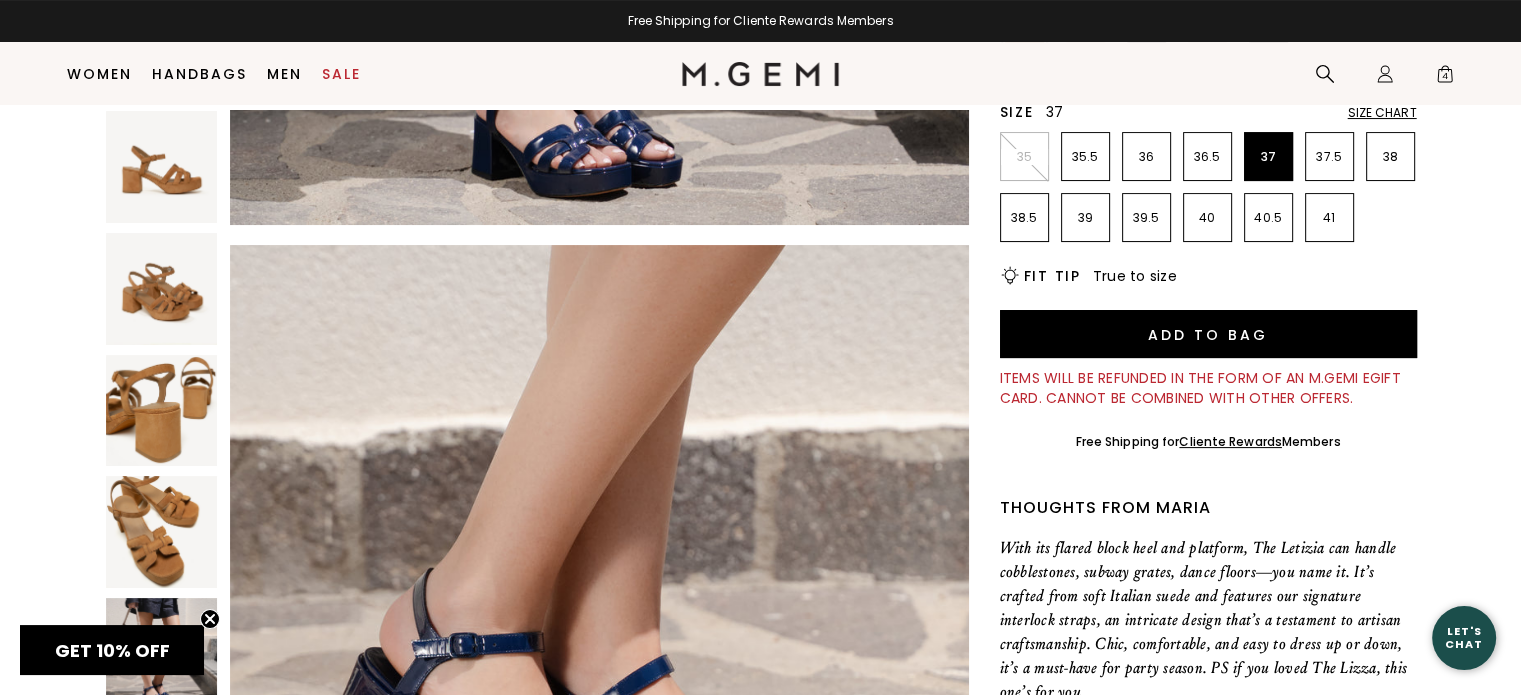 scroll, scrollTop: 3734, scrollLeft: 0, axis: vertical 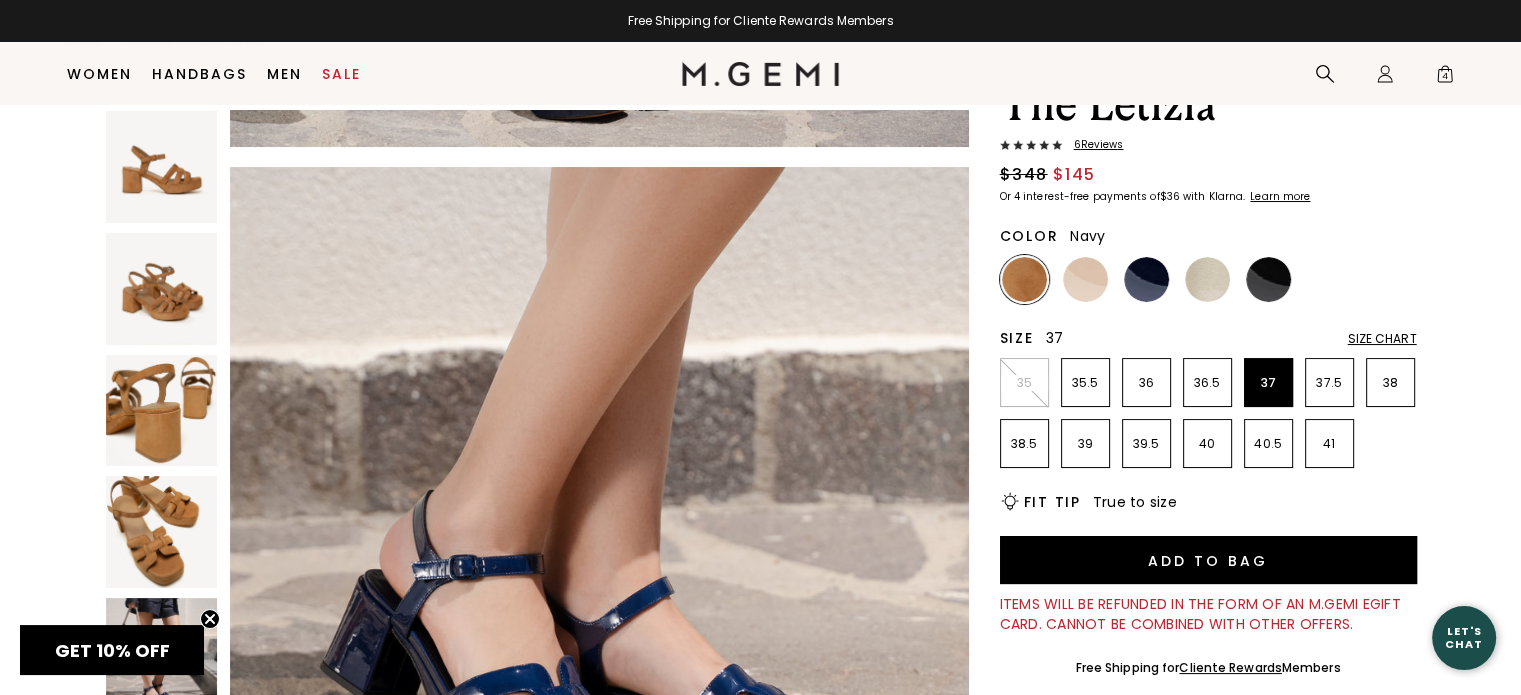 click at bounding box center [1146, 279] 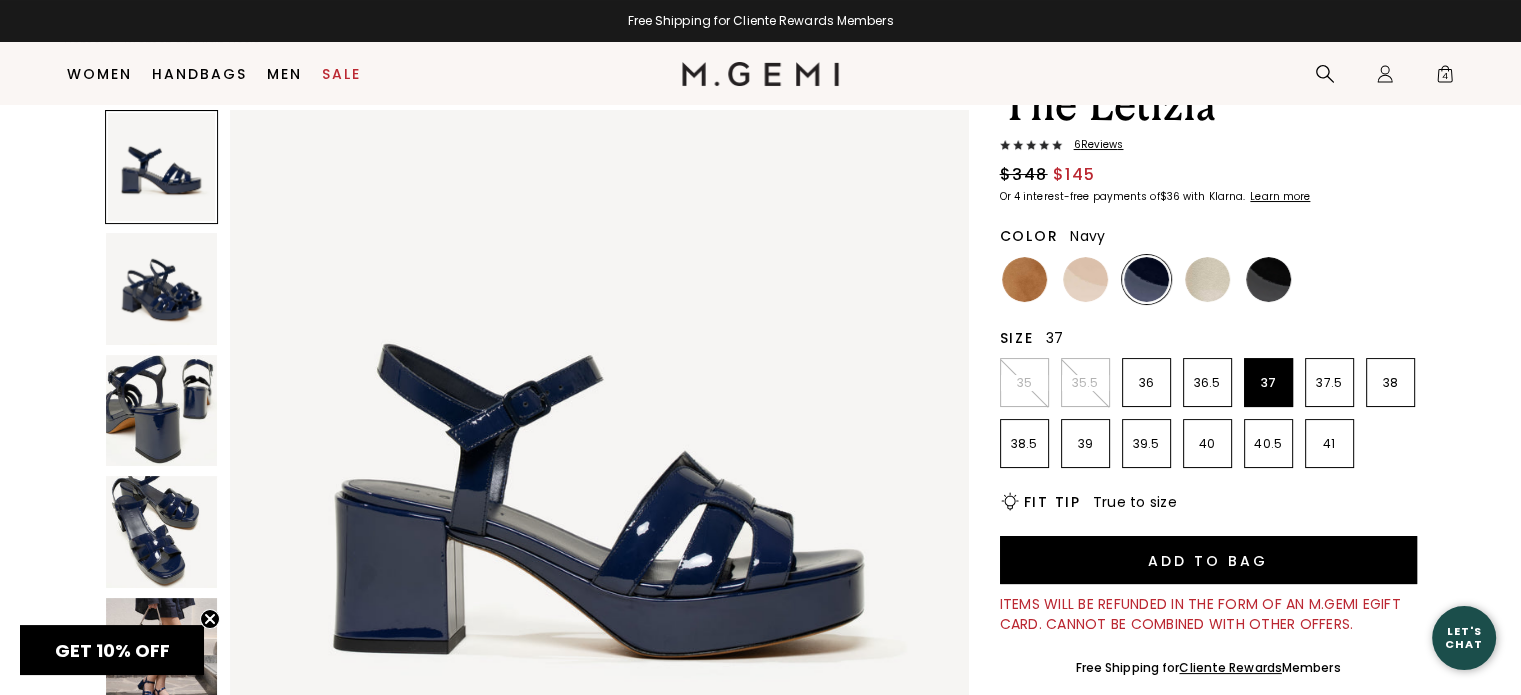 click at bounding box center [162, 289] 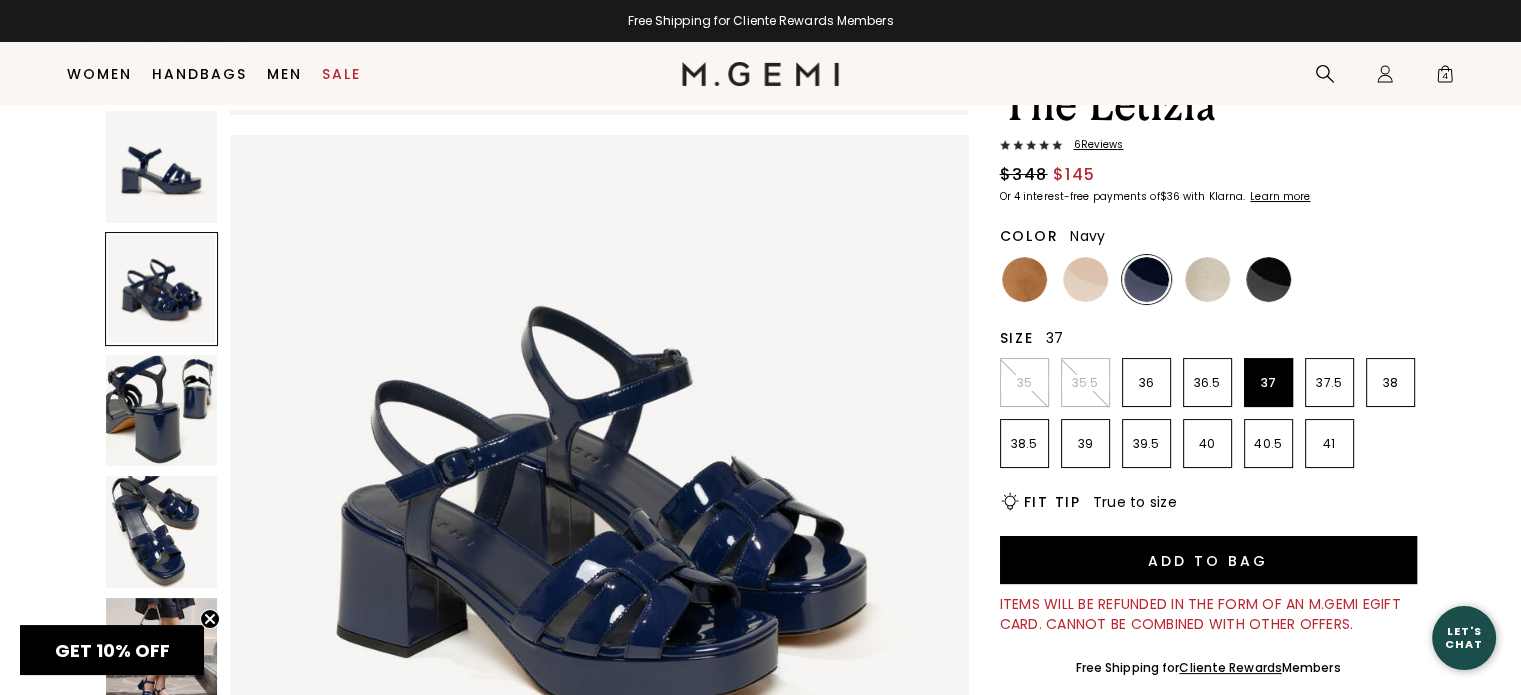 scroll, scrollTop: 743, scrollLeft: 0, axis: vertical 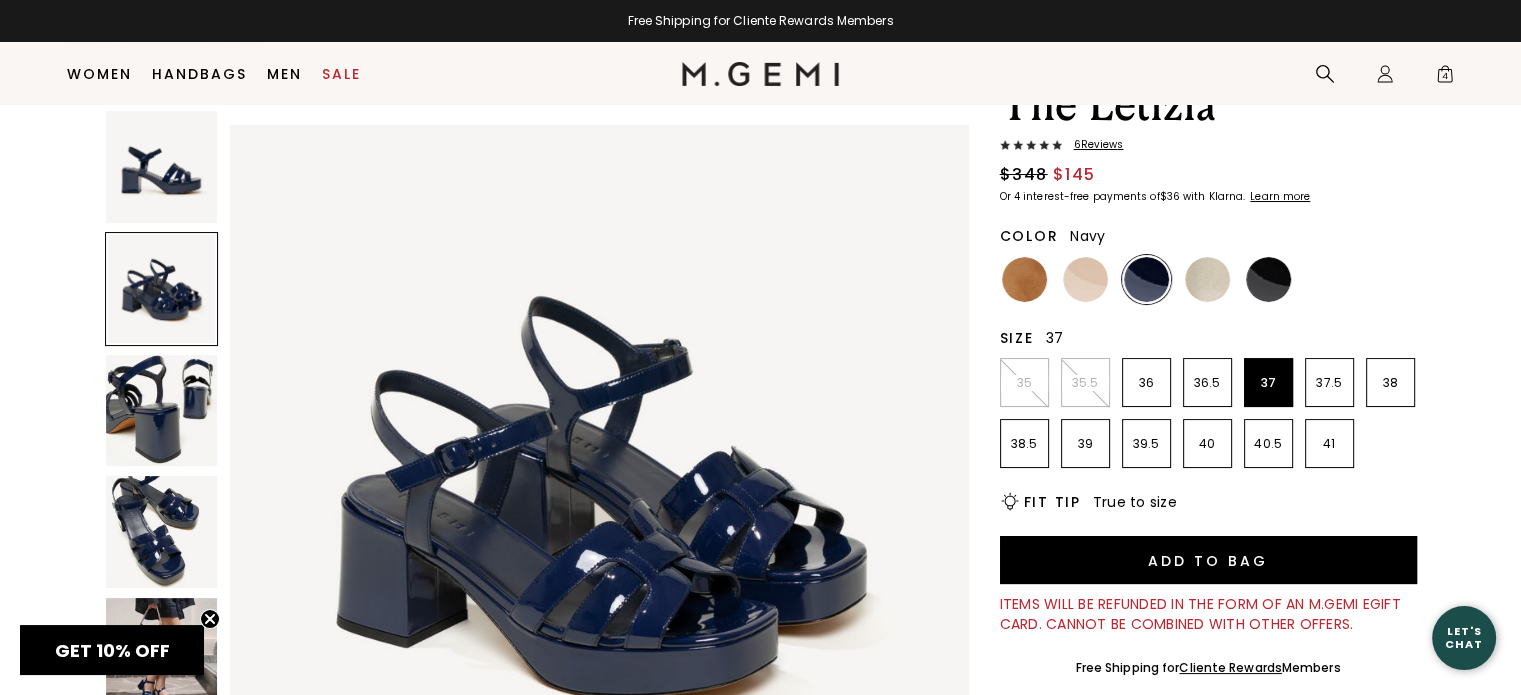 click at bounding box center [162, 532] 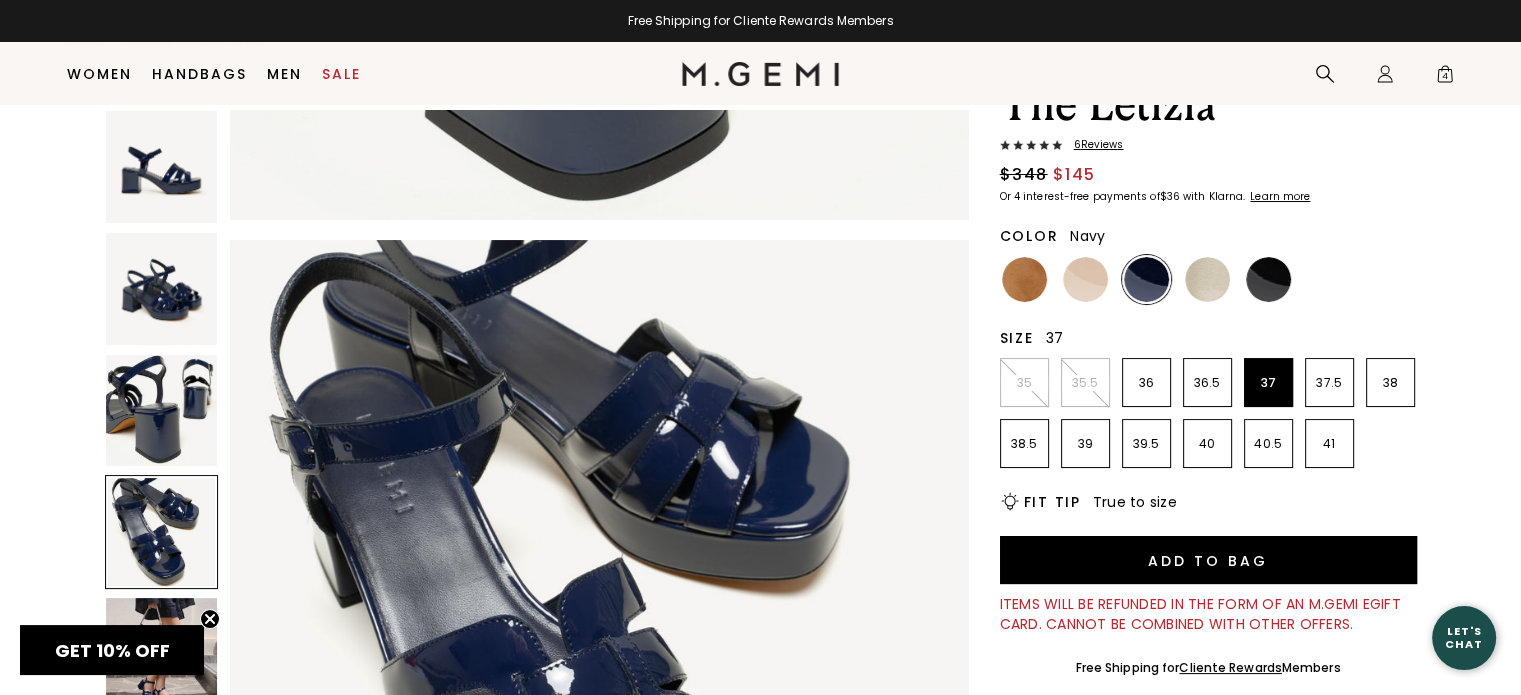scroll, scrollTop: 2228, scrollLeft: 0, axis: vertical 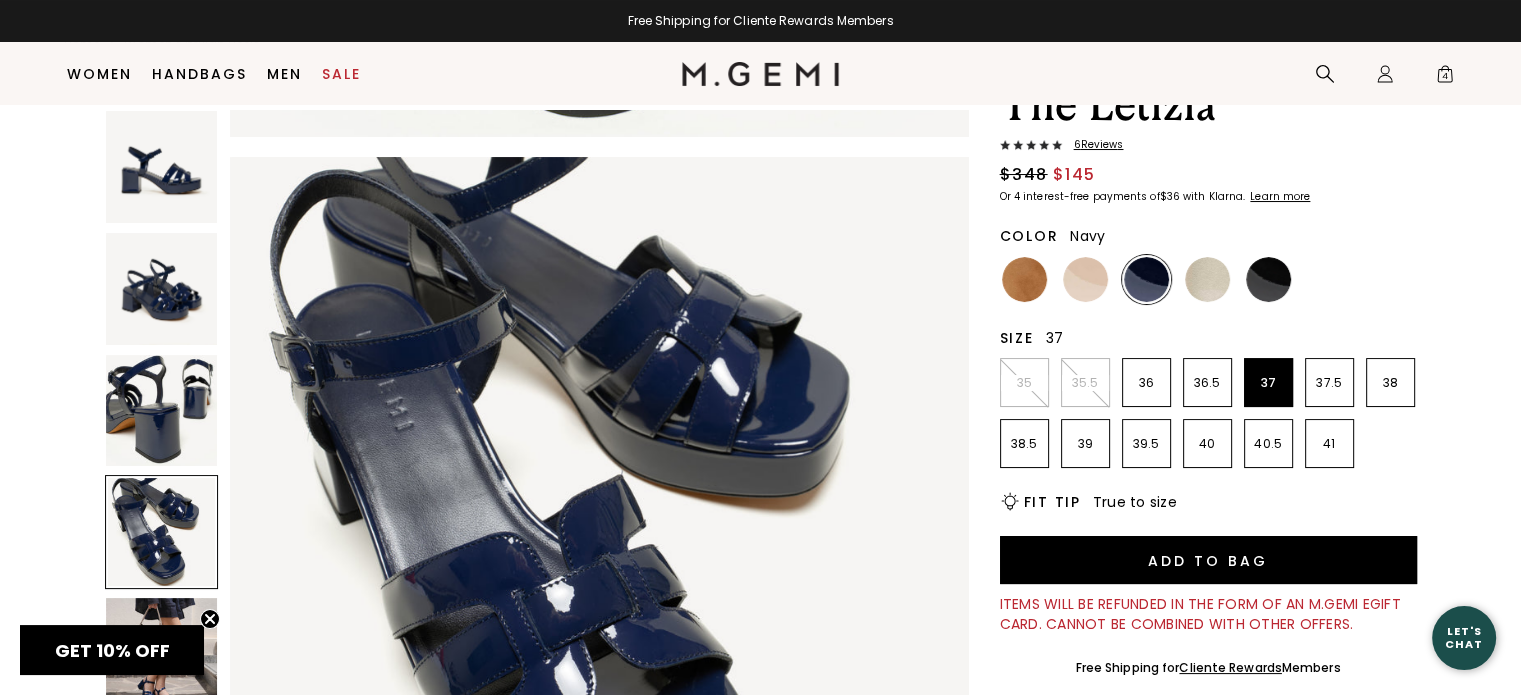 click at bounding box center (162, 654) 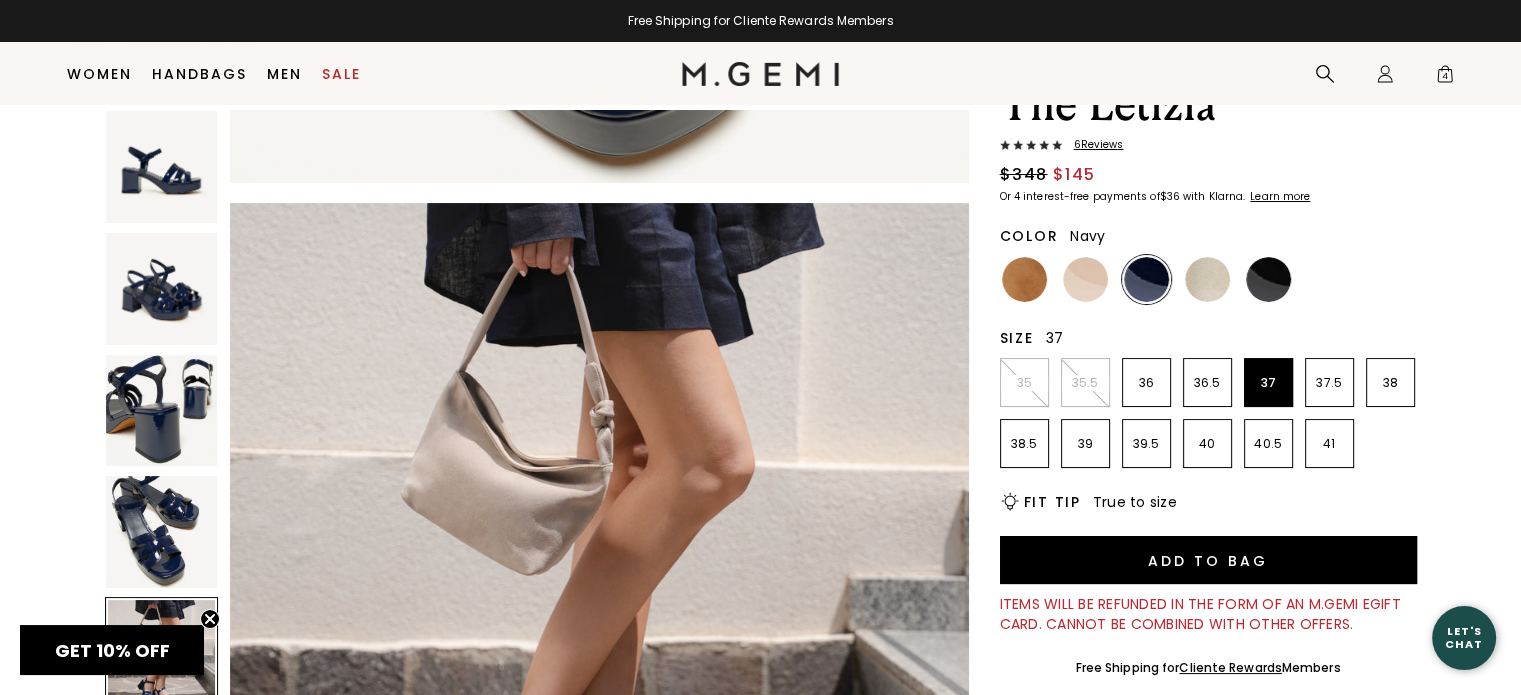 scroll, scrollTop: 2972, scrollLeft: 0, axis: vertical 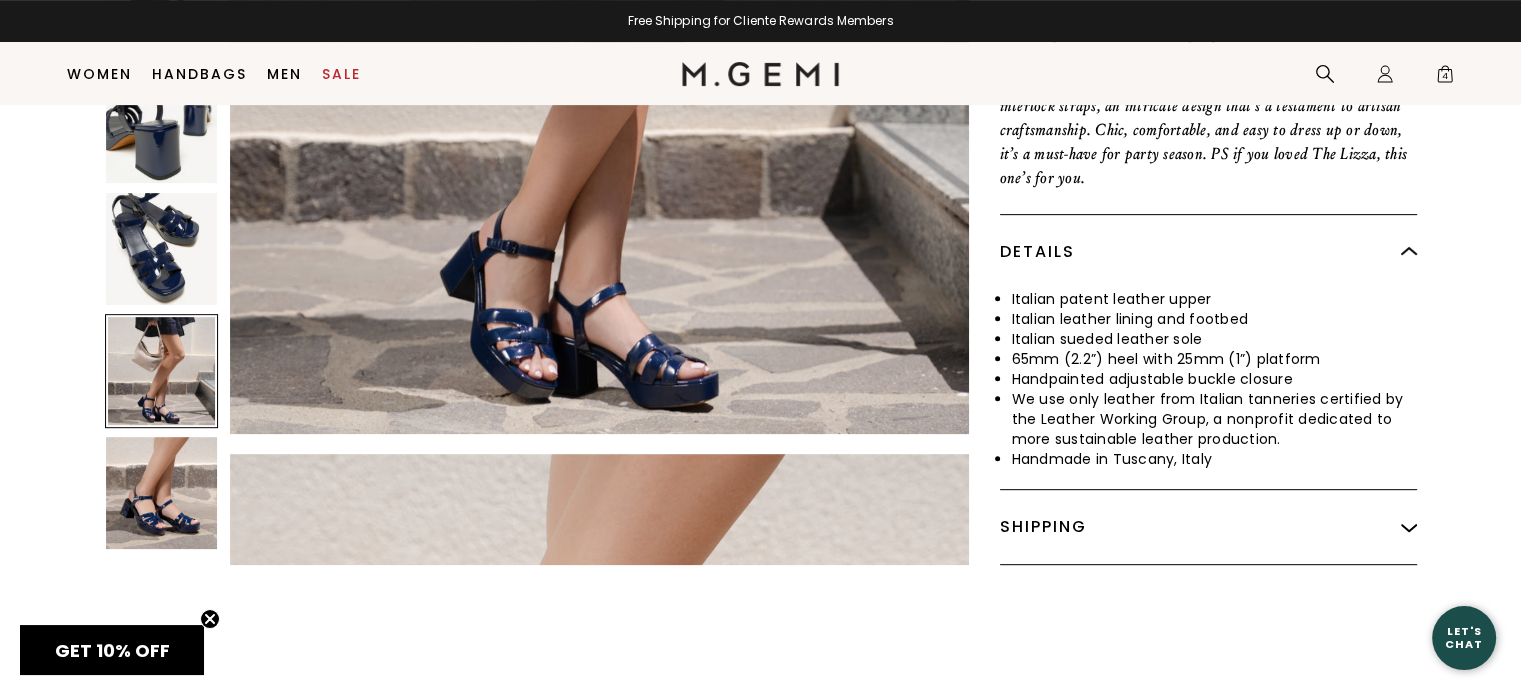 click at bounding box center [599, 823] 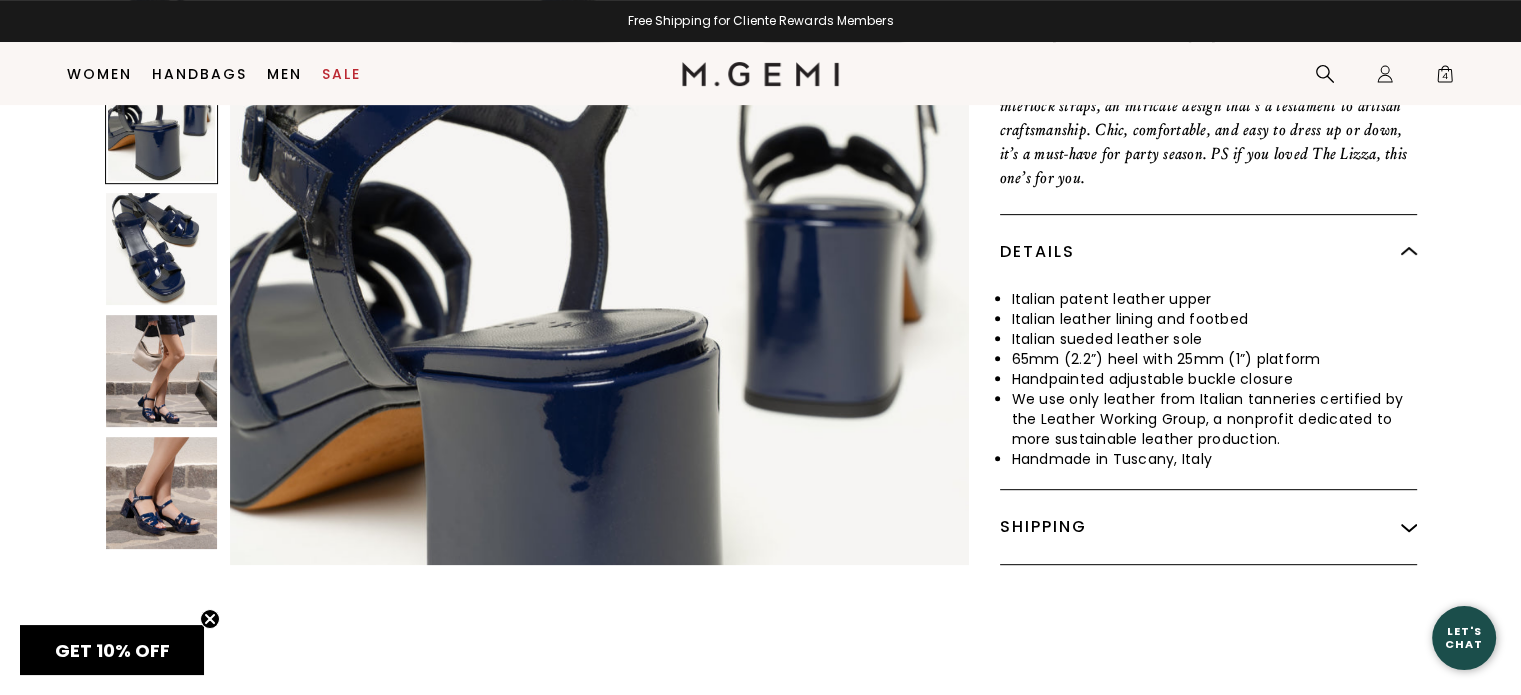 scroll, scrollTop: 0, scrollLeft: 0, axis: both 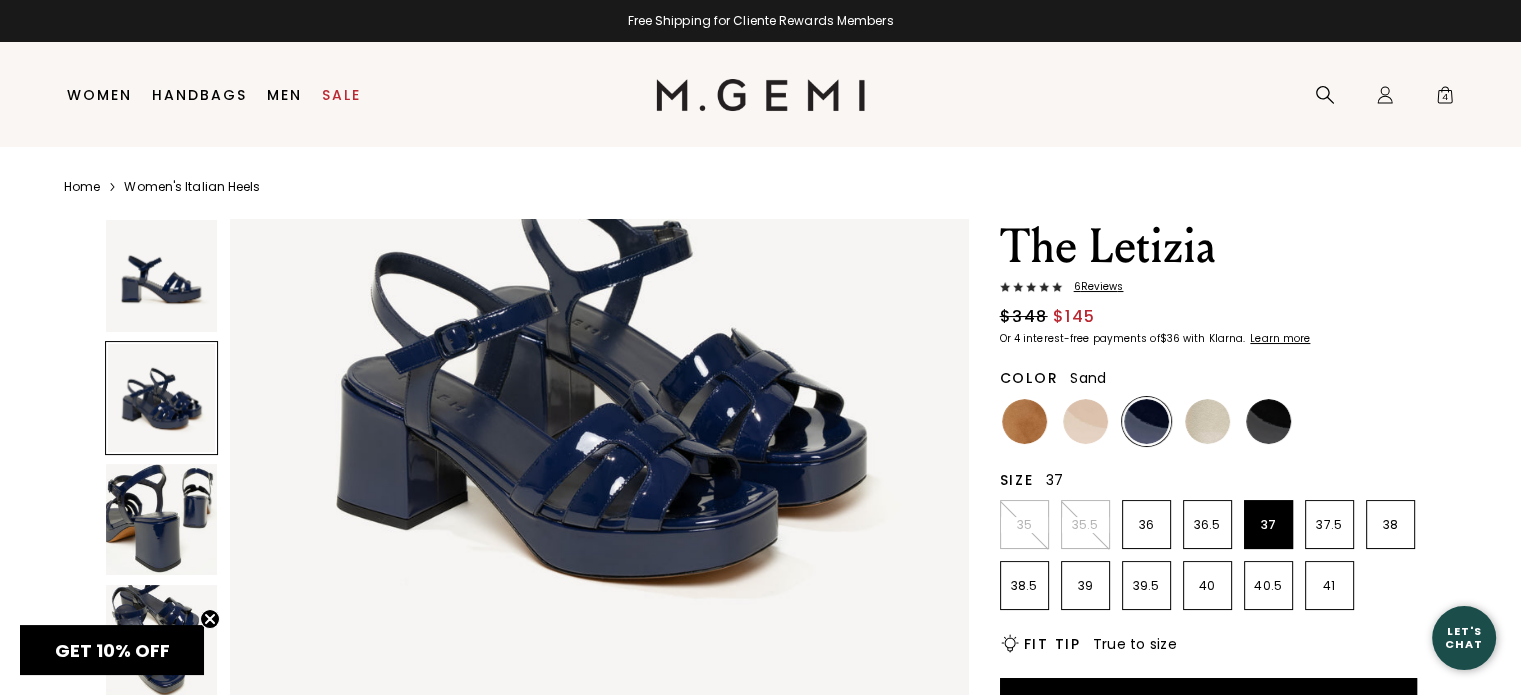 click at bounding box center (1085, 421) 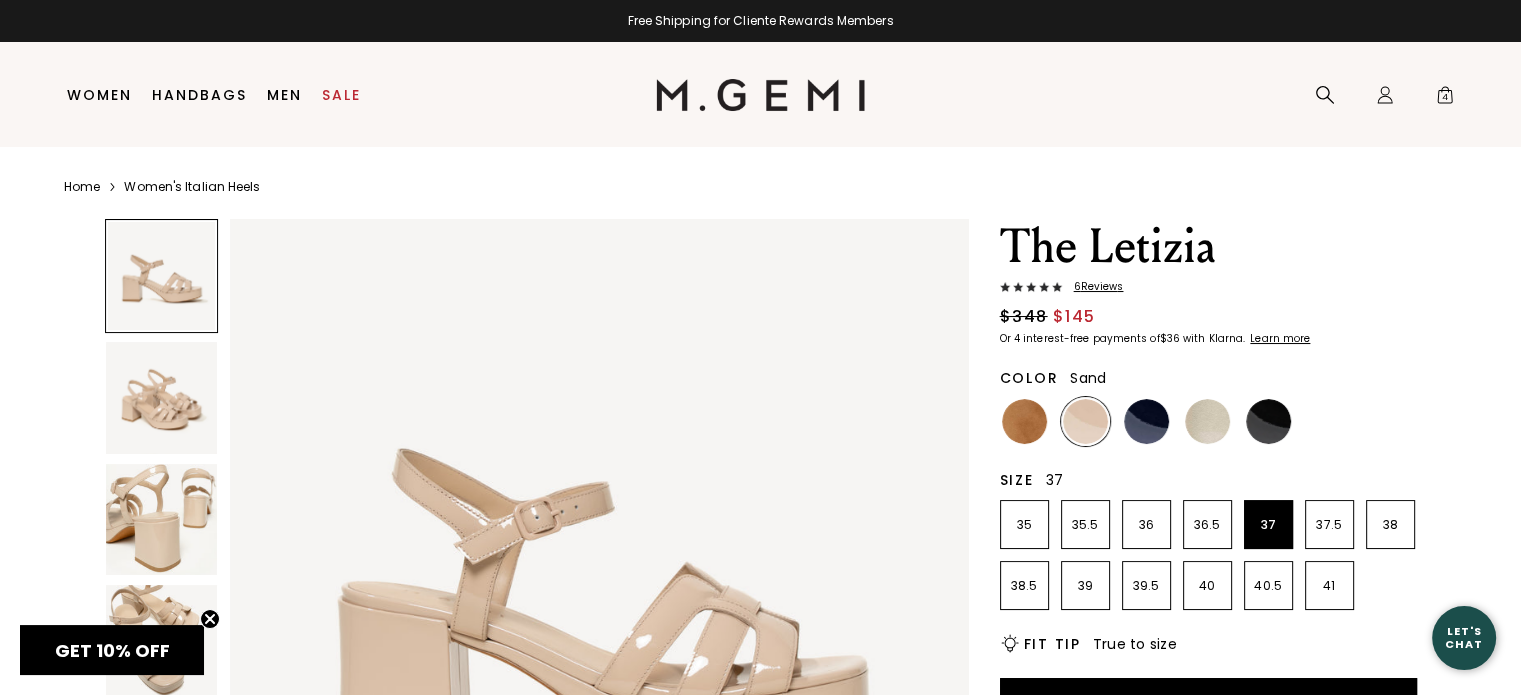 click at bounding box center (1085, 421) 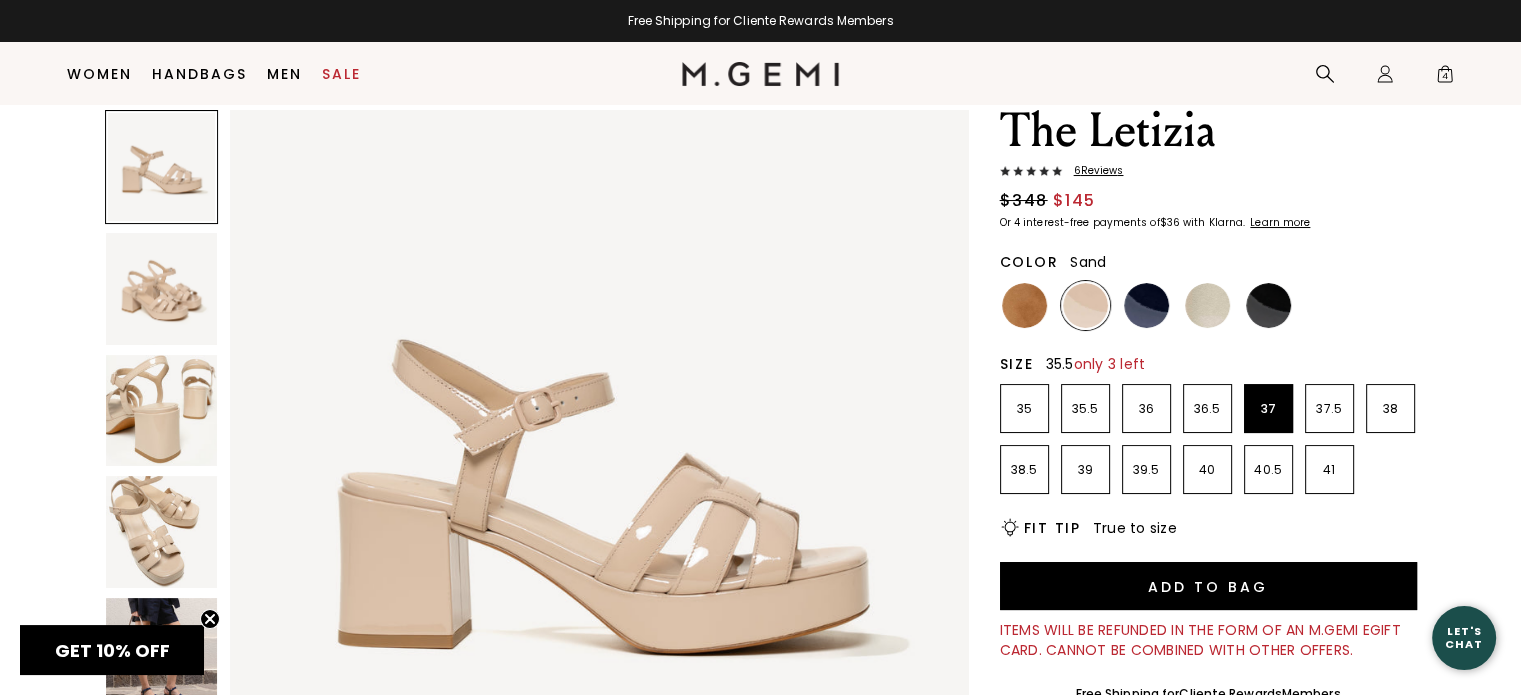 scroll, scrollTop: 73, scrollLeft: 0, axis: vertical 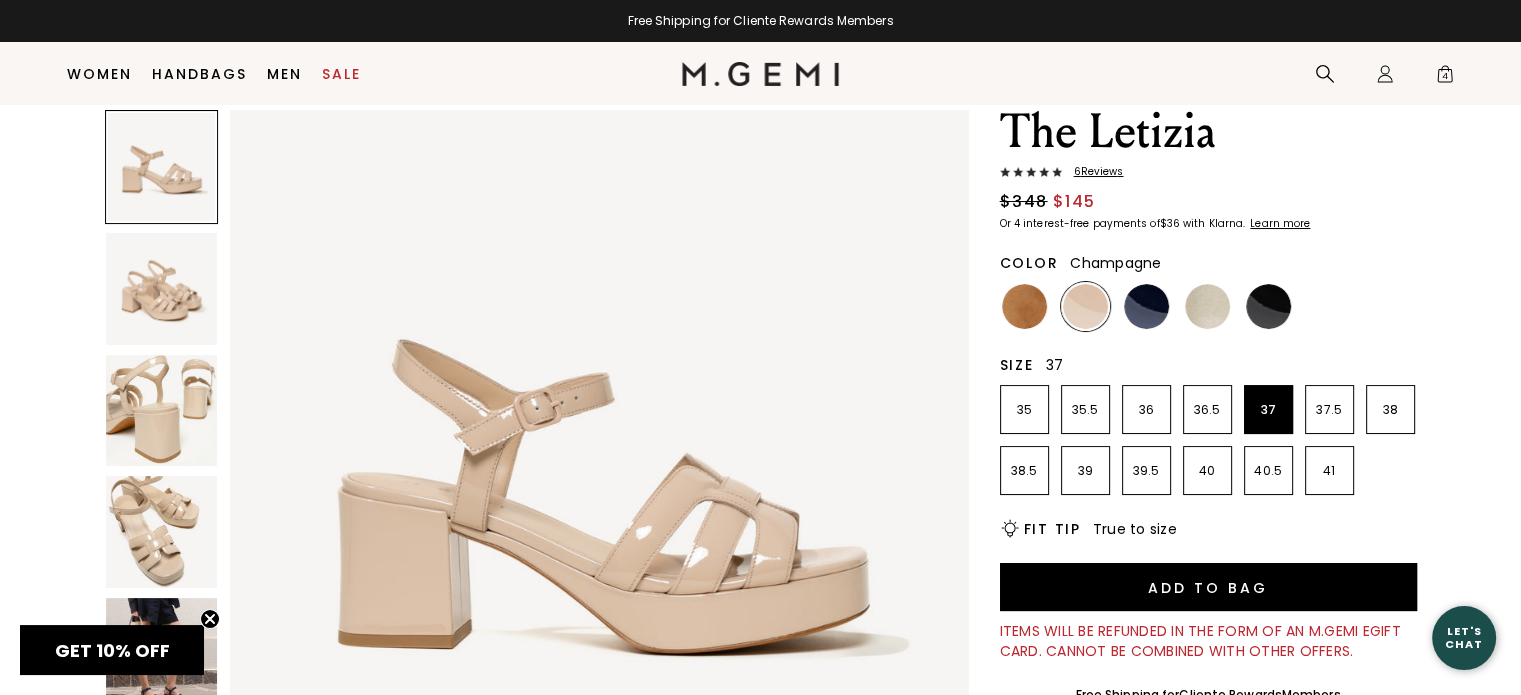 click at bounding box center [1207, 306] 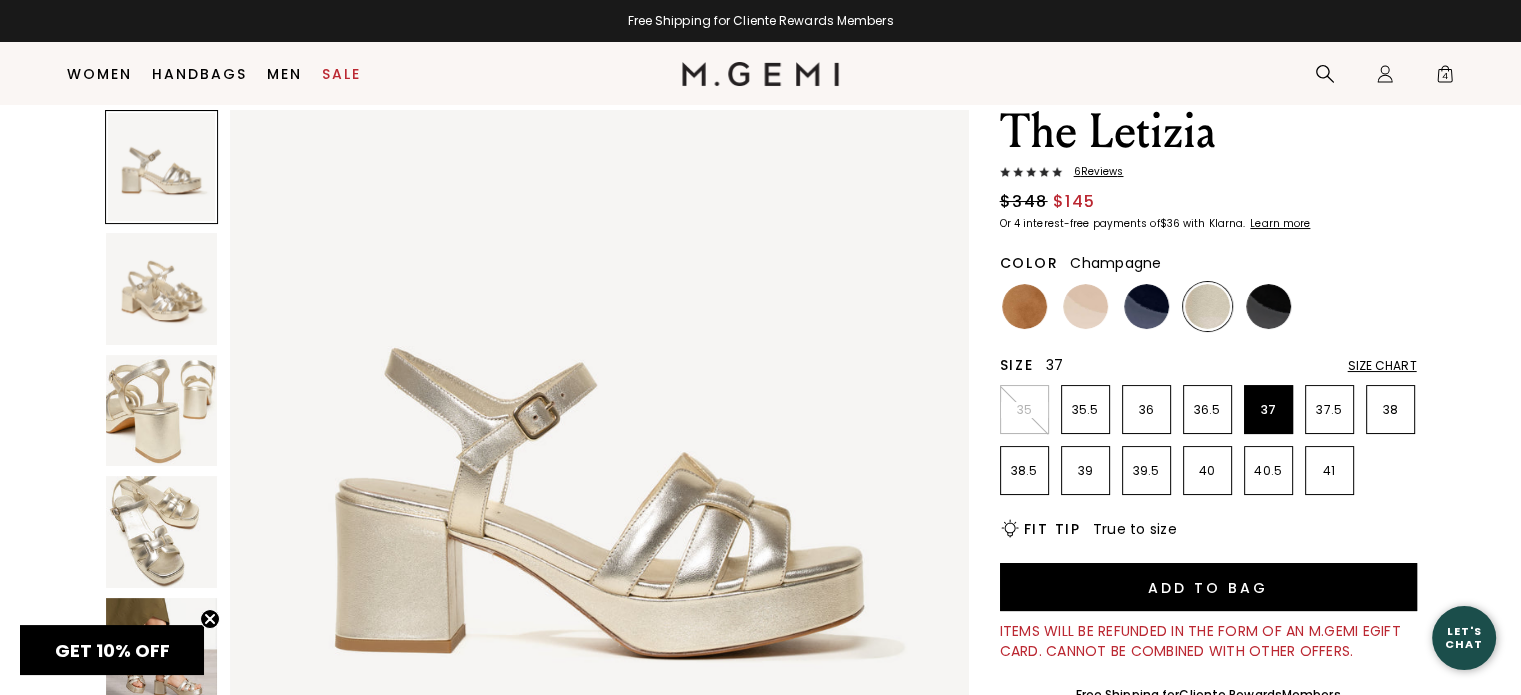 click at bounding box center (162, 532) 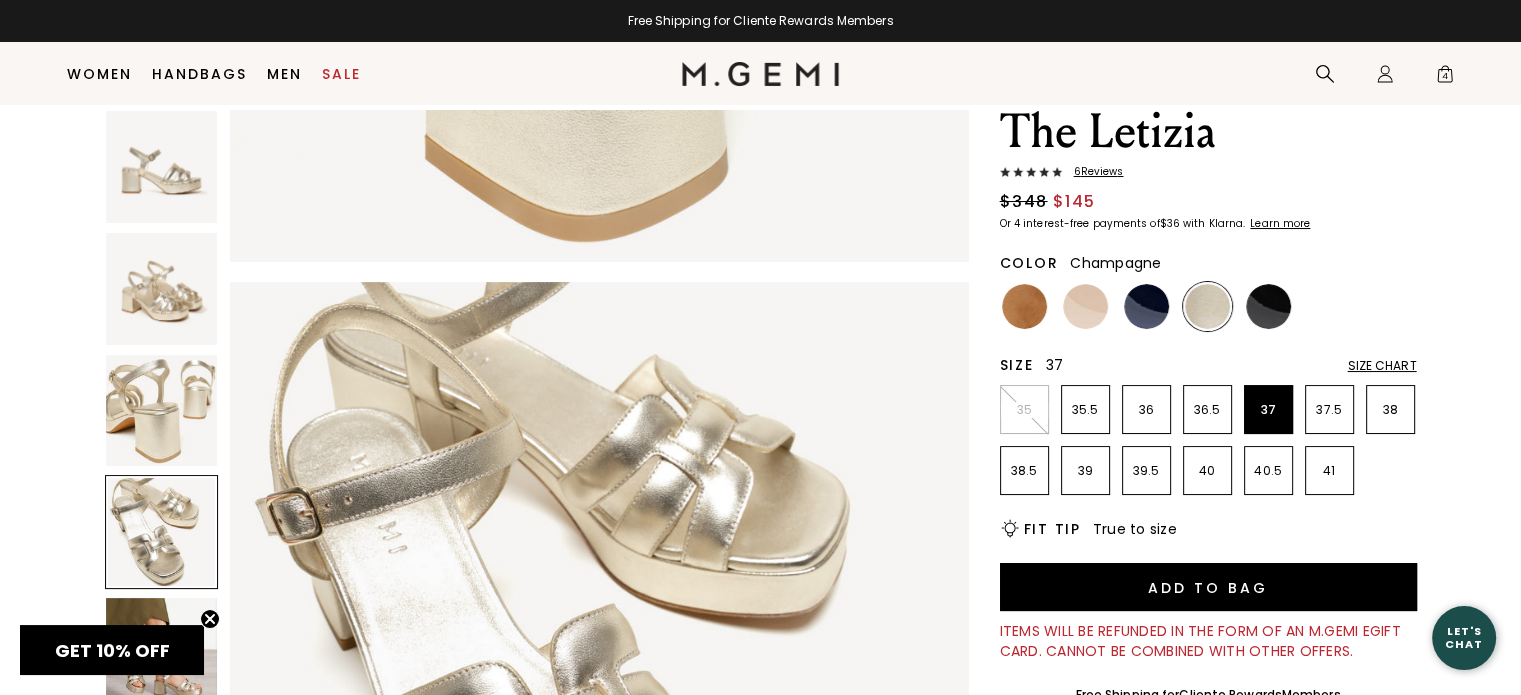 scroll, scrollTop: 2228, scrollLeft: 0, axis: vertical 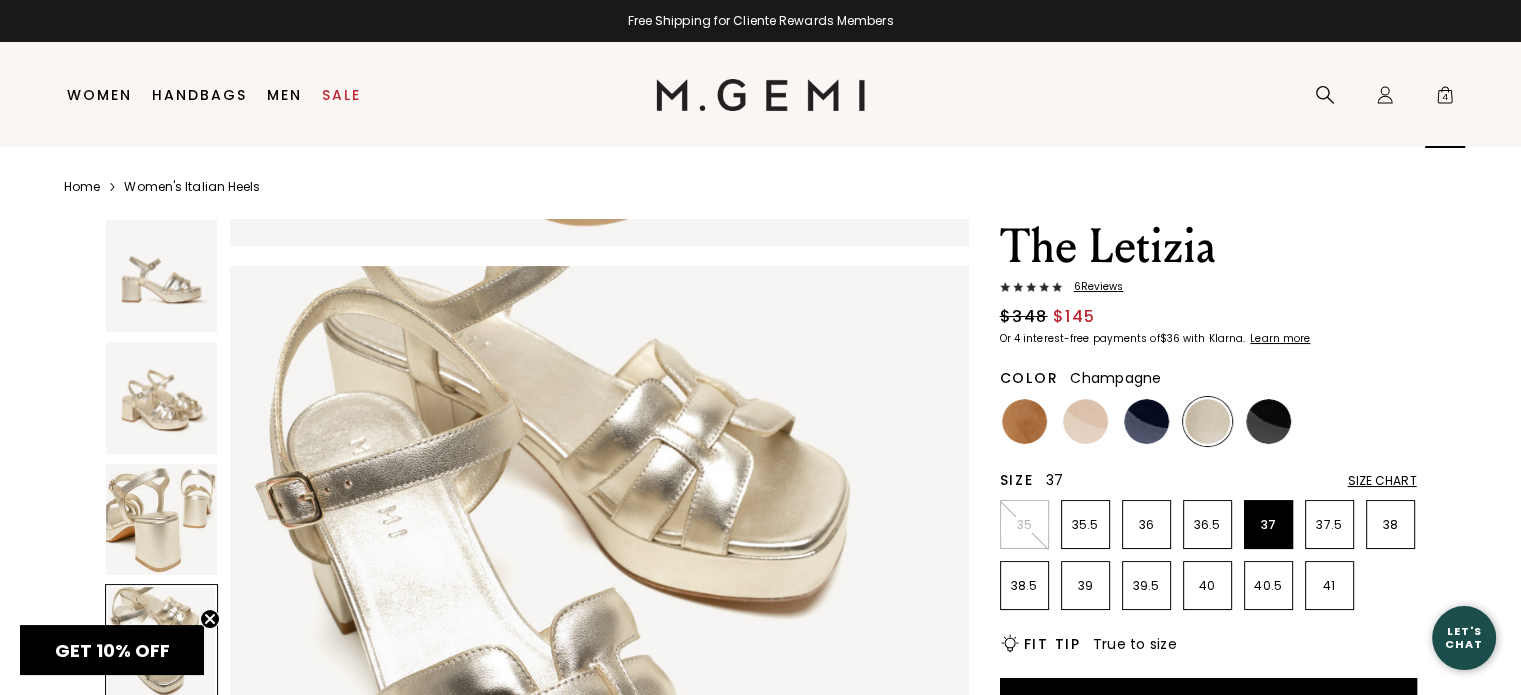 click on "4" at bounding box center [1445, 99] 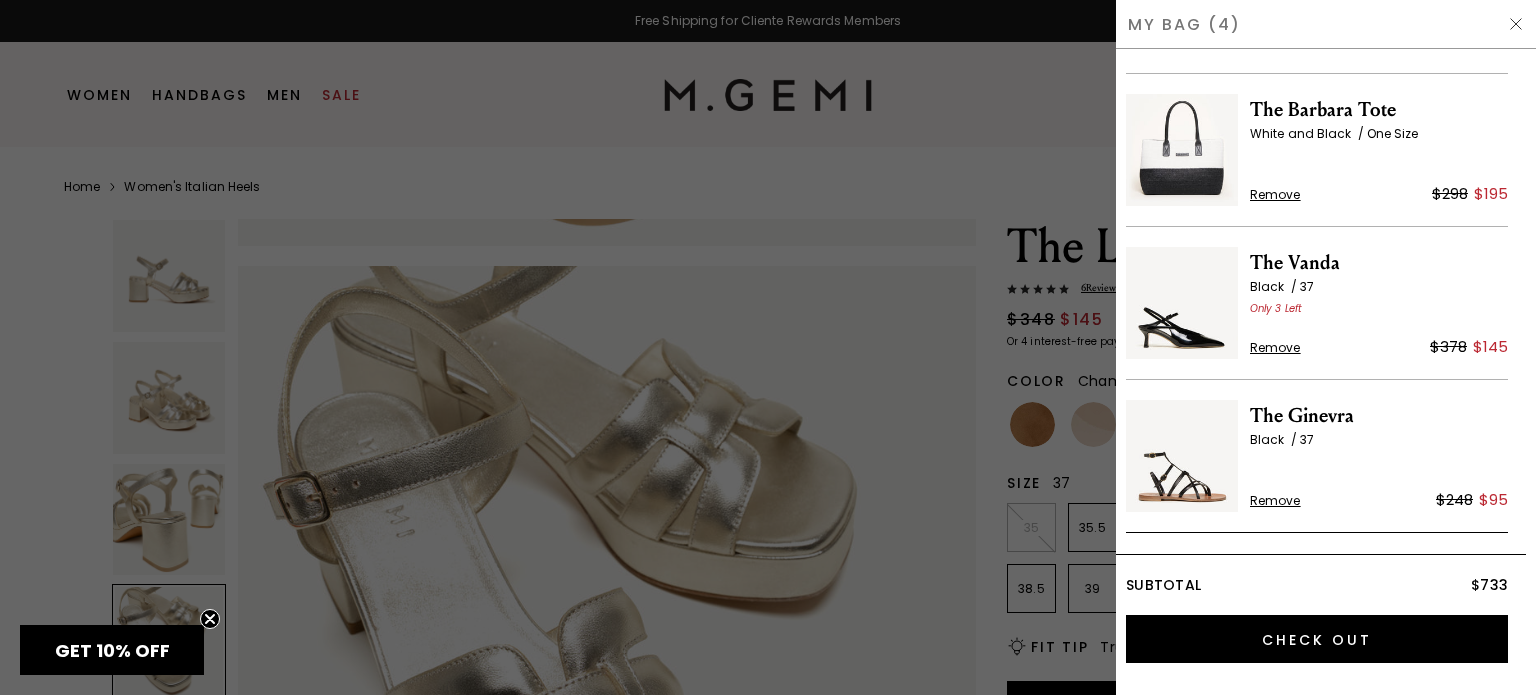scroll, scrollTop: 159, scrollLeft: 0, axis: vertical 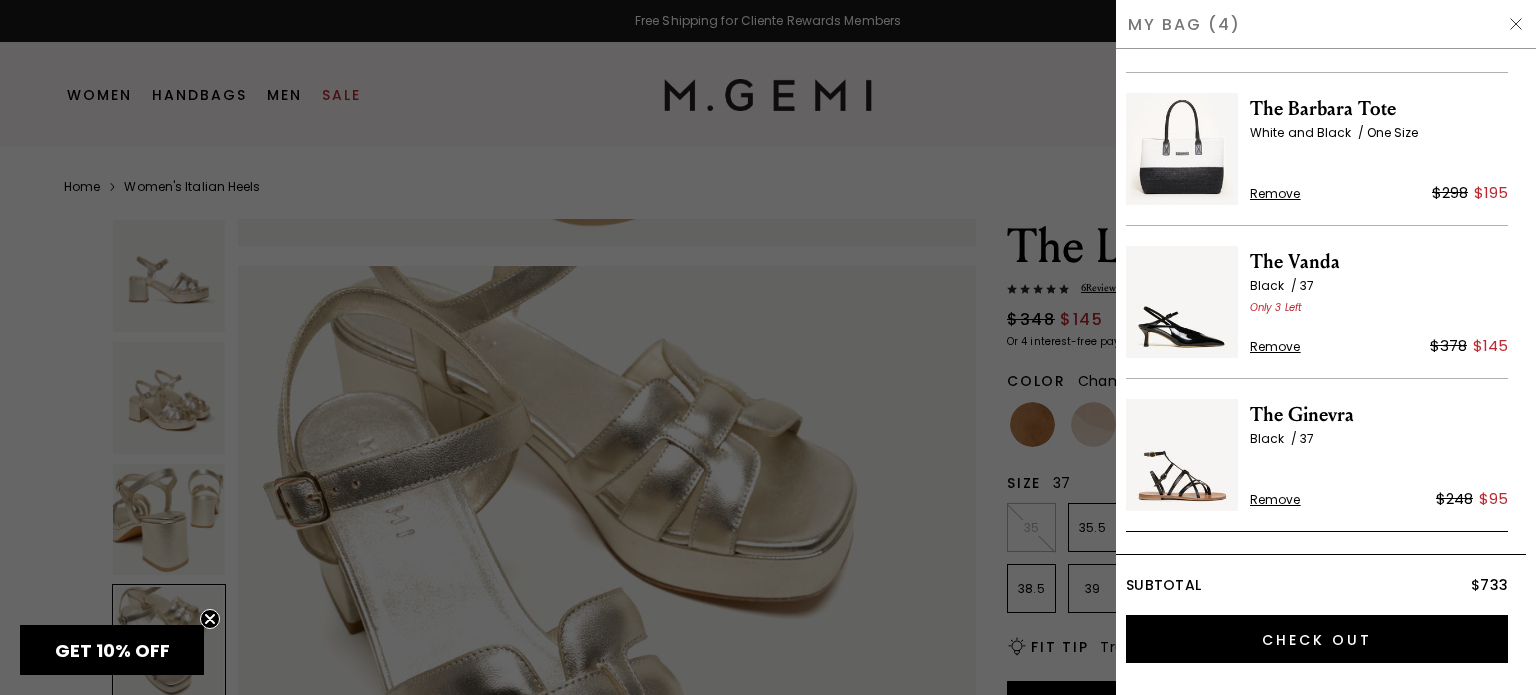 click on "Remove" at bounding box center [1275, 194] 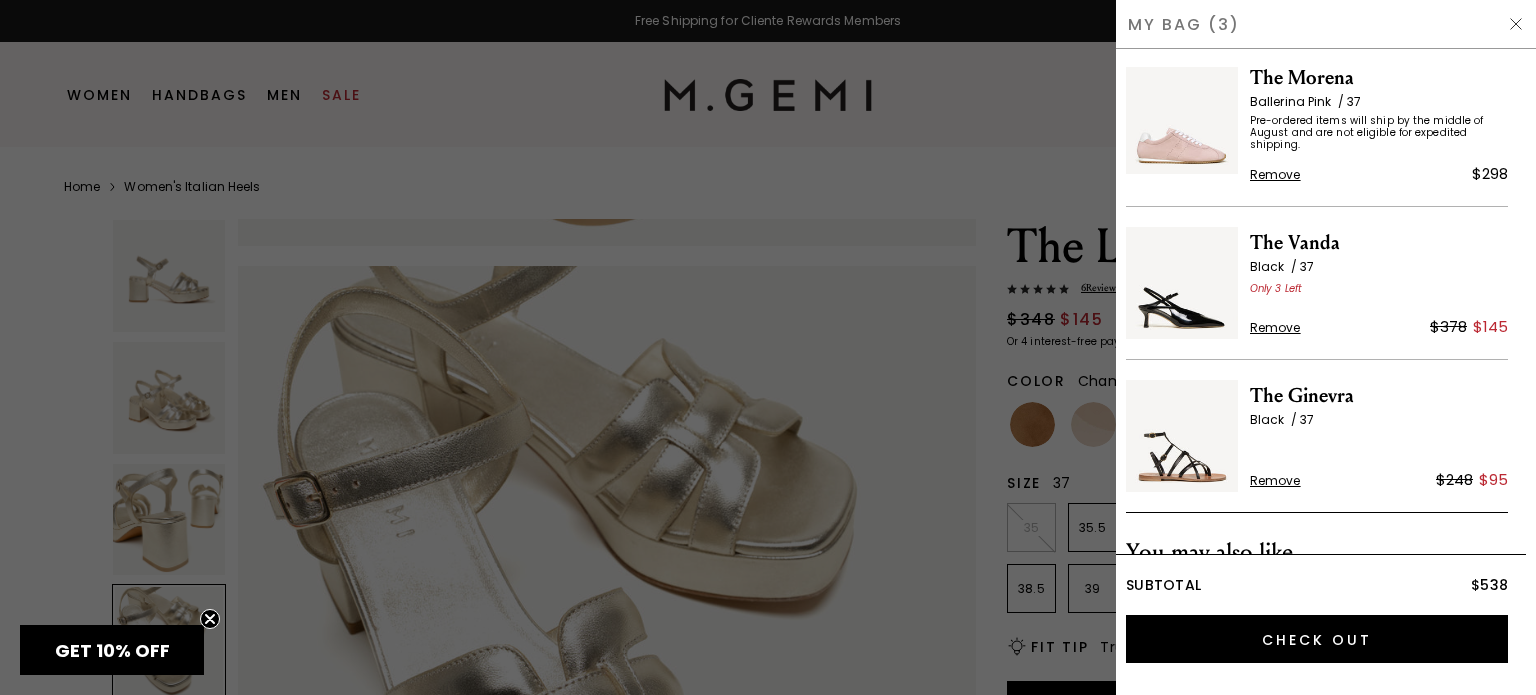 scroll, scrollTop: 2, scrollLeft: 0, axis: vertical 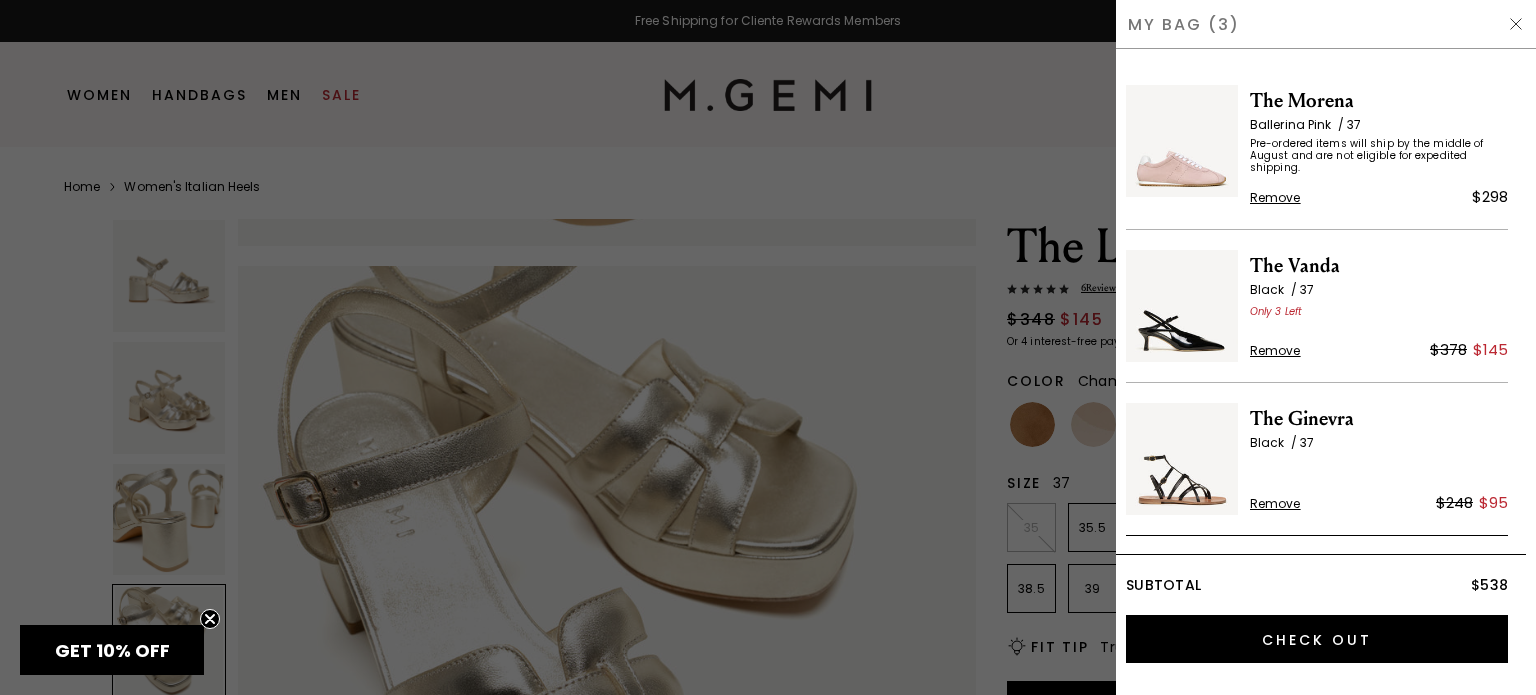 click on "Remove" at bounding box center (1275, 198) 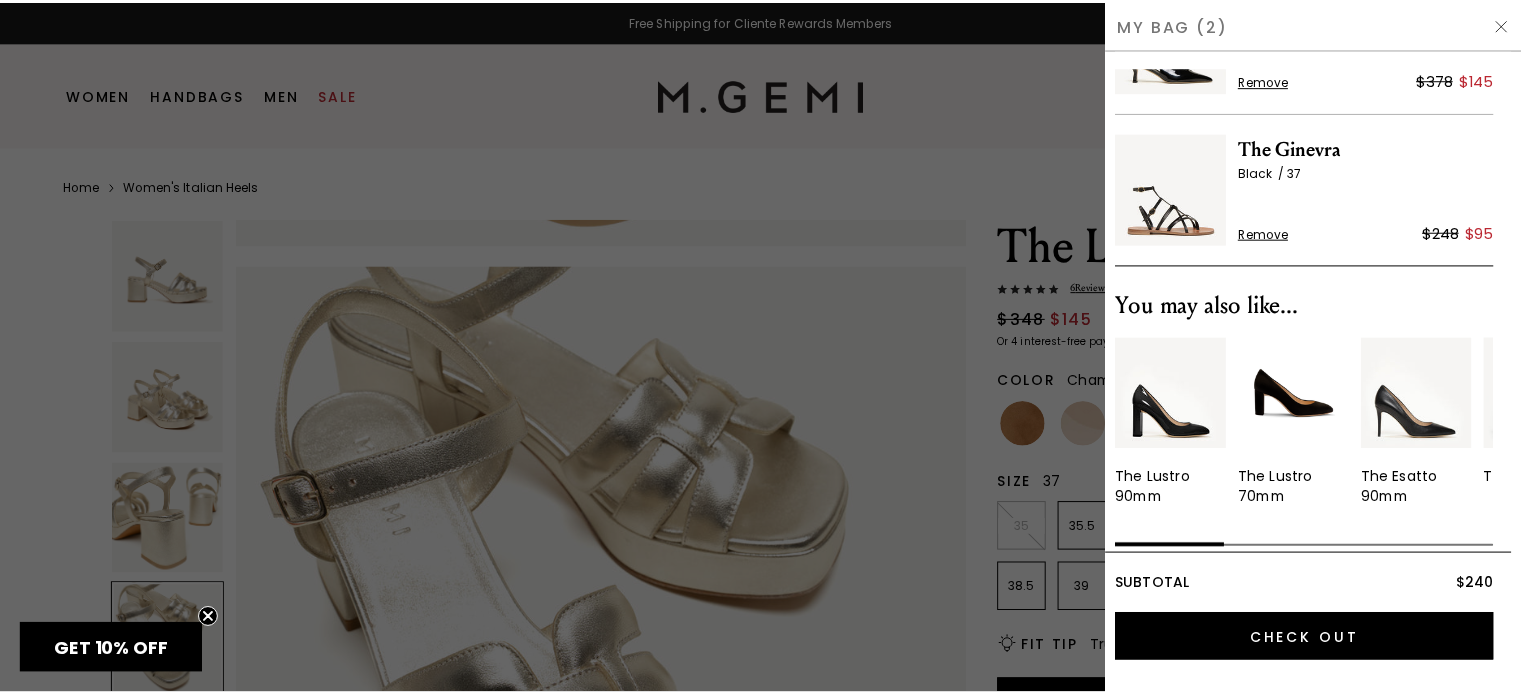 scroll, scrollTop: 125, scrollLeft: 0, axis: vertical 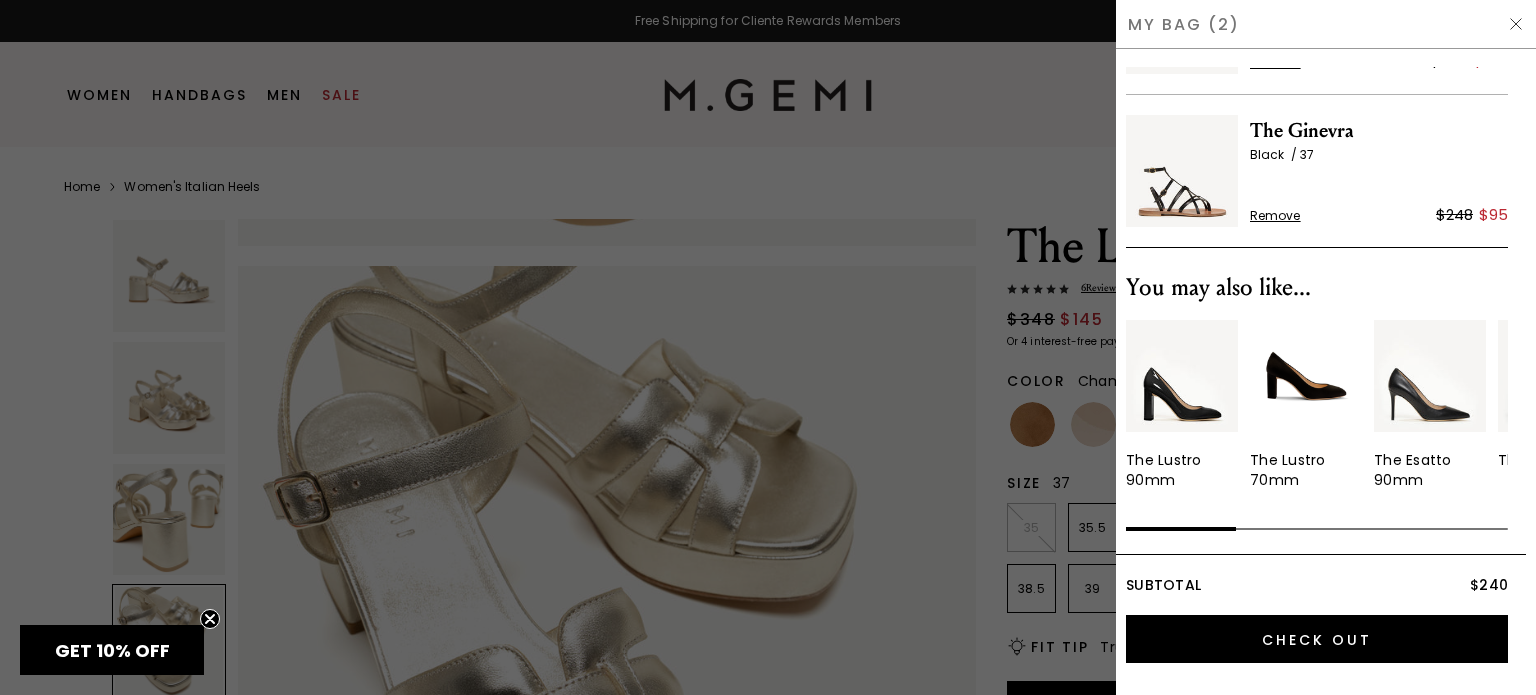 click at bounding box center [768, 347] 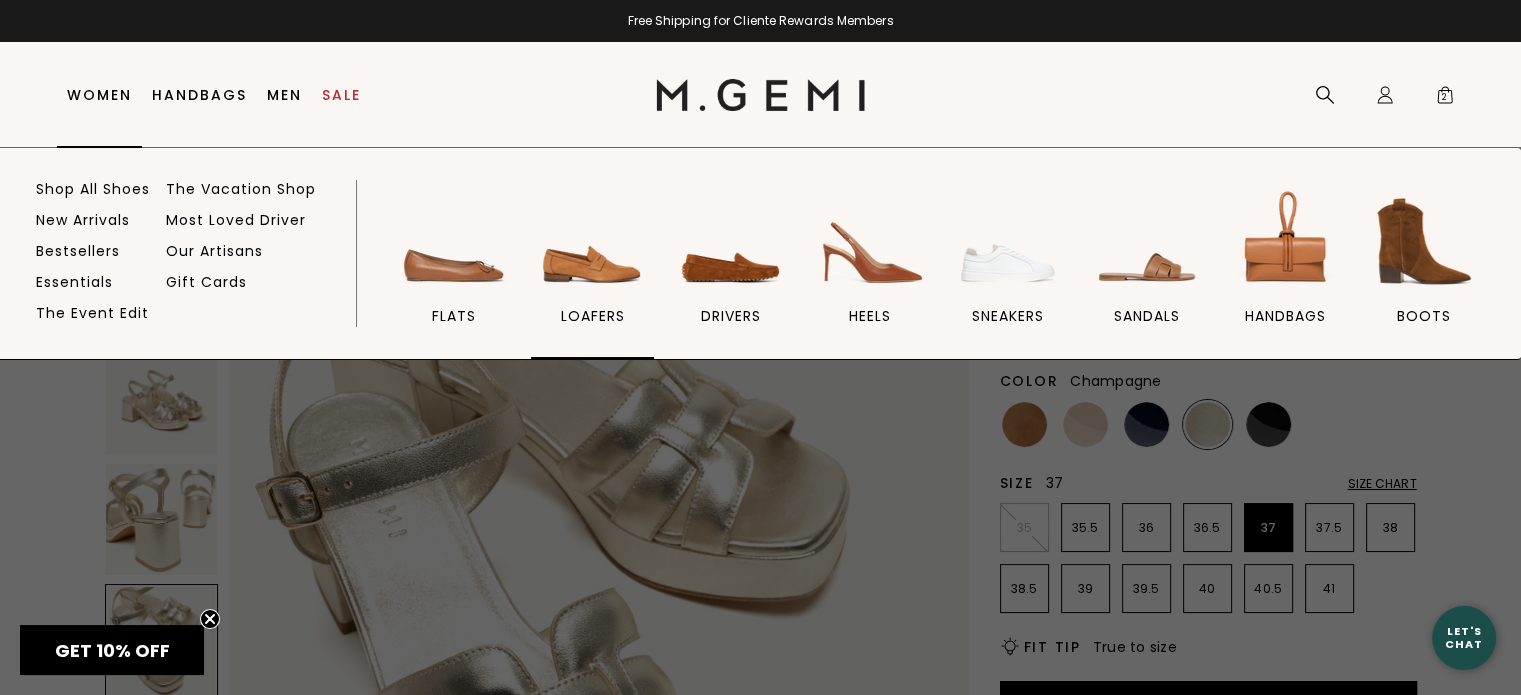 click at bounding box center [592, 241] 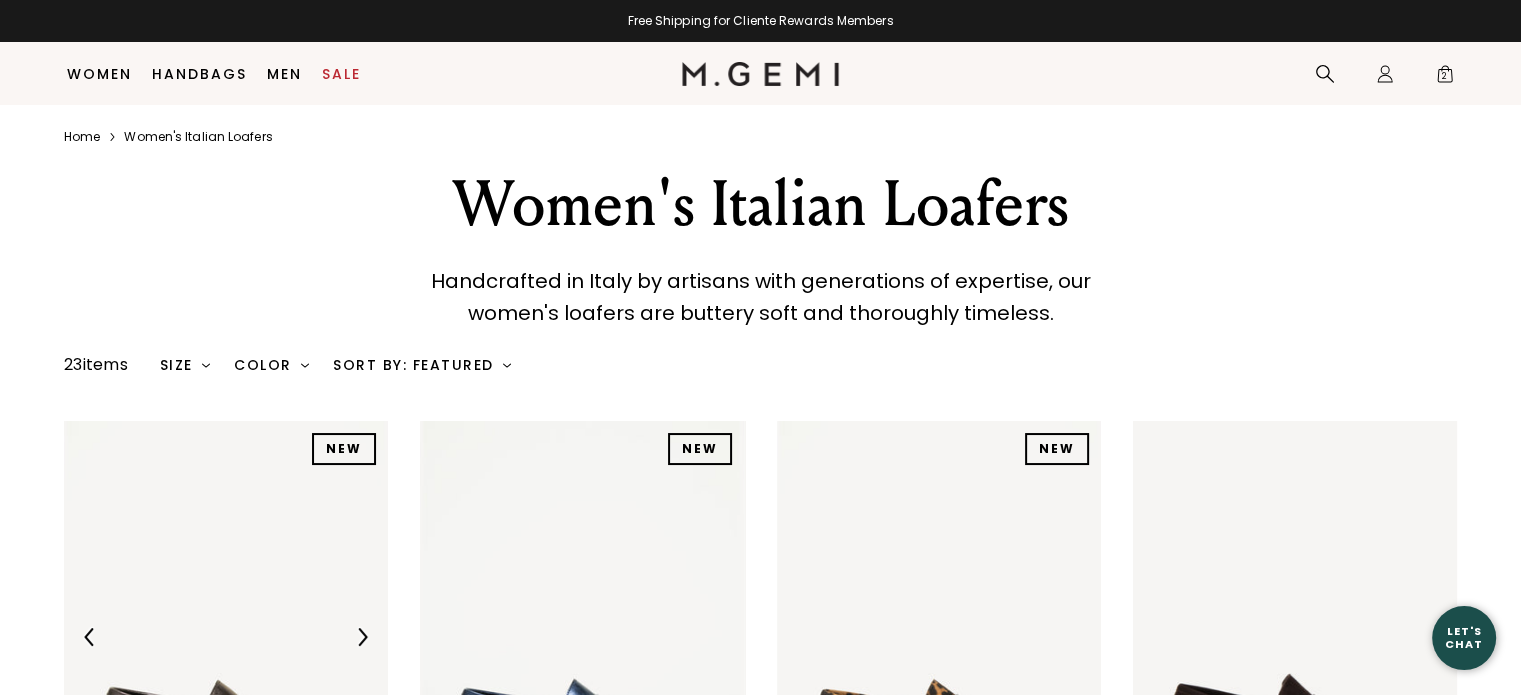 scroll, scrollTop: 461, scrollLeft: 0, axis: vertical 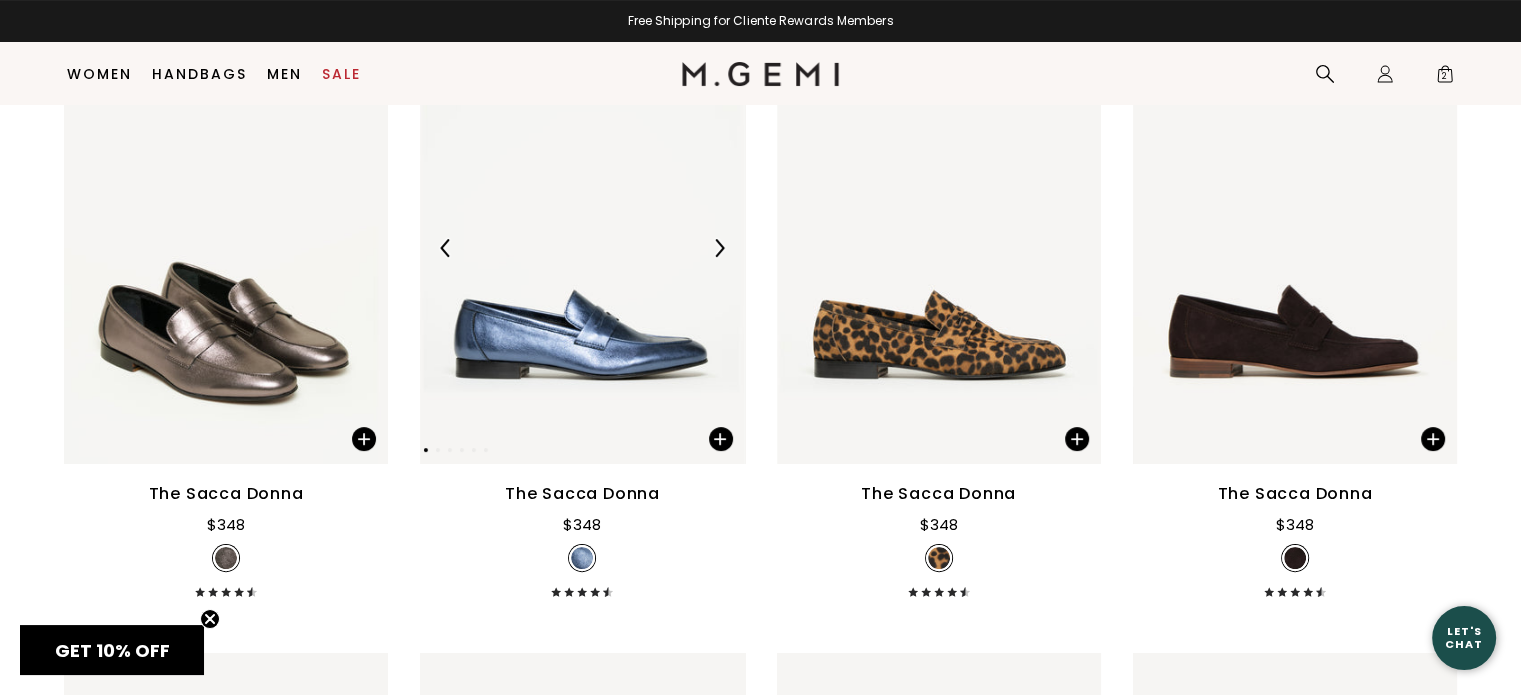 click at bounding box center [719, 248] 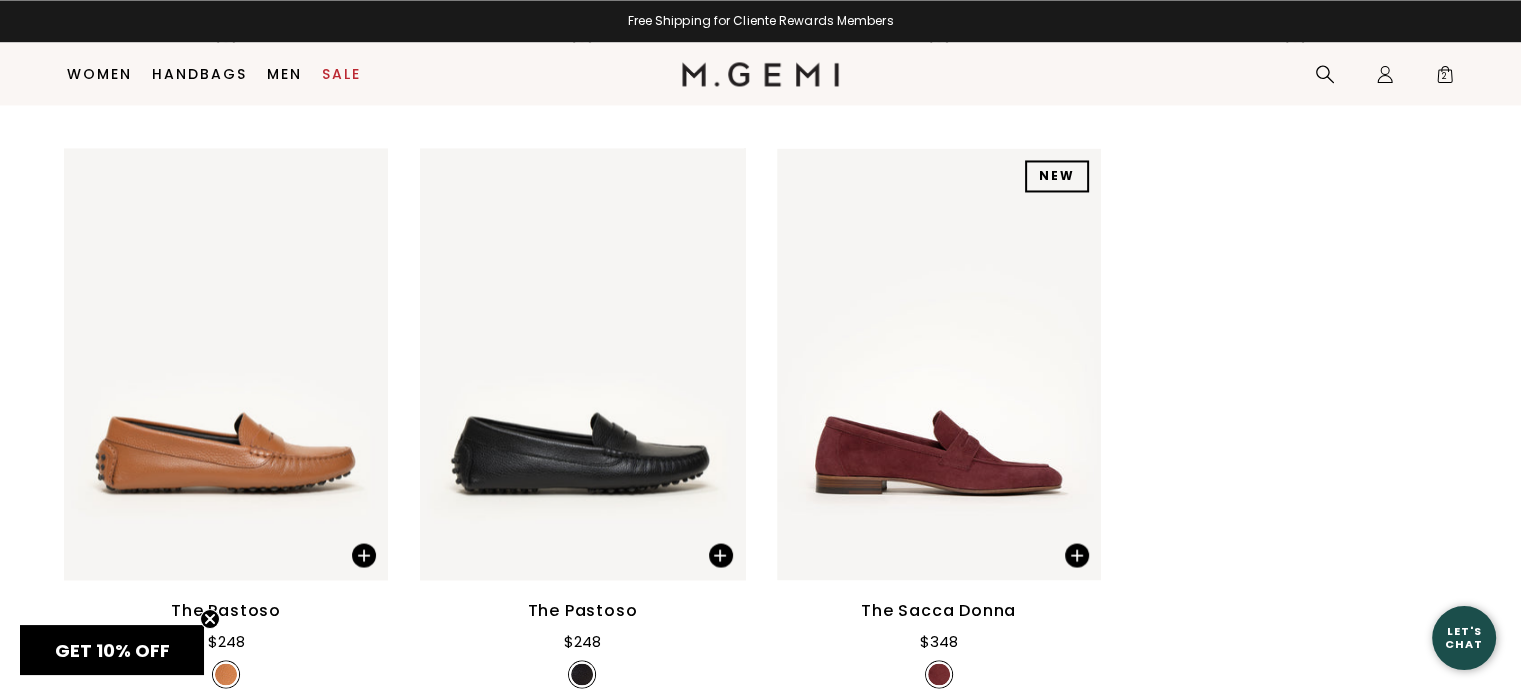 scroll, scrollTop: 3377, scrollLeft: 0, axis: vertical 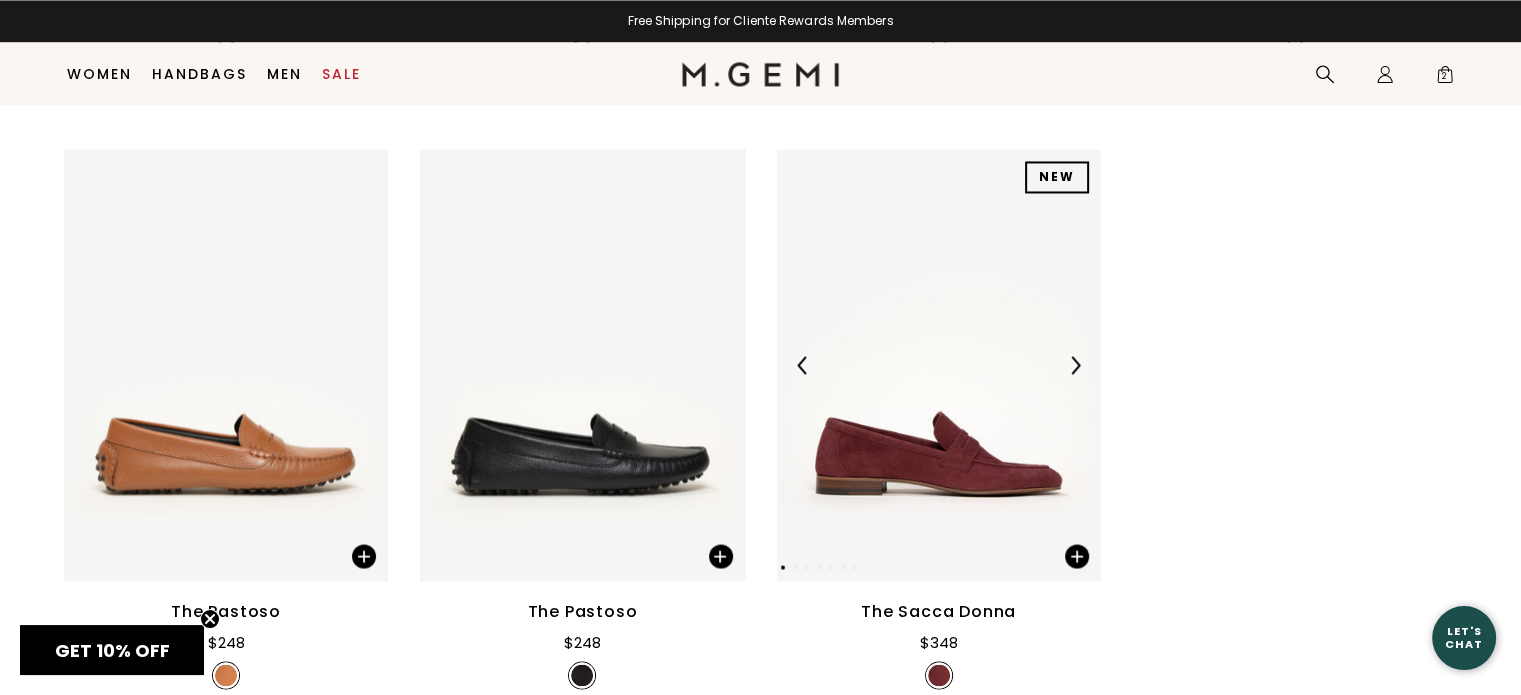 click at bounding box center [1075, 365] 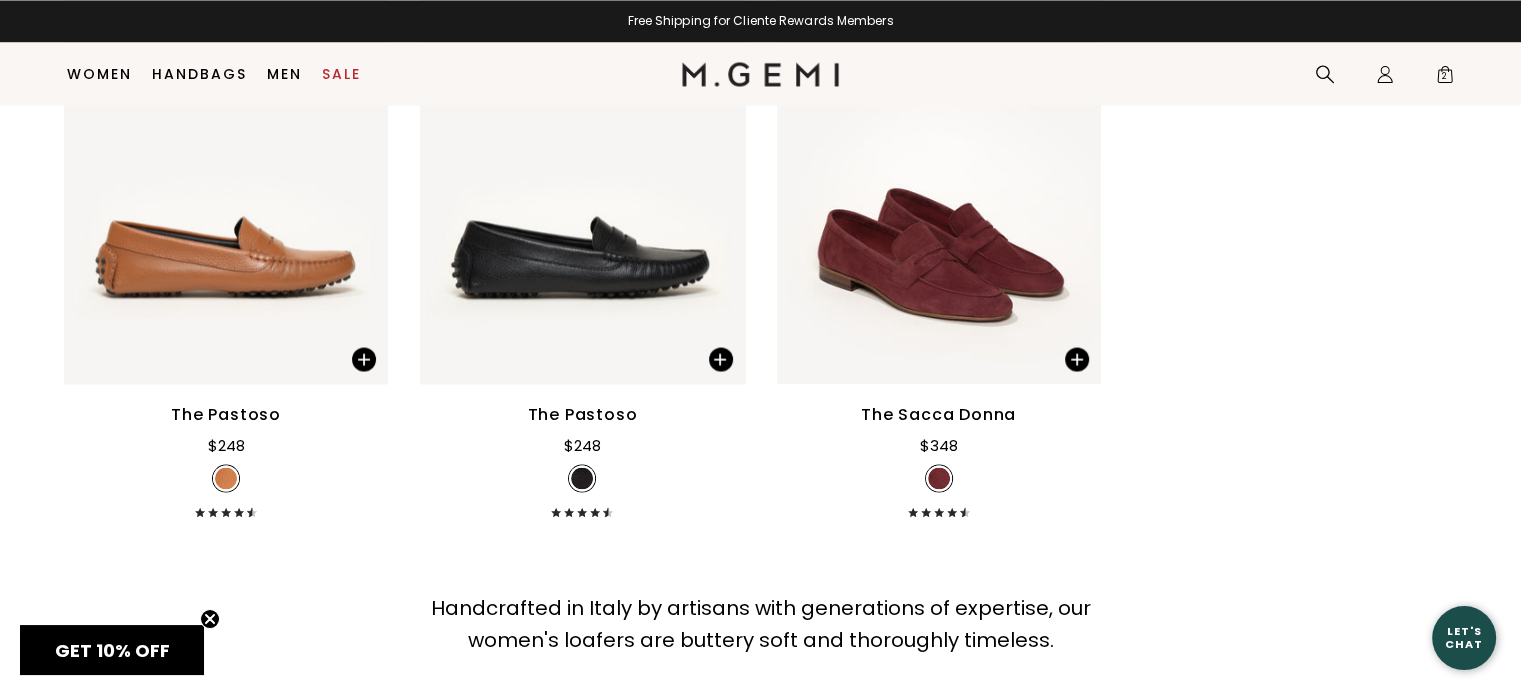 scroll, scrollTop: 3506, scrollLeft: 0, axis: vertical 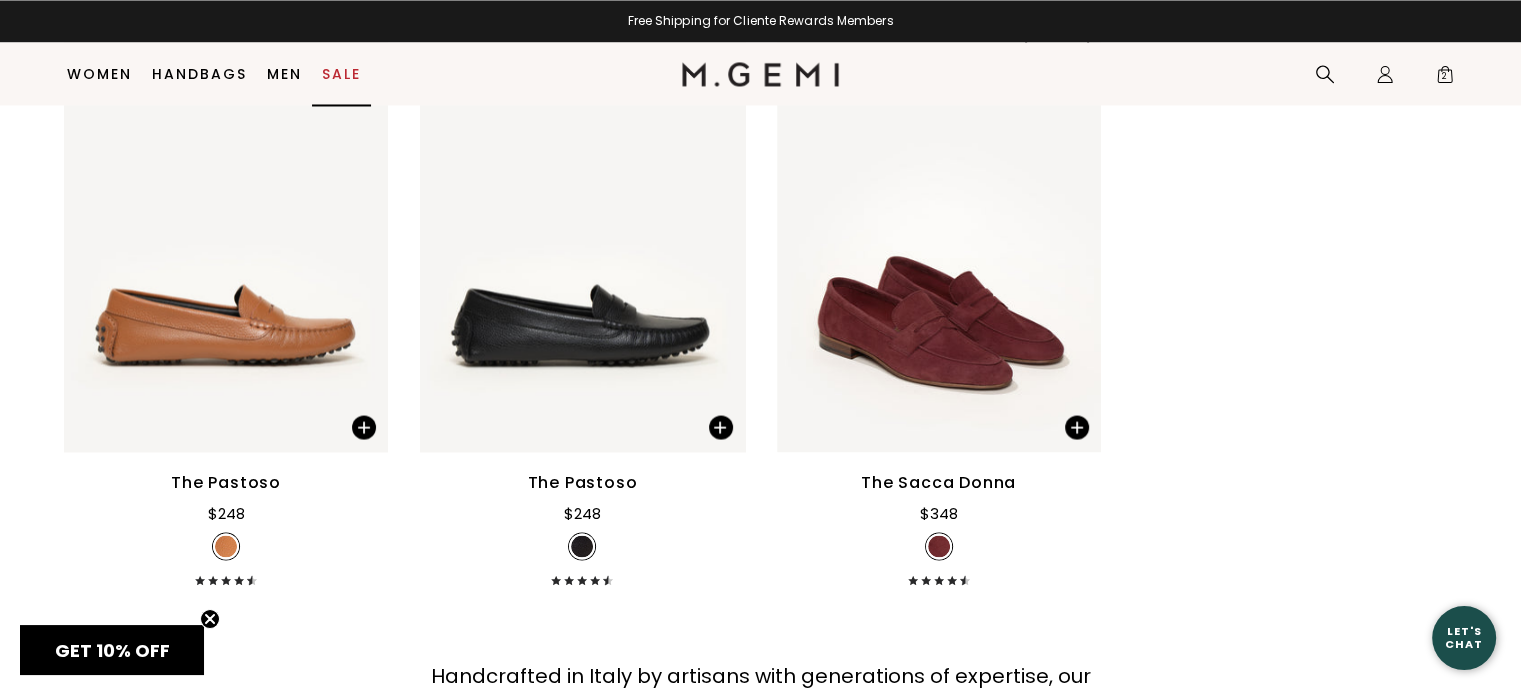 click on "Sale" at bounding box center (341, 74) 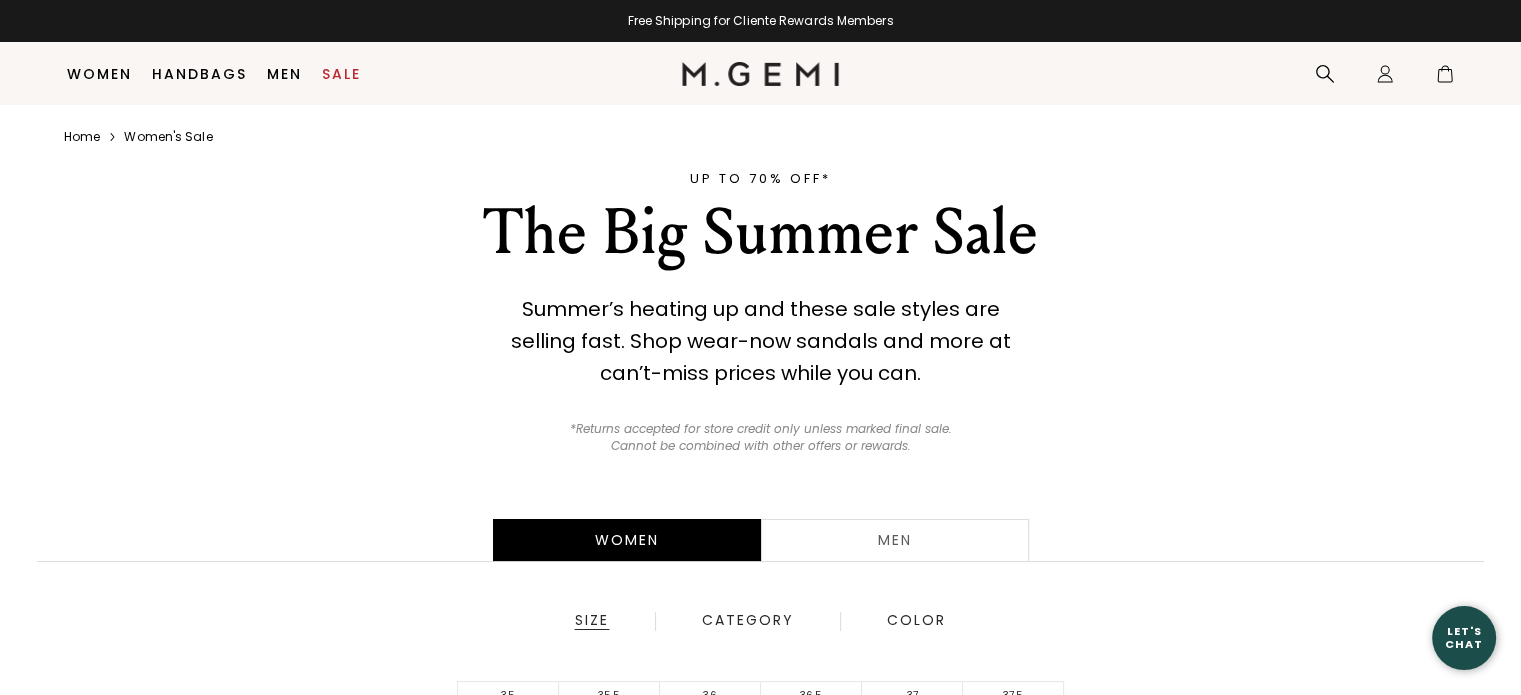 scroll, scrollTop: 297, scrollLeft: 0, axis: vertical 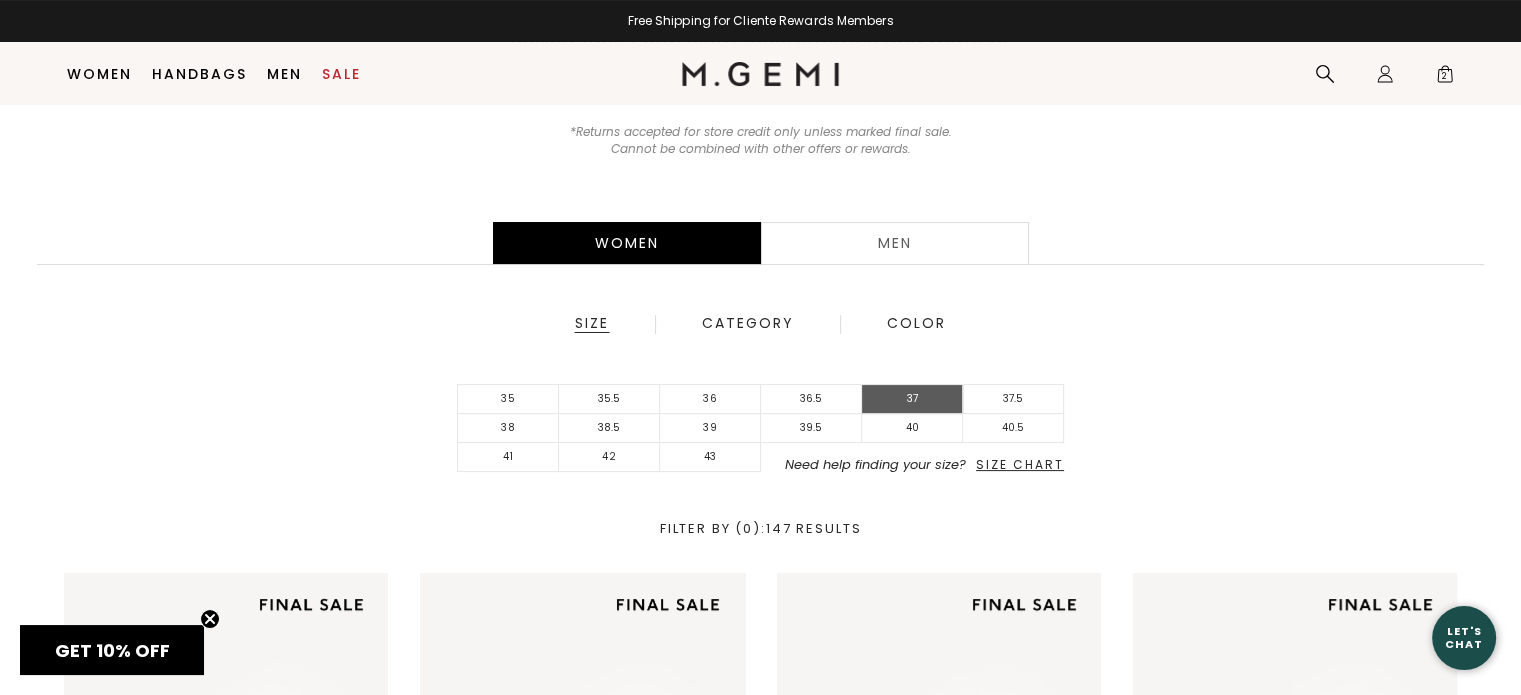 click on "37" at bounding box center (912, 399) 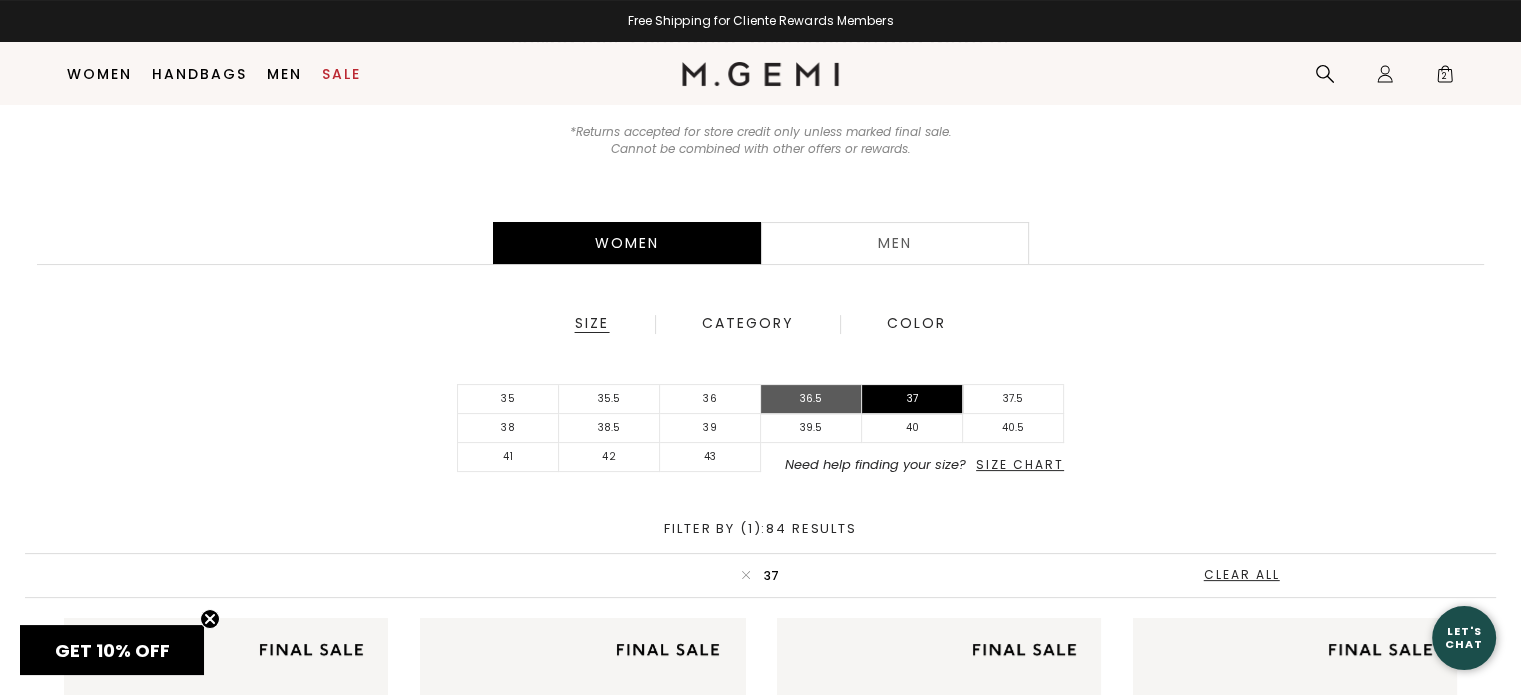 click on "36.5" at bounding box center (811, 399) 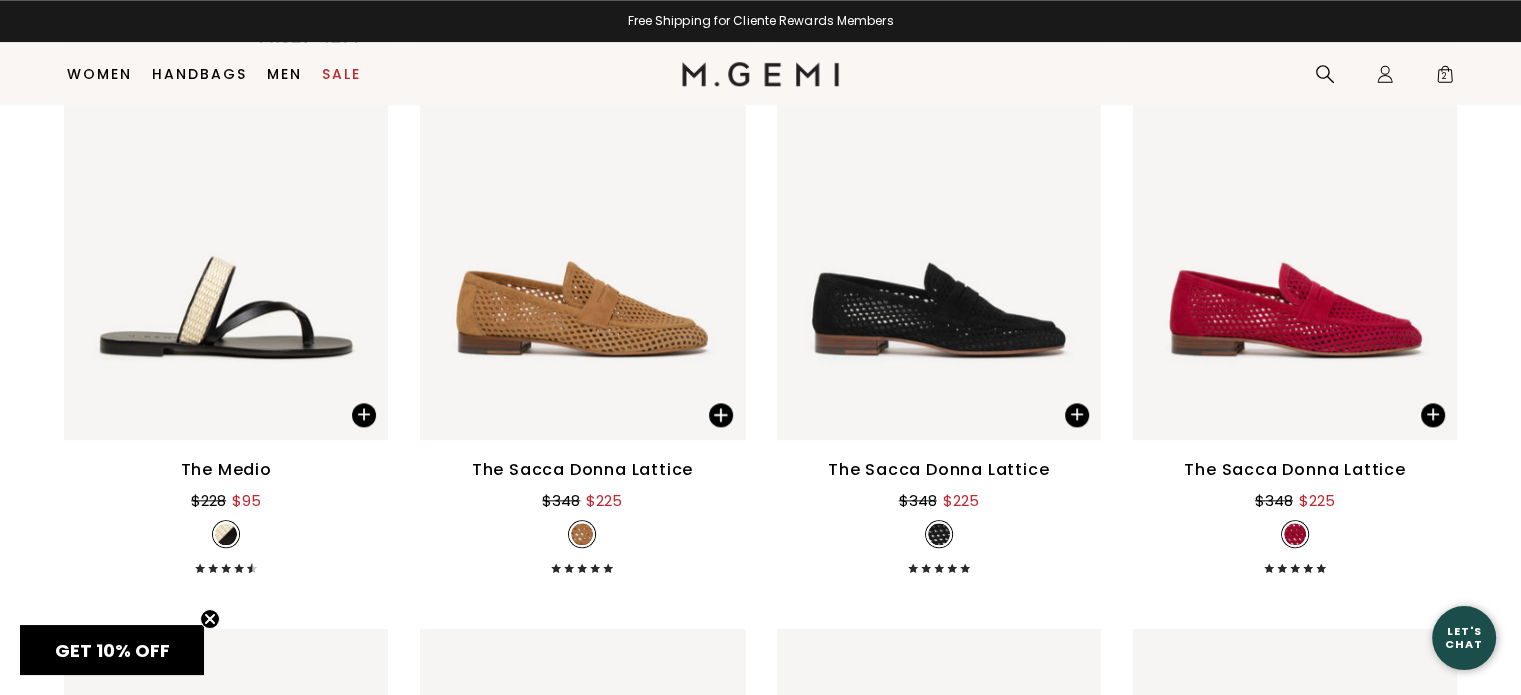 scroll, scrollTop: 2148, scrollLeft: 0, axis: vertical 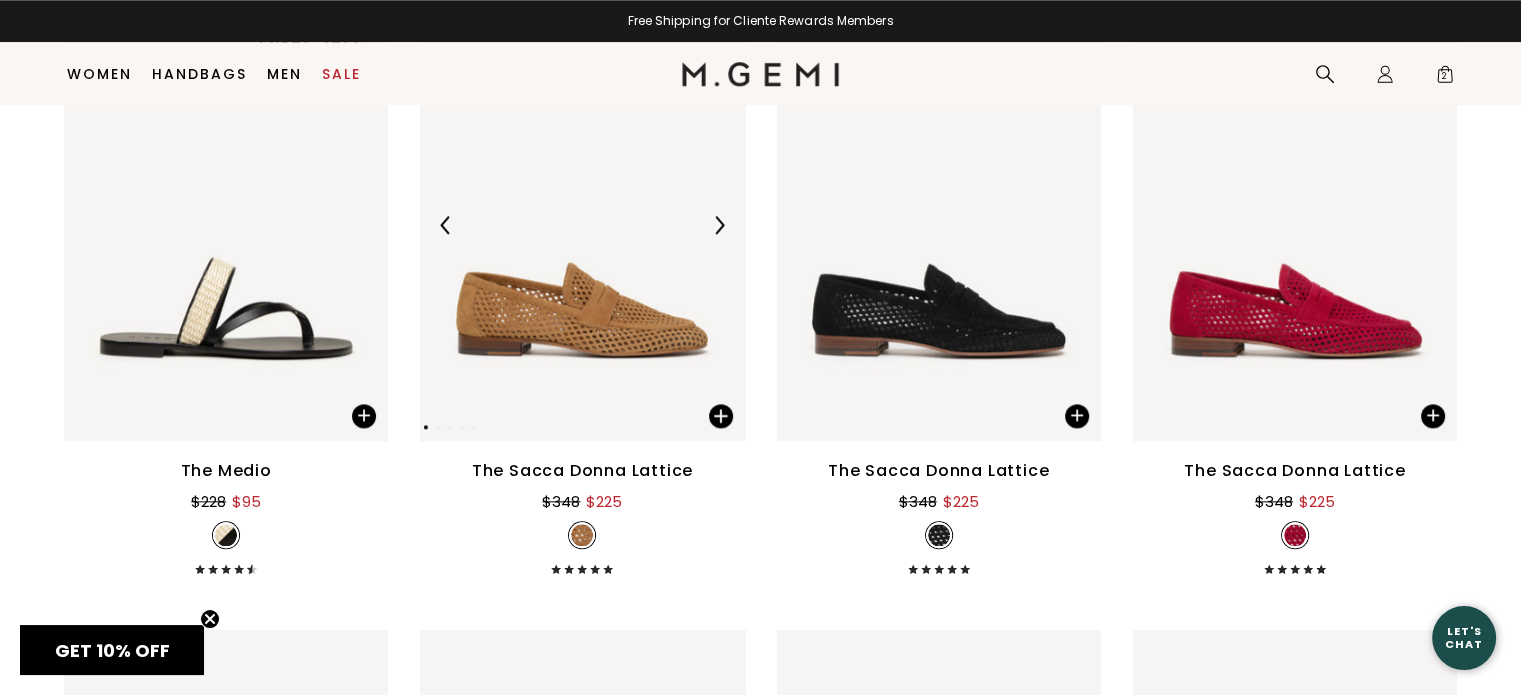 click at bounding box center (582, 225) 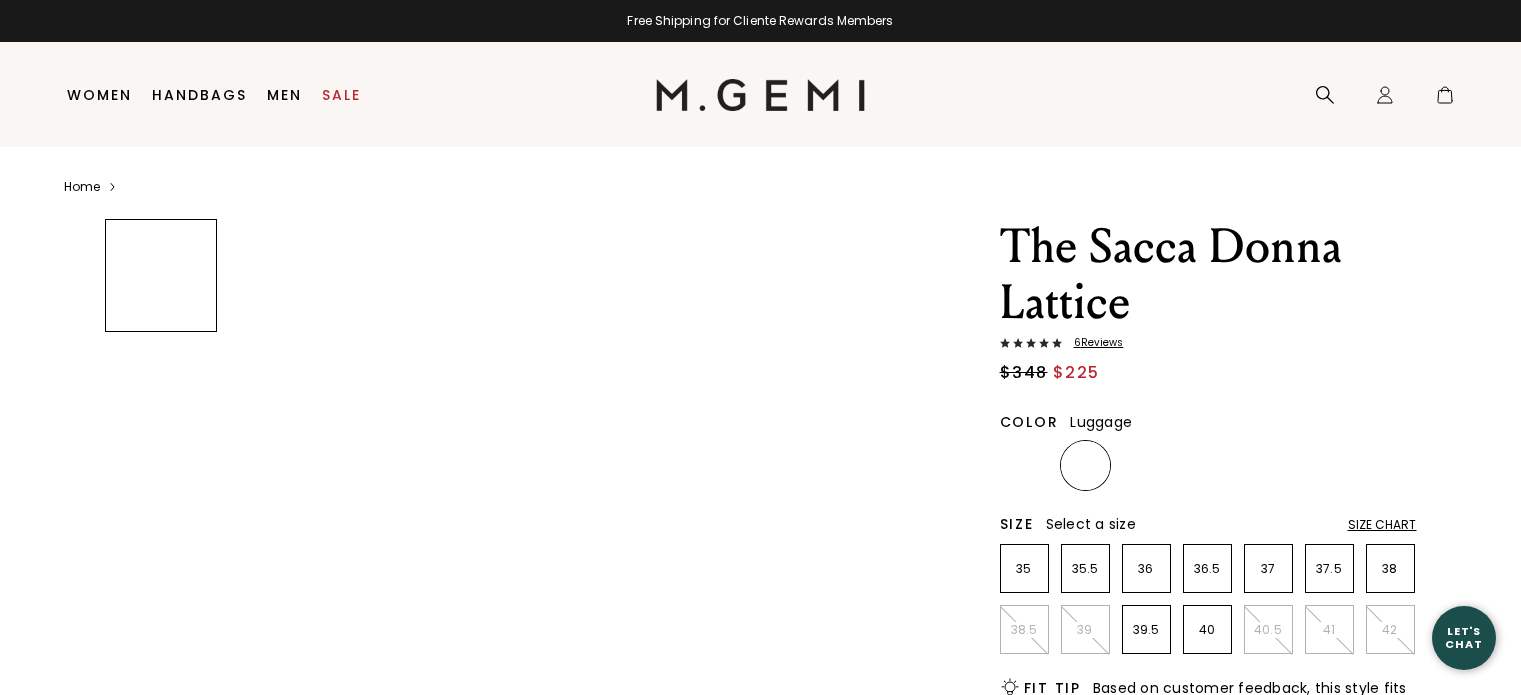 scroll, scrollTop: 0, scrollLeft: 0, axis: both 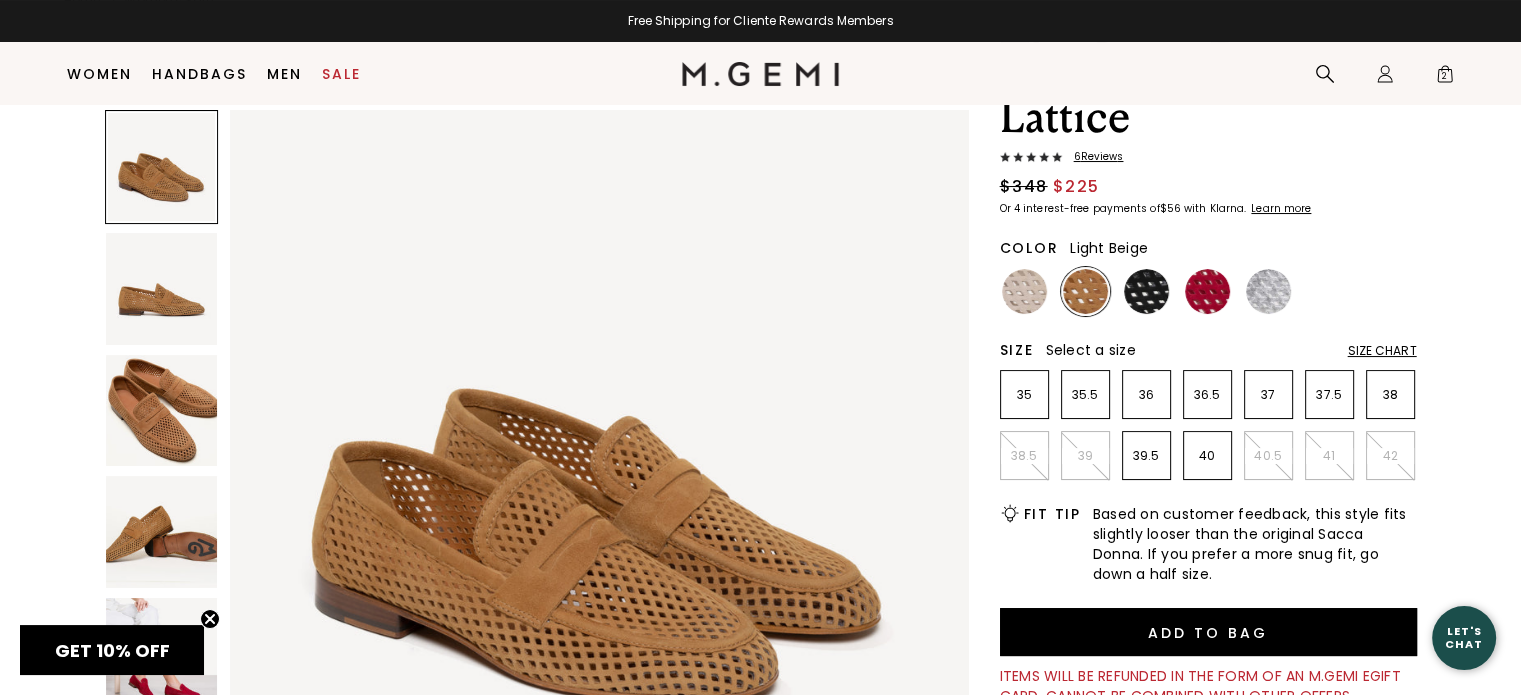 click at bounding box center [1024, 291] 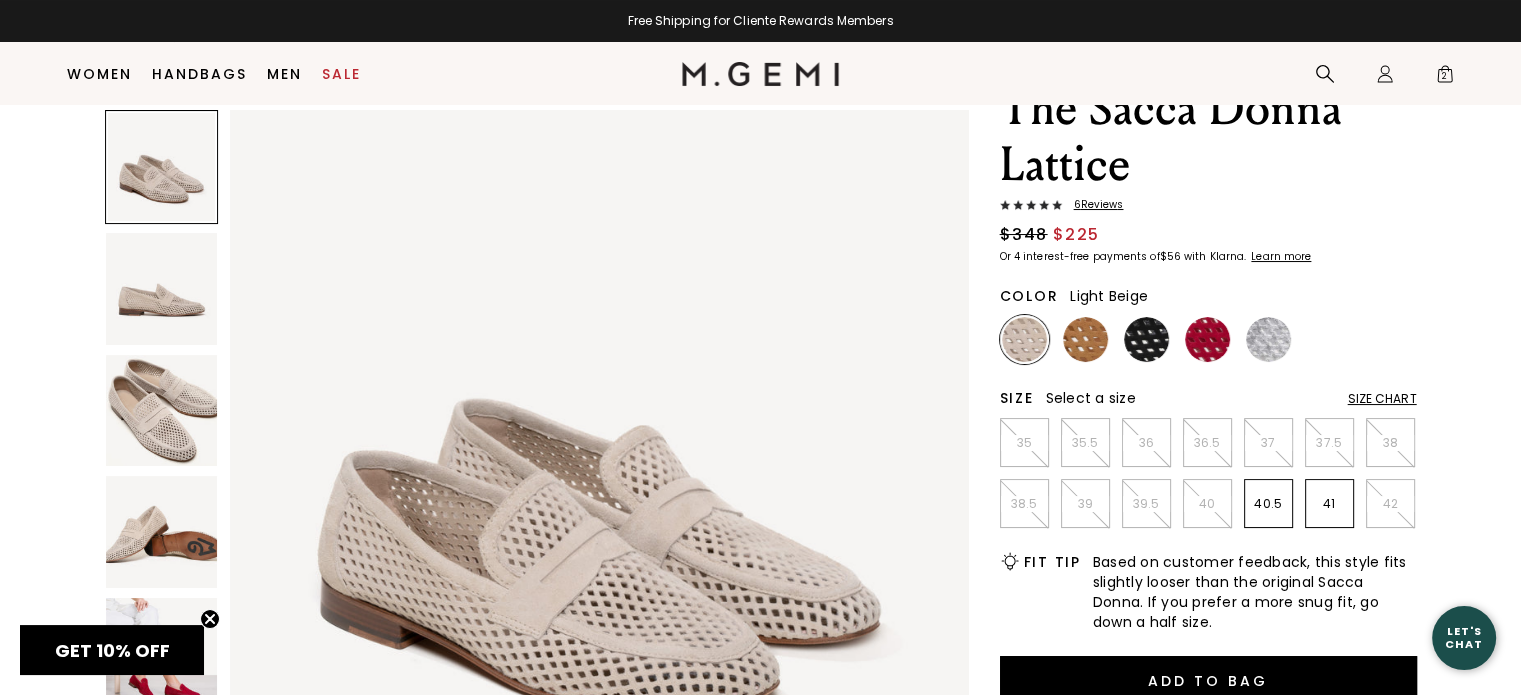 scroll, scrollTop: 86, scrollLeft: 0, axis: vertical 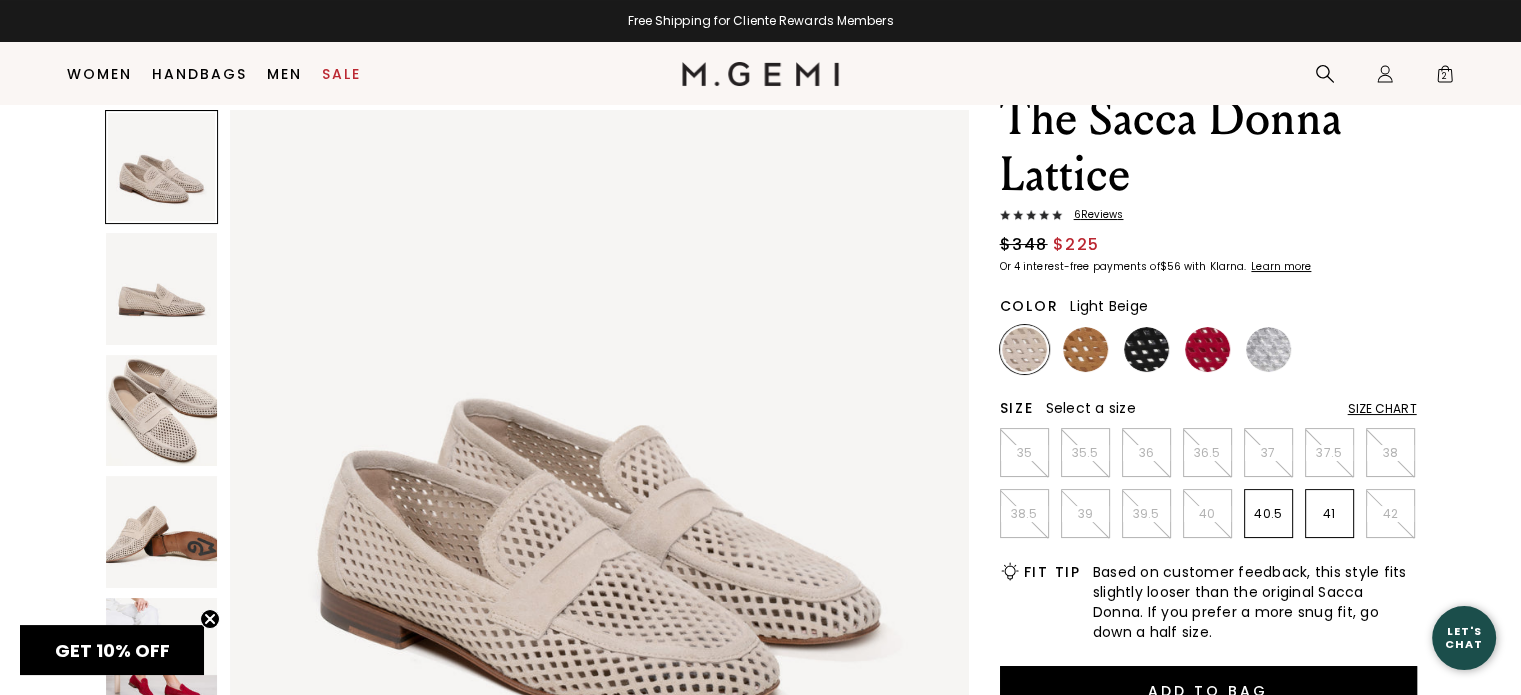 click on "6  Review s" at bounding box center [1093, 215] 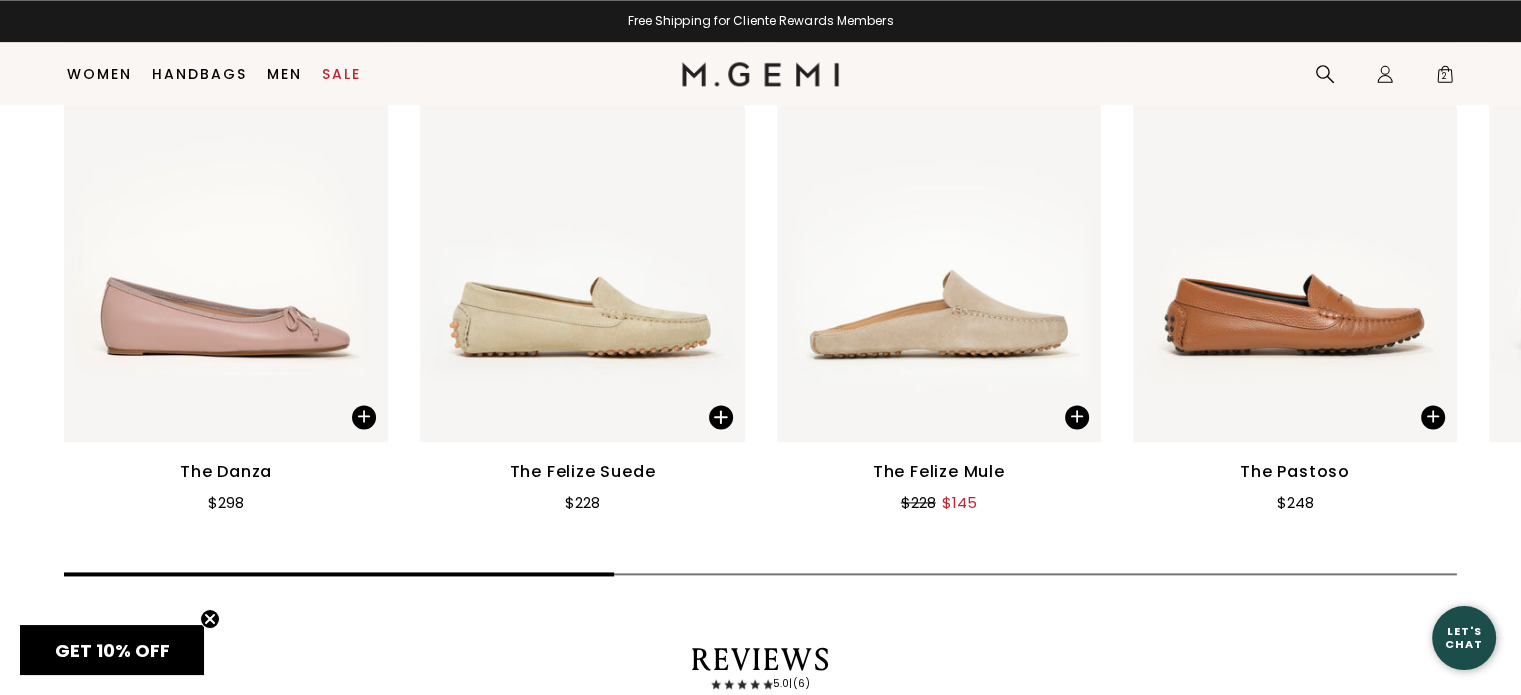scroll, scrollTop: 2740, scrollLeft: 0, axis: vertical 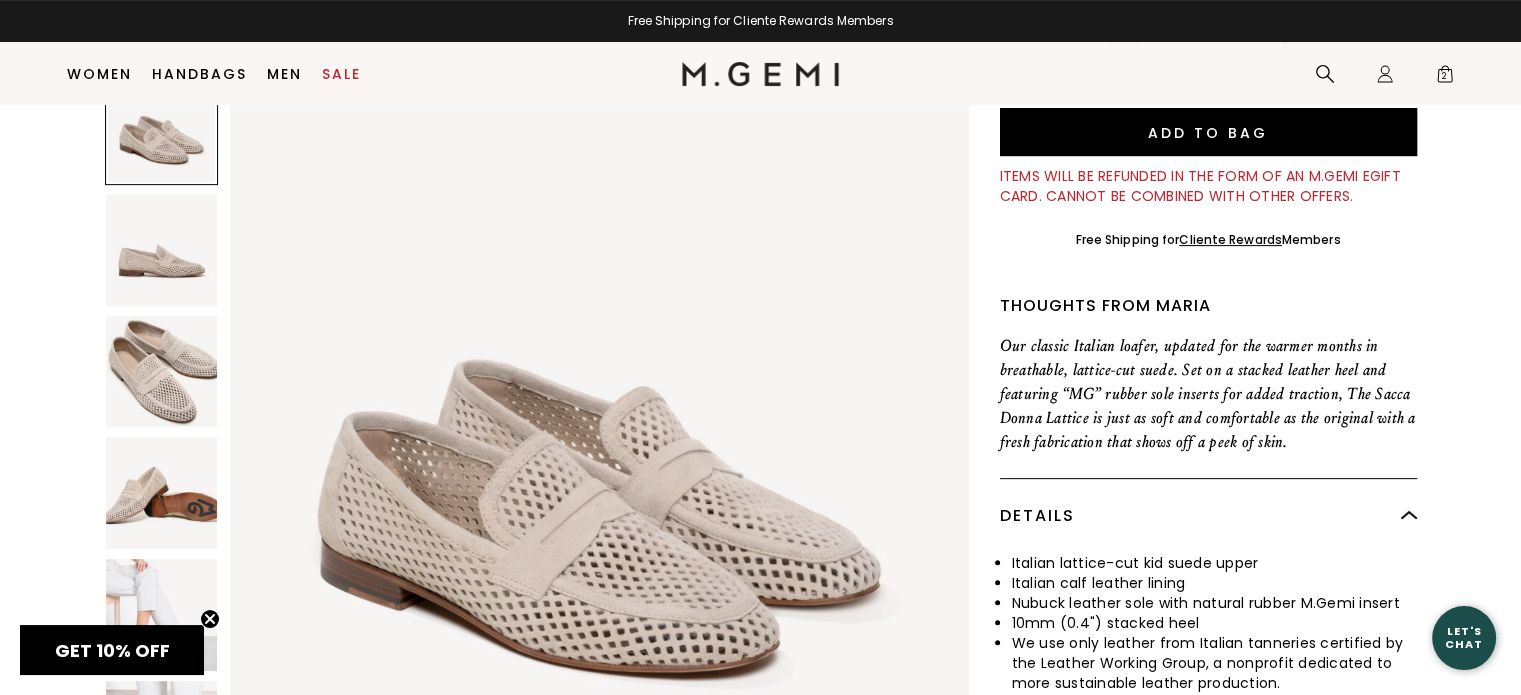 click on "Details" at bounding box center (1208, 516) 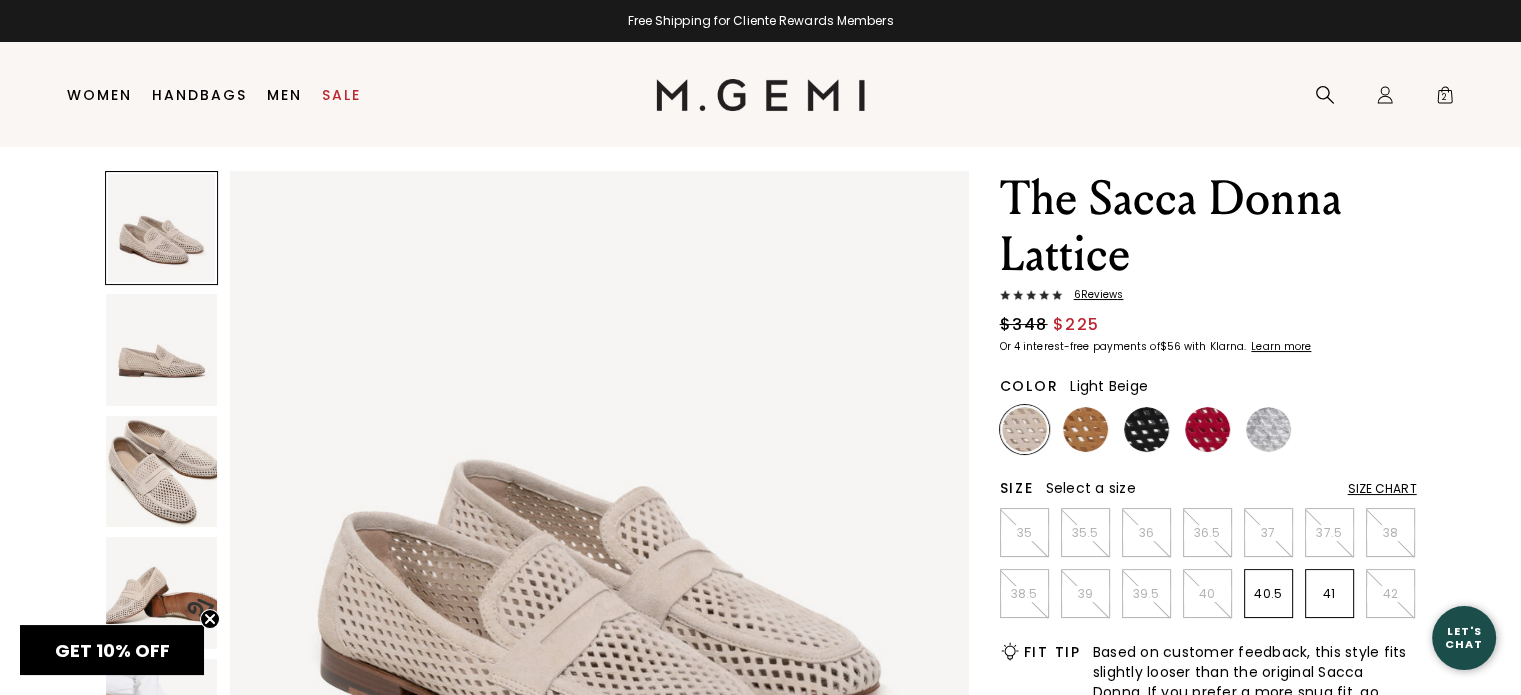scroll, scrollTop: 39, scrollLeft: 0, axis: vertical 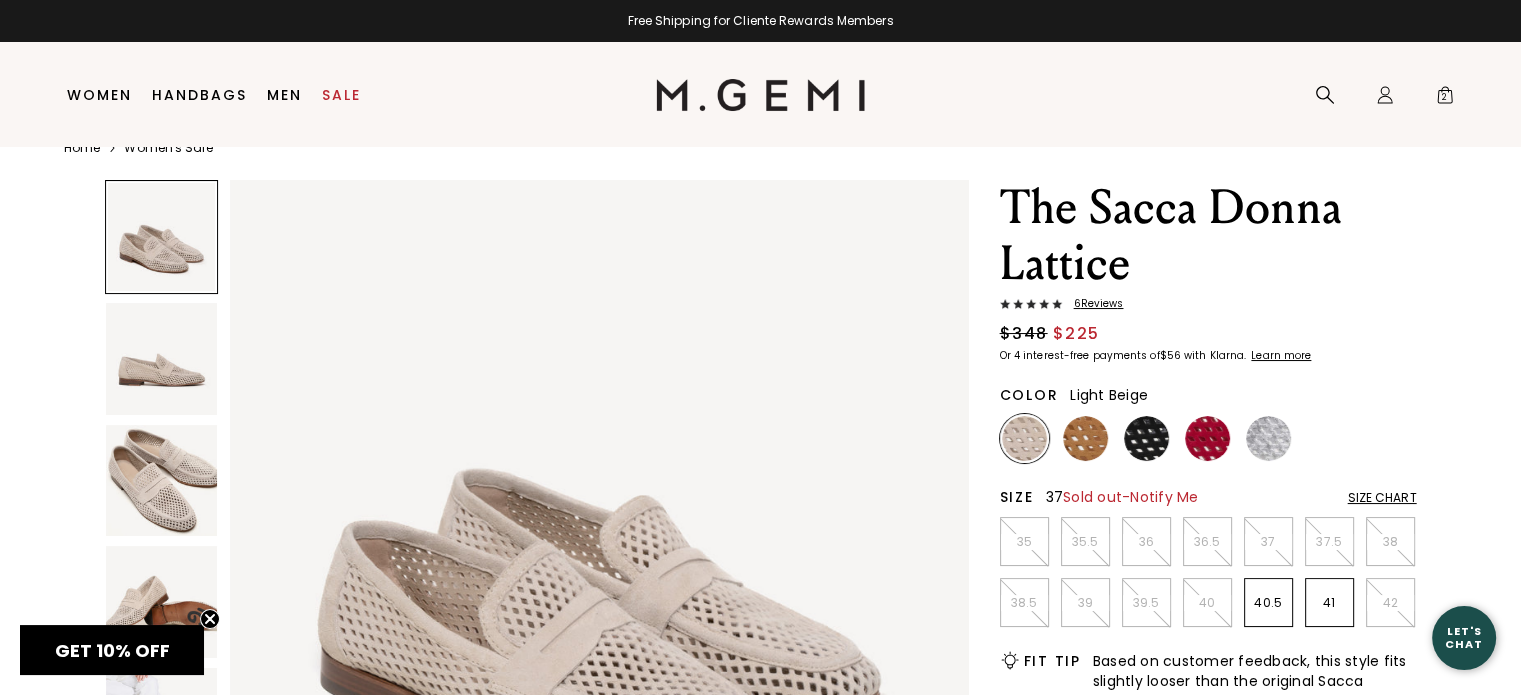 click on "37" at bounding box center (1268, 542) 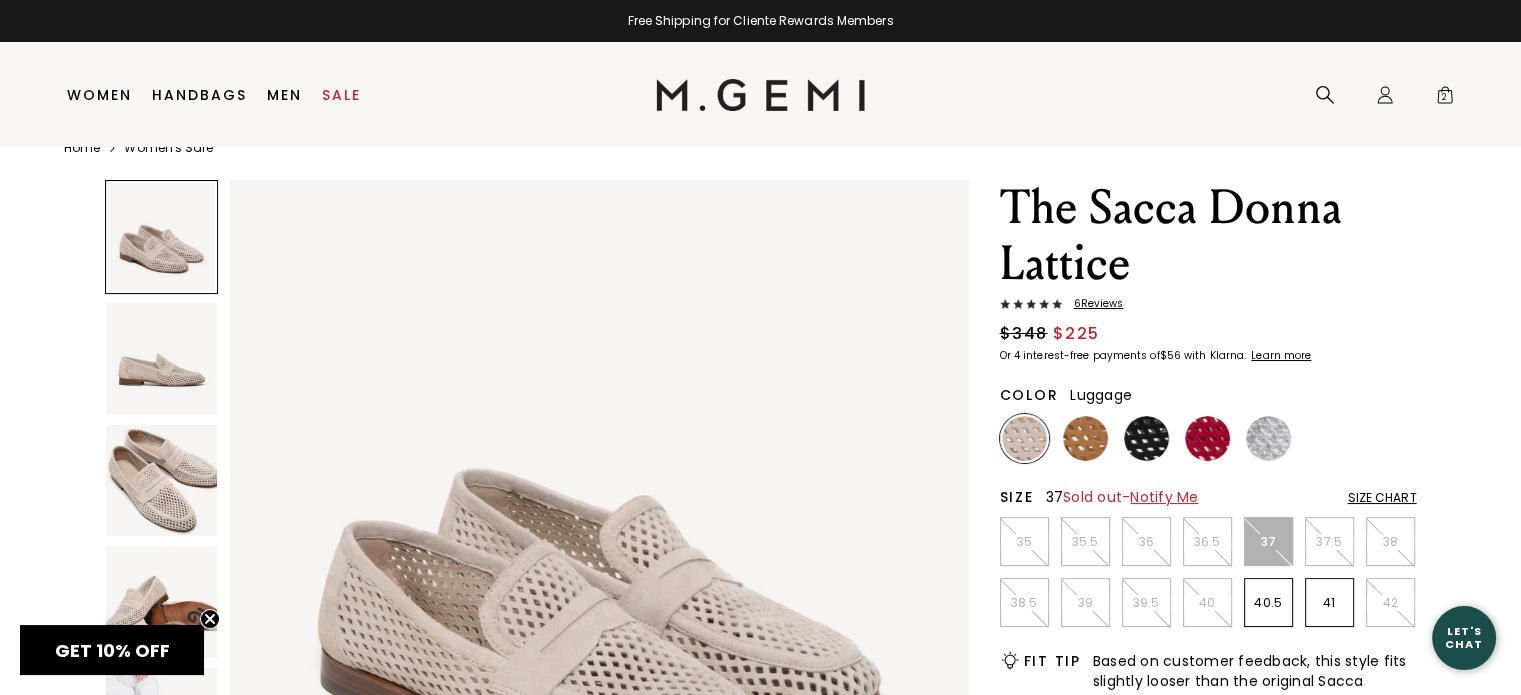 click at bounding box center (1085, 438) 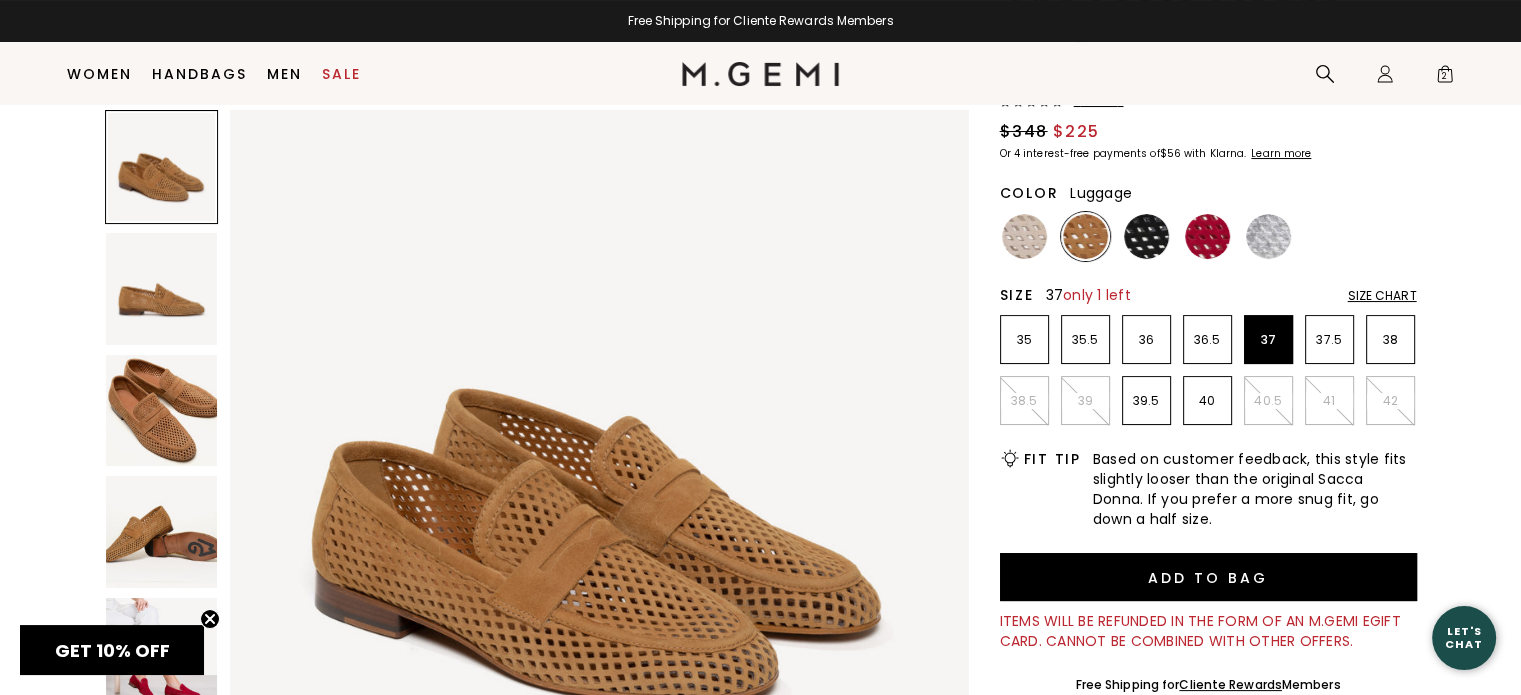 scroll, scrollTop: 197, scrollLeft: 0, axis: vertical 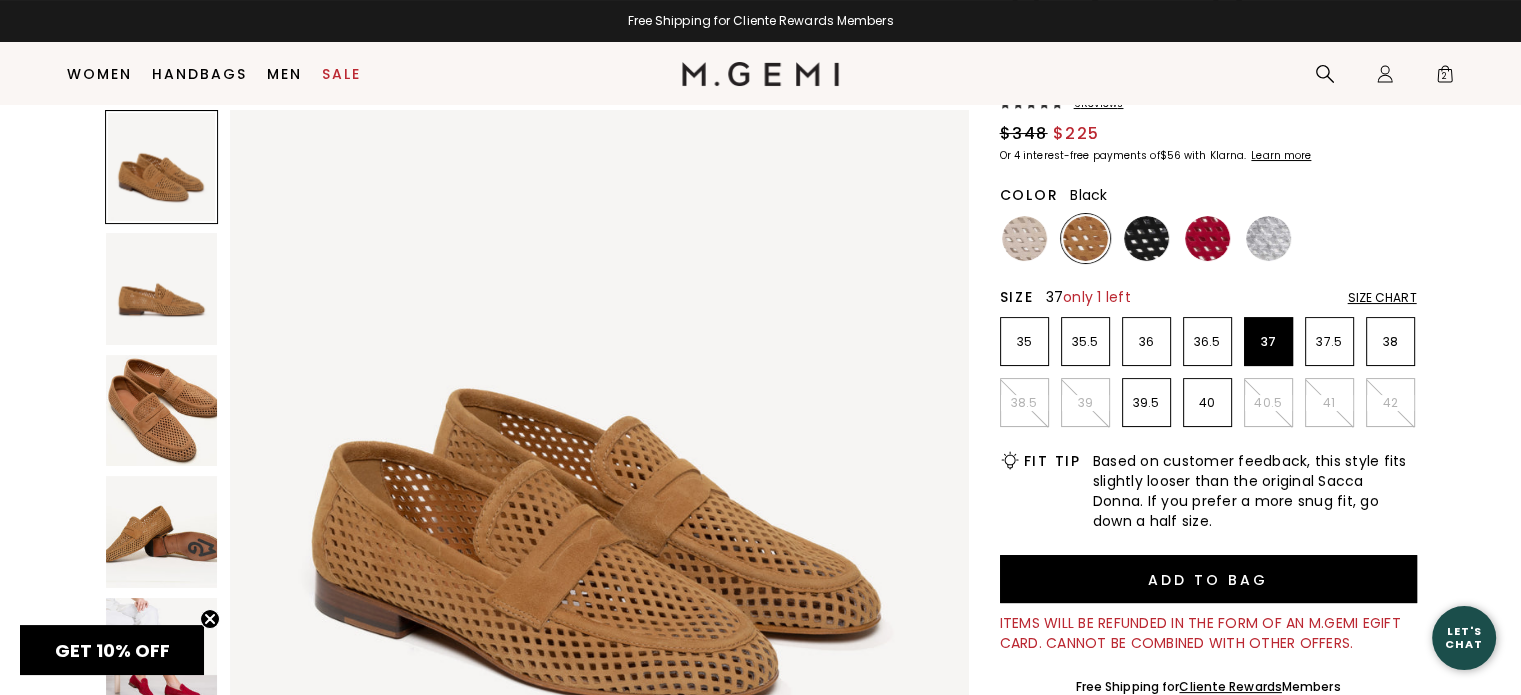 click at bounding box center (1146, 238) 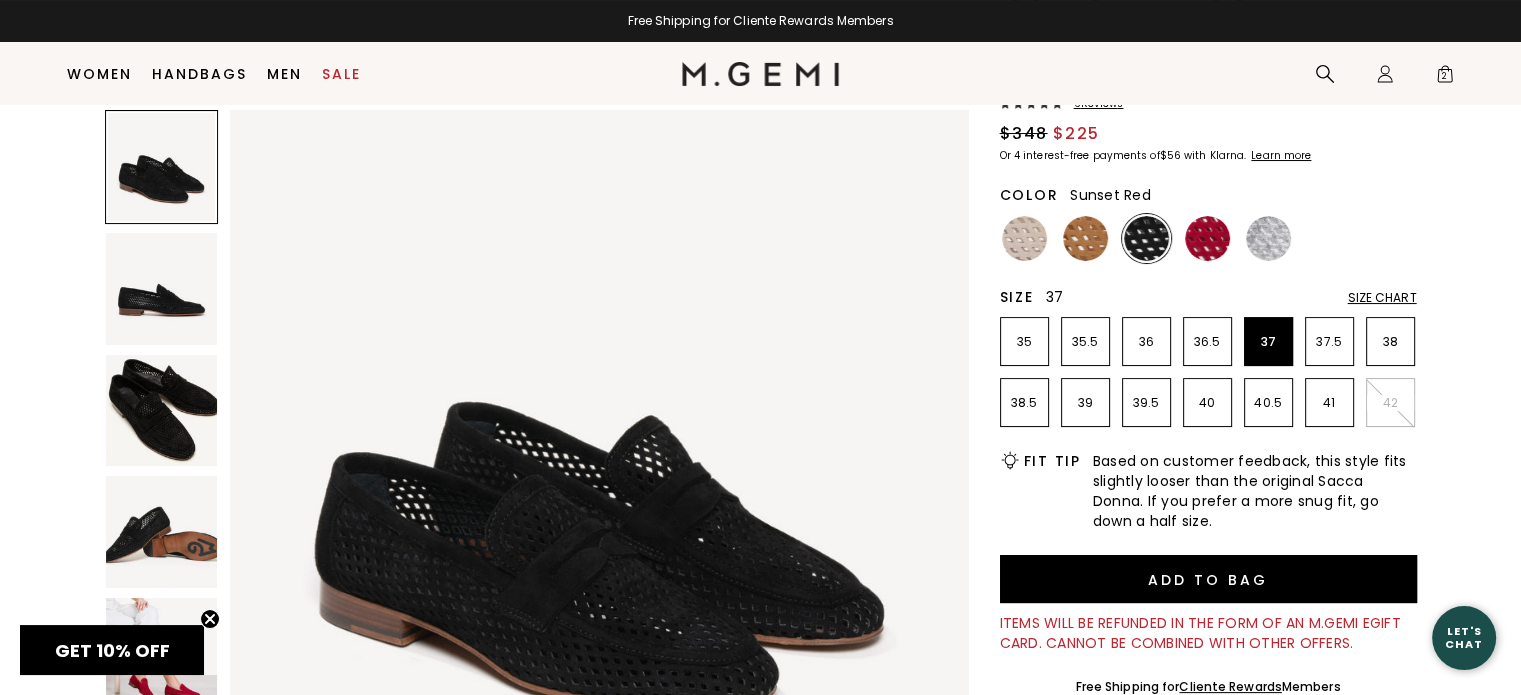 click at bounding box center (1207, 238) 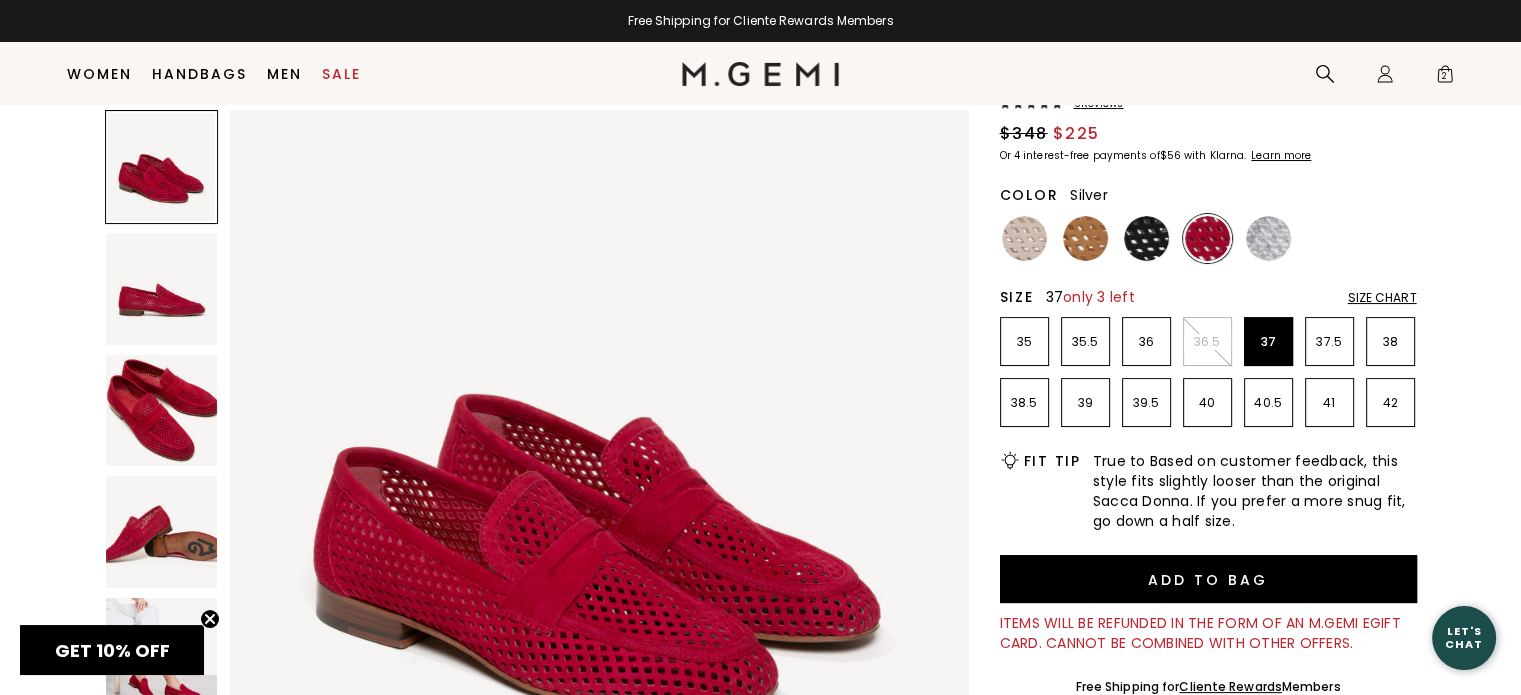 click at bounding box center (1268, 238) 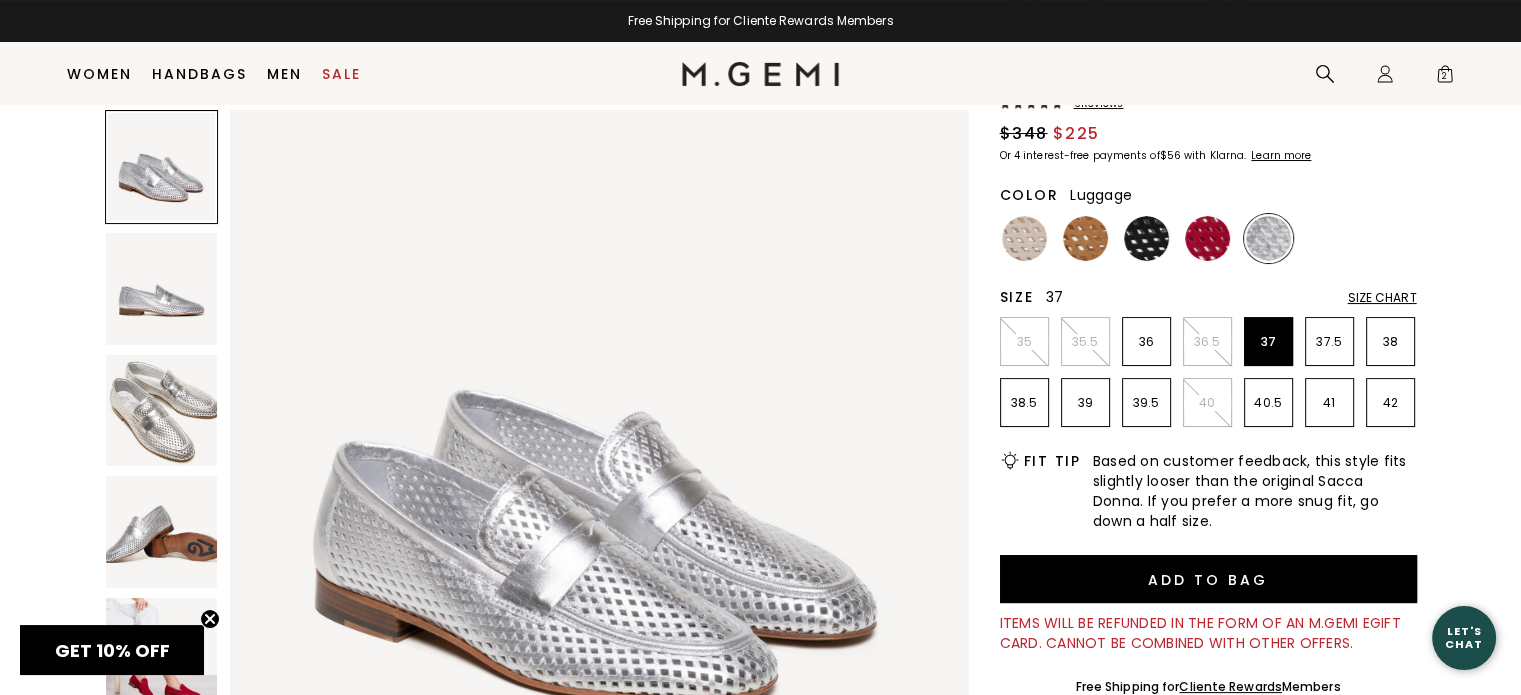 click at bounding box center [1085, 238] 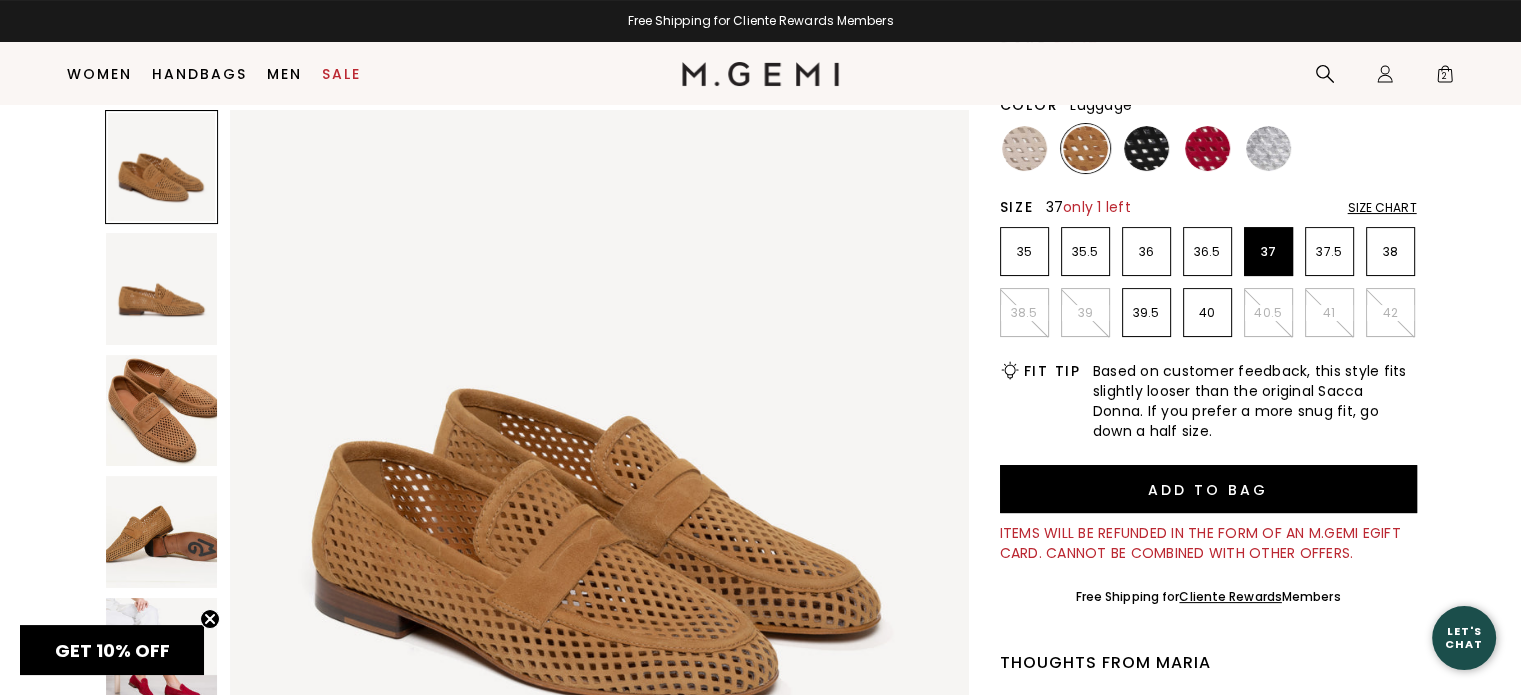 scroll, scrollTop: 288, scrollLeft: 0, axis: vertical 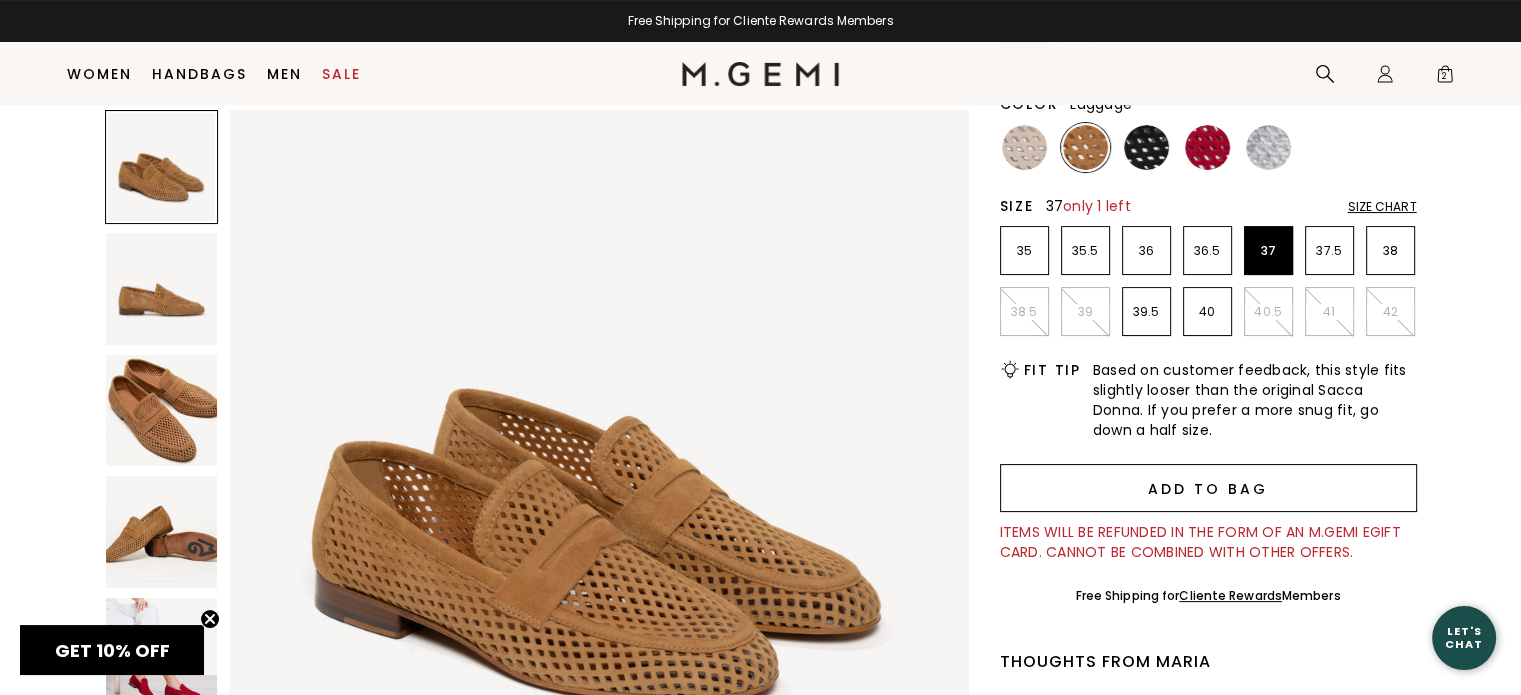 click on "Add to Bag" at bounding box center (1208, 488) 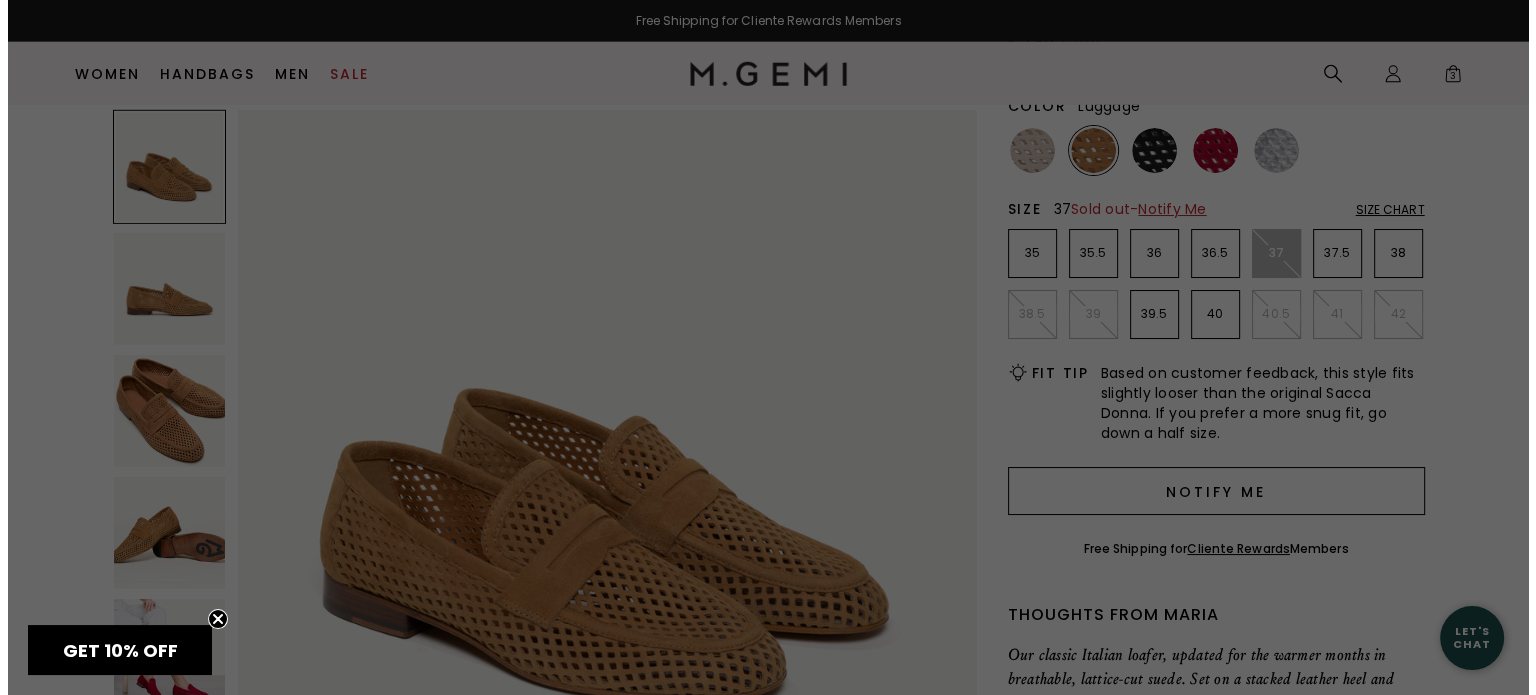 scroll, scrollTop: 0, scrollLeft: 0, axis: both 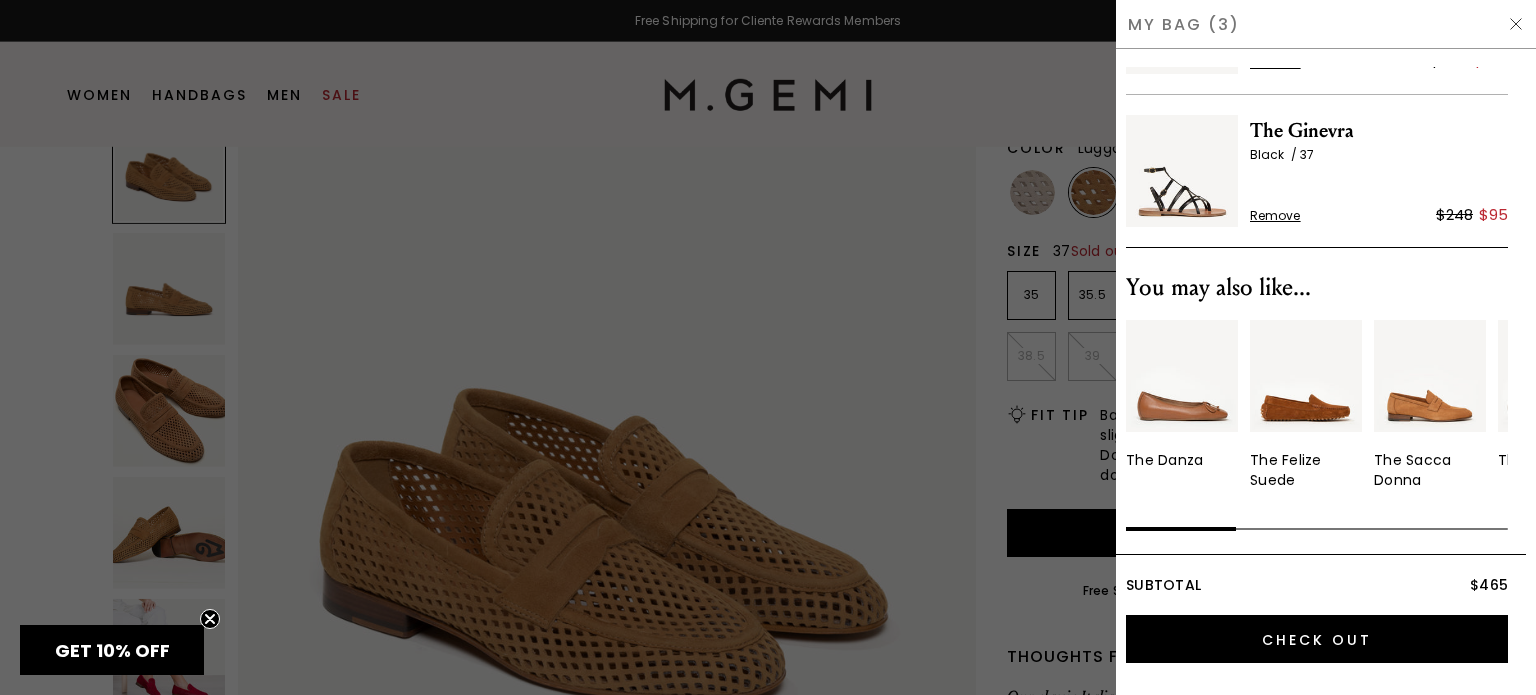 click at bounding box center (1516, 24) 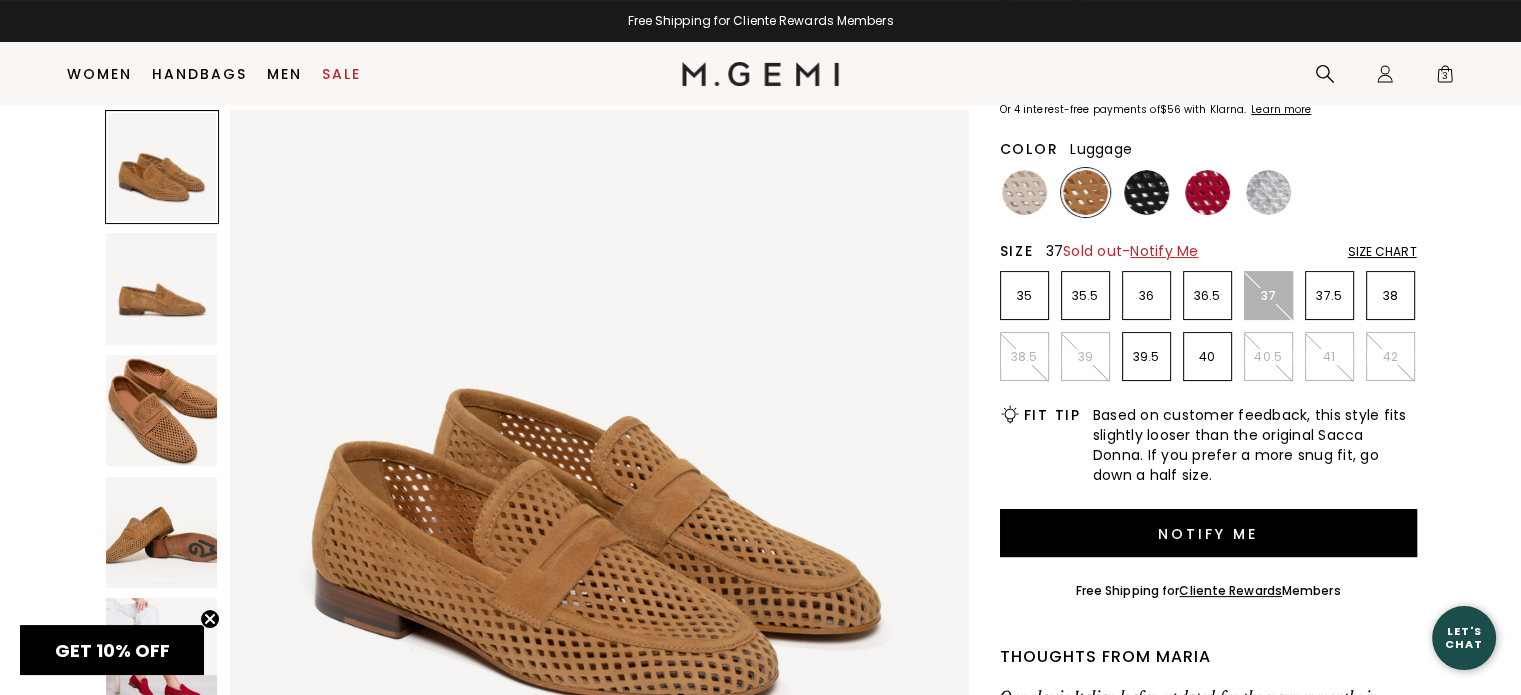 scroll, scrollTop: 245, scrollLeft: 0, axis: vertical 